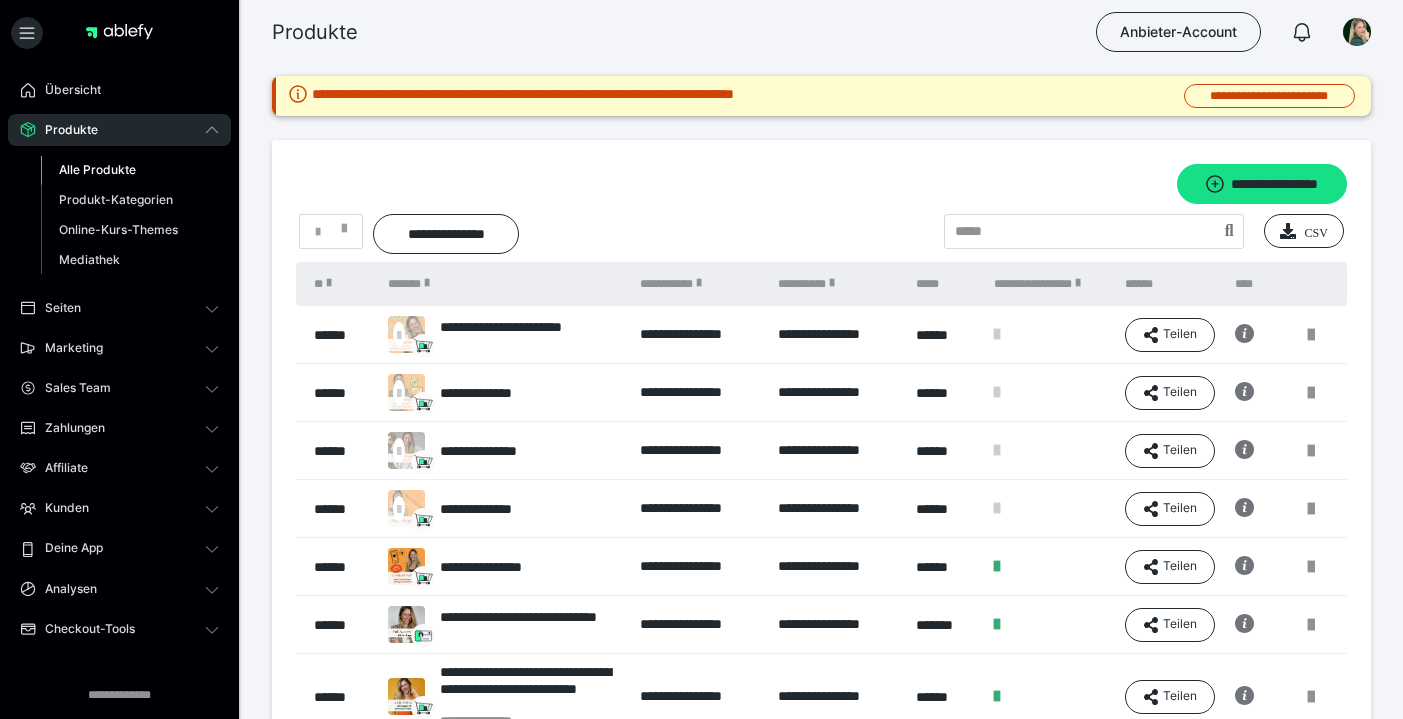 scroll, scrollTop: 0, scrollLeft: 0, axis: both 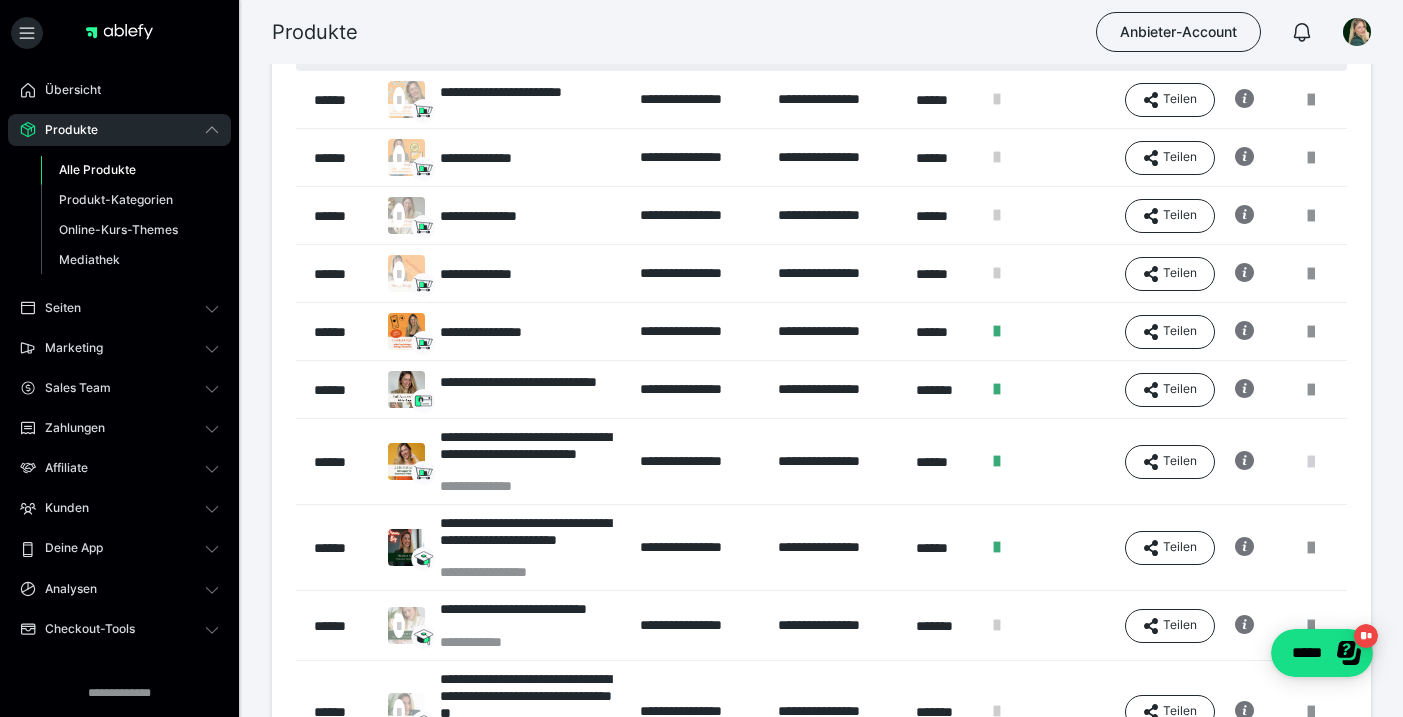 click at bounding box center [1311, 462] 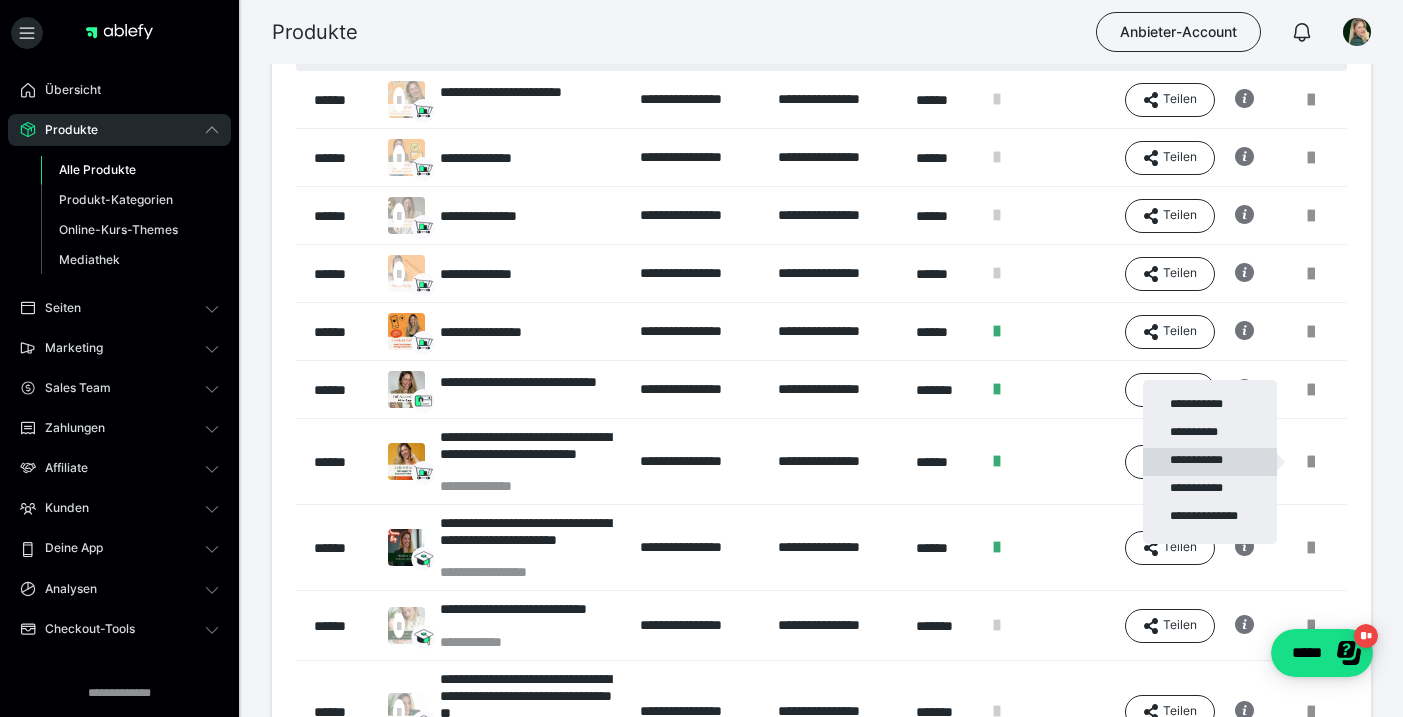 click on "**********" at bounding box center [1210, 462] 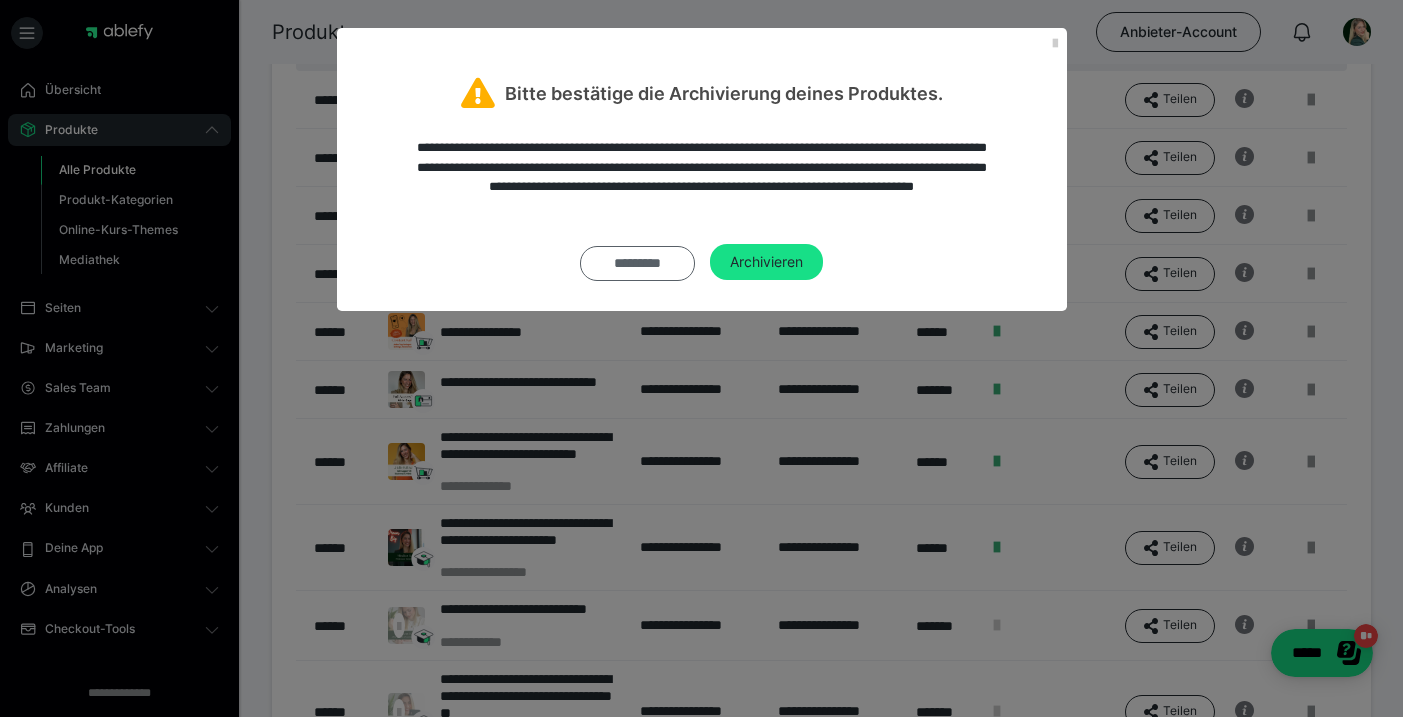 click on "*********" at bounding box center (637, 263) 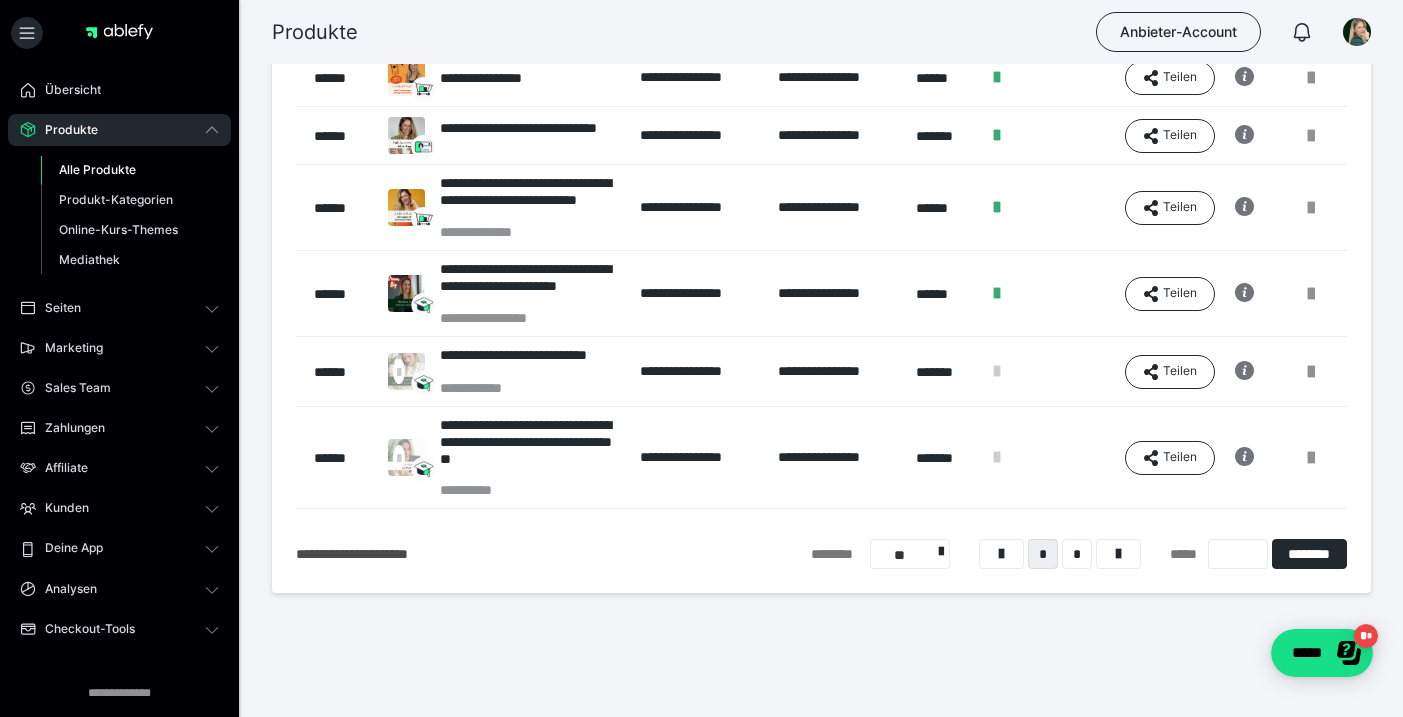 scroll, scrollTop: 489, scrollLeft: 0, axis: vertical 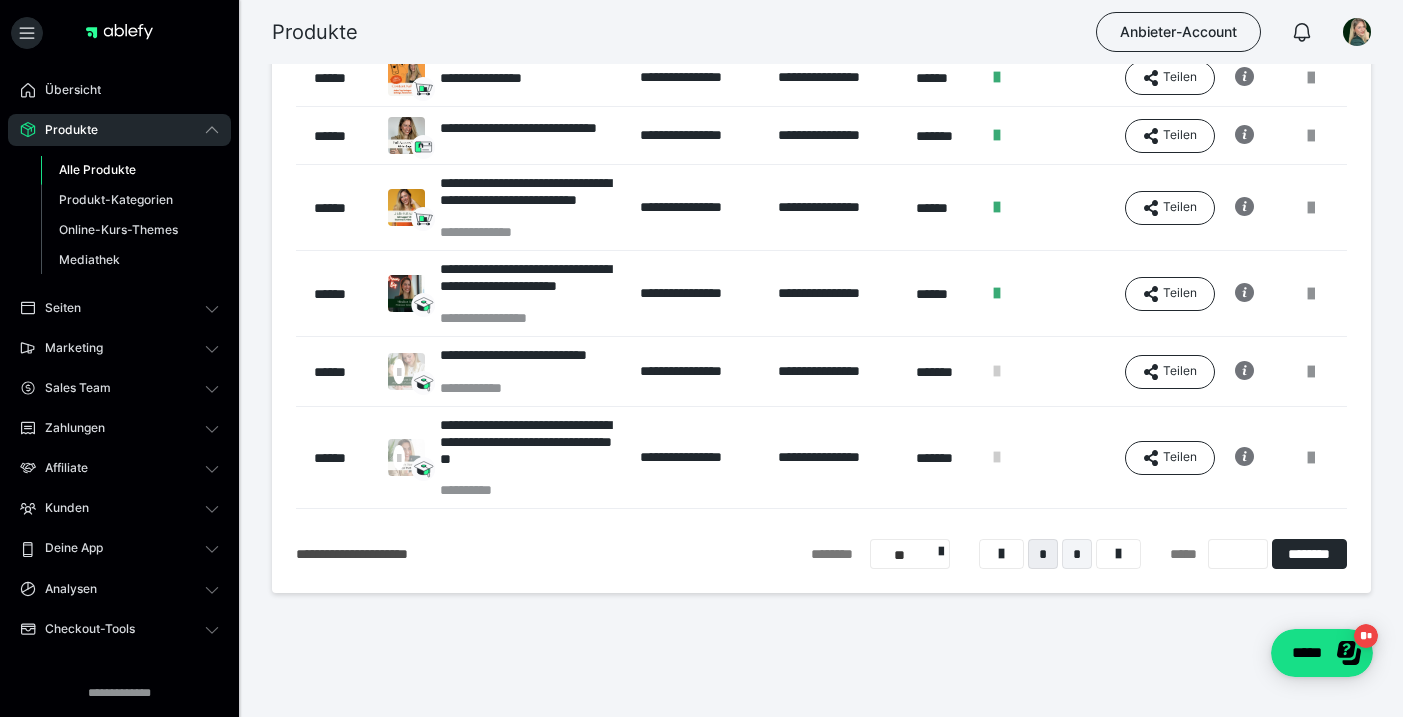 click on "*" at bounding box center [1077, 554] 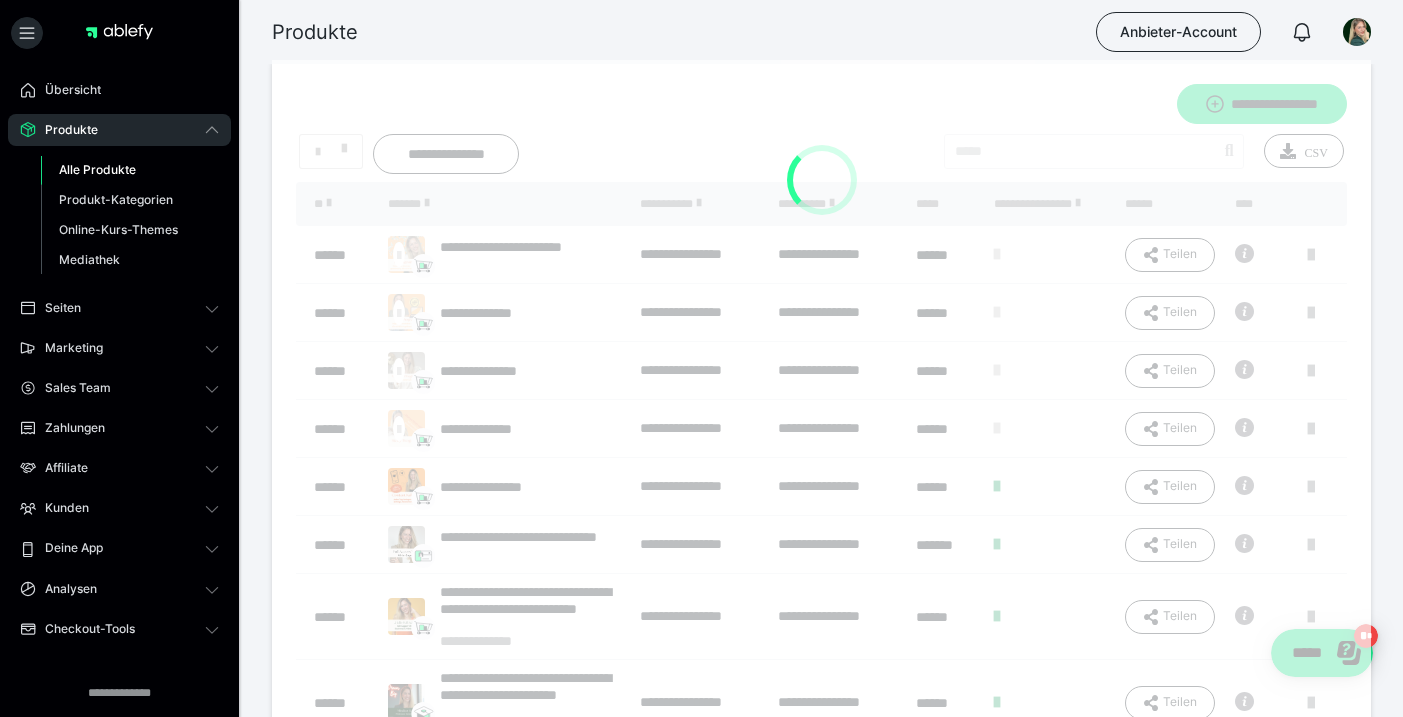 scroll, scrollTop: 0, scrollLeft: 0, axis: both 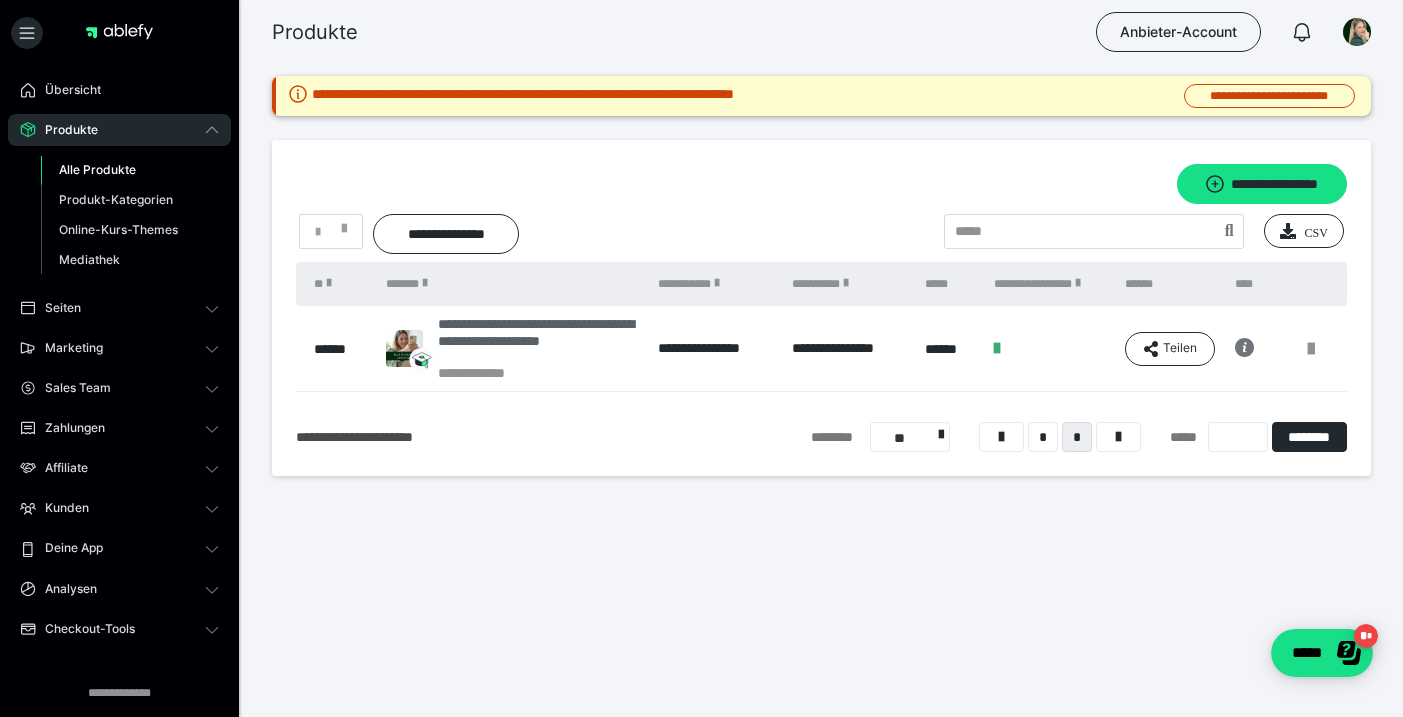click on "**********" at bounding box center [538, 340] 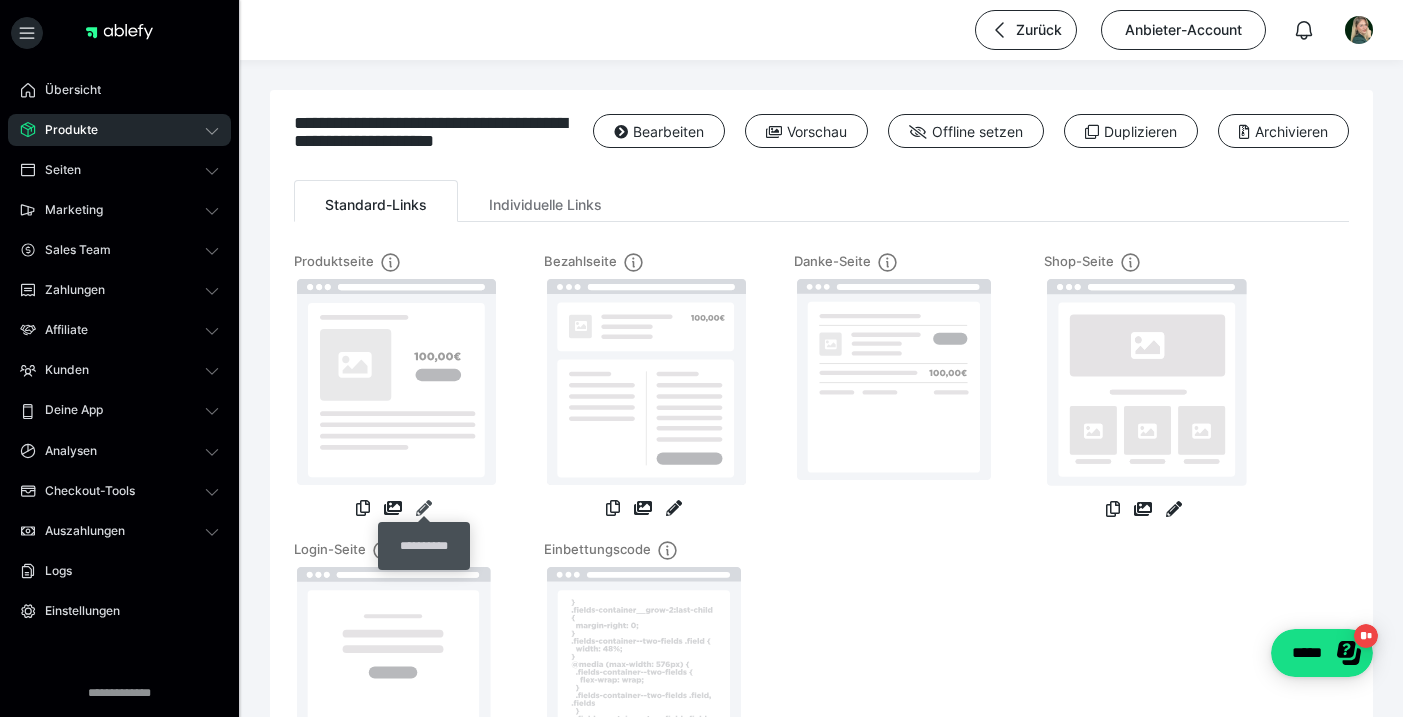 click at bounding box center [424, 508] 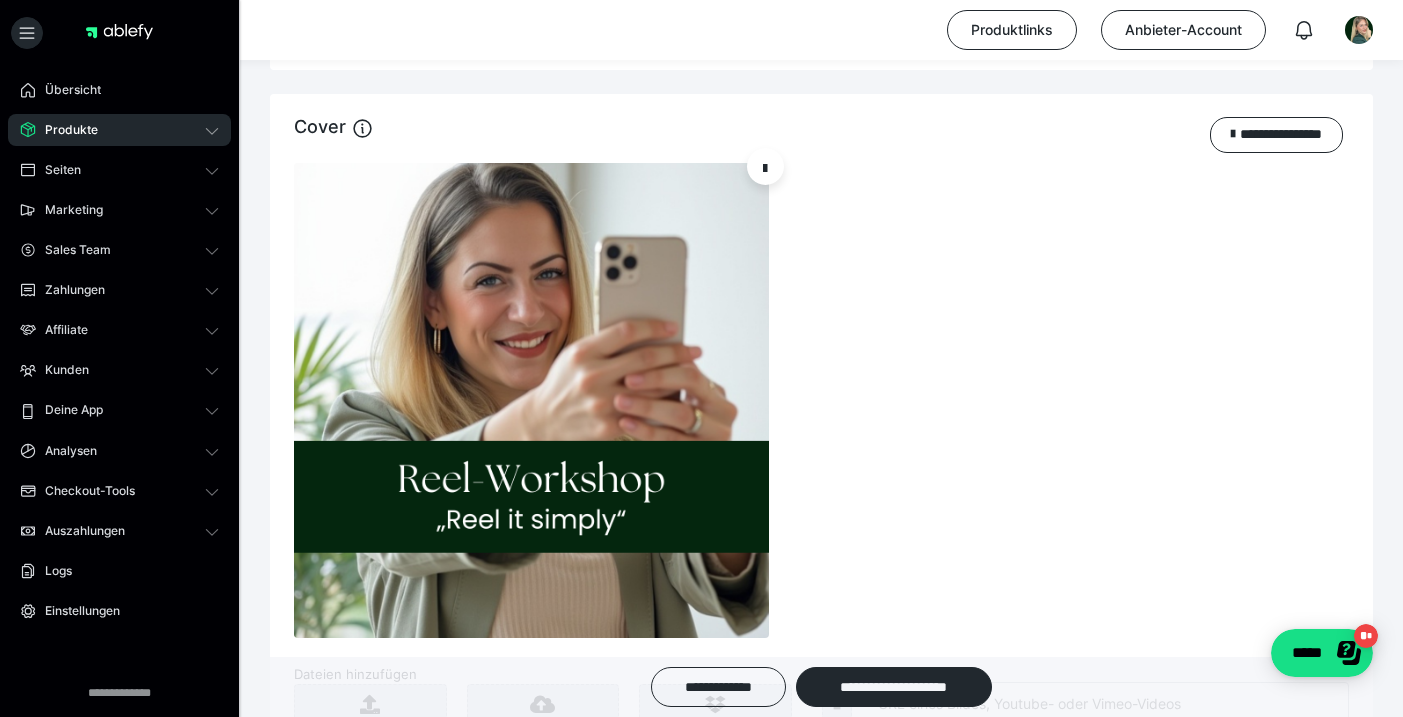scroll, scrollTop: 1926, scrollLeft: 0, axis: vertical 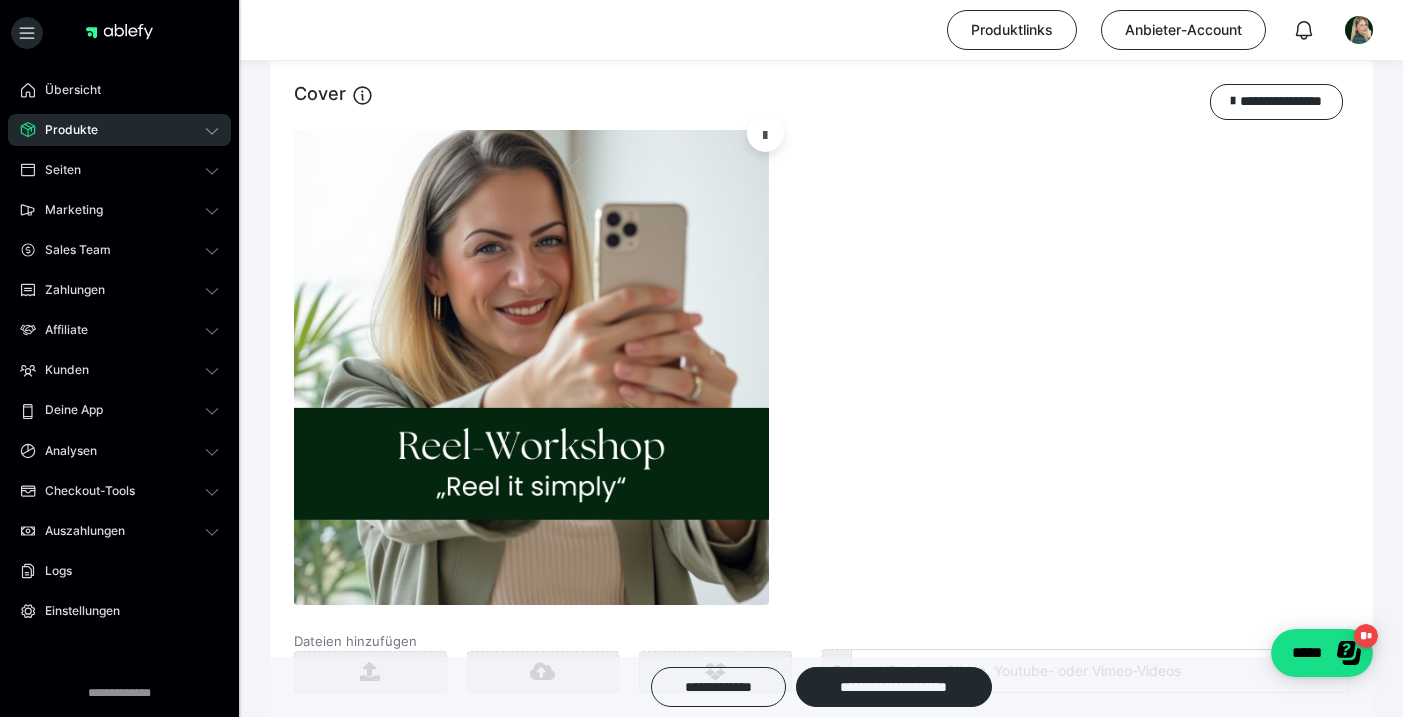 click at bounding box center (765, 134) 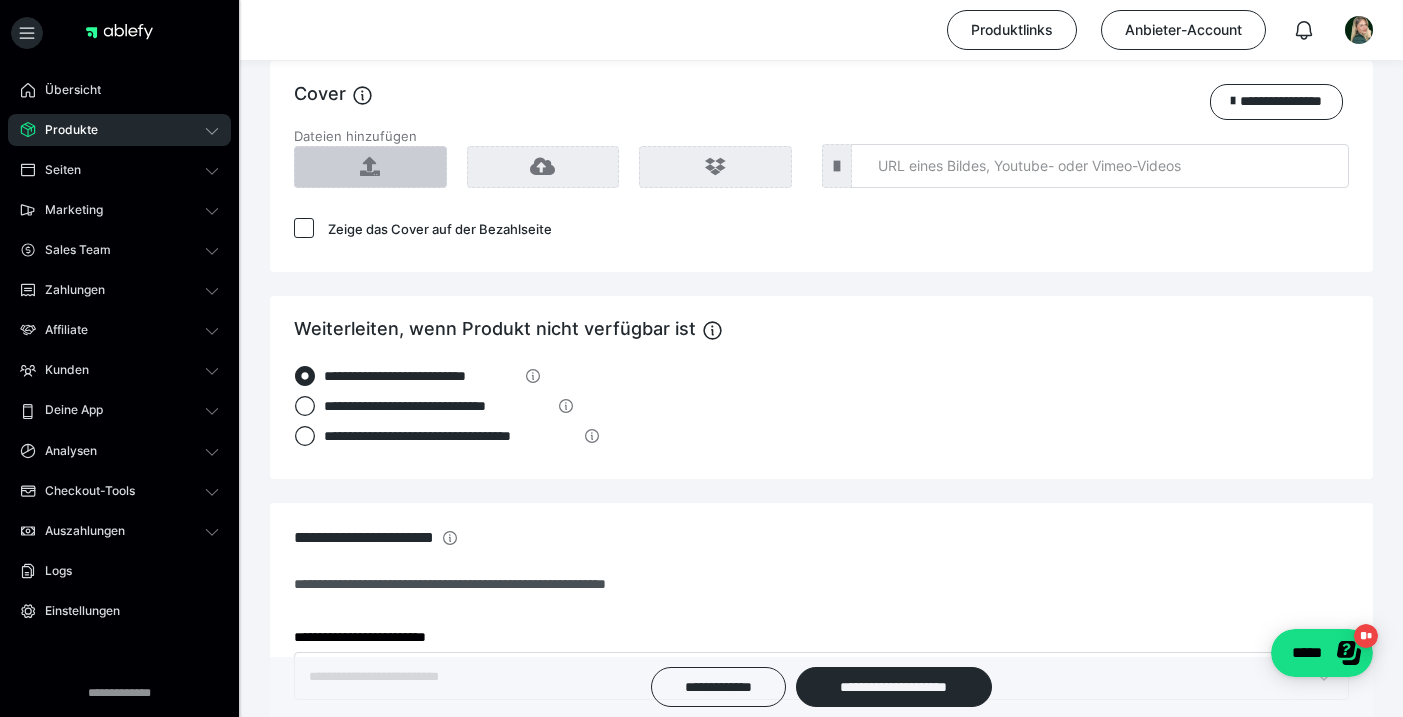 click at bounding box center [370, 167] 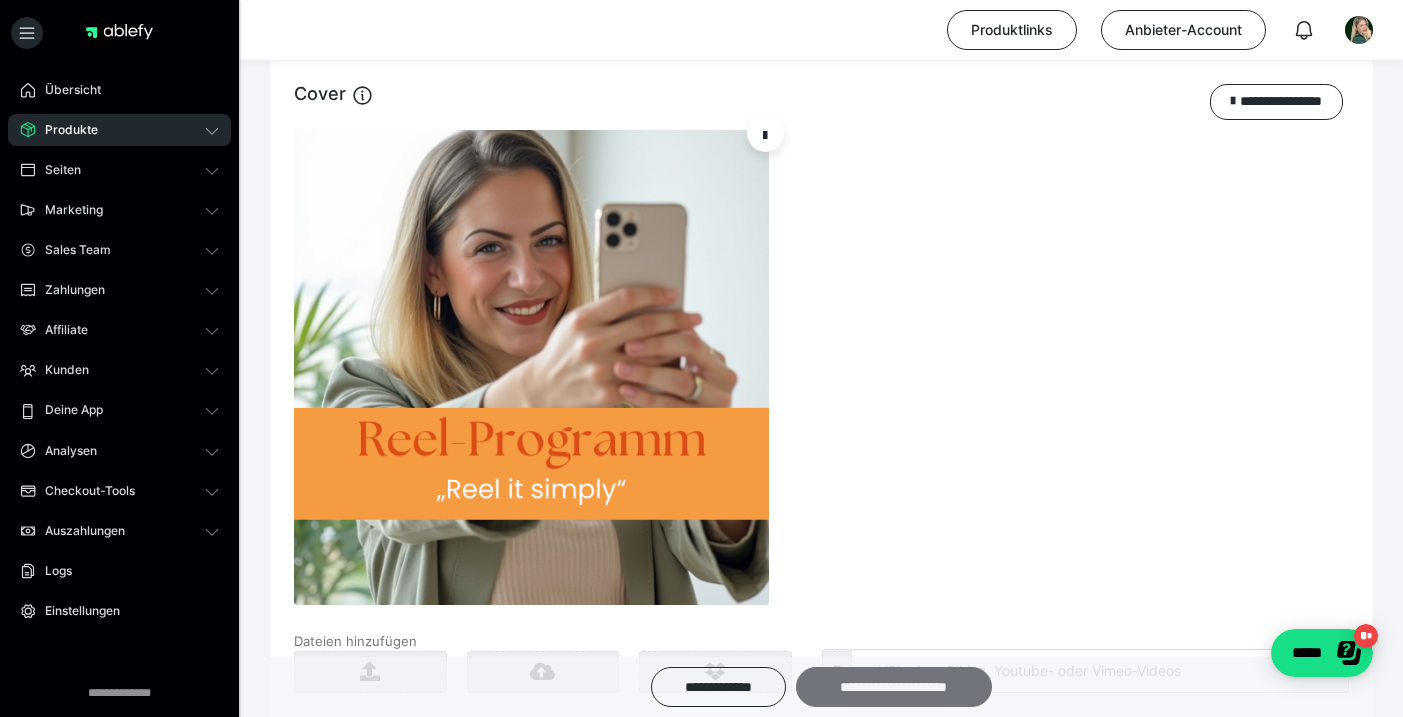 click on "**********" at bounding box center [894, 687] 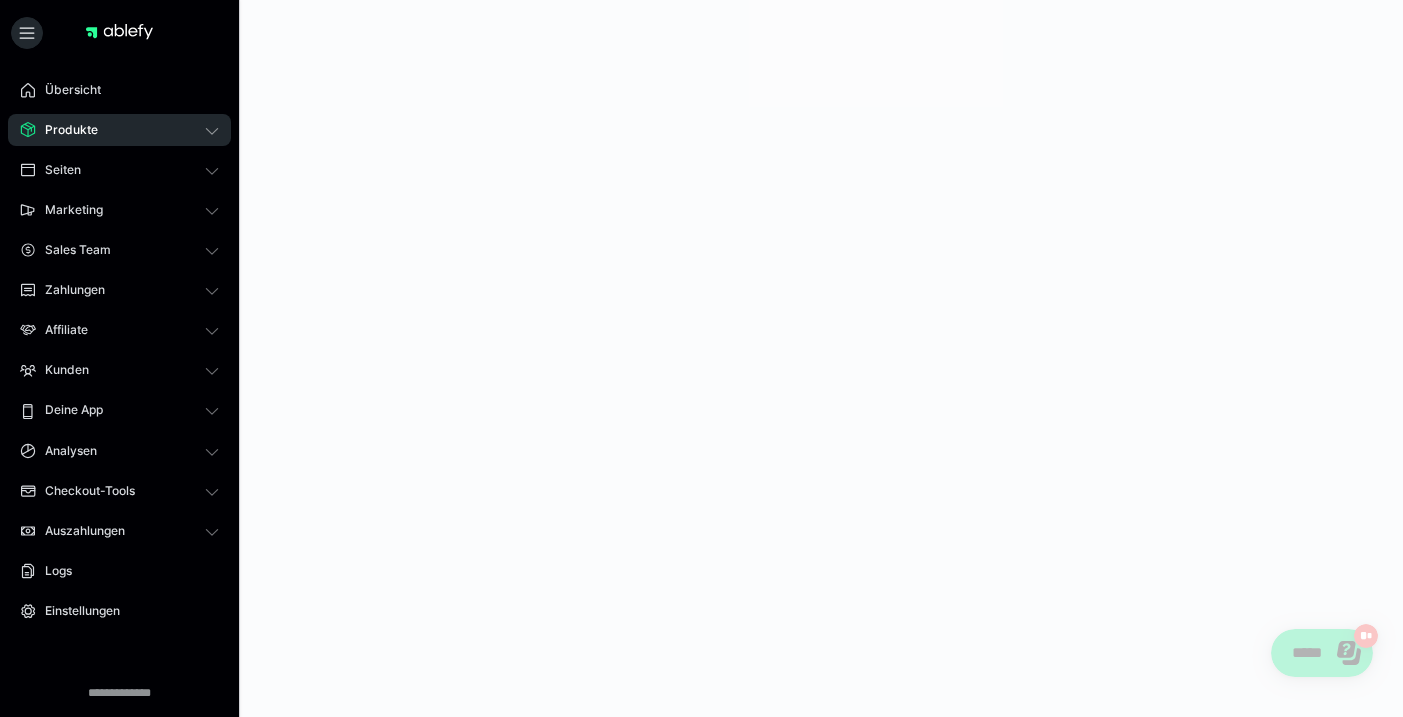scroll, scrollTop: 0, scrollLeft: 0, axis: both 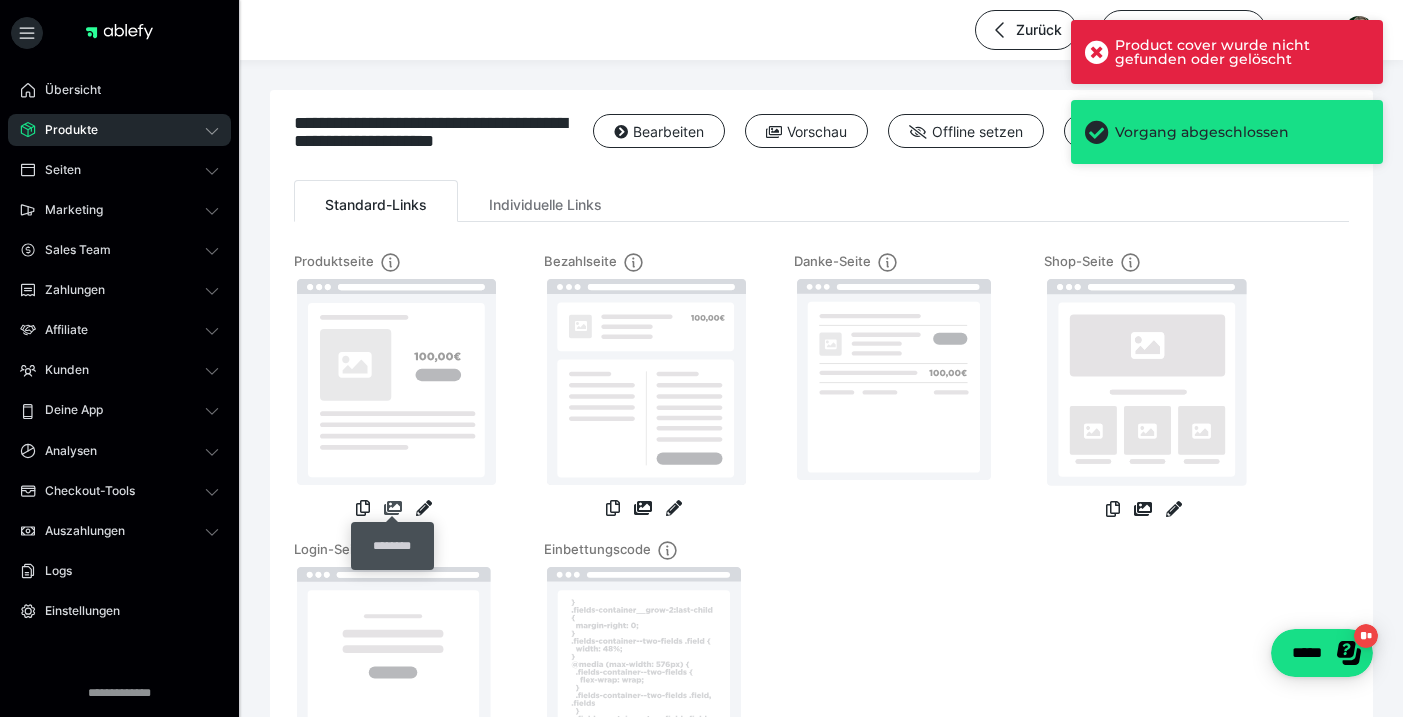 click at bounding box center (393, 508) 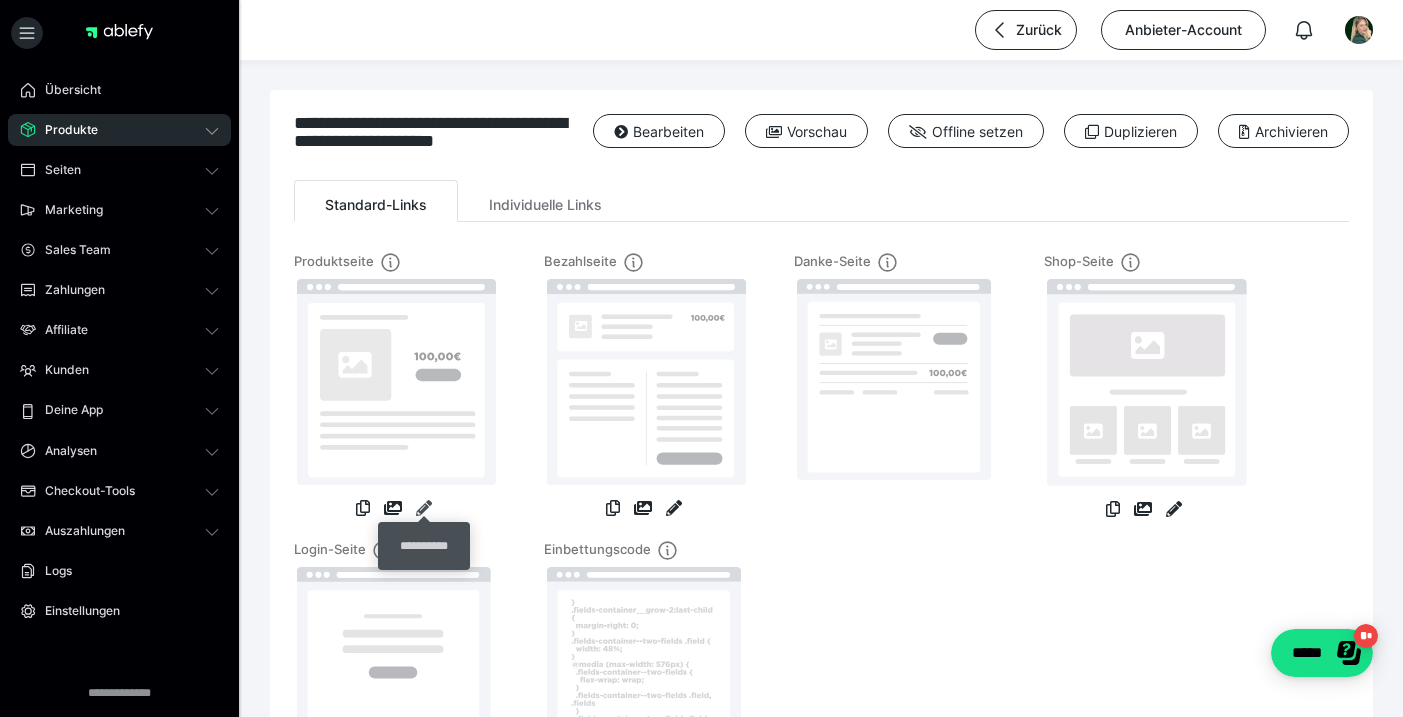 click at bounding box center [424, 508] 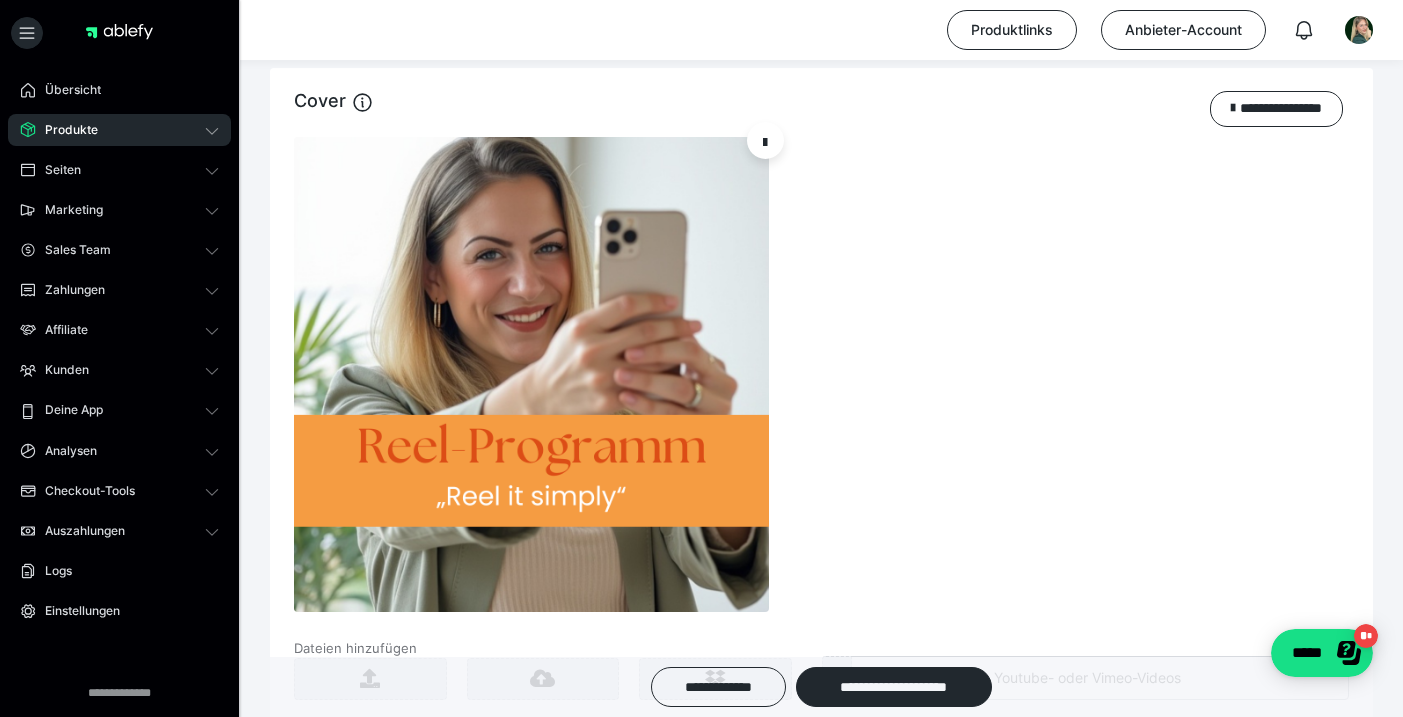 scroll, scrollTop: 1872, scrollLeft: 0, axis: vertical 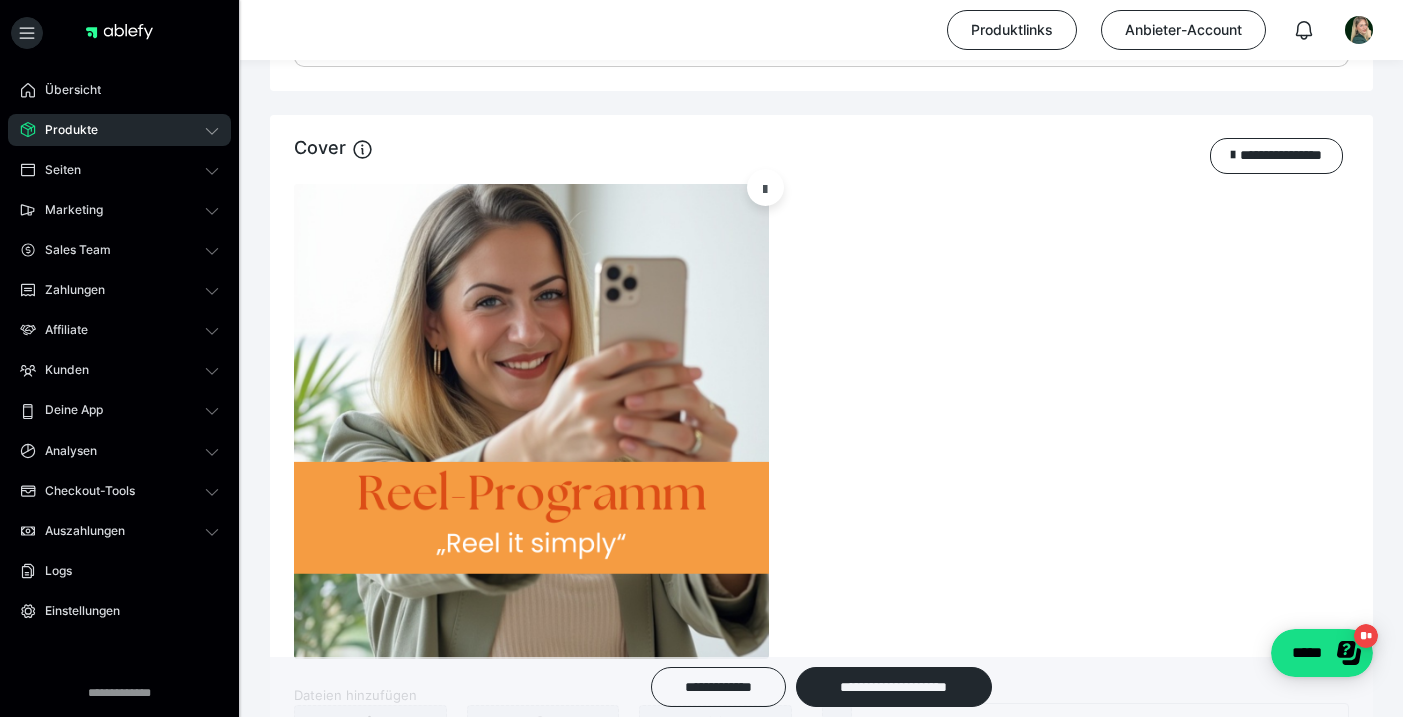 click at bounding box center [765, 188] 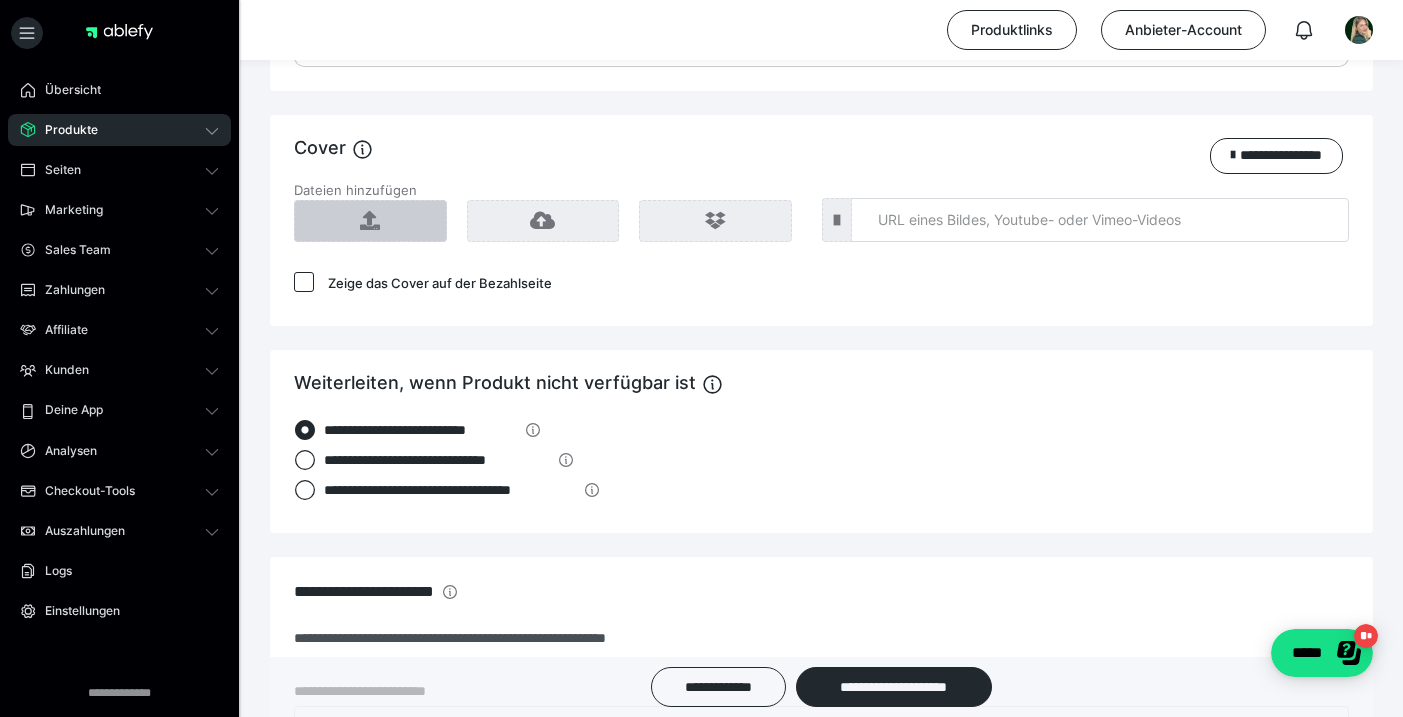 click at bounding box center [370, 221] 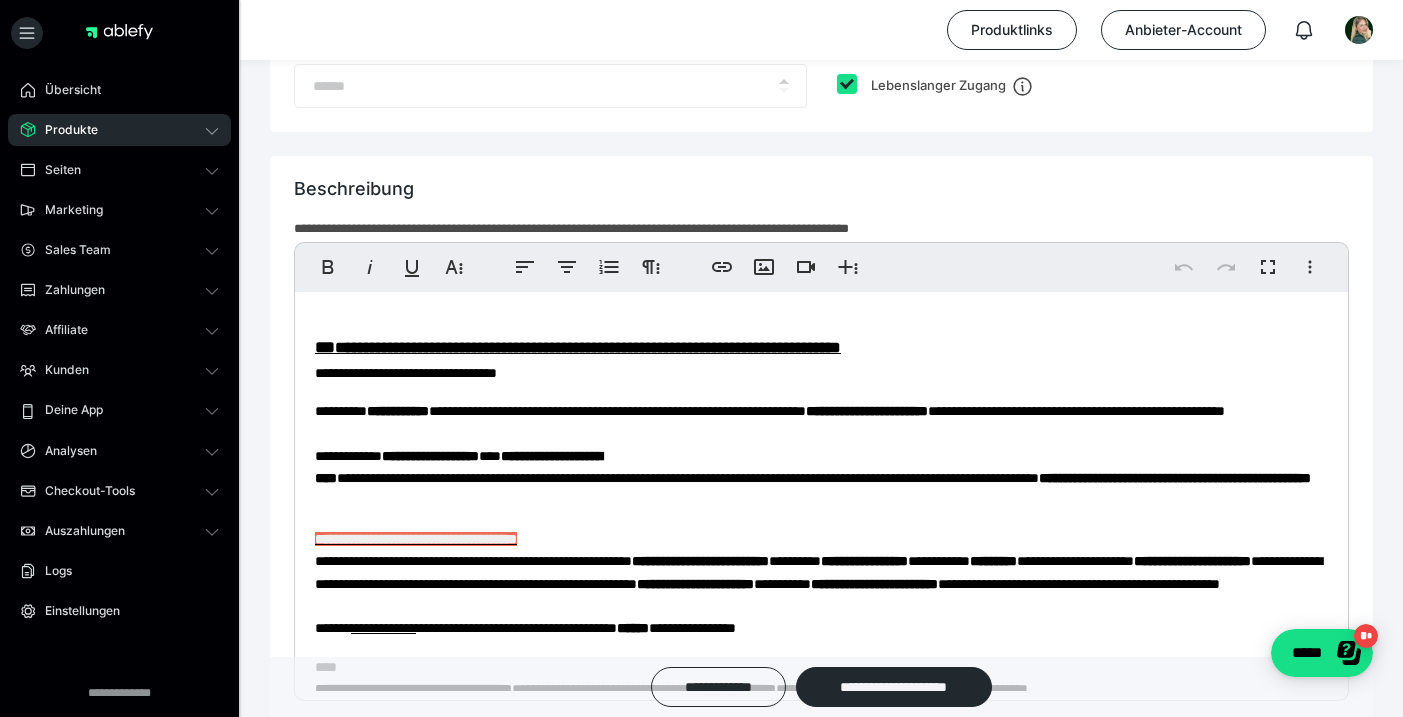 scroll, scrollTop: 1273, scrollLeft: 0, axis: vertical 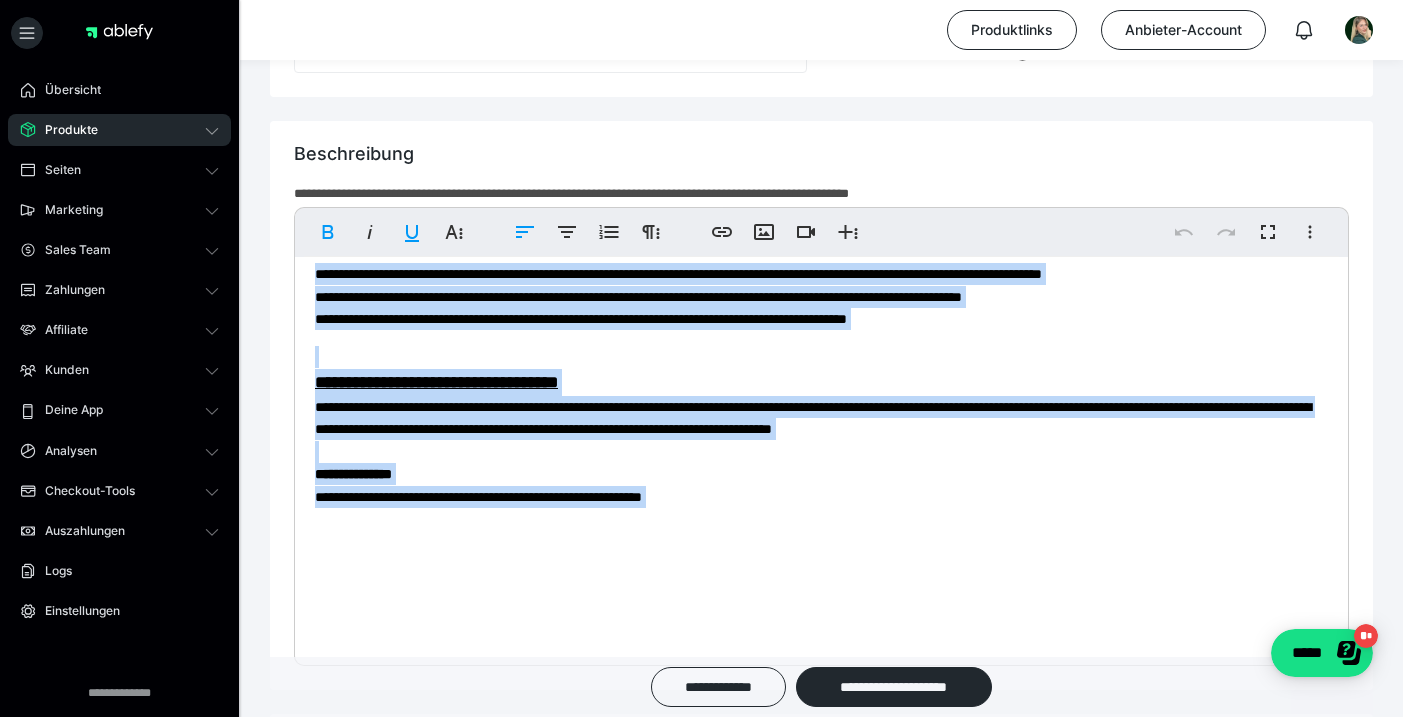 drag, startPoint x: 314, startPoint y: 306, endPoint x: 677, endPoint y: 712, distance: 544.61456 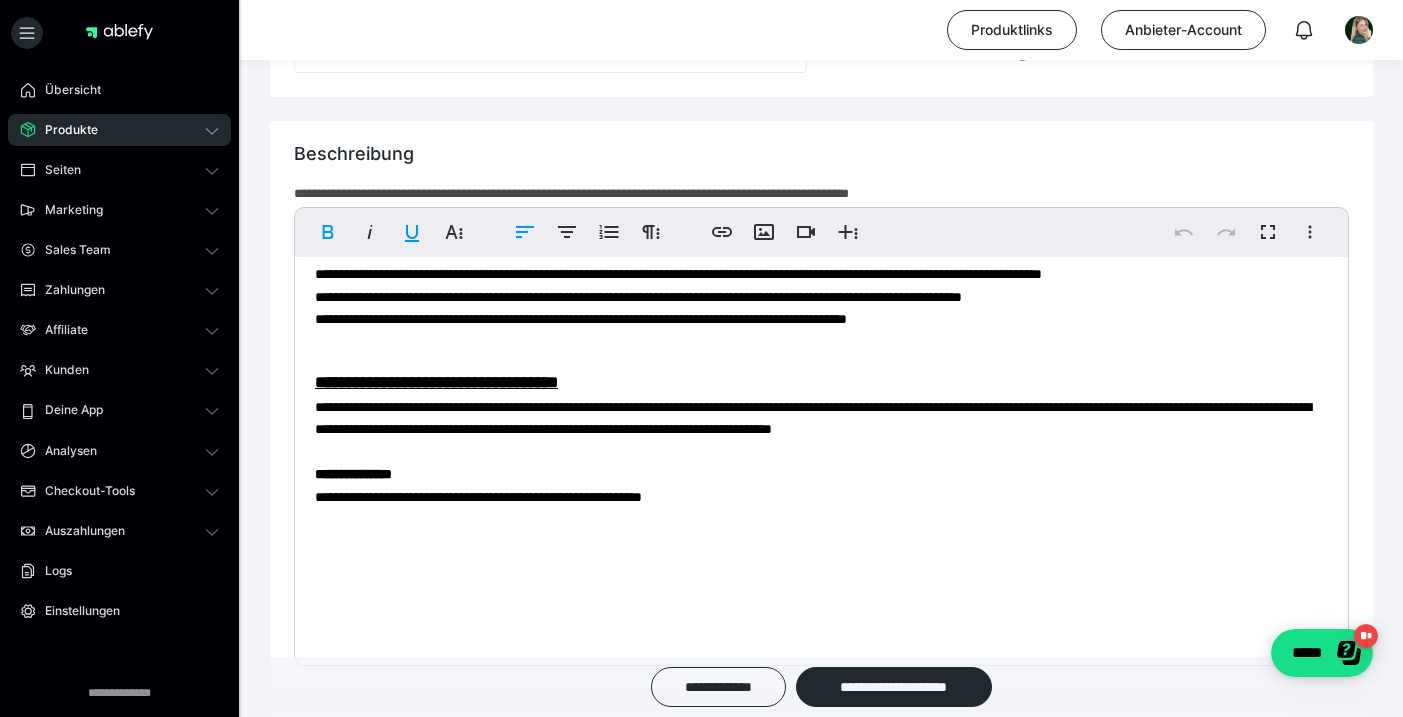 scroll, scrollTop: 0, scrollLeft: 0, axis: both 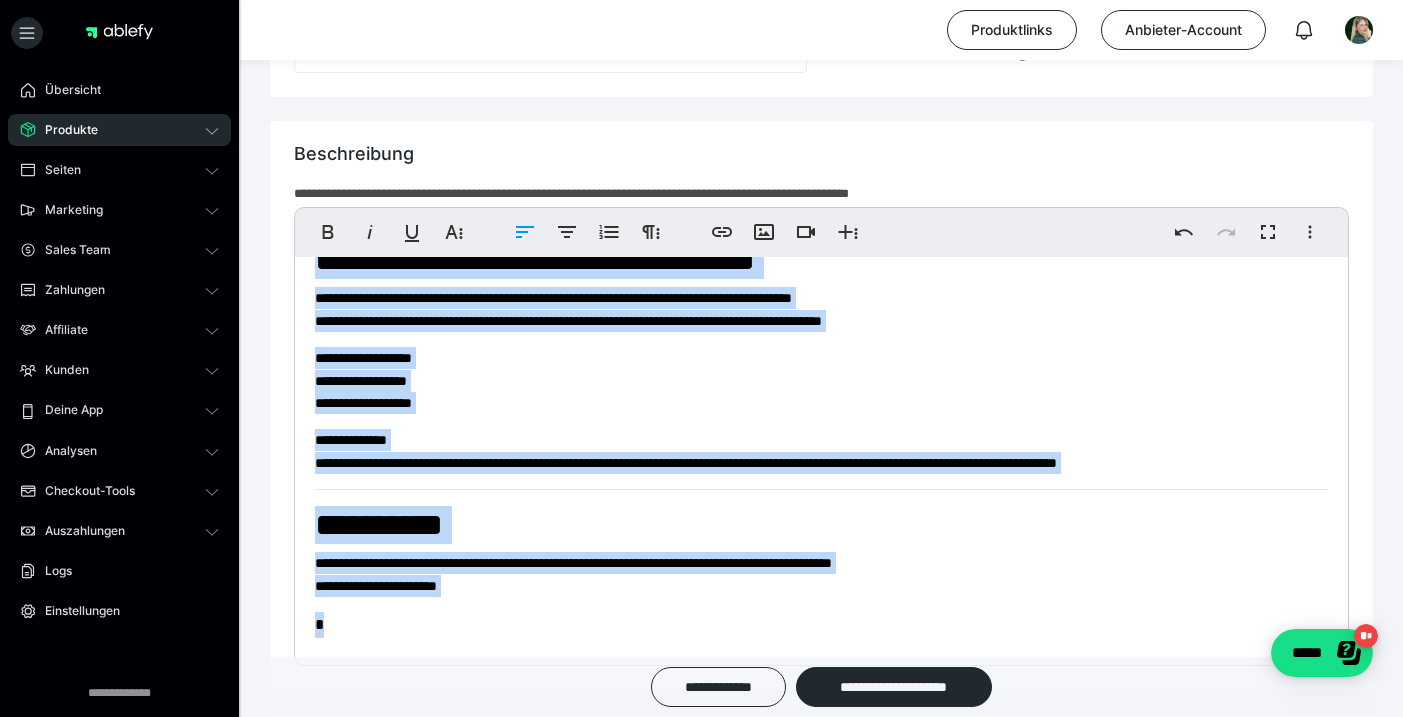 drag, startPoint x: 310, startPoint y: 305, endPoint x: 607, endPoint y: 684, distance: 481.50806 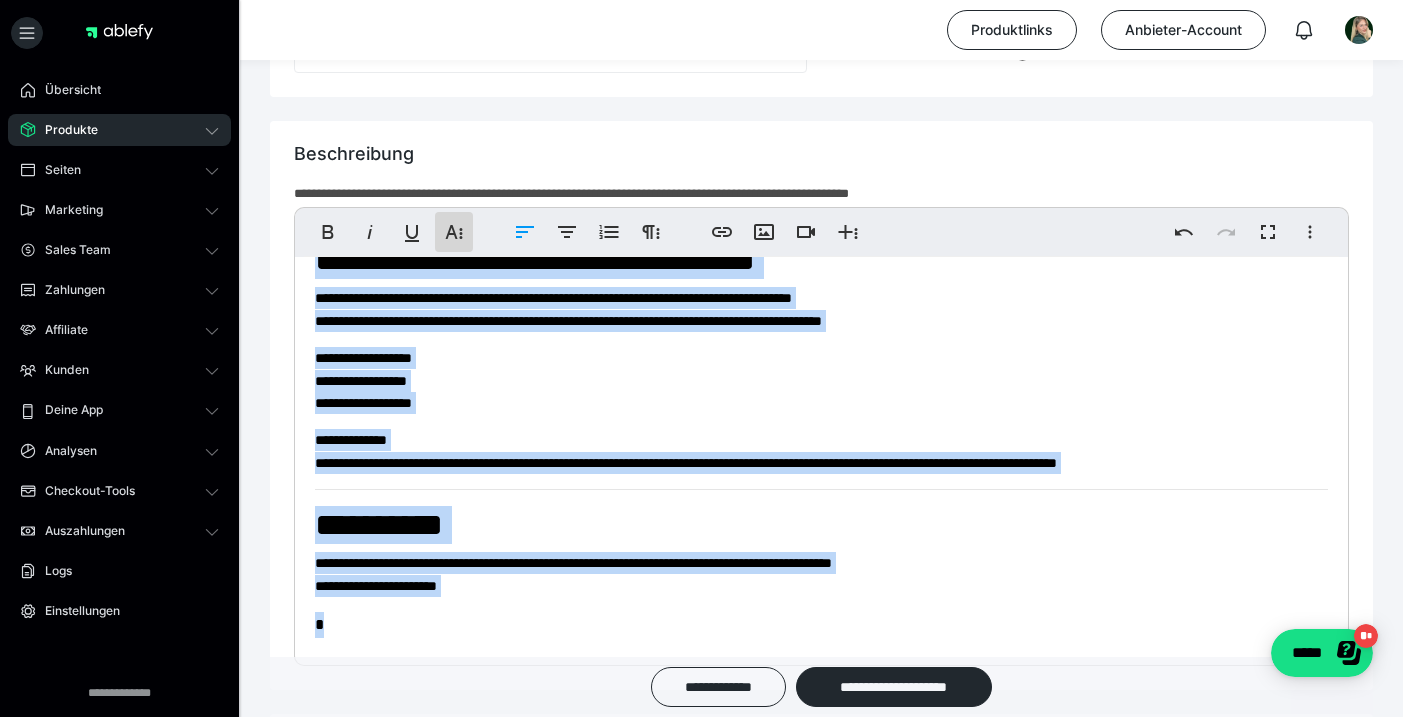 click 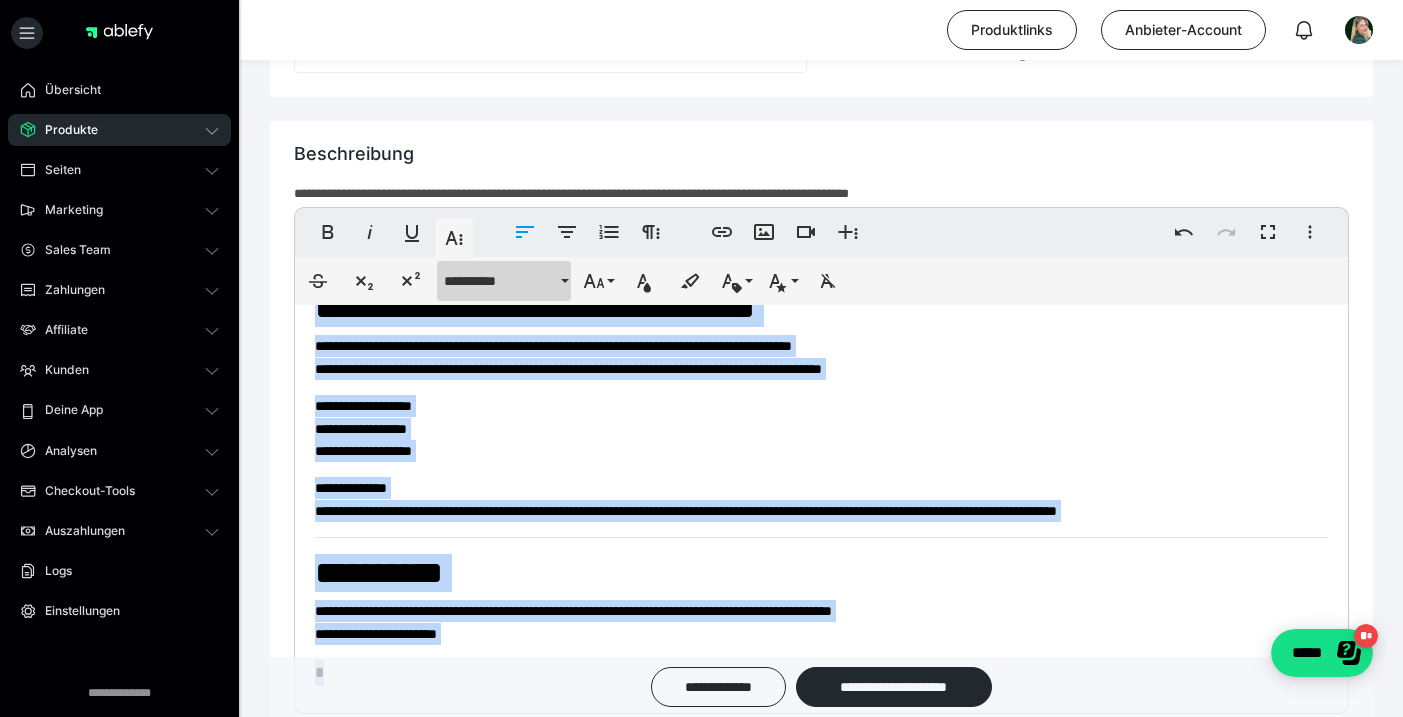 click on "**********" at bounding box center [500, 281] 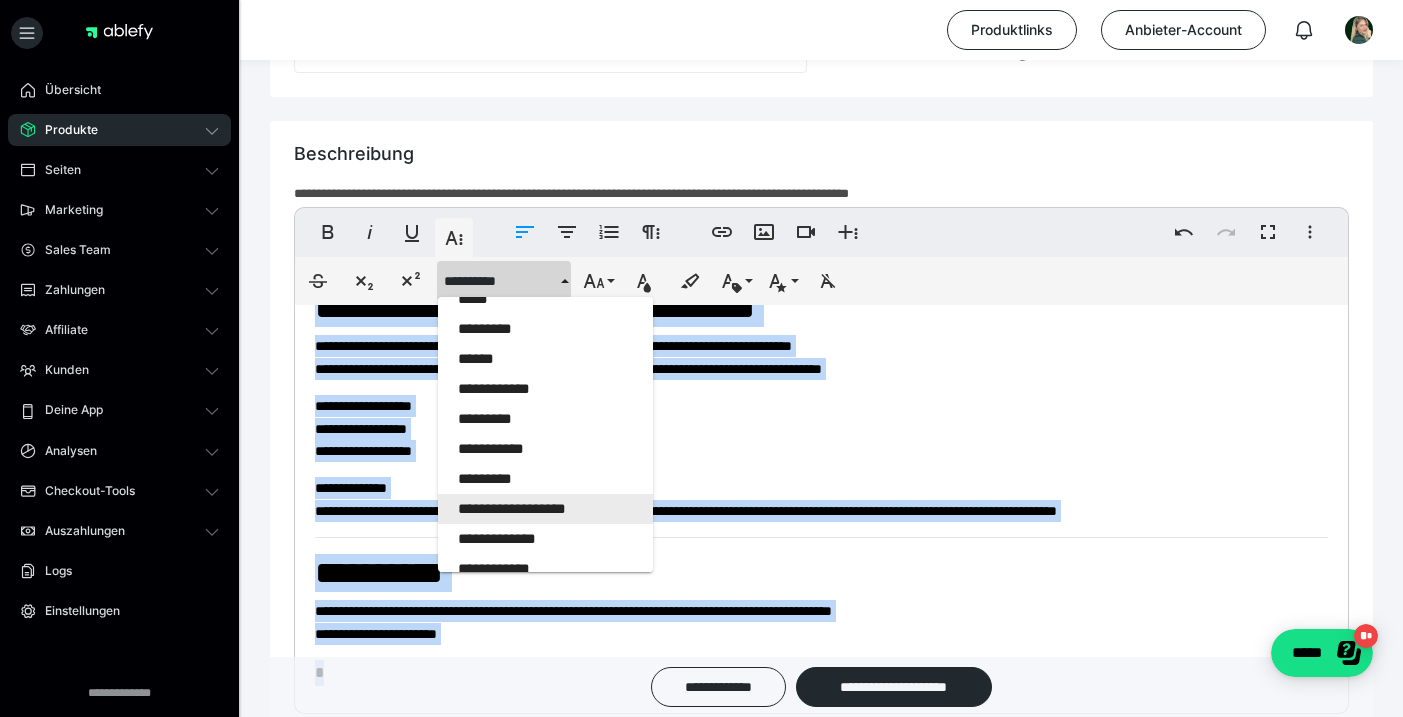 scroll, scrollTop: 735, scrollLeft: 0, axis: vertical 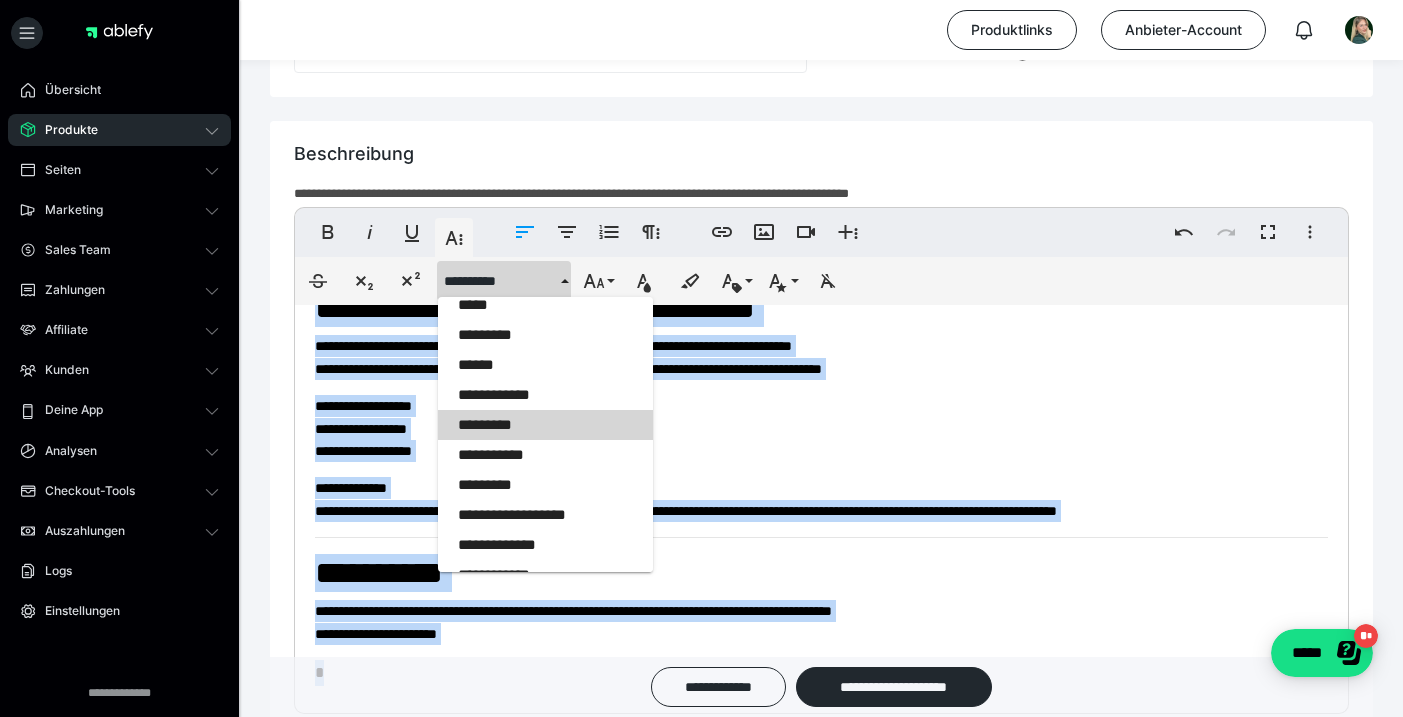 click on "*********" at bounding box center (545, 425) 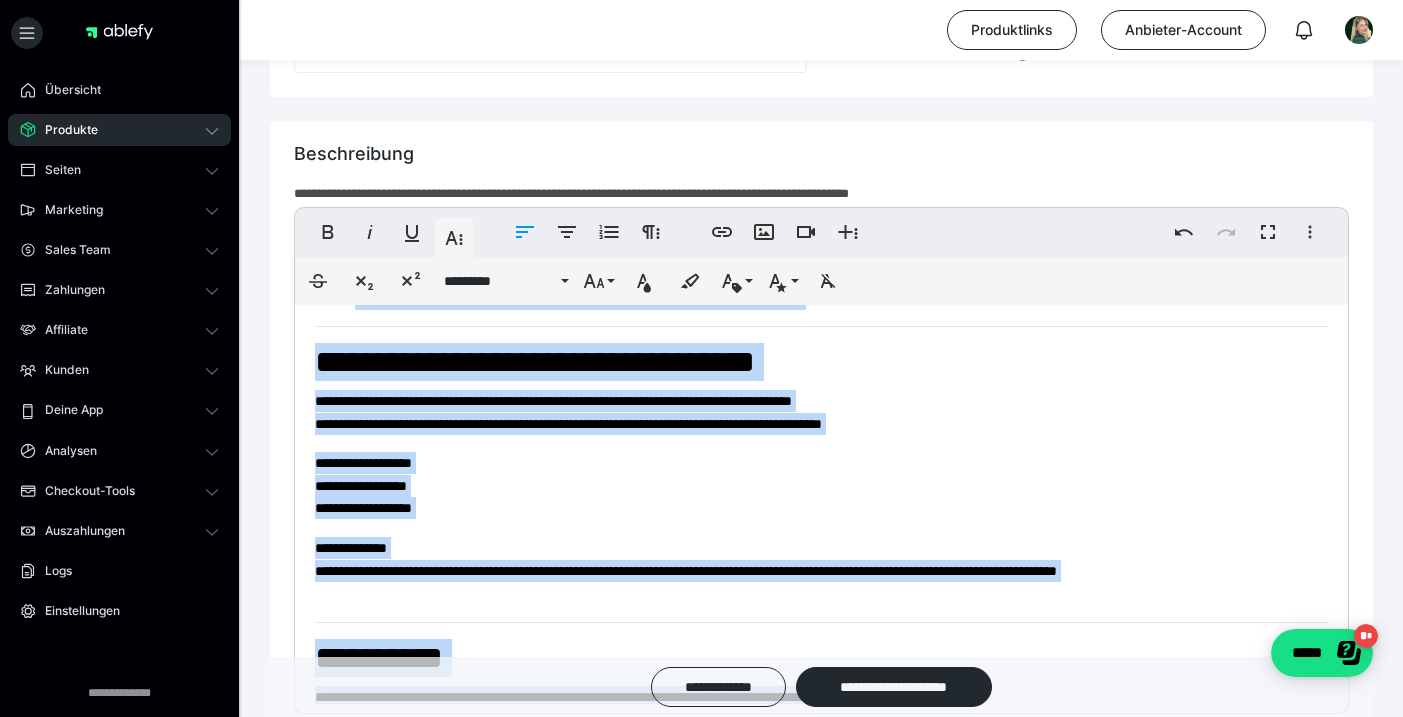 click on "**********" at bounding box center (821, 486) 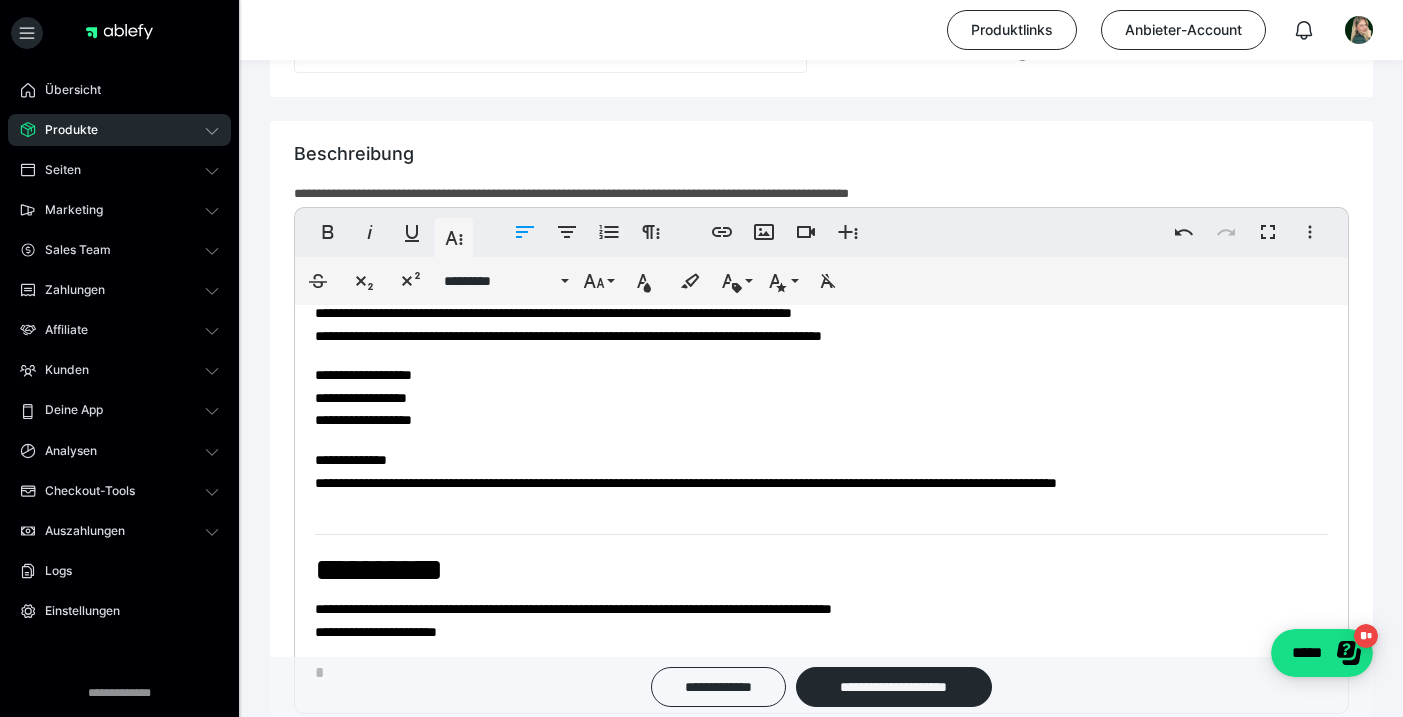 scroll, scrollTop: 1700, scrollLeft: 0, axis: vertical 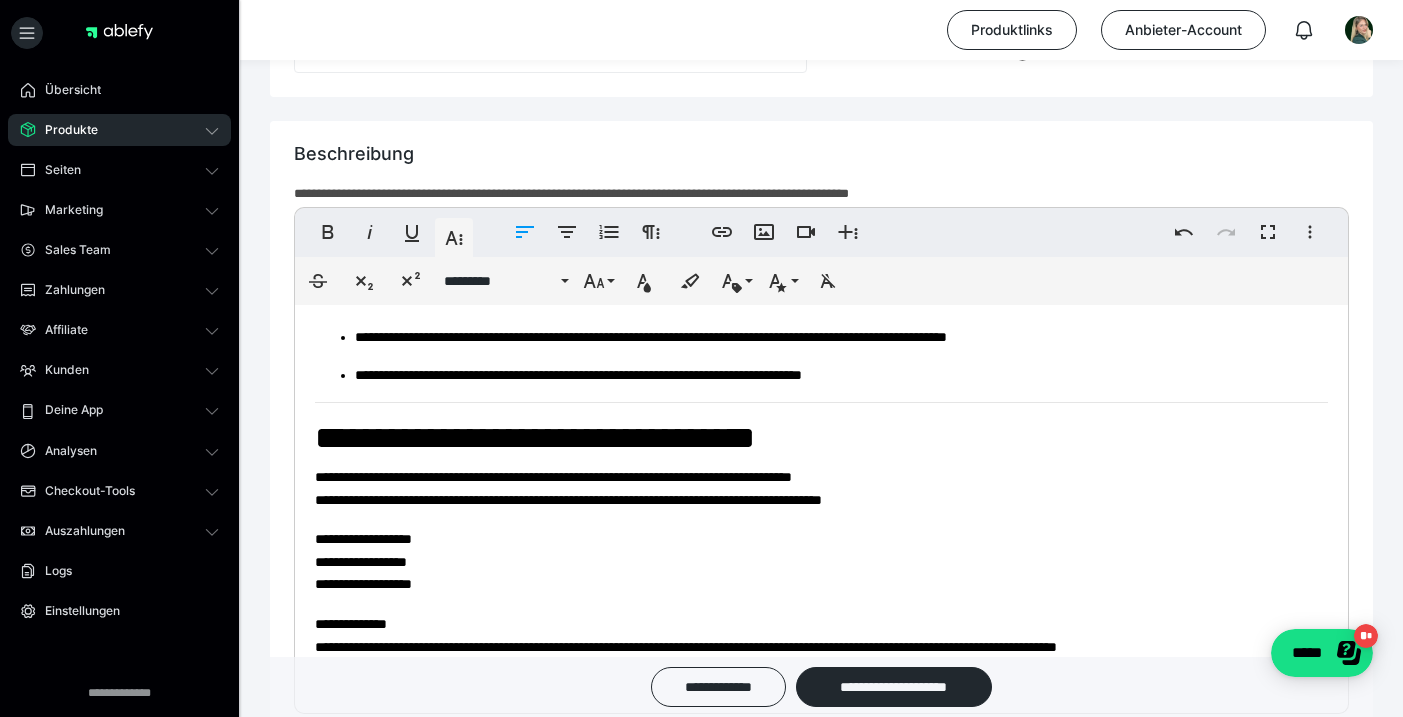 click on "**********" at bounding box center (821, -167) 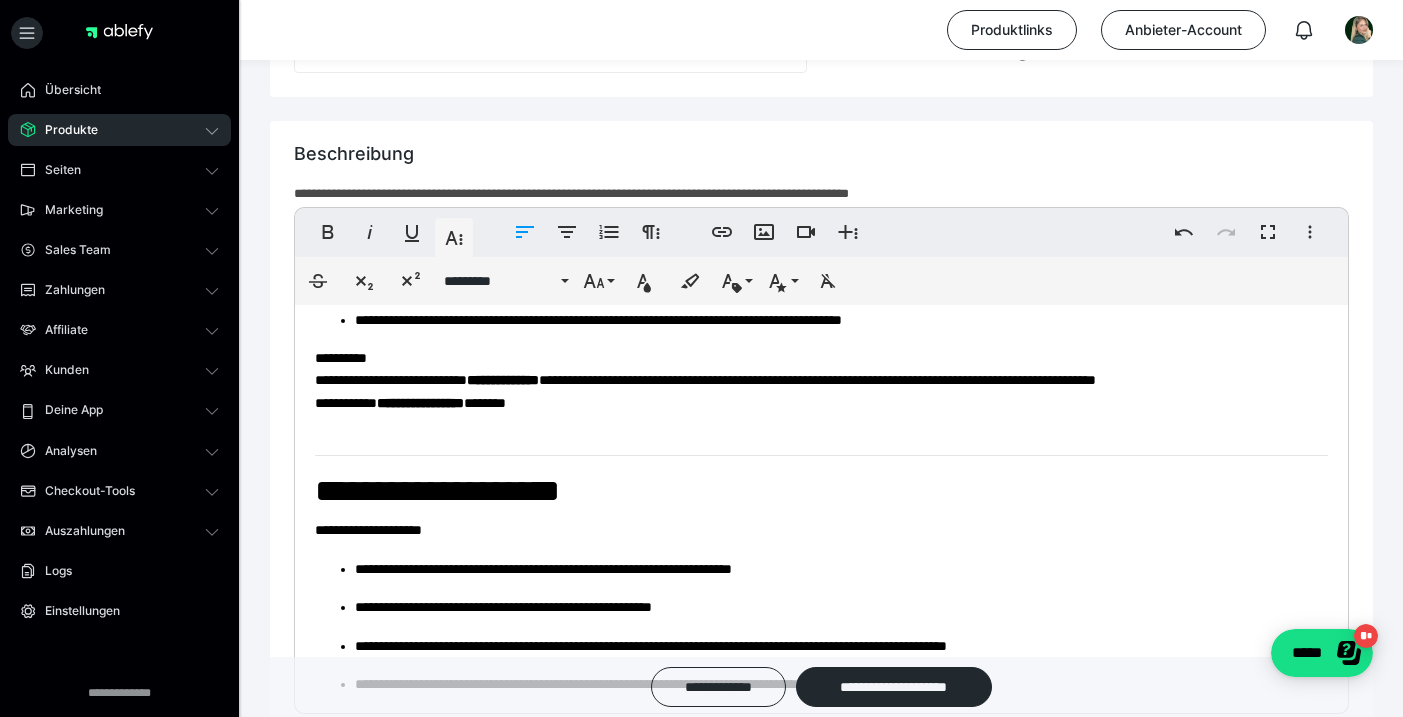 scroll, scrollTop: 1230, scrollLeft: 0, axis: vertical 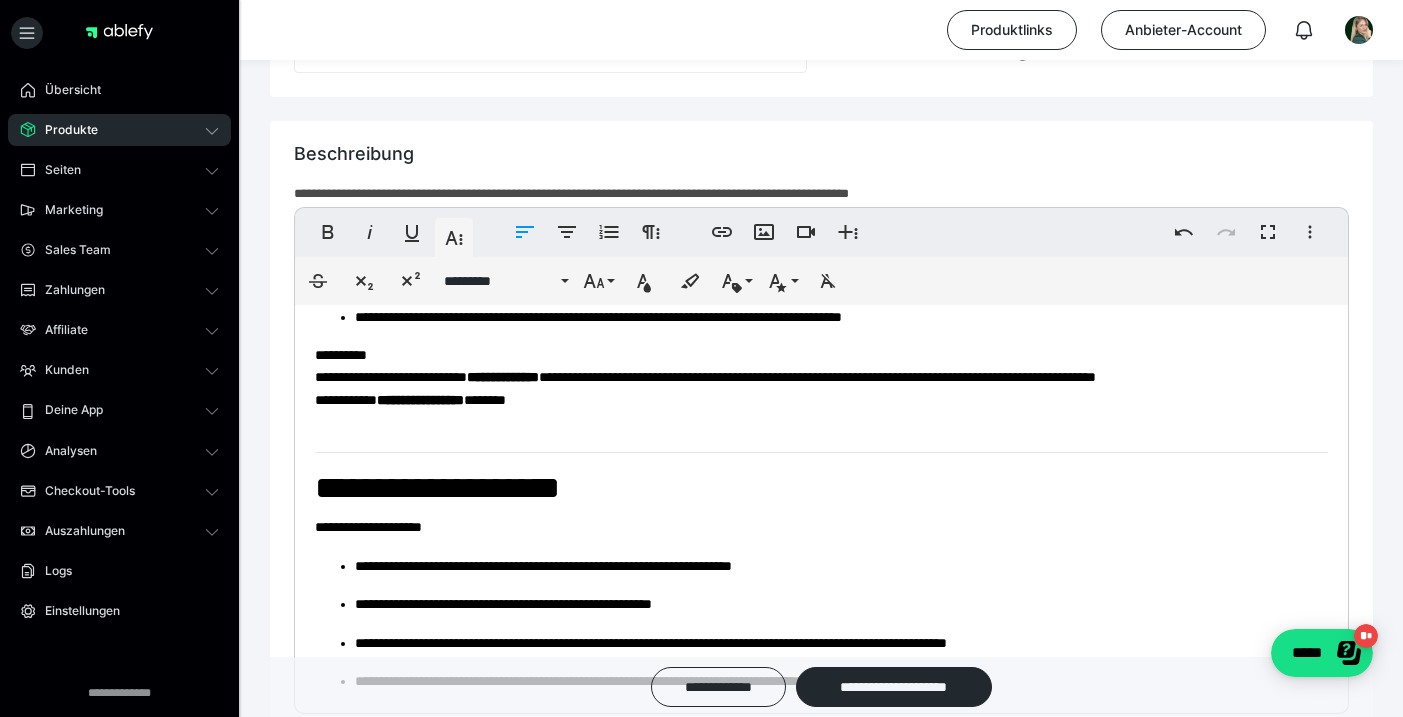 click on "**********" at bounding box center (437, 488) 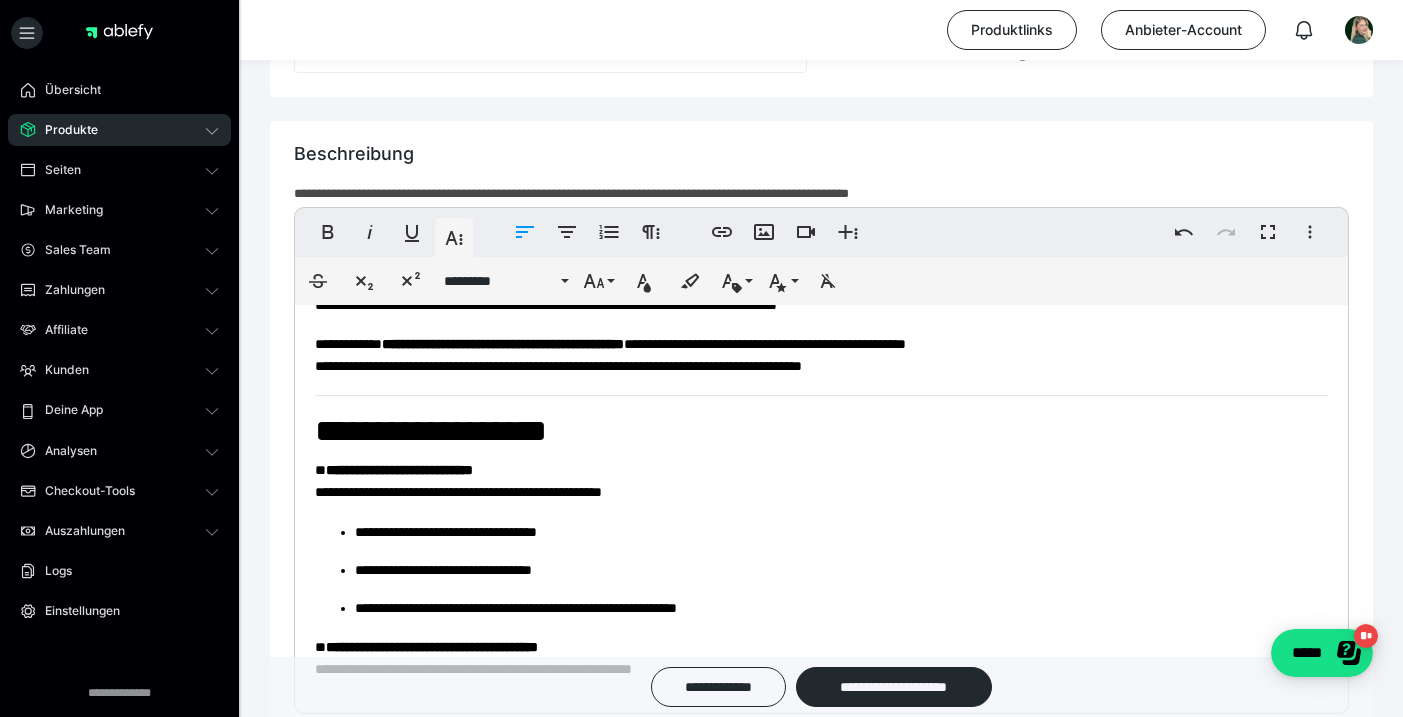 scroll, scrollTop: 681, scrollLeft: 0, axis: vertical 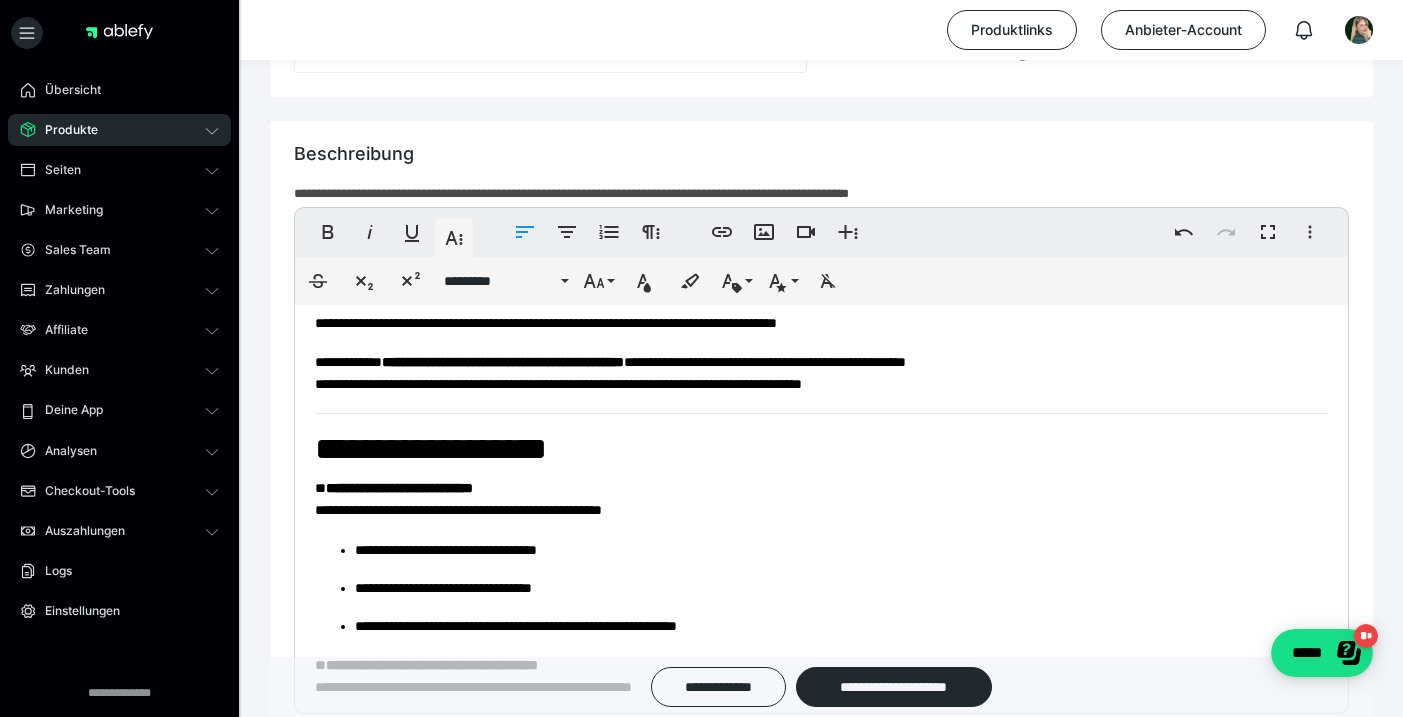 click on "**********" at bounding box center [431, 449] 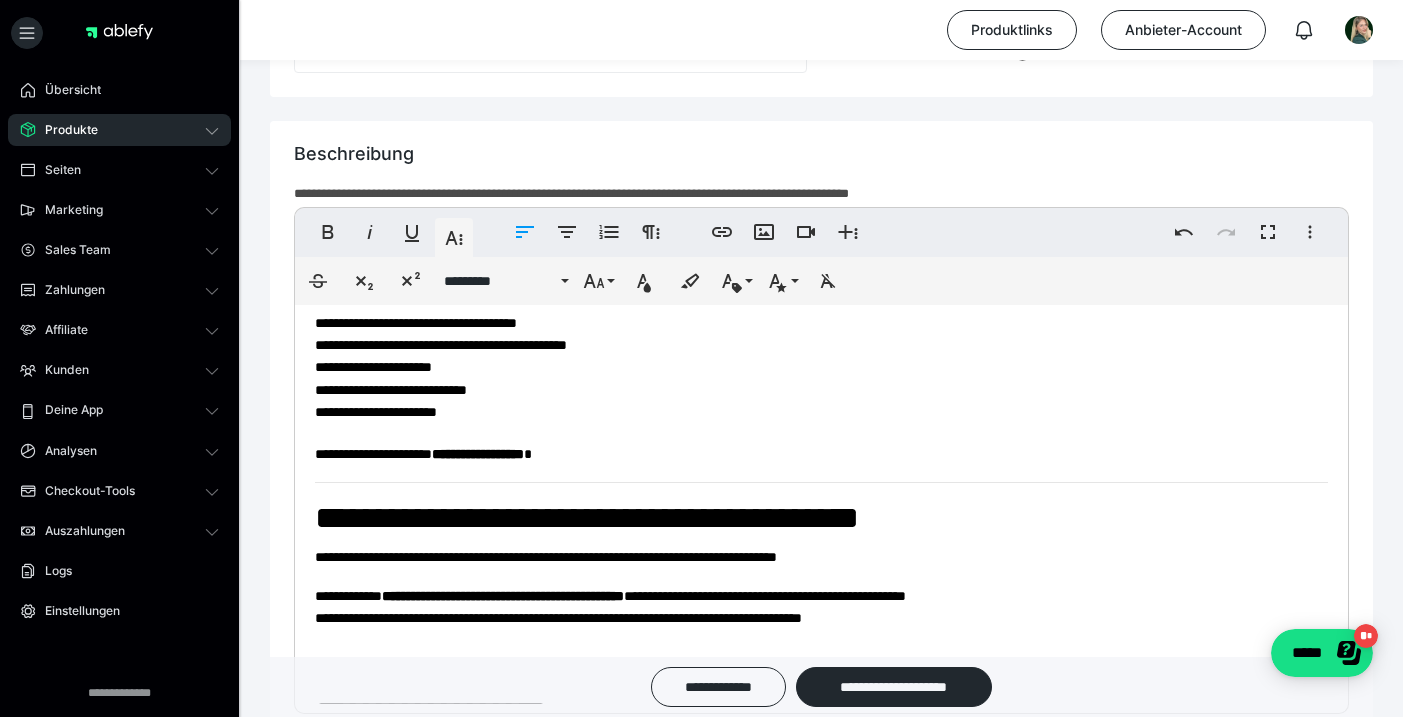 scroll, scrollTop: 423, scrollLeft: 0, axis: vertical 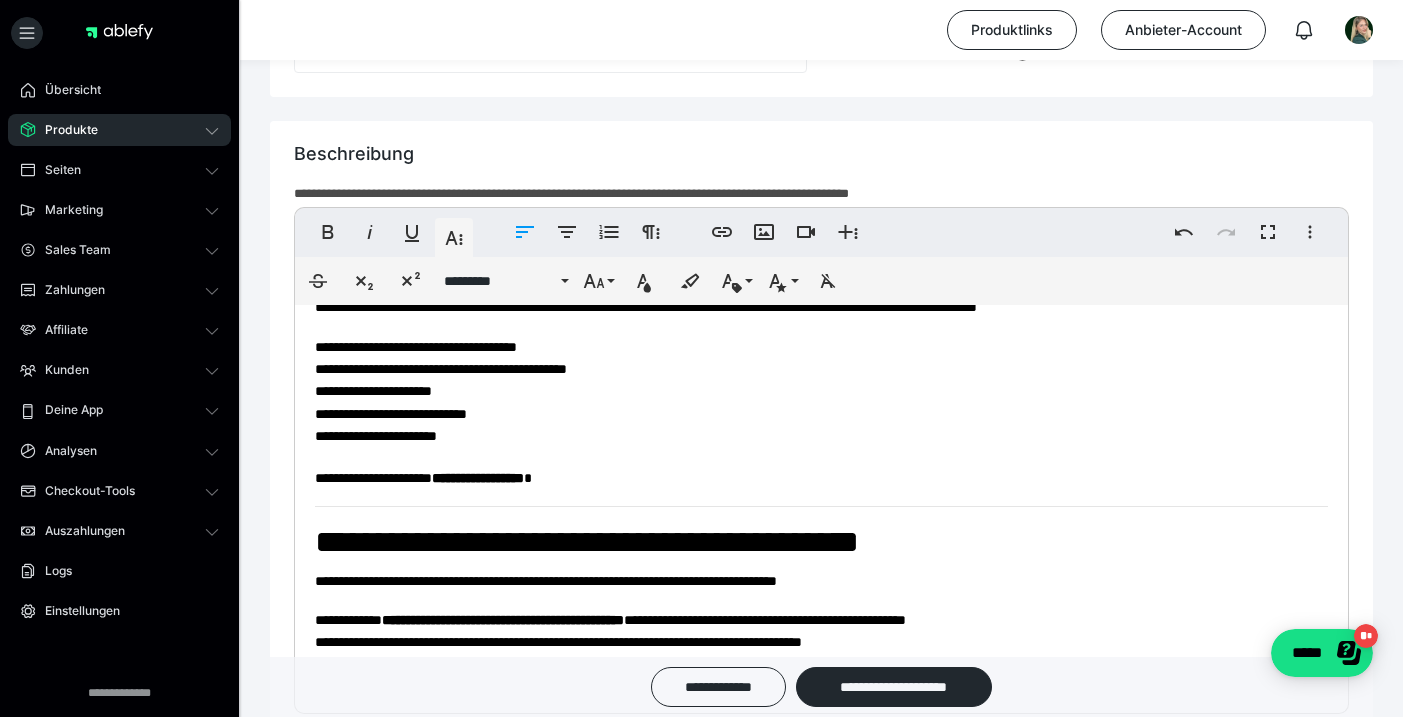 click on "**********" at bounding box center [587, 542] 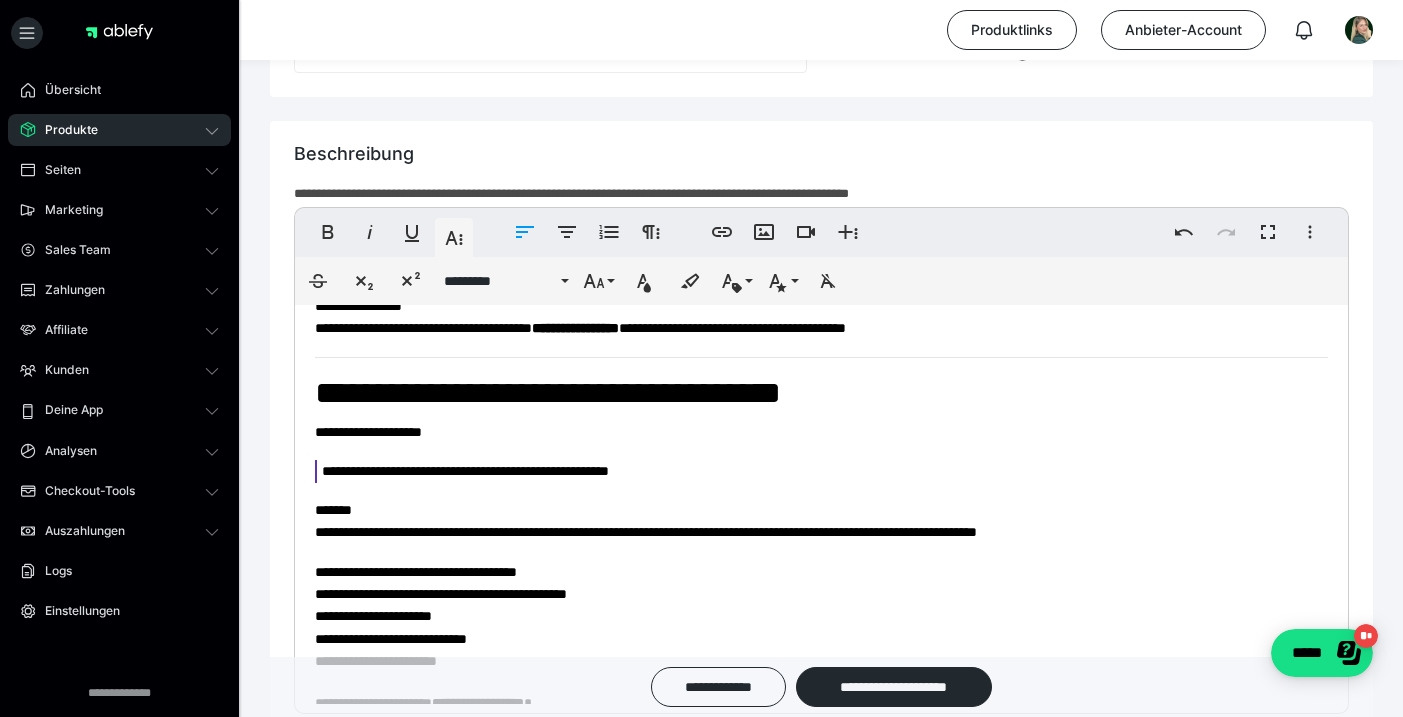 scroll, scrollTop: 174, scrollLeft: 0, axis: vertical 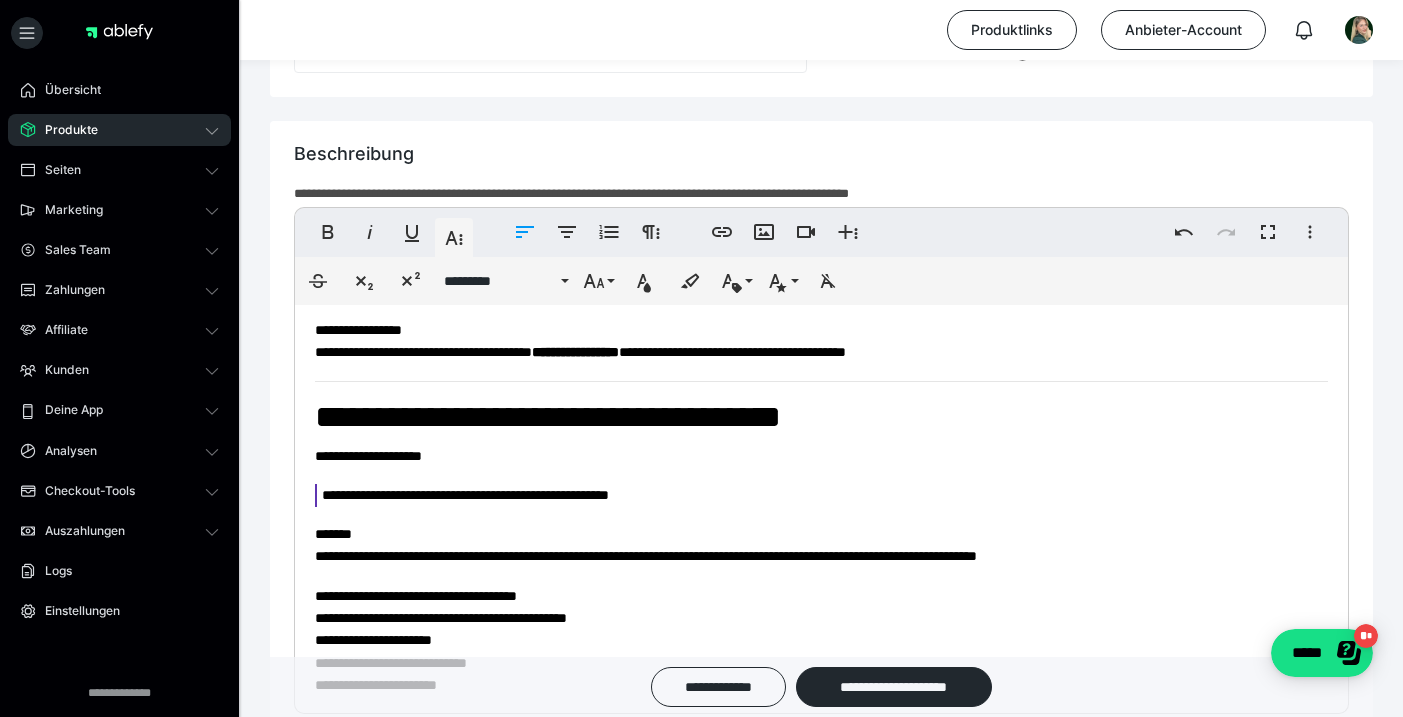 click on "**********" at bounding box center [821, 1253] 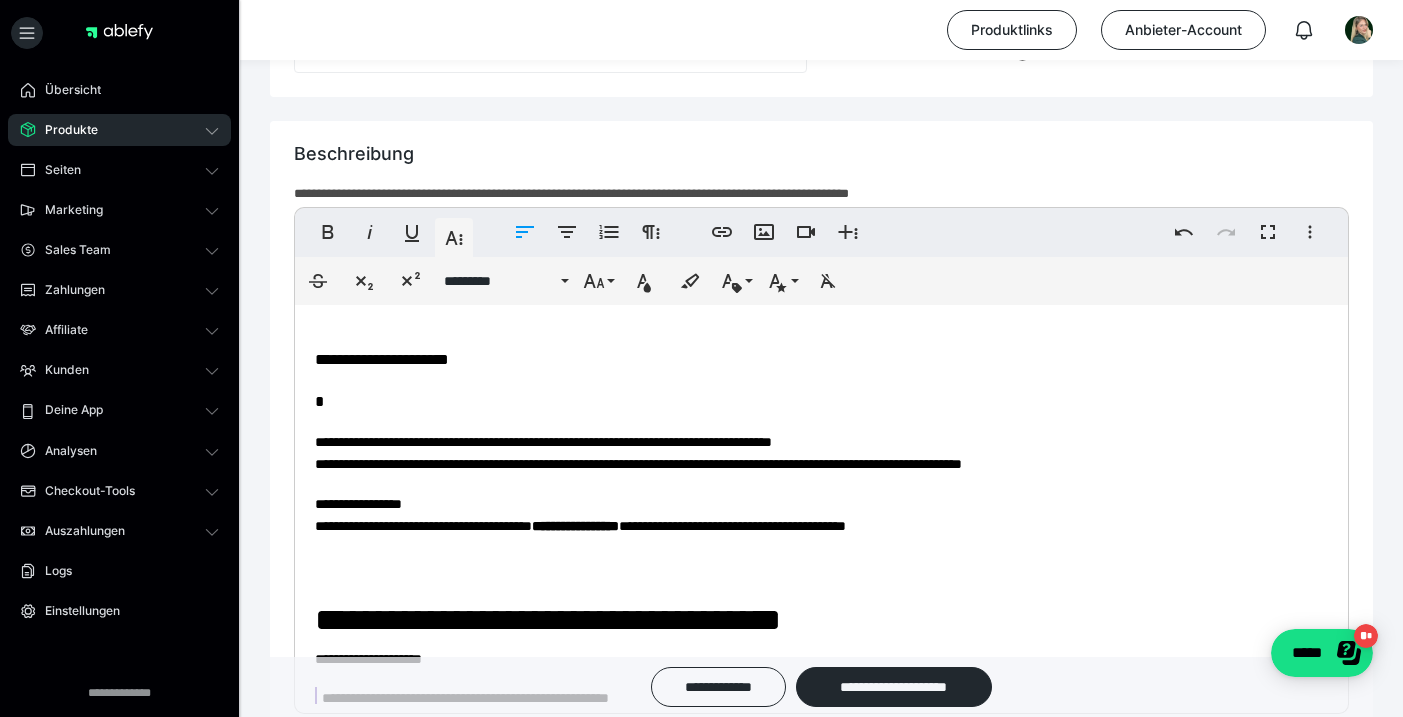 scroll, scrollTop: 0, scrollLeft: 0, axis: both 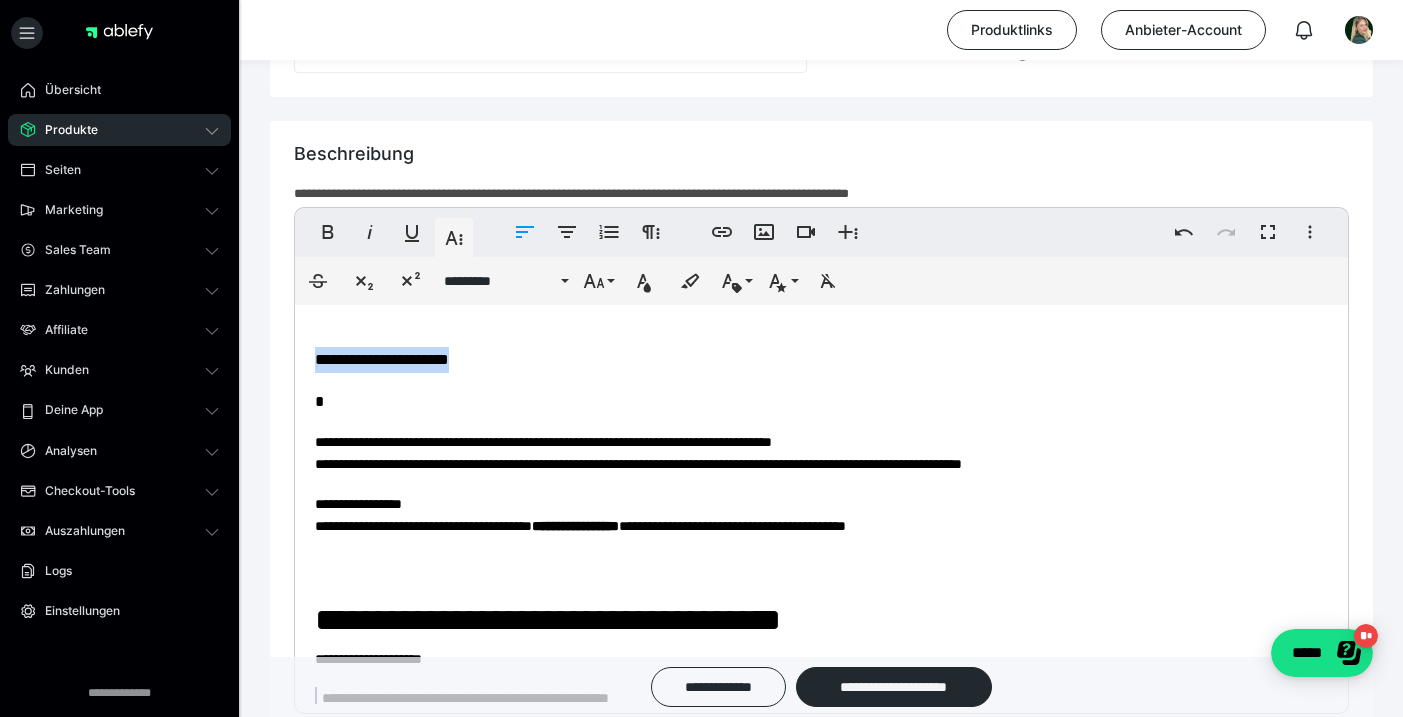 drag, startPoint x: 568, startPoint y: 349, endPoint x: 310, endPoint y: 353, distance: 258.031 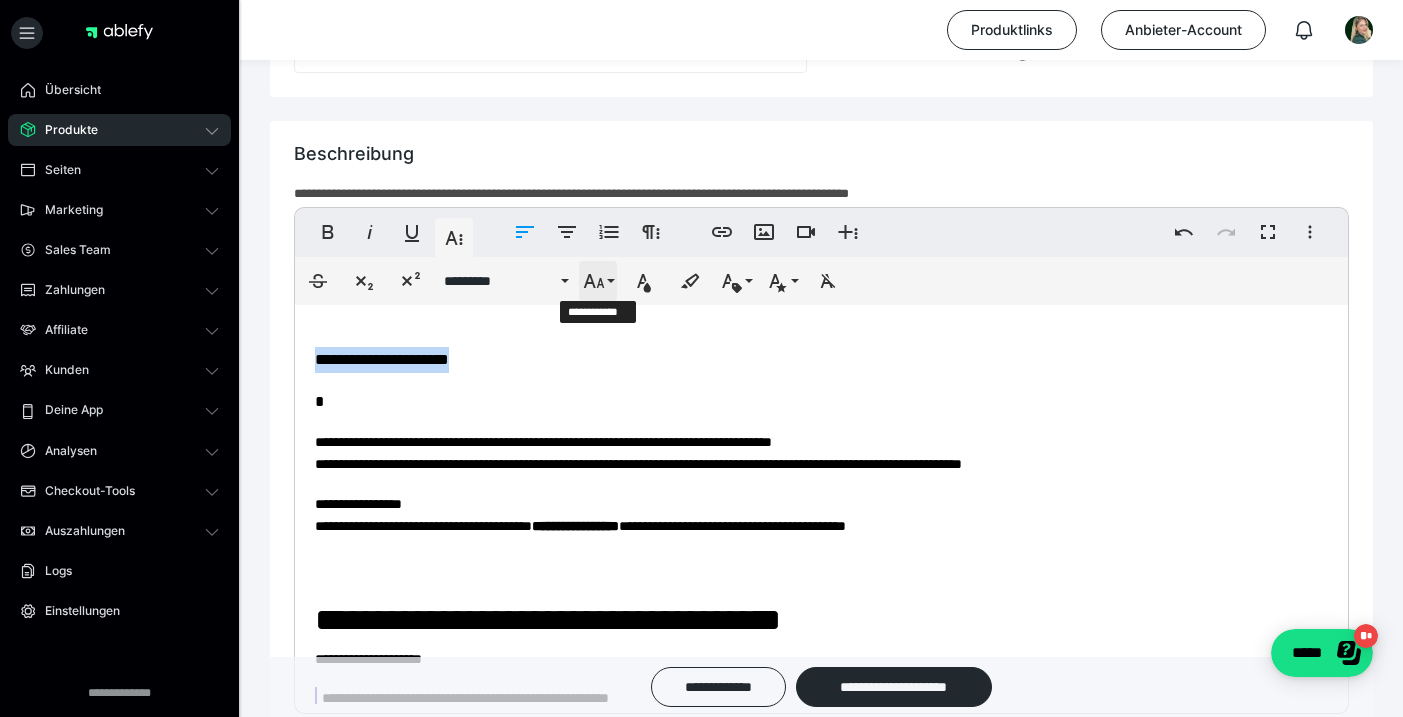 click 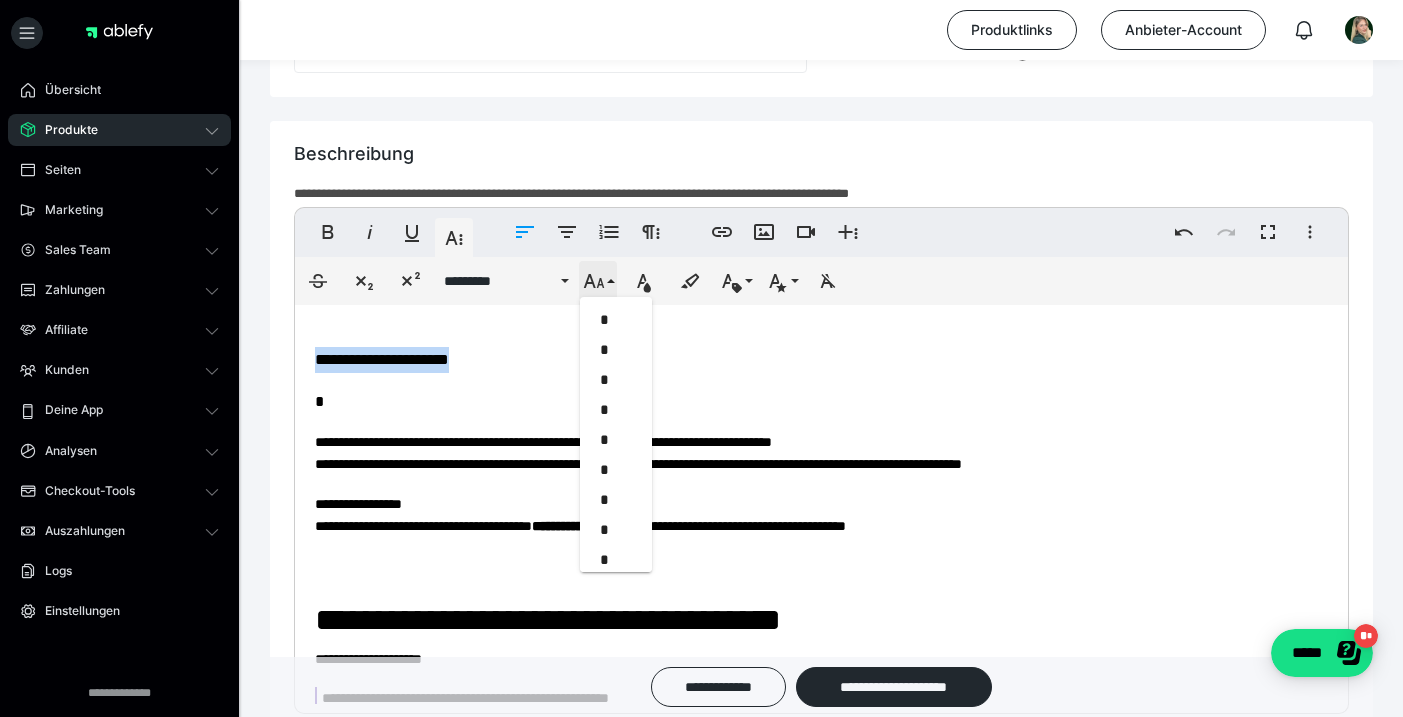 scroll, scrollTop: 473, scrollLeft: 0, axis: vertical 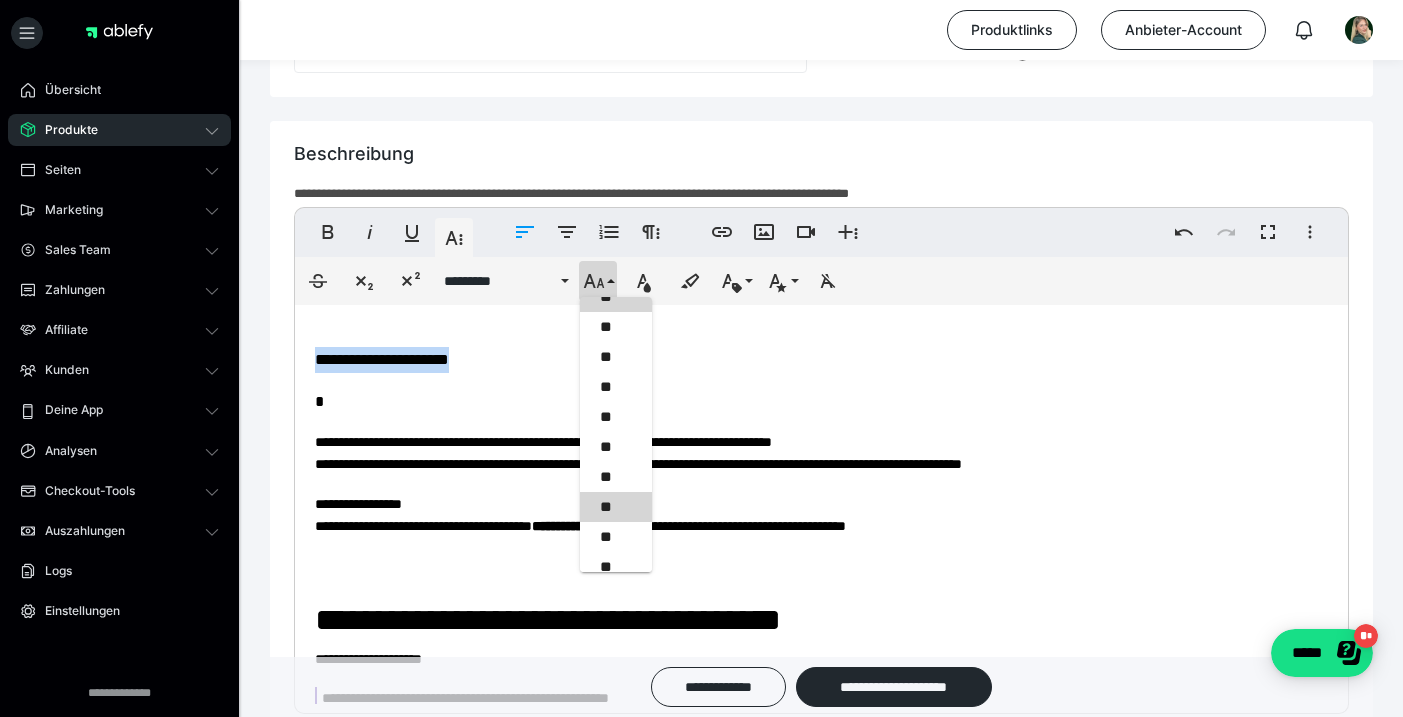 click on "**" at bounding box center (616, 507) 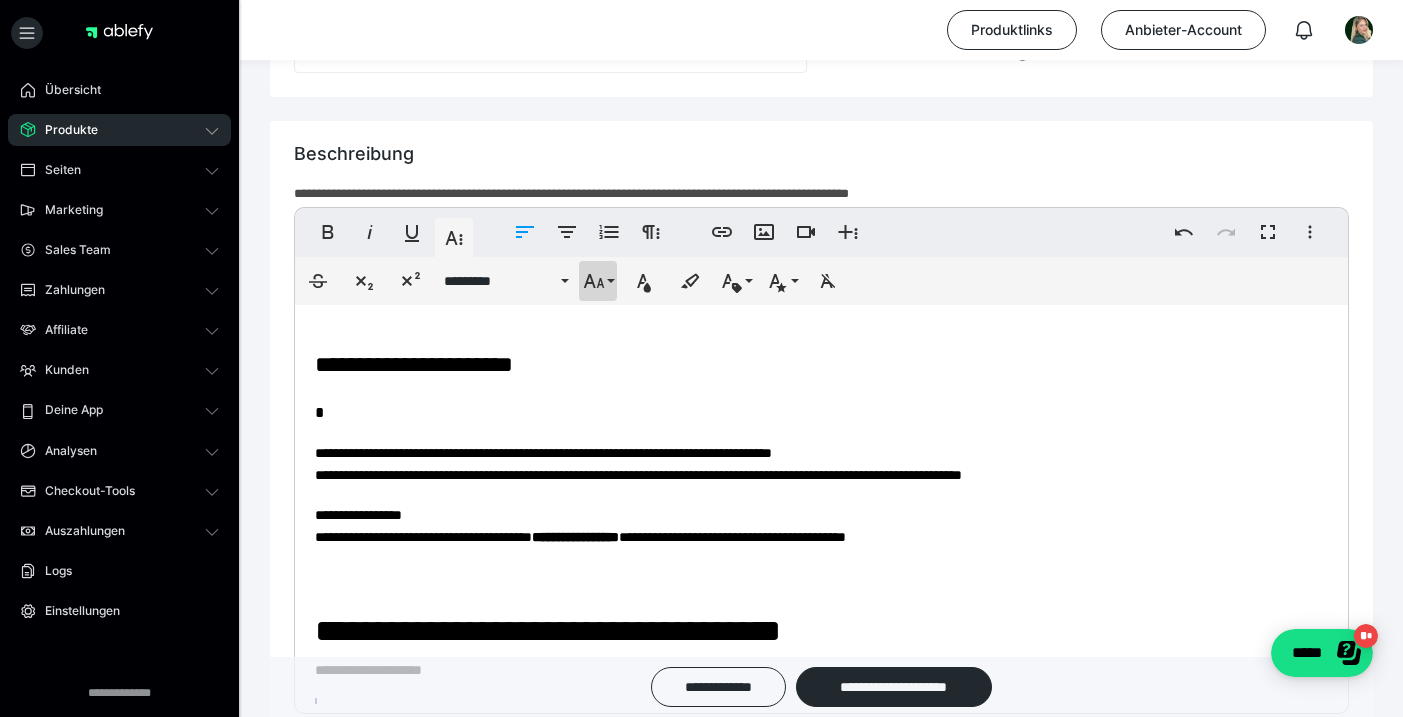 click 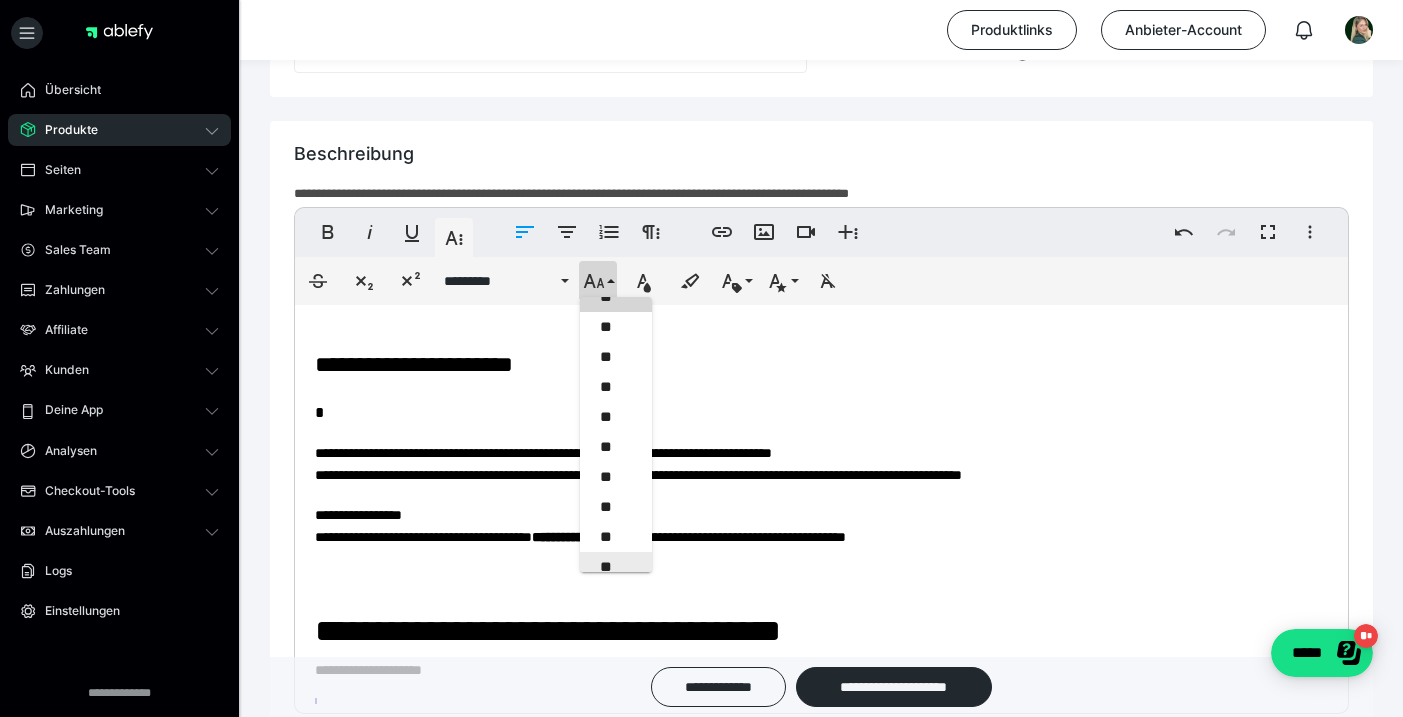 click on "**" at bounding box center [616, 567] 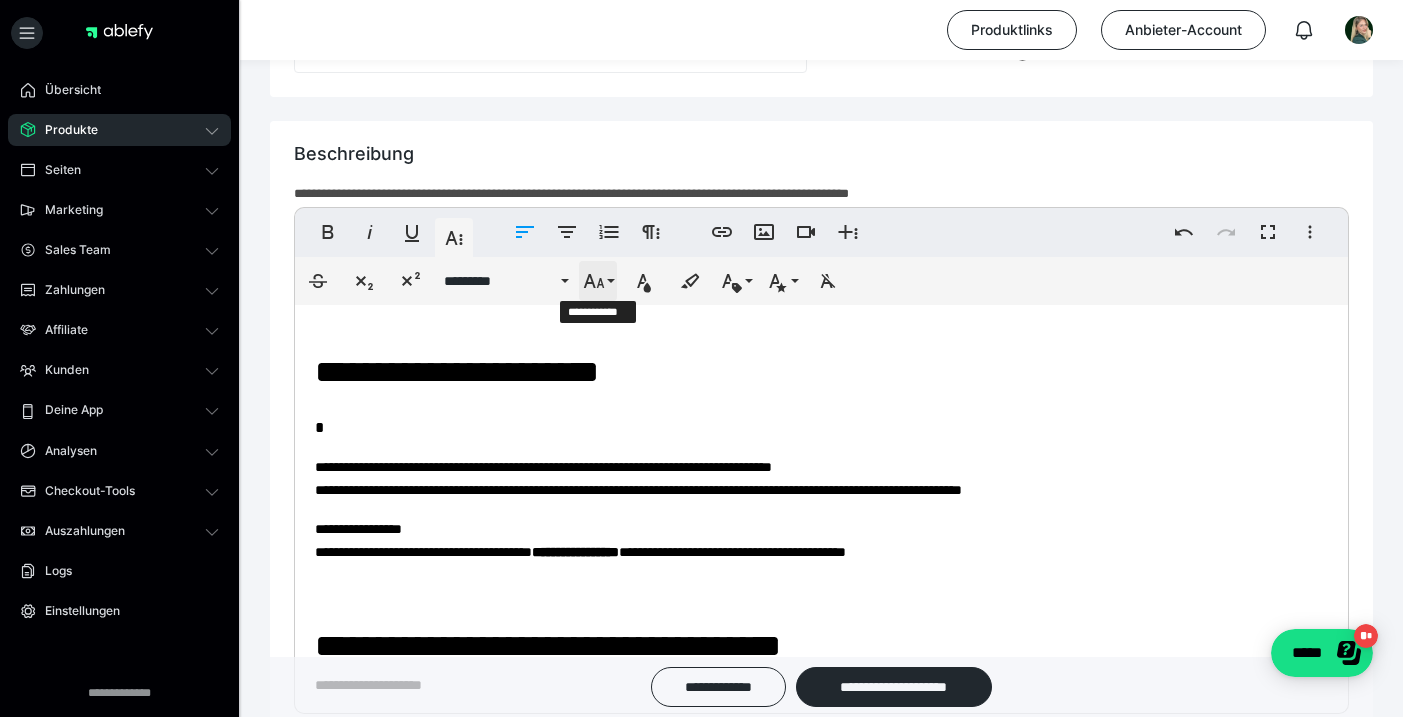 scroll, scrollTop: 0, scrollLeft: 0, axis: both 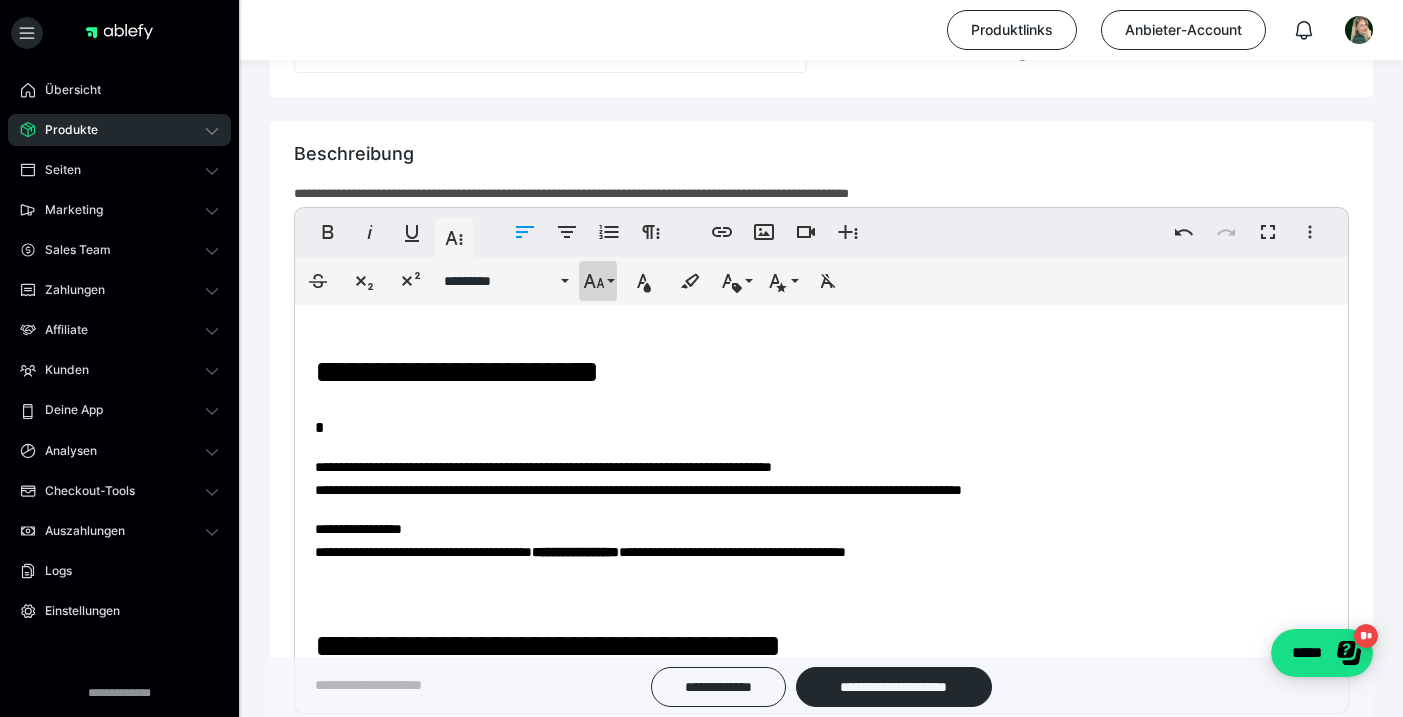 click 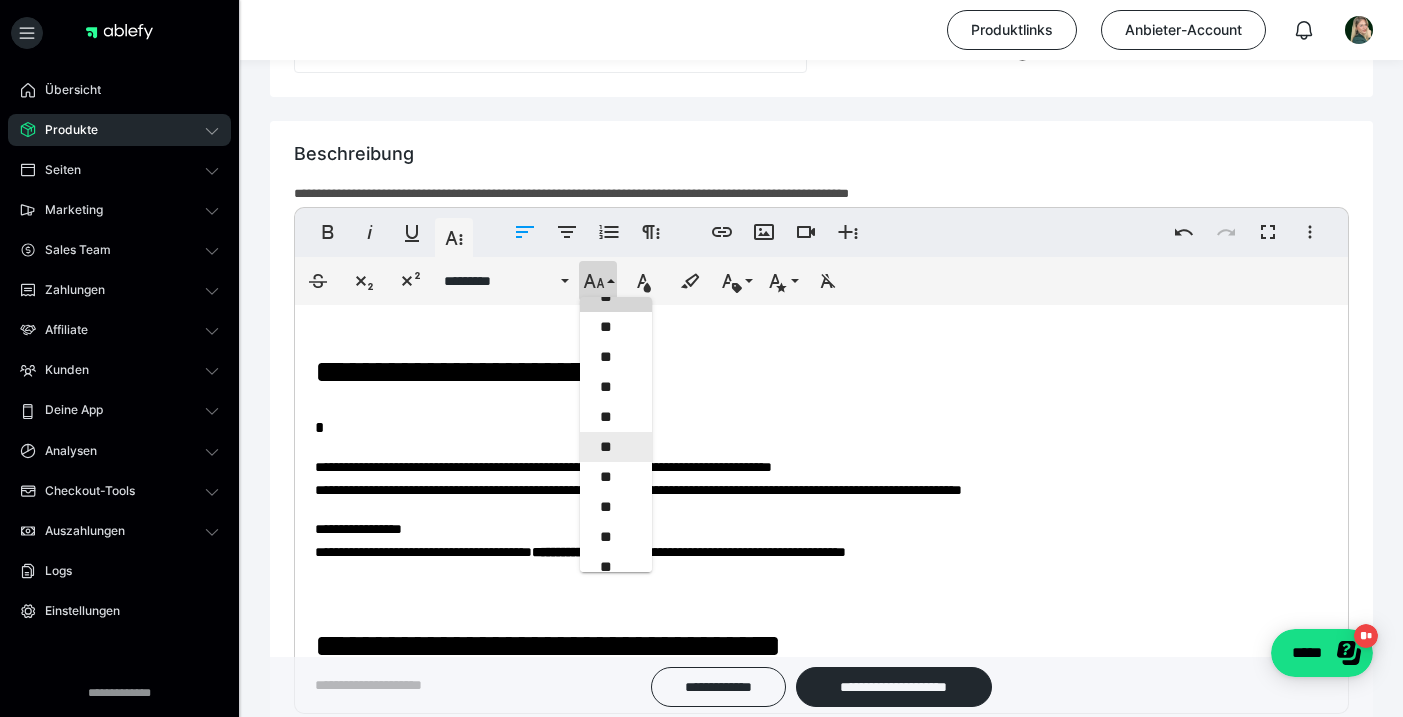 click on "**" at bounding box center (616, 447) 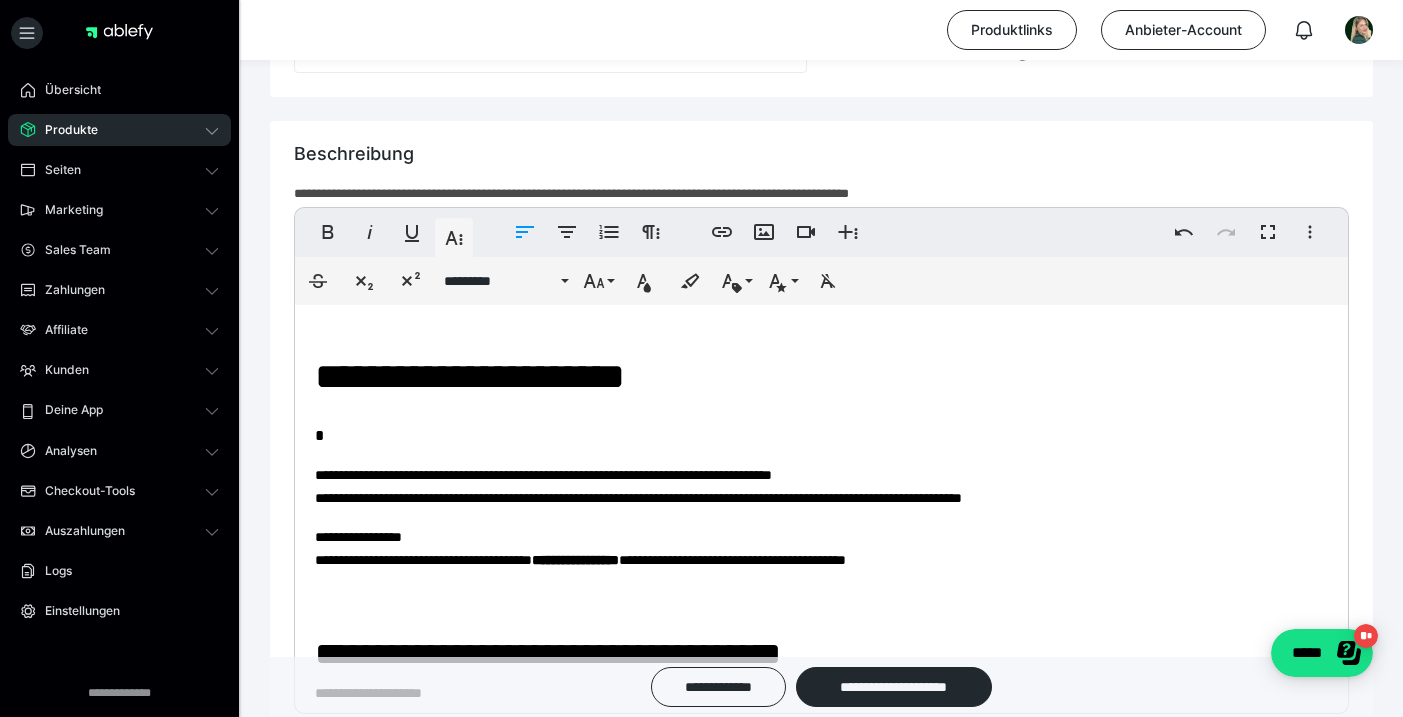 click on "**********" at bounding box center [821, 366] 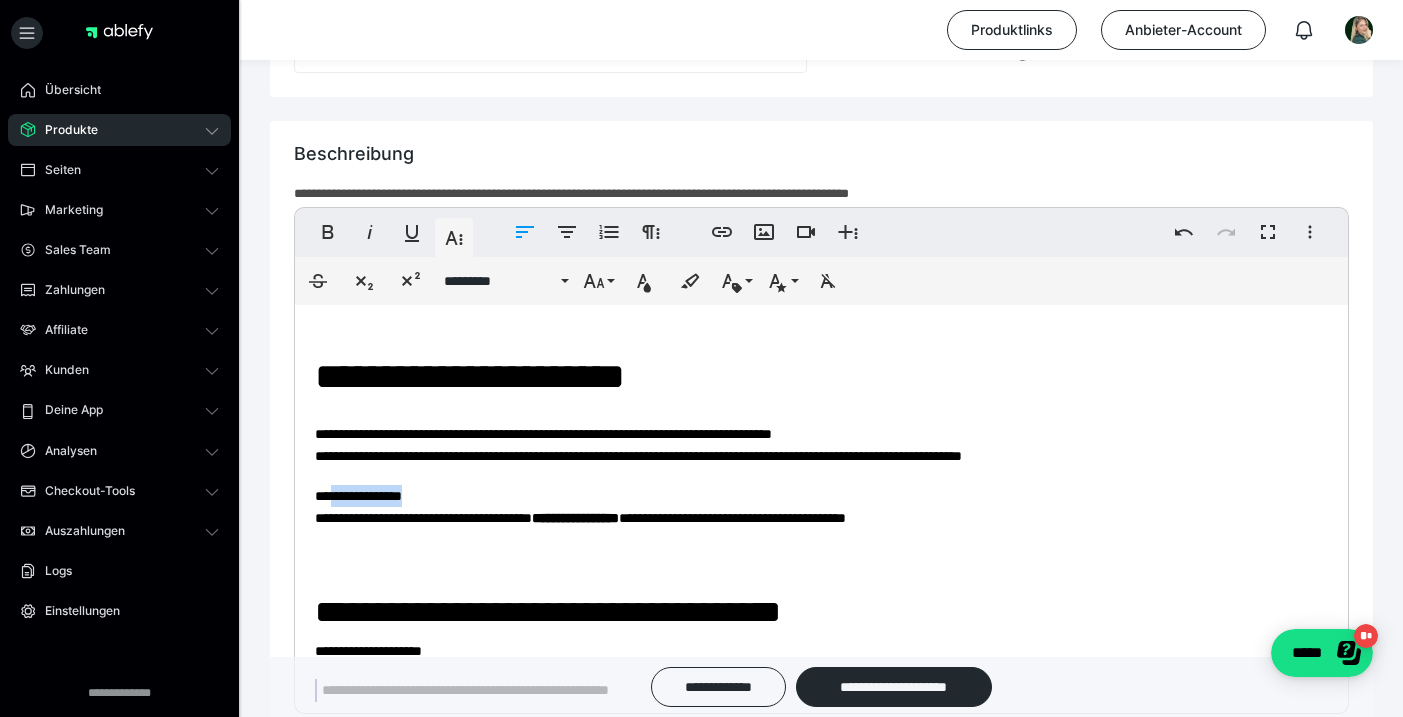 drag, startPoint x: 457, startPoint y: 490, endPoint x: 365, endPoint y: 462, distance: 96.16652 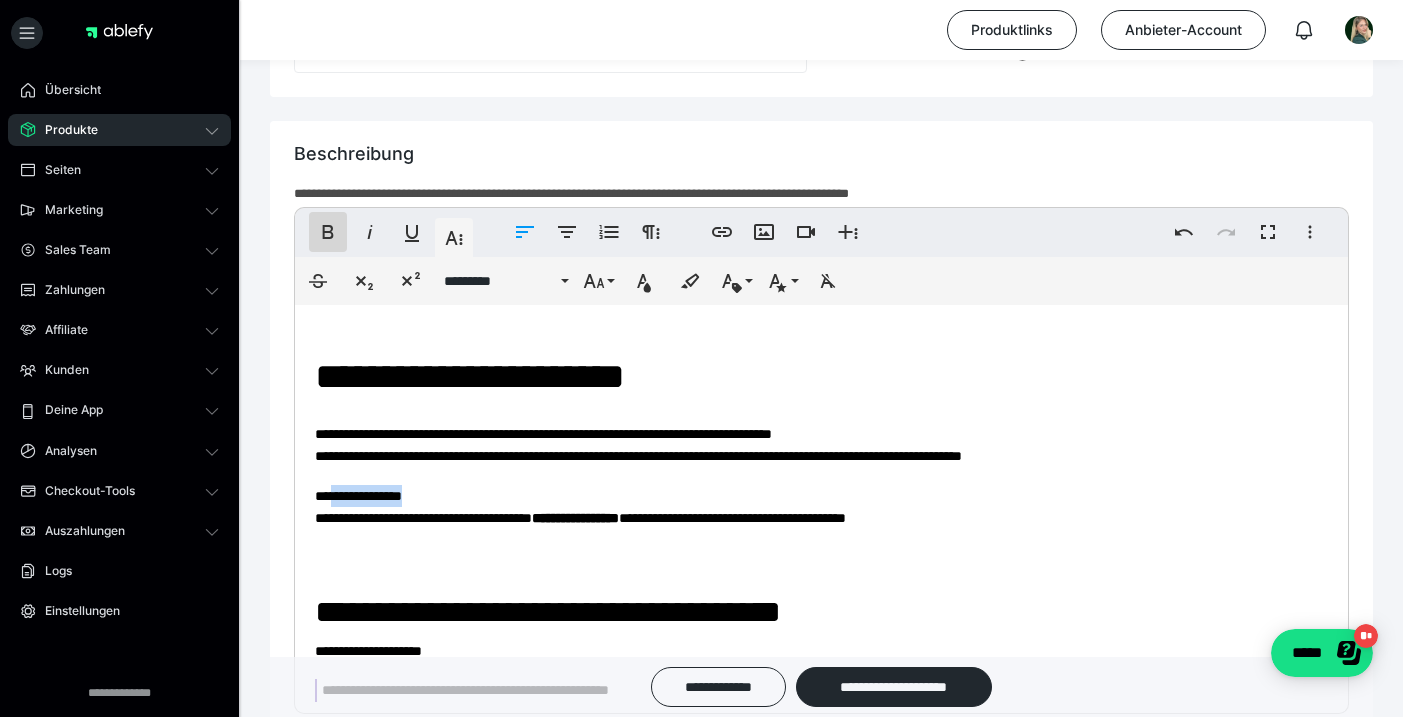 click 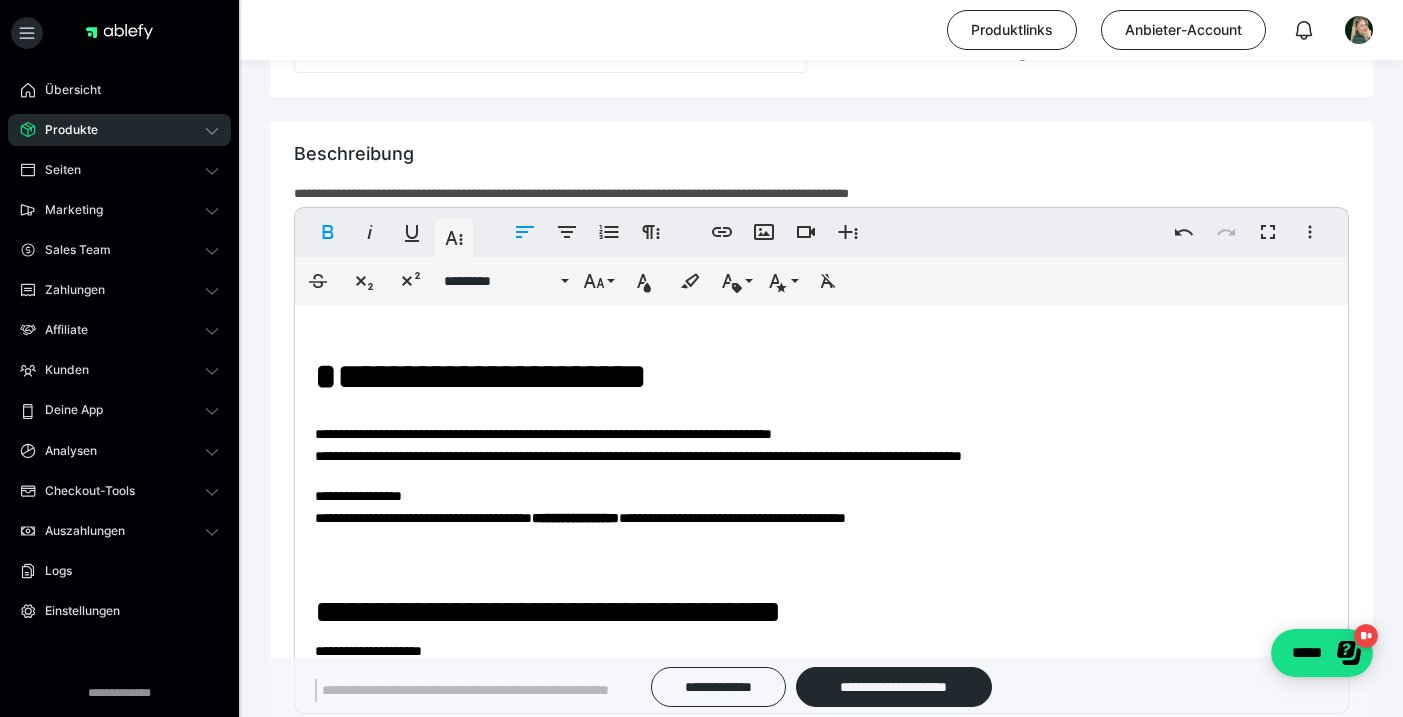 click on "**********" at bounding box center (580, 507) 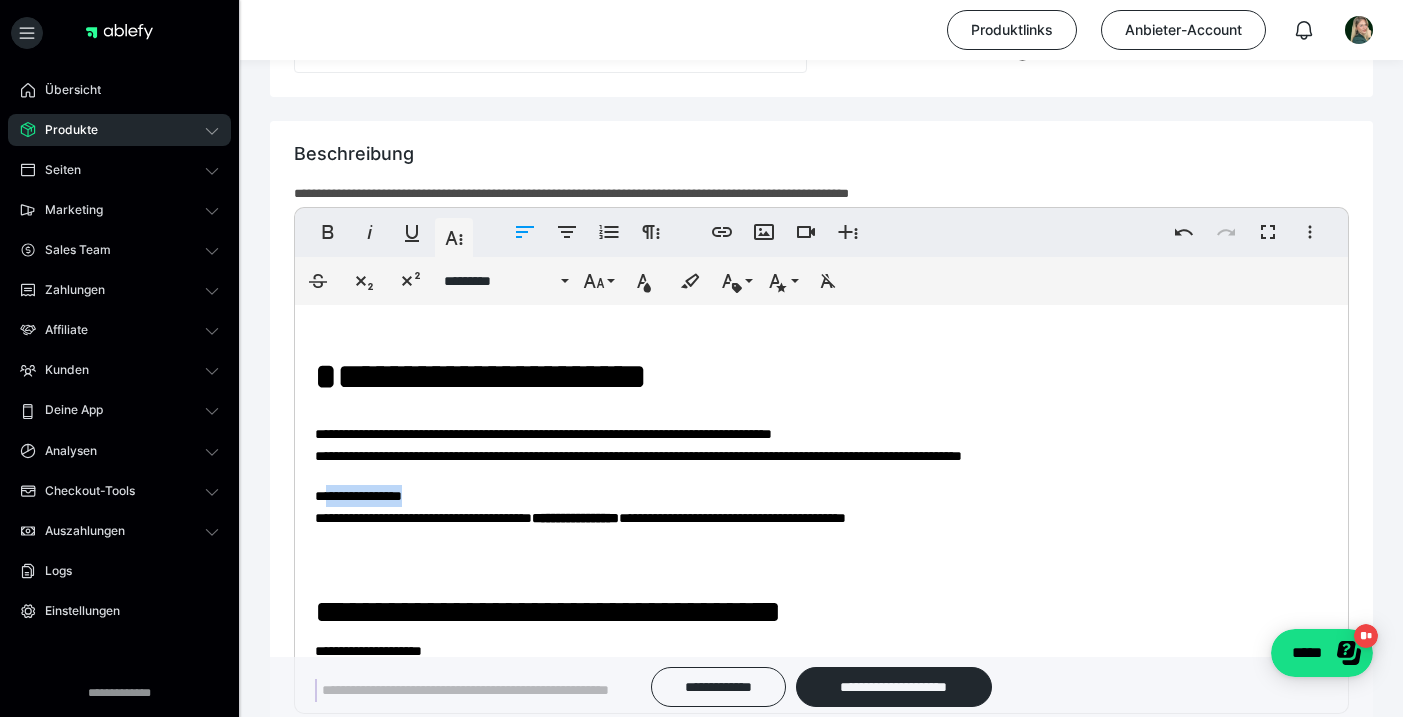 drag, startPoint x: 457, startPoint y: 487, endPoint x: 335, endPoint y: 501, distance: 122.80065 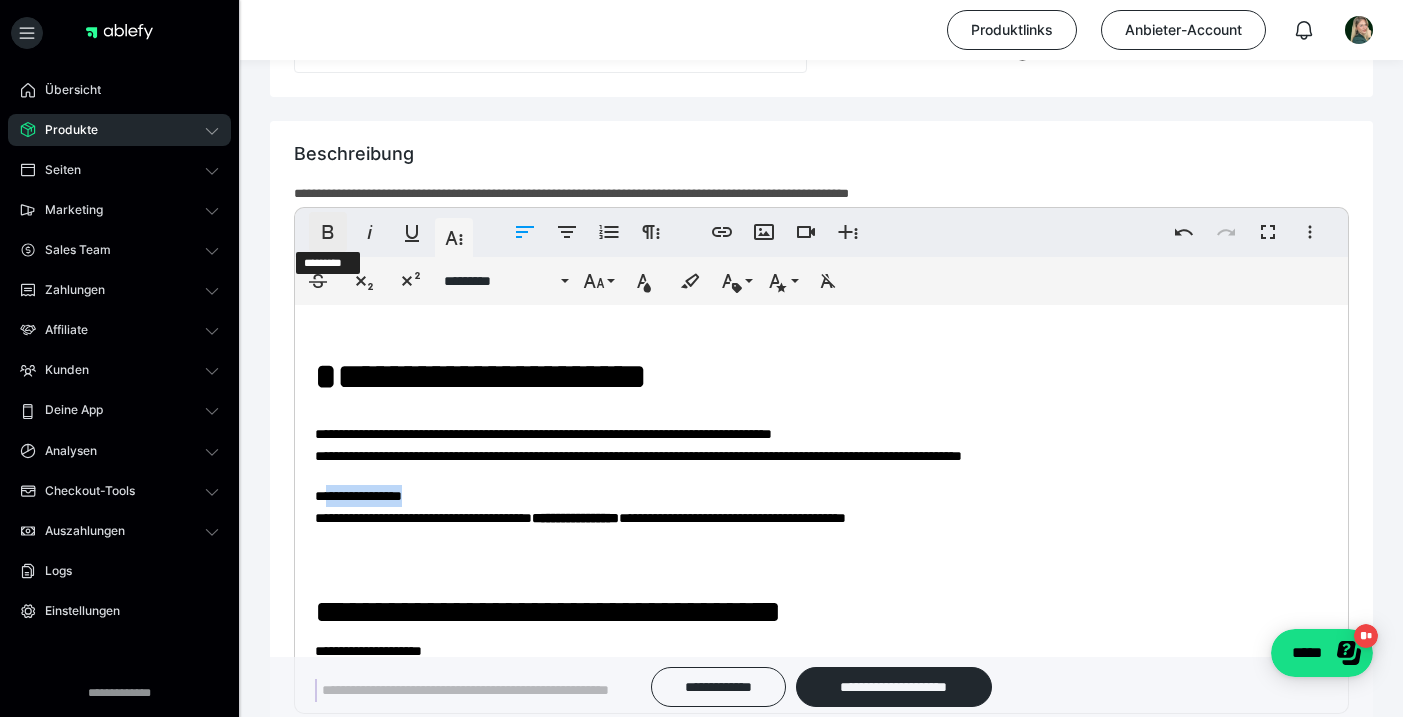 click 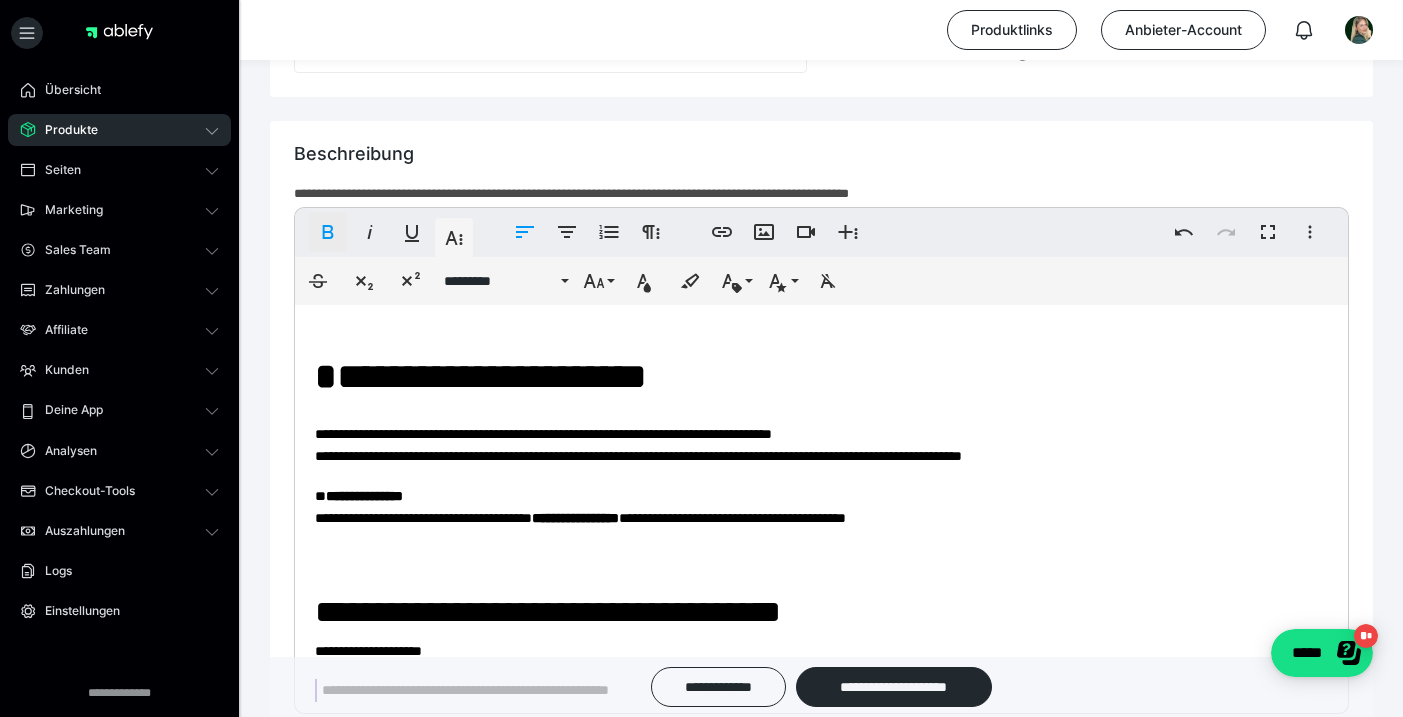 click 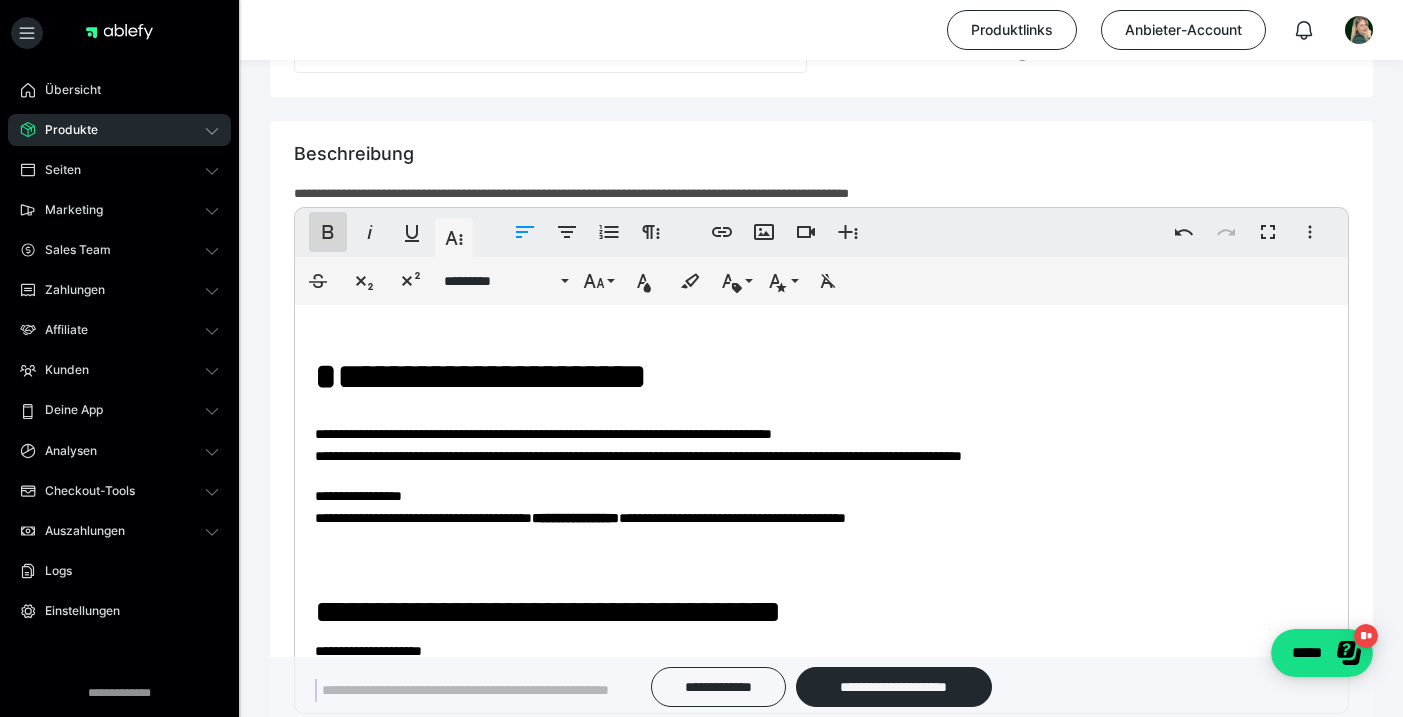 click 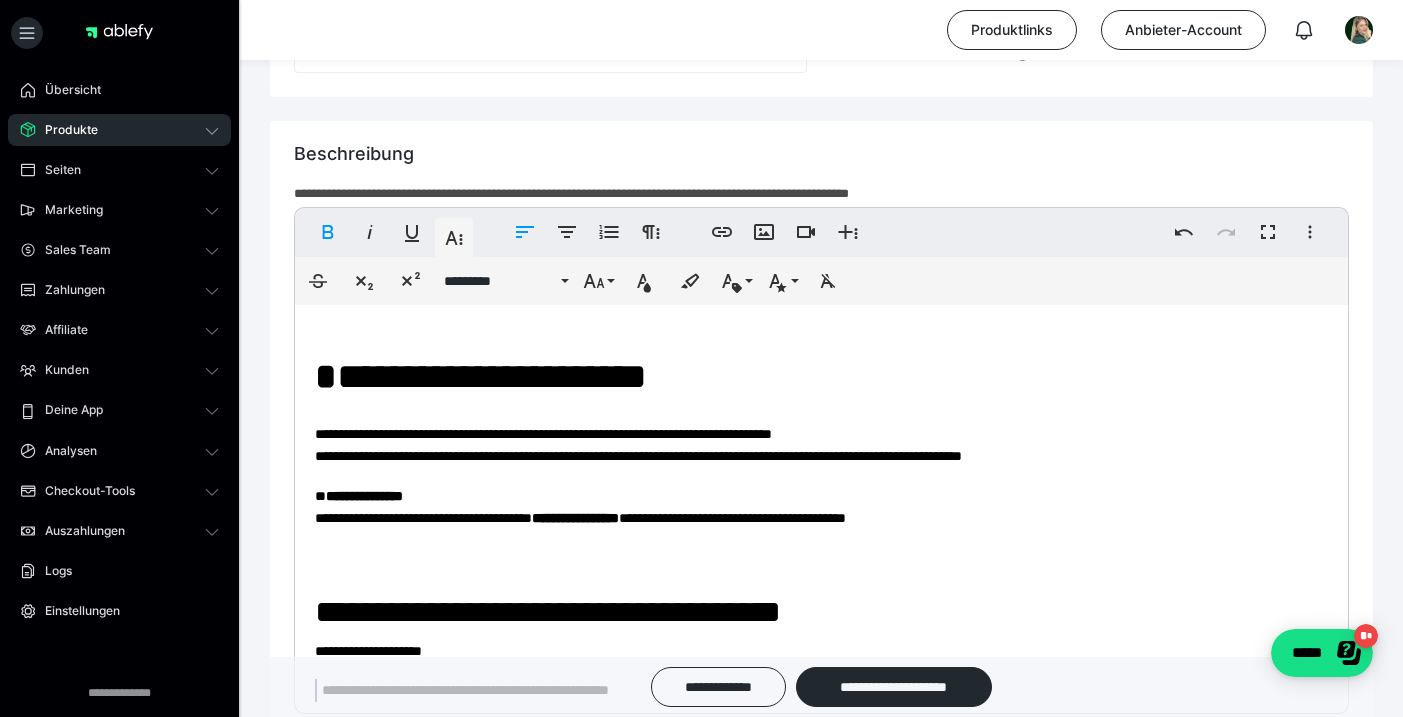 click on "**********" at bounding box center [821, 366] 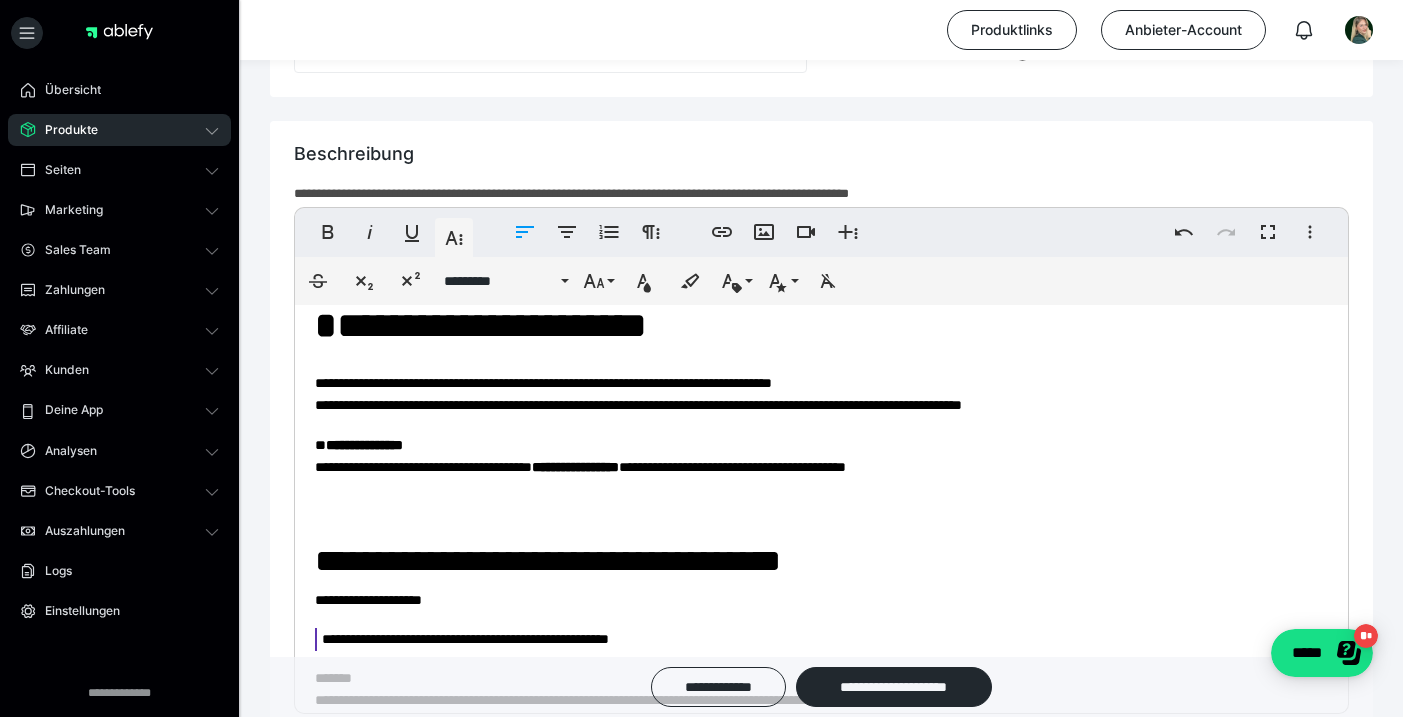 scroll, scrollTop: 87, scrollLeft: 0, axis: vertical 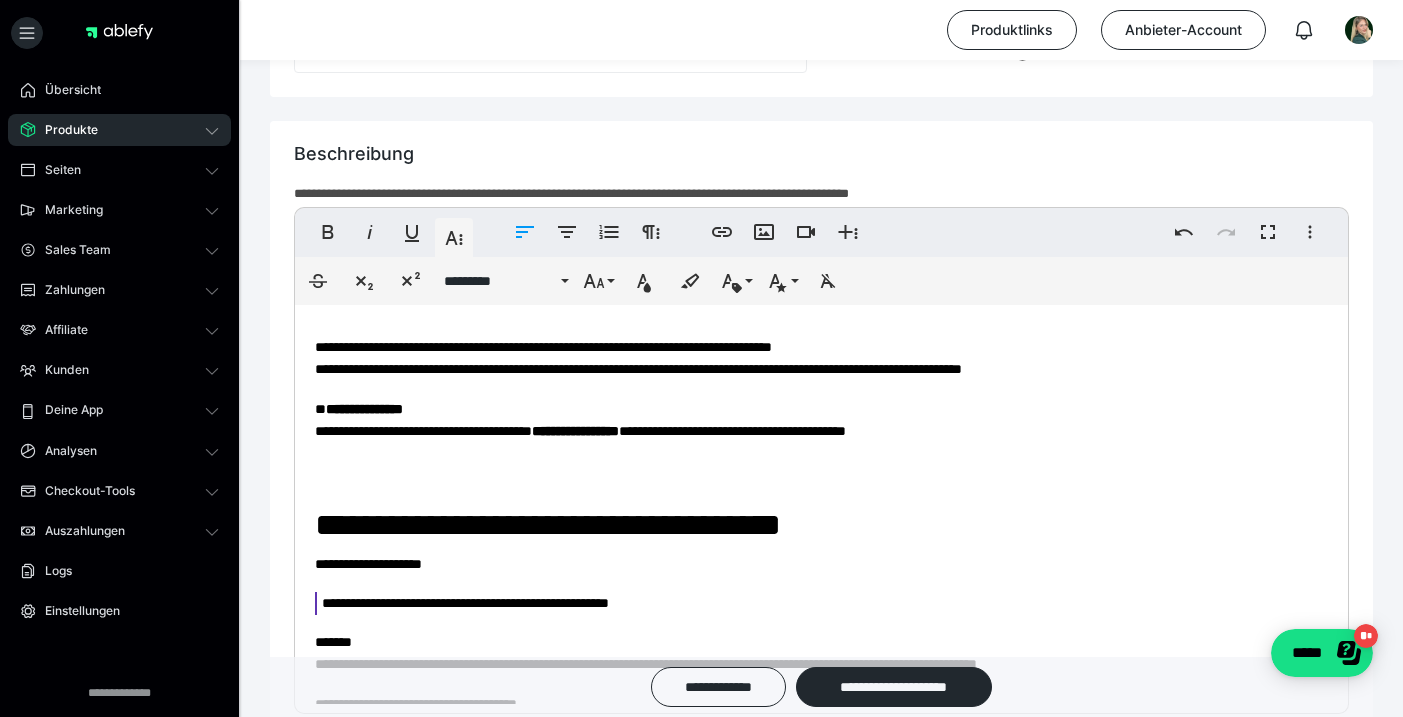 click on "**********" at bounding box center [580, 420] 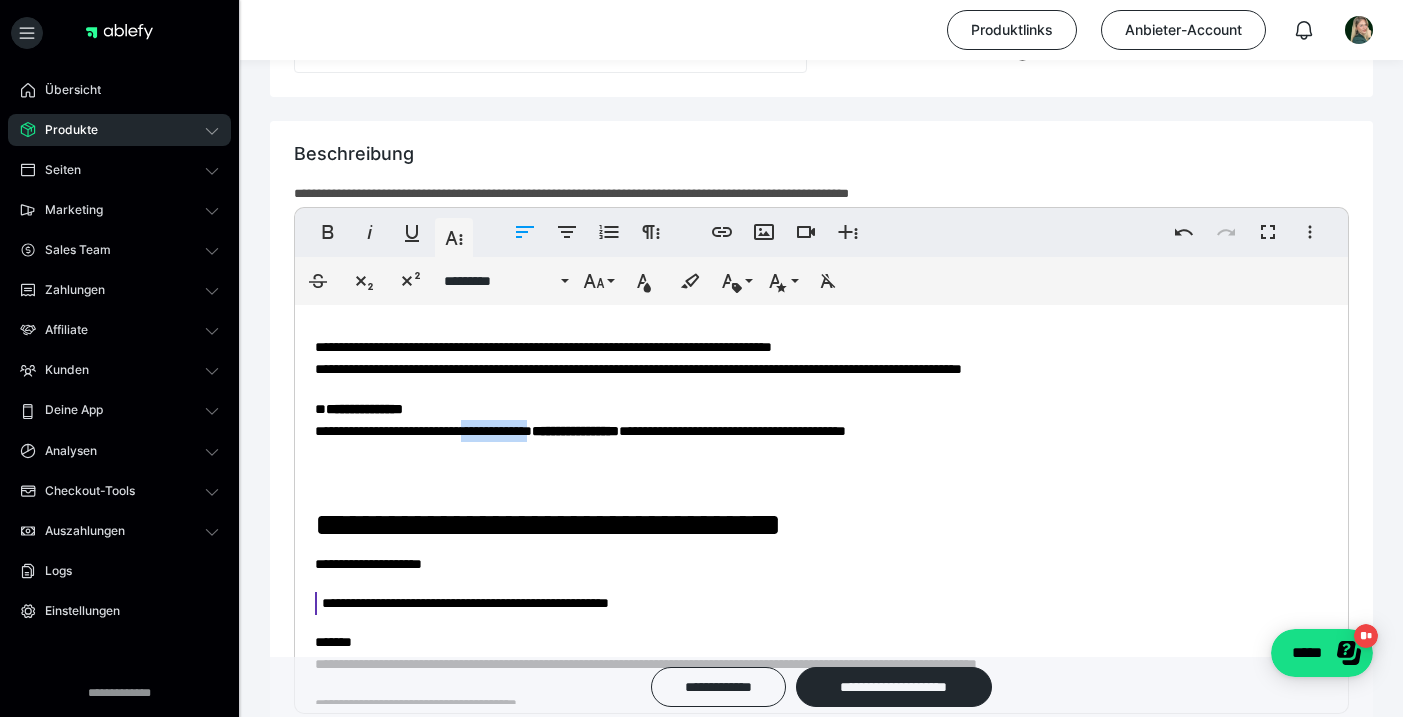 click on "**********" at bounding box center [580, 420] 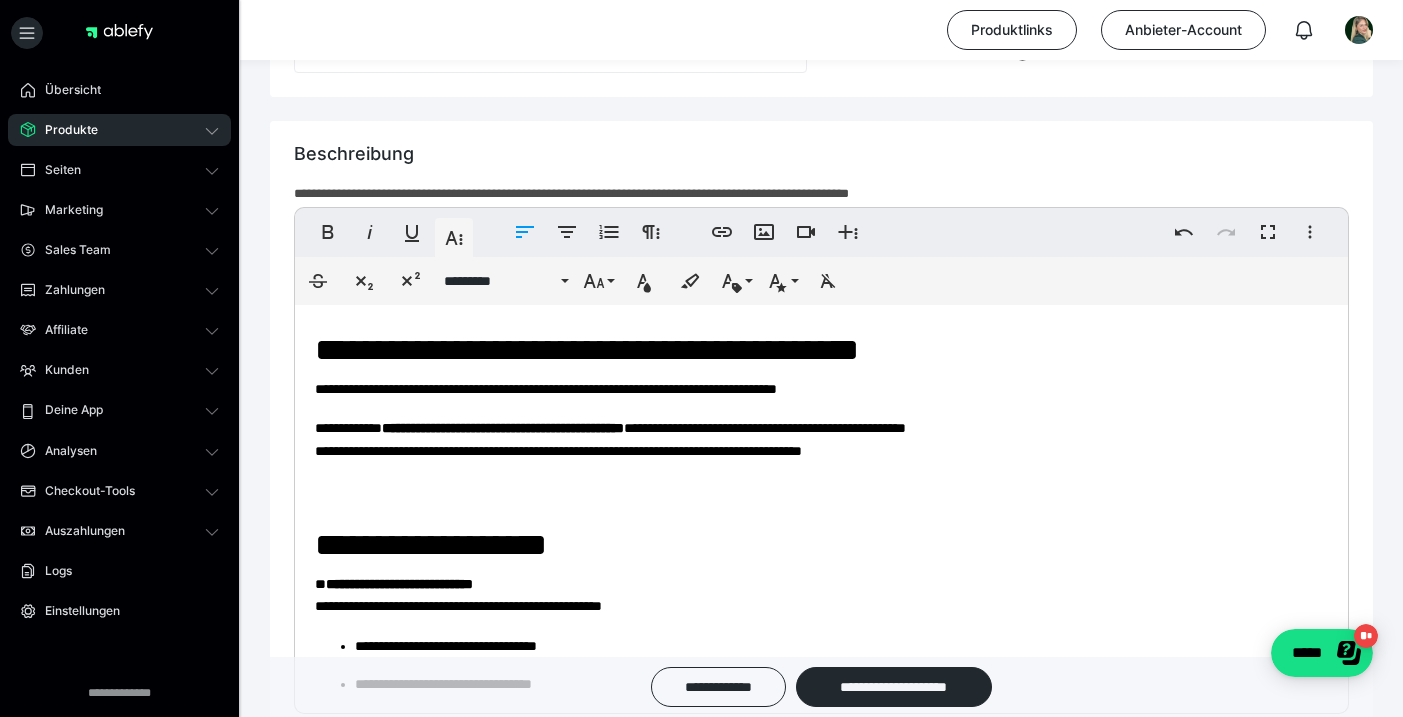 scroll, scrollTop: 666, scrollLeft: 0, axis: vertical 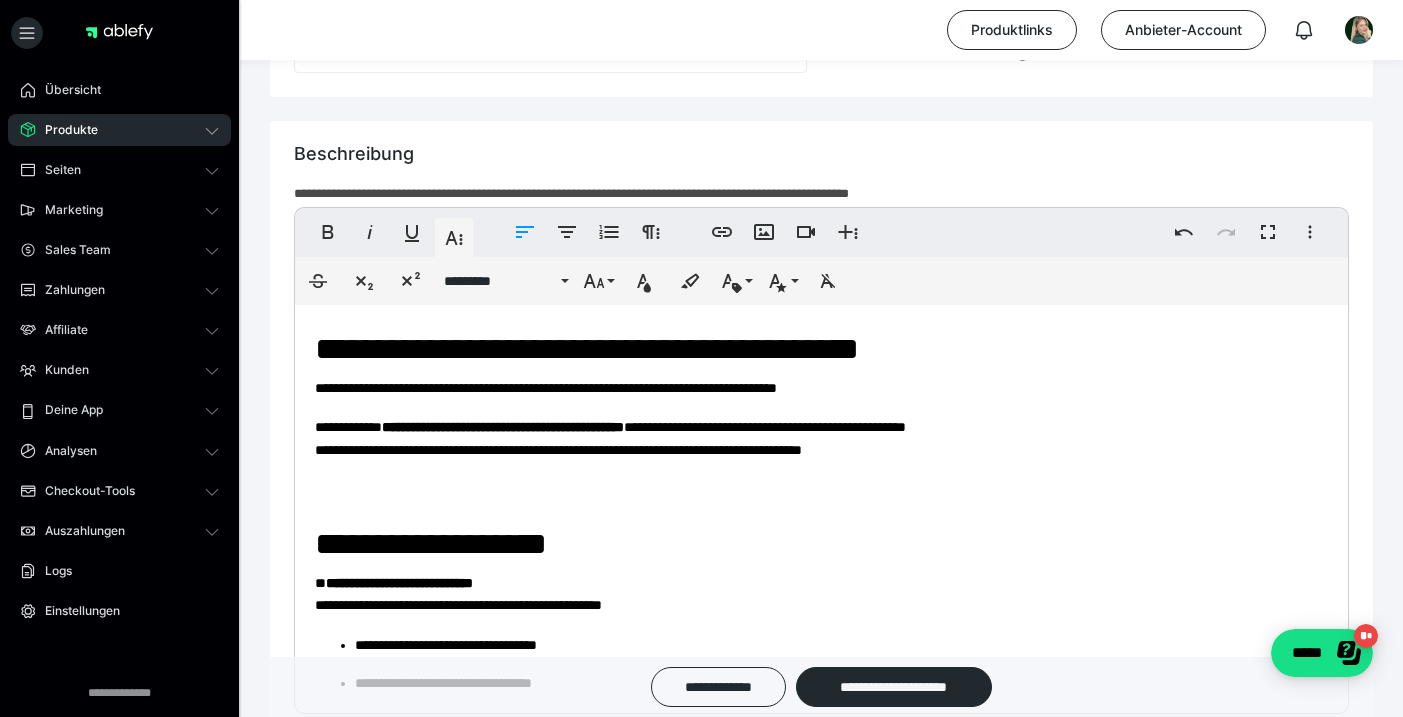 click on "**********" at bounding box center (503, 427) 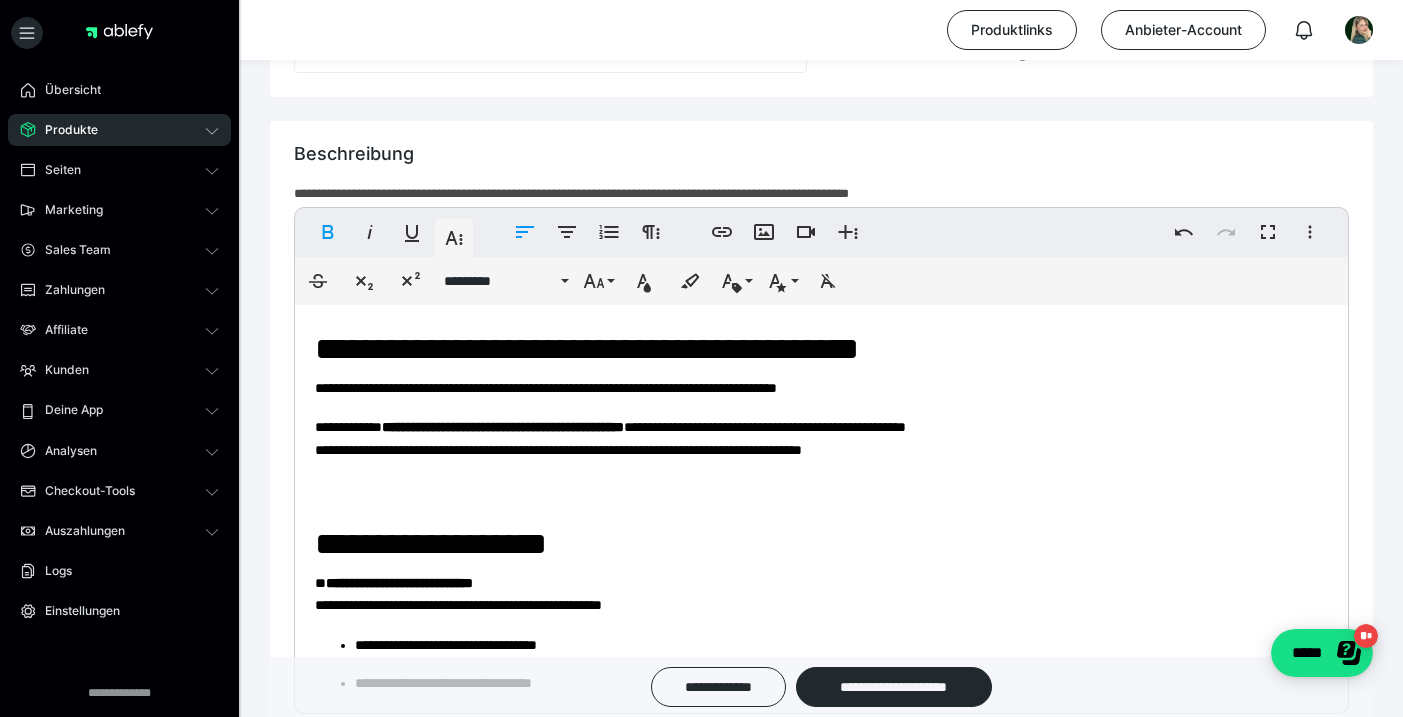 click on "**********" at bounding box center (503, 427) 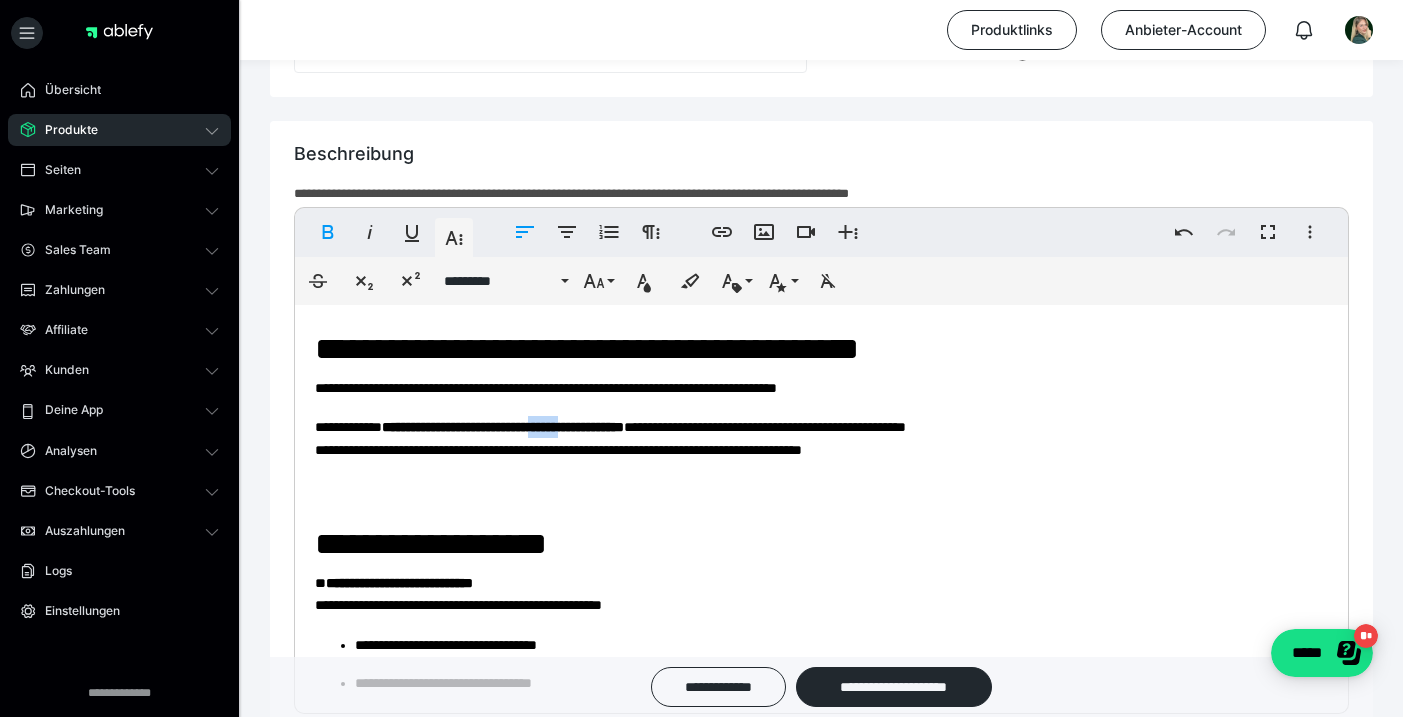 type 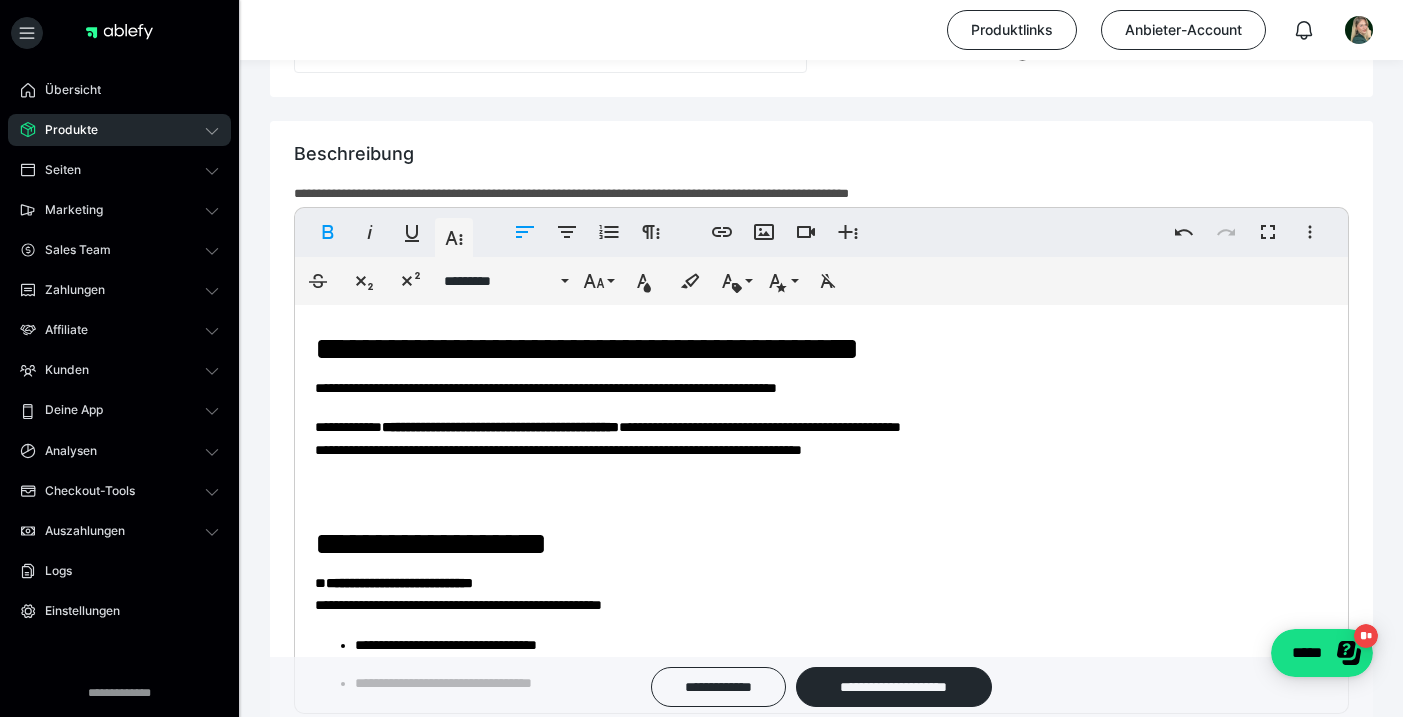 click on "**********" at bounding box center (500, 427) 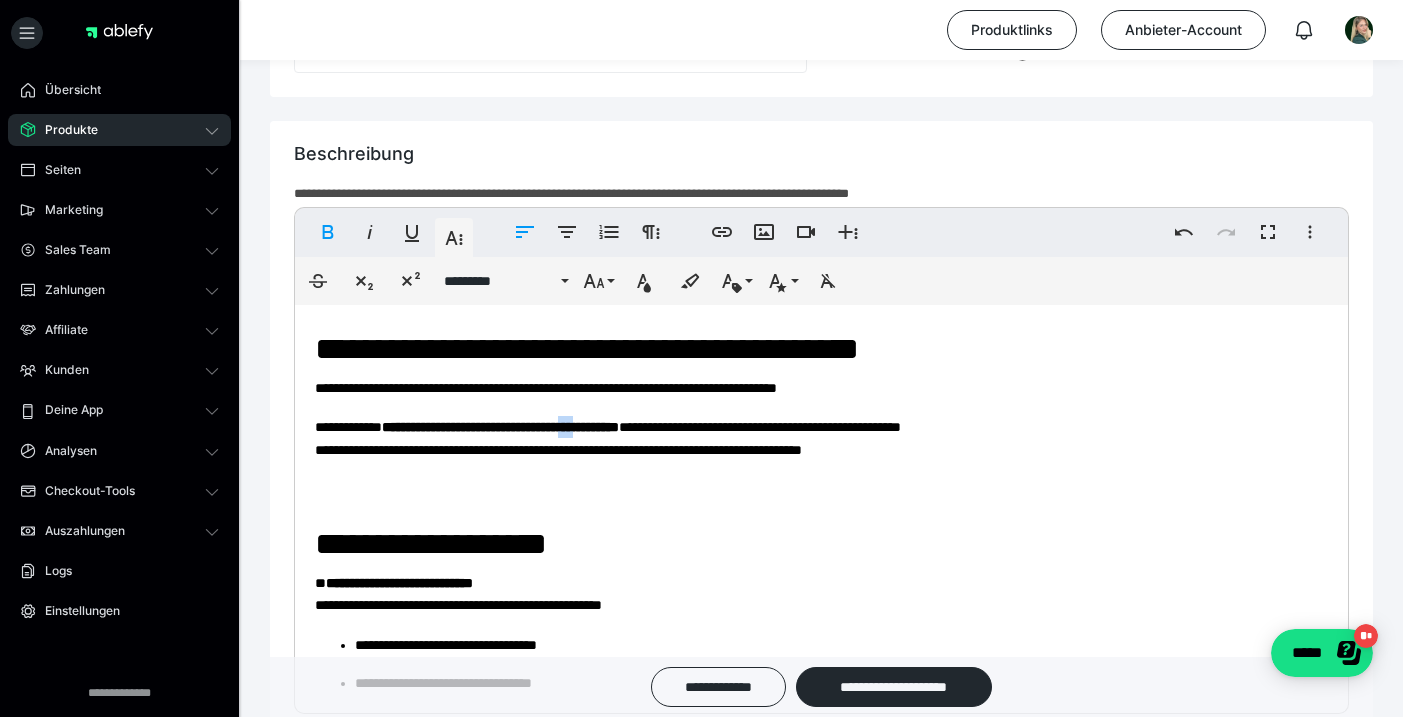 click on "**********" at bounding box center [500, 427] 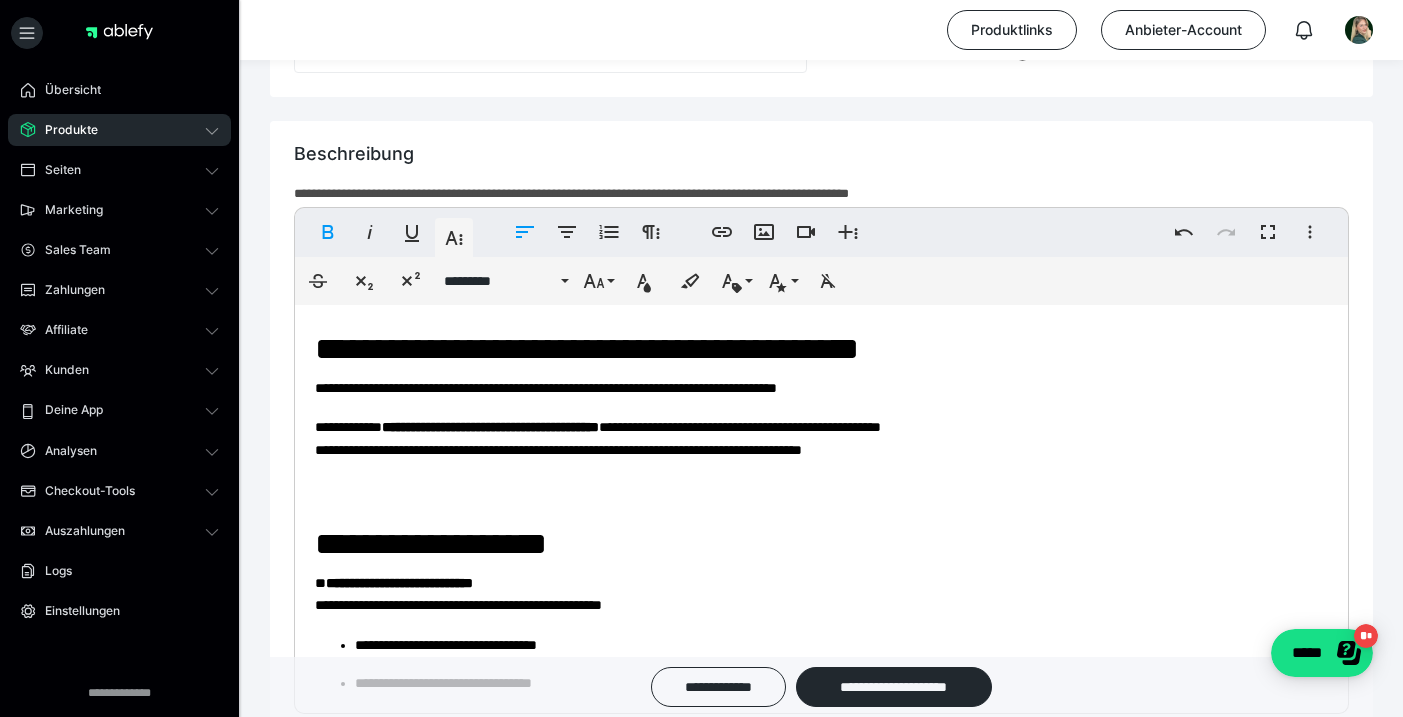 click on "**********" at bounding box center (598, 438) 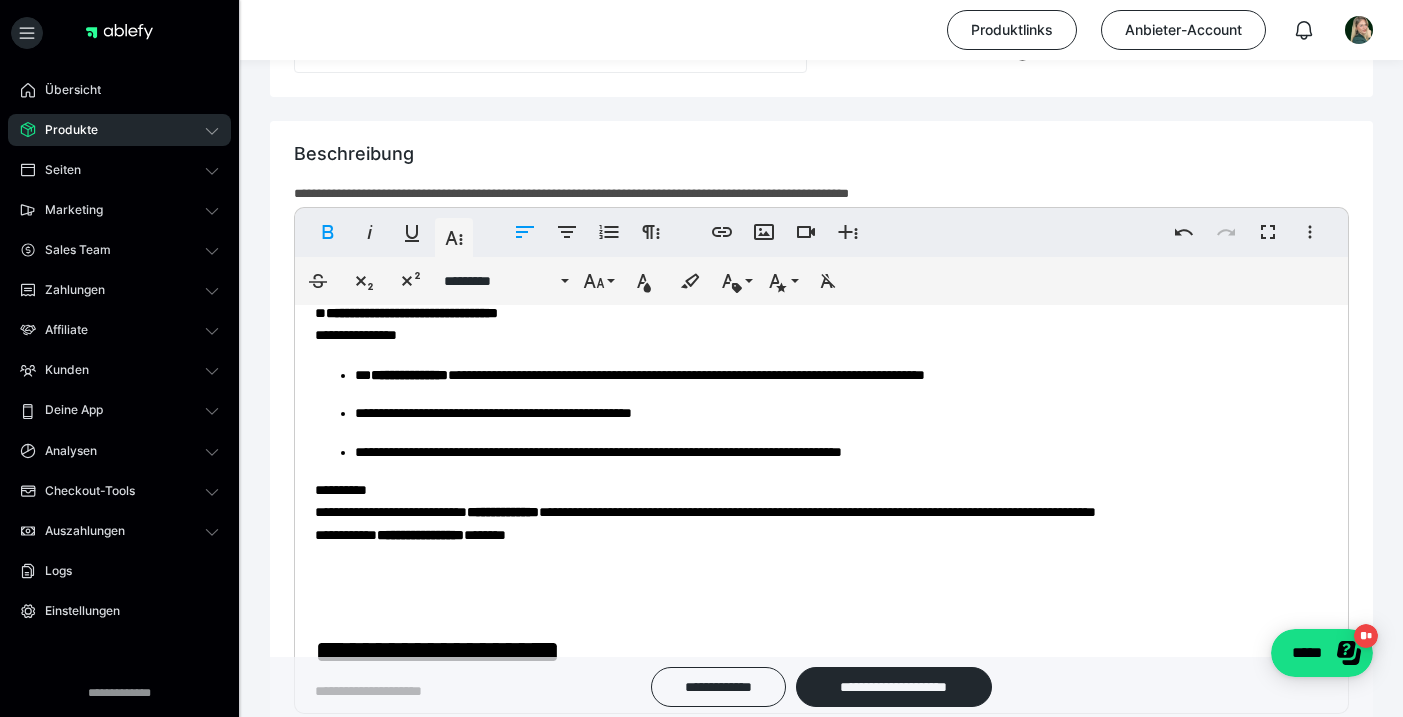 scroll, scrollTop: 1182, scrollLeft: 0, axis: vertical 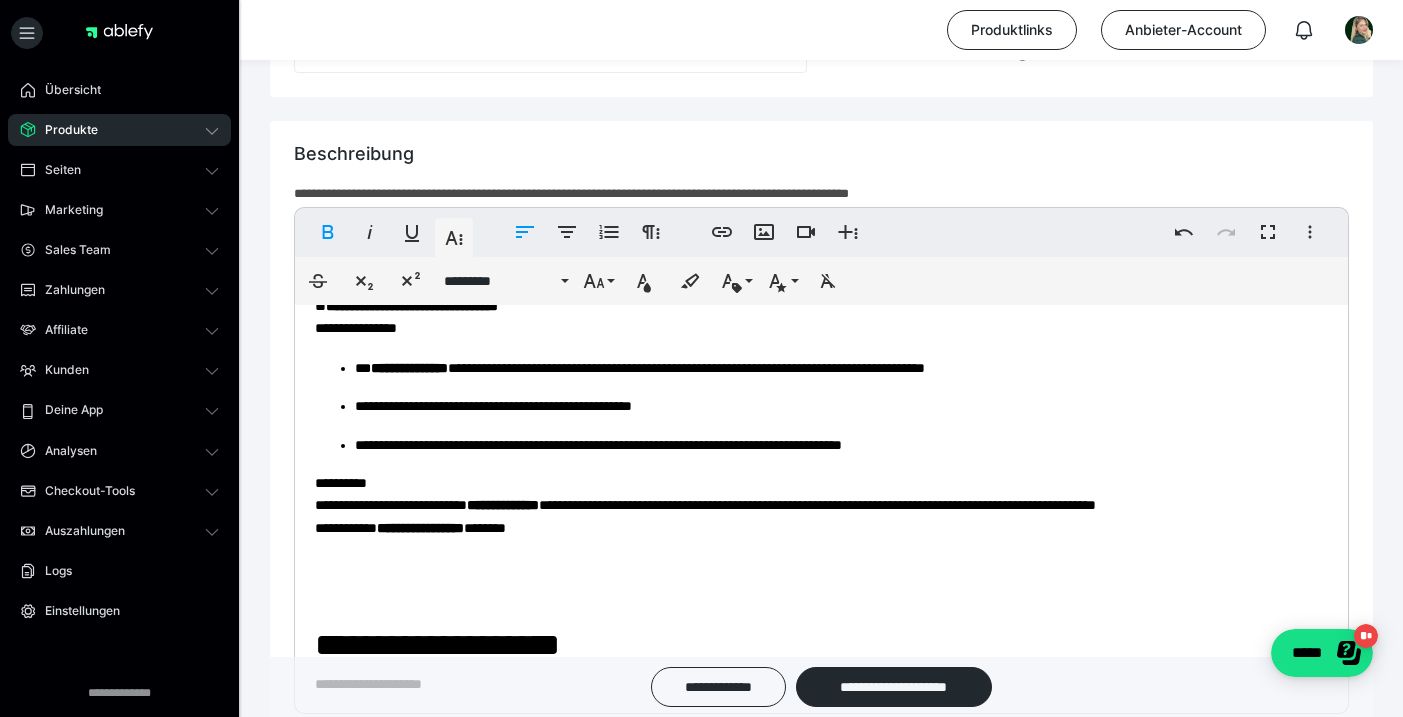 click on "**********" at bounding box center (841, 445) 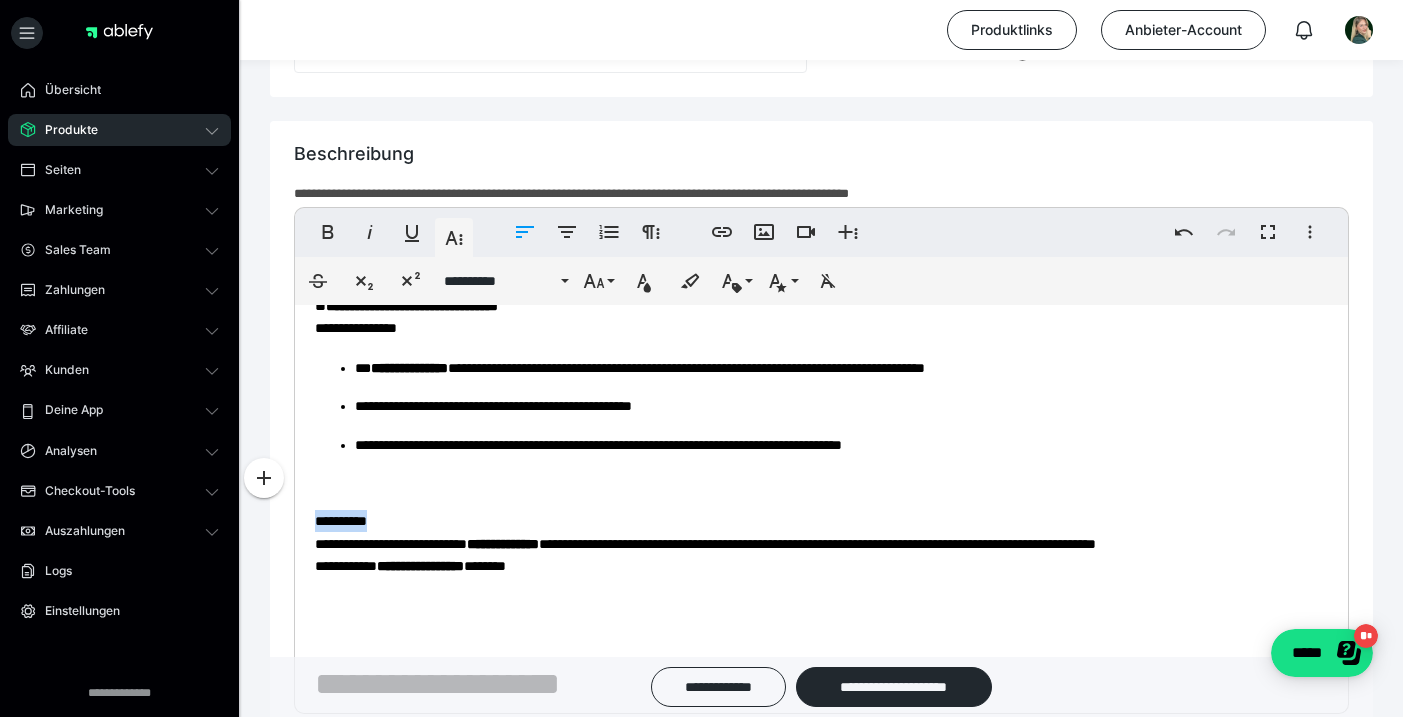 drag, startPoint x: 382, startPoint y: 515, endPoint x: 326, endPoint y: 479, distance: 66.573265 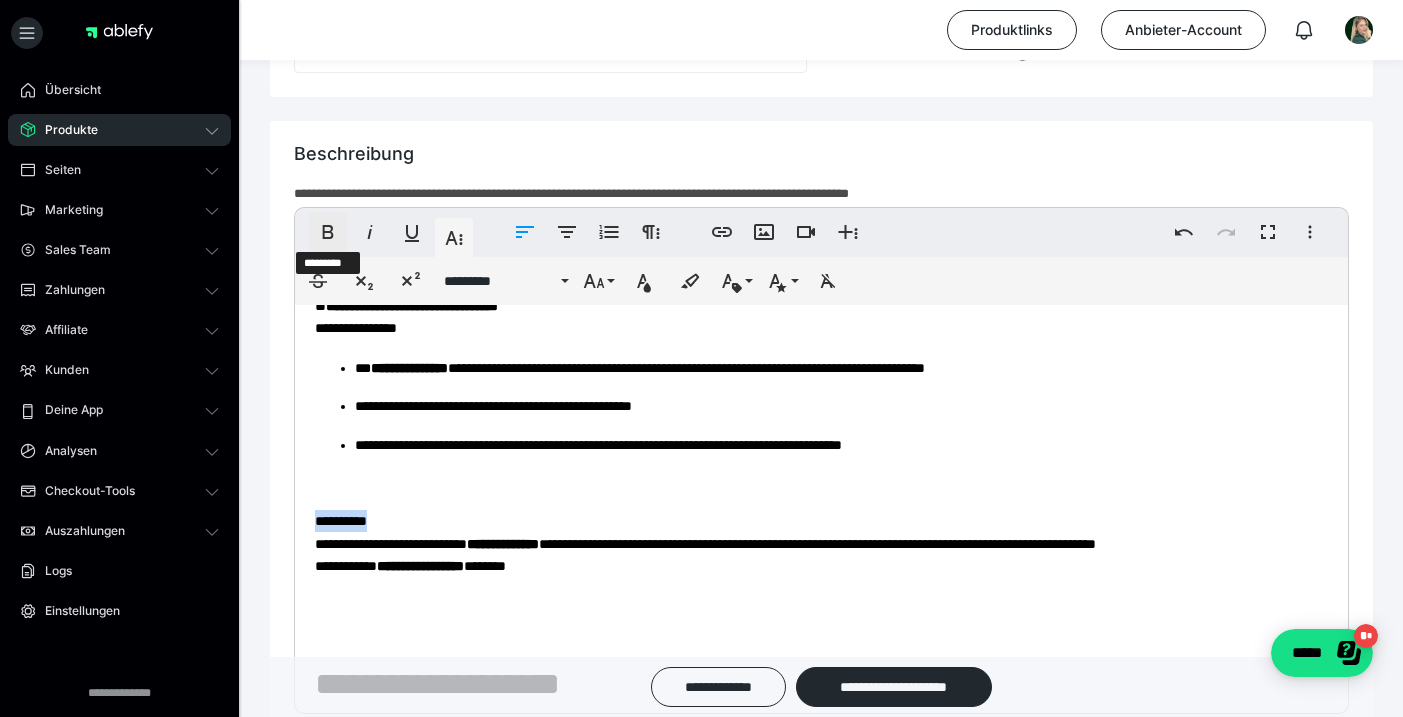 click 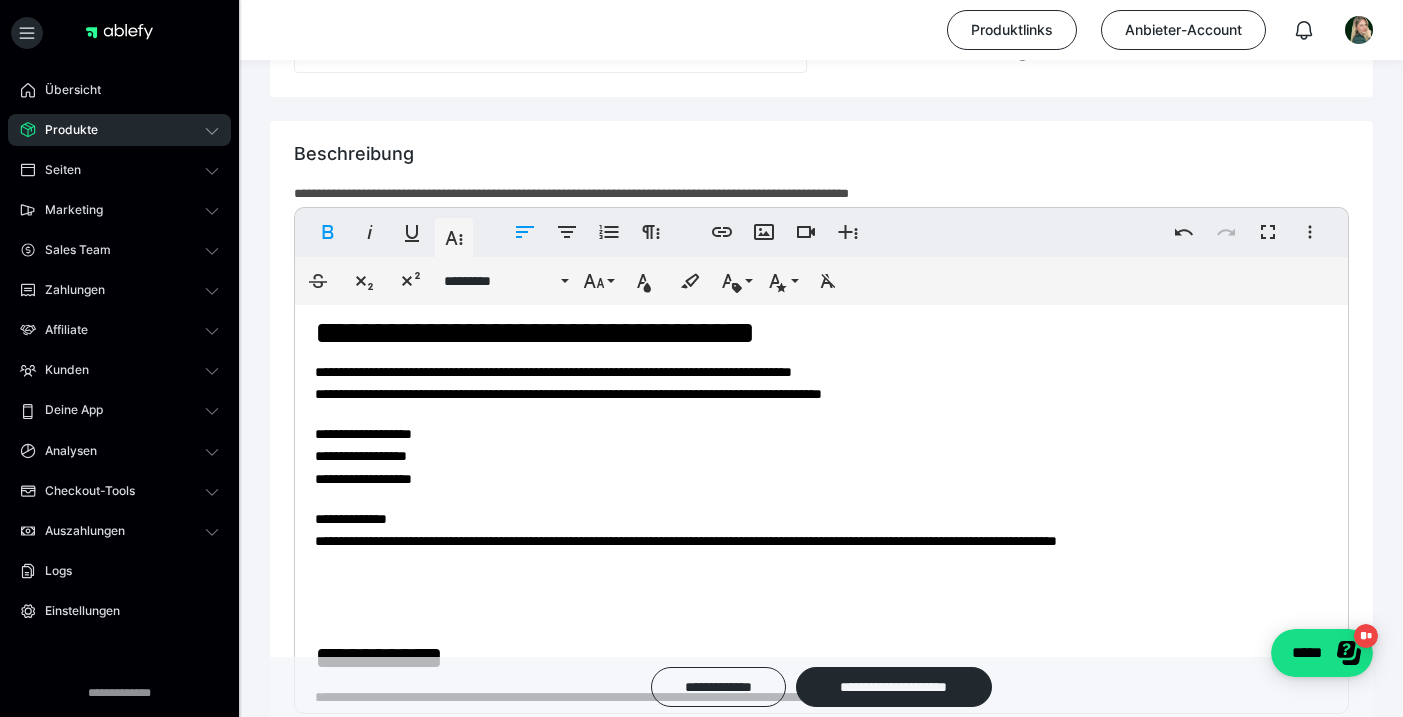 scroll, scrollTop: 1820, scrollLeft: 0, axis: vertical 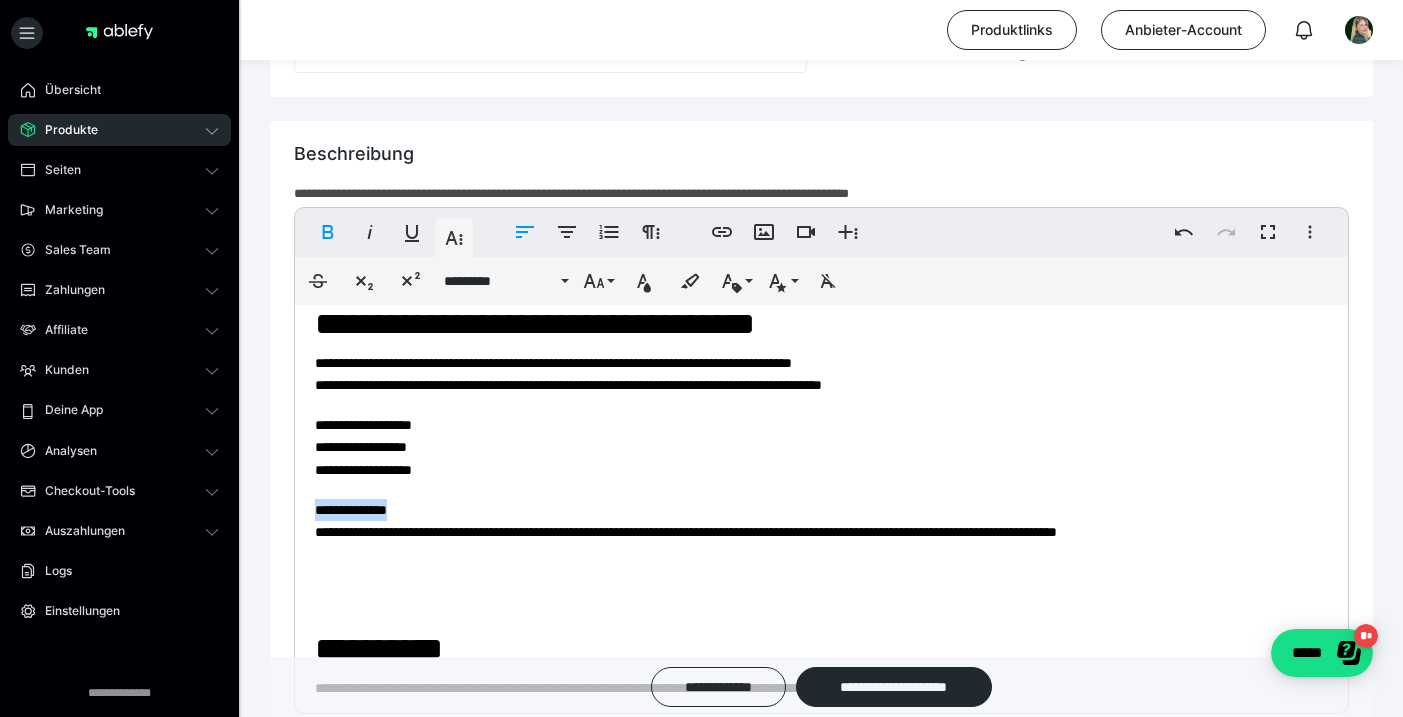 drag, startPoint x: 439, startPoint y: 515, endPoint x: 315, endPoint y: 512, distance: 124.036285 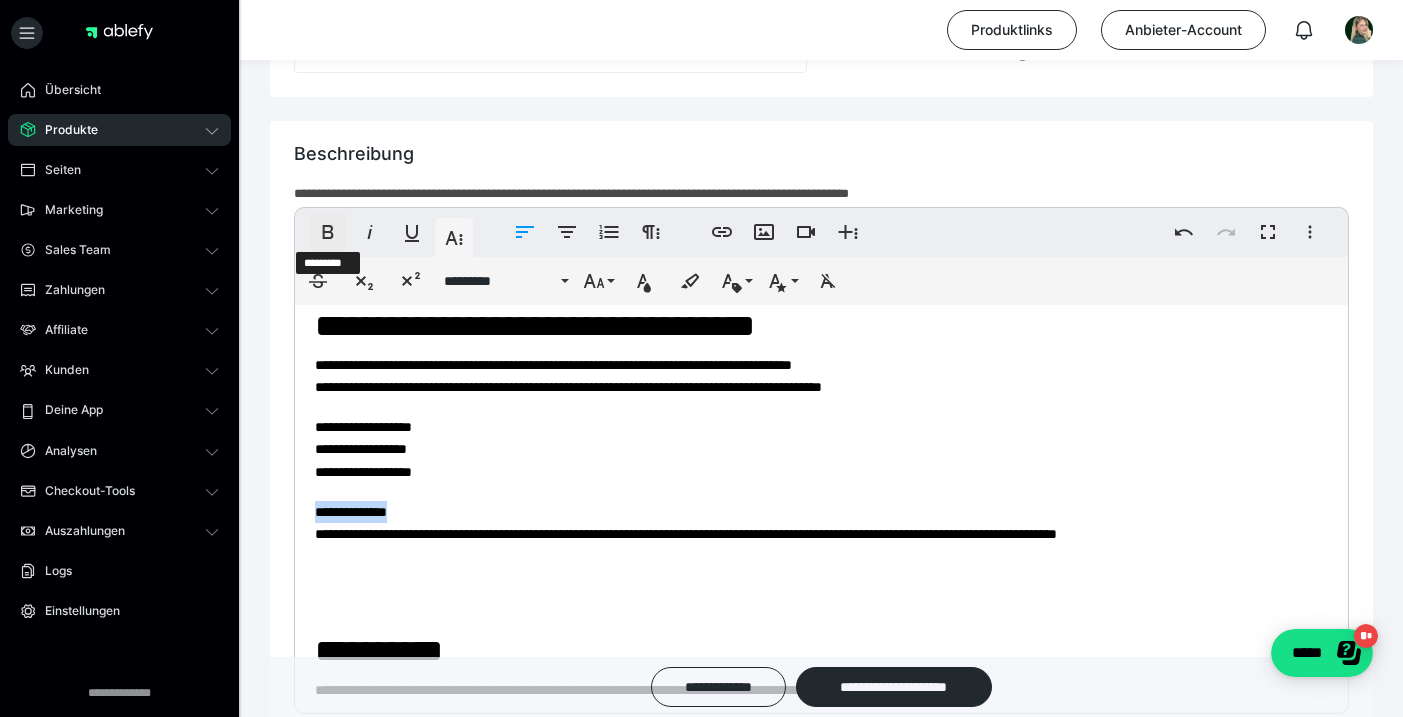 click 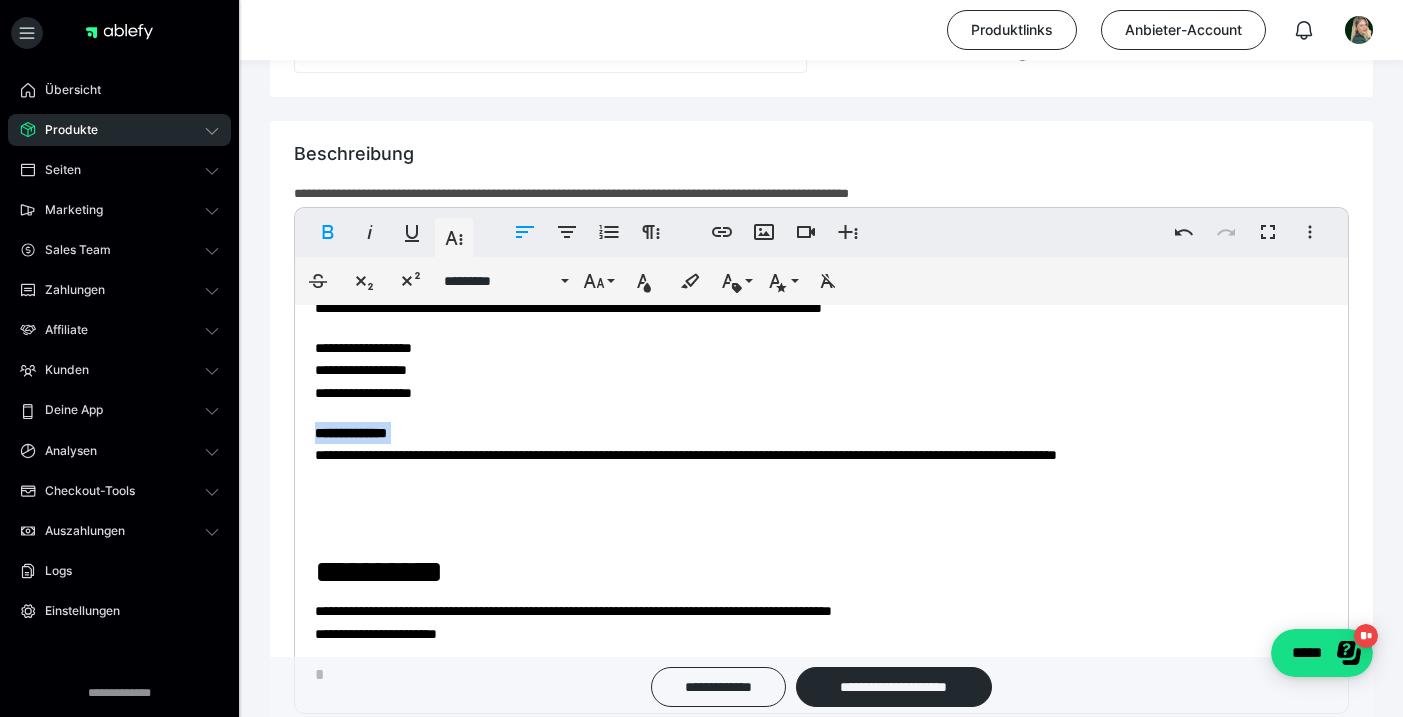 scroll, scrollTop: 1905, scrollLeft: 0, axis: vertical 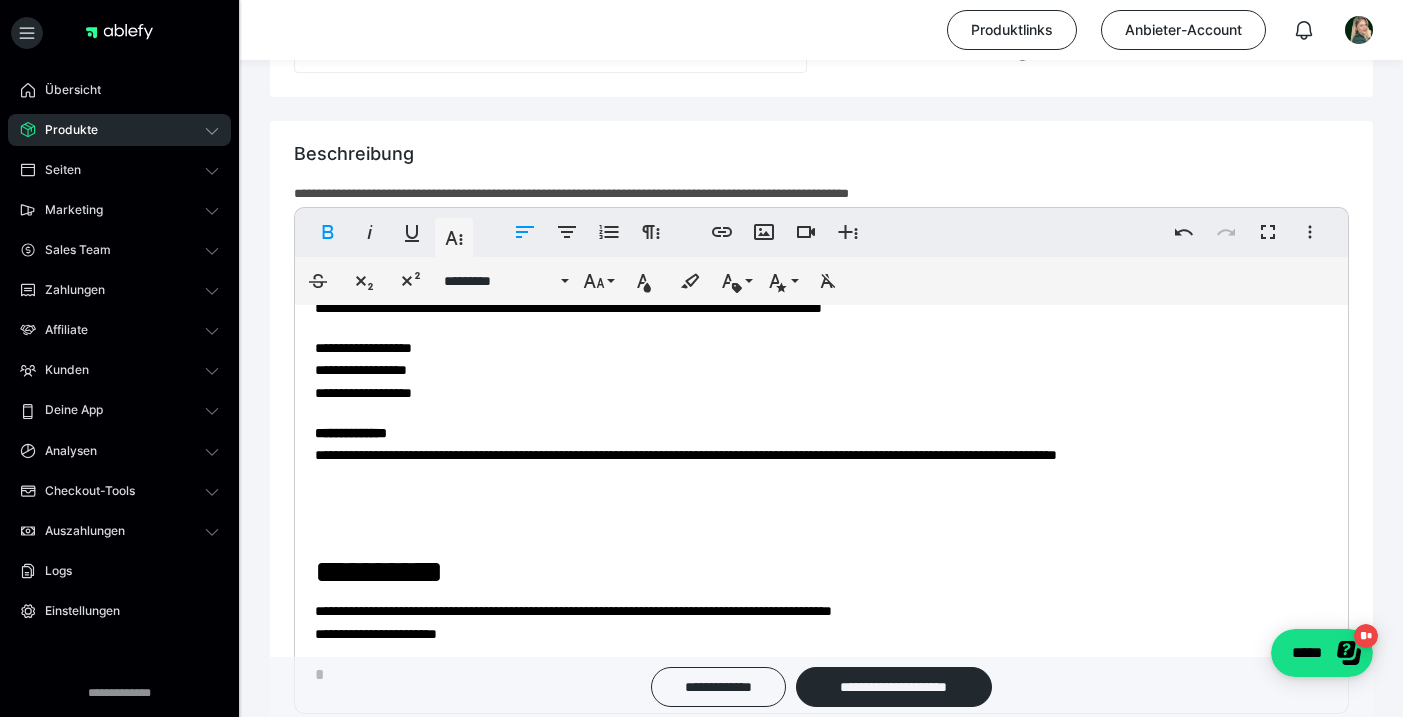 click on "**********" at bounding box center (573, 622) 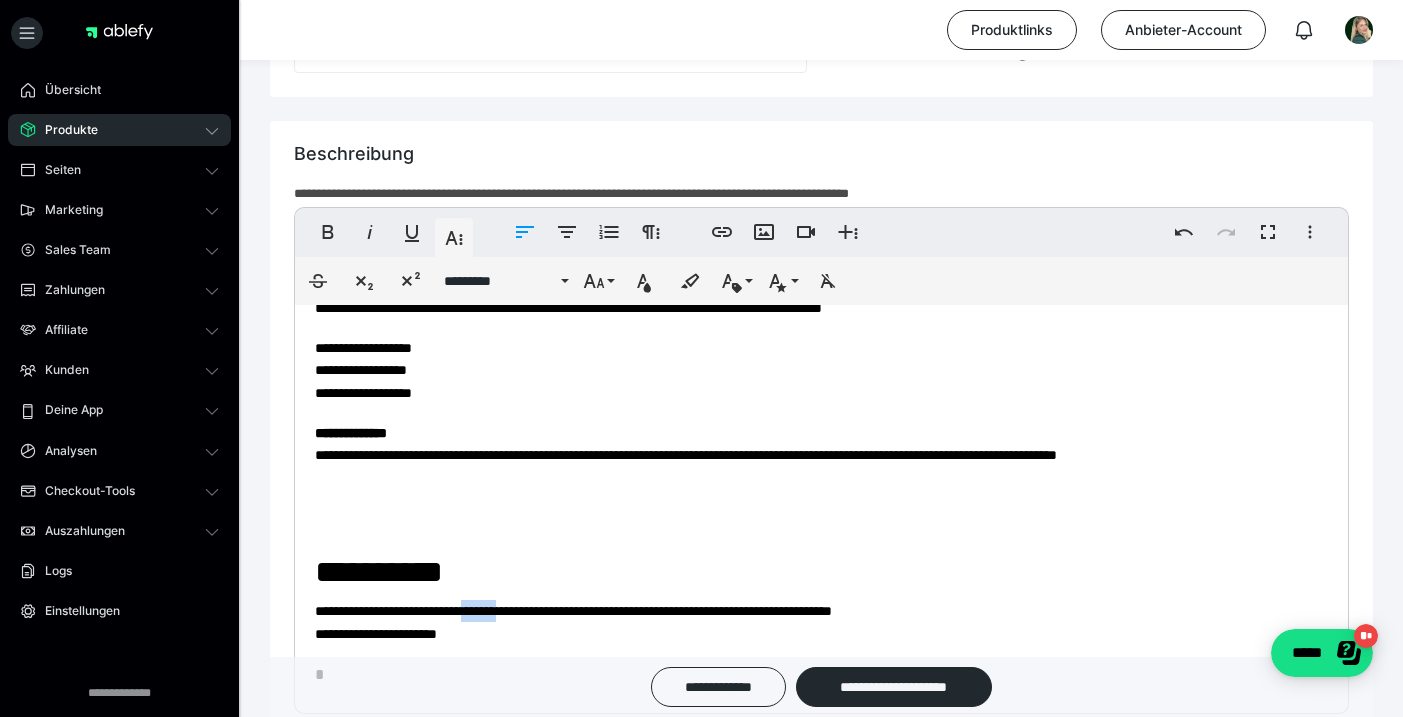 click on "**********" at bounding box center [573, 622] 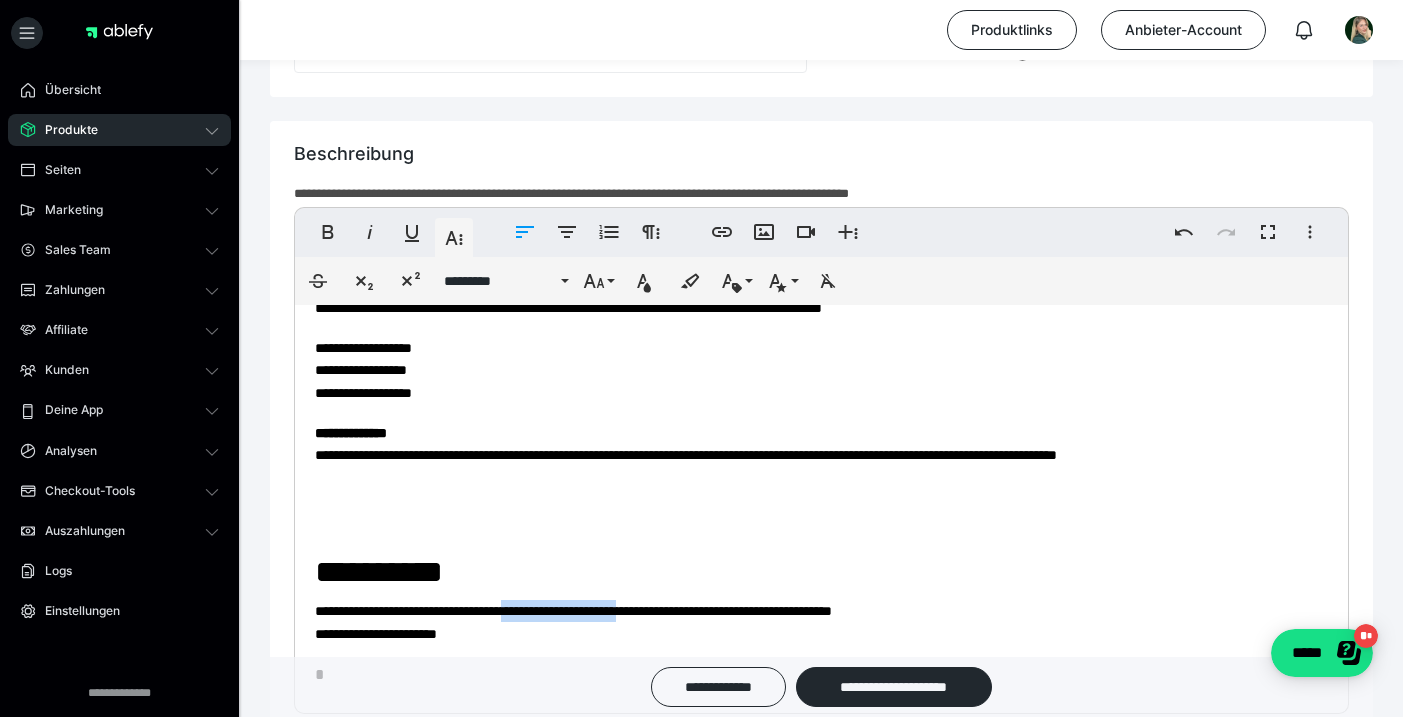 drag, startPoint x: 583, startPoint y: 607, endPoint x: 758, endPoint y: 602, distance: 175.07141 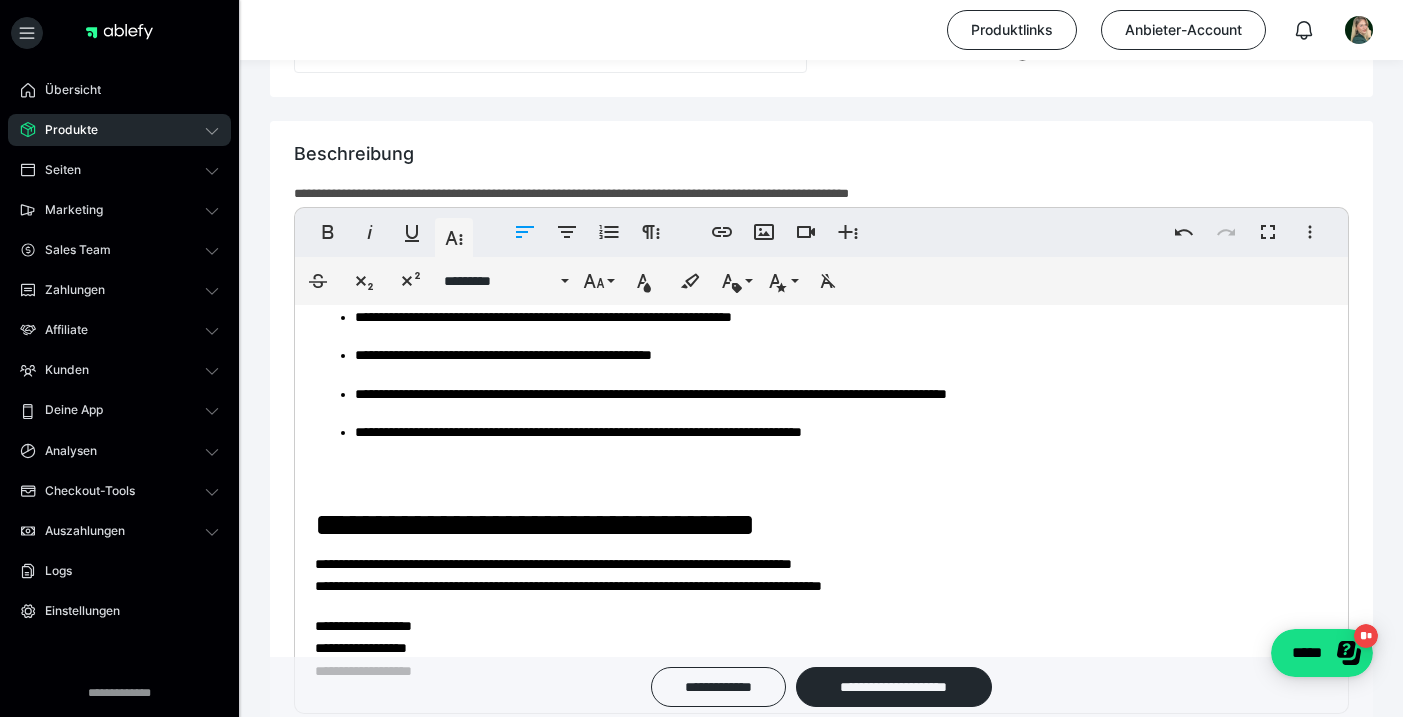 scroll, scrollTop: 1630, scrollLeft: 0, axis: vertical 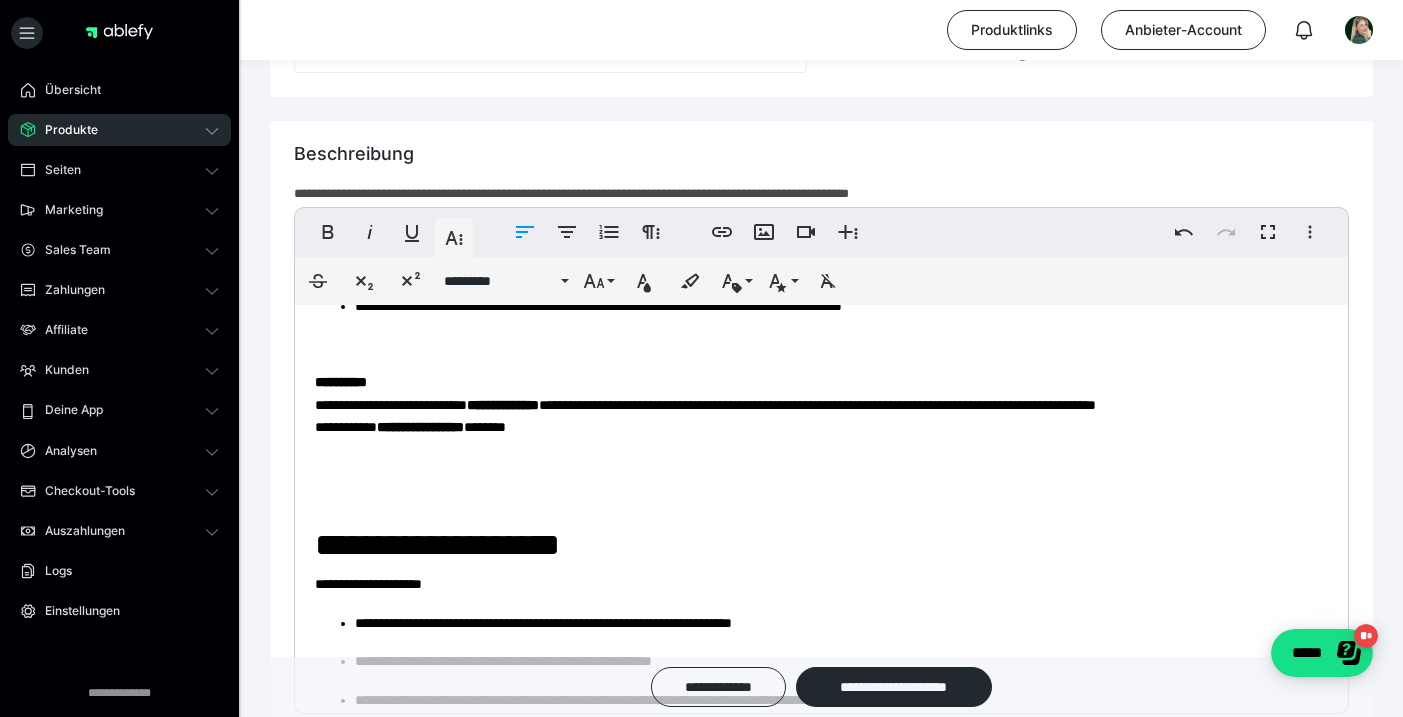 click at bounding box center [821, 498] 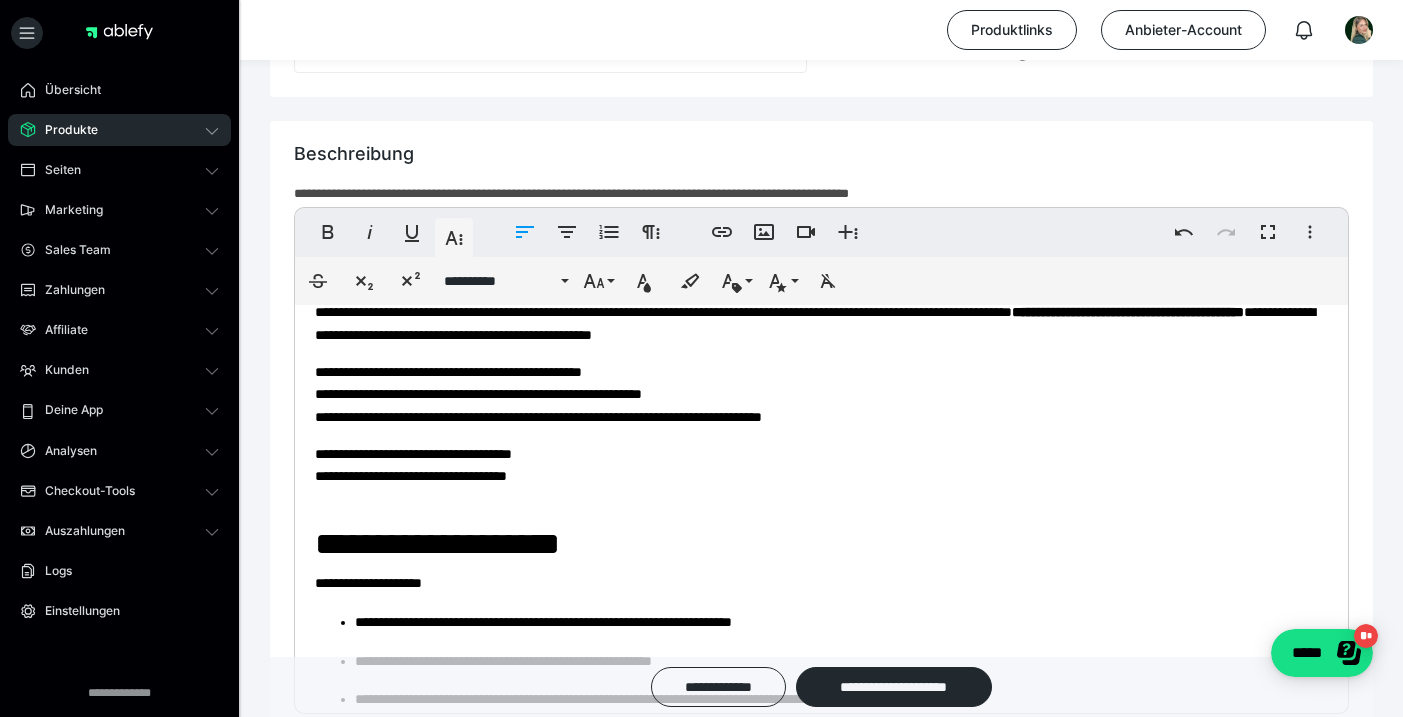 scroll, scrollTop: 1707, scrollLeft: 0, axis: vertical 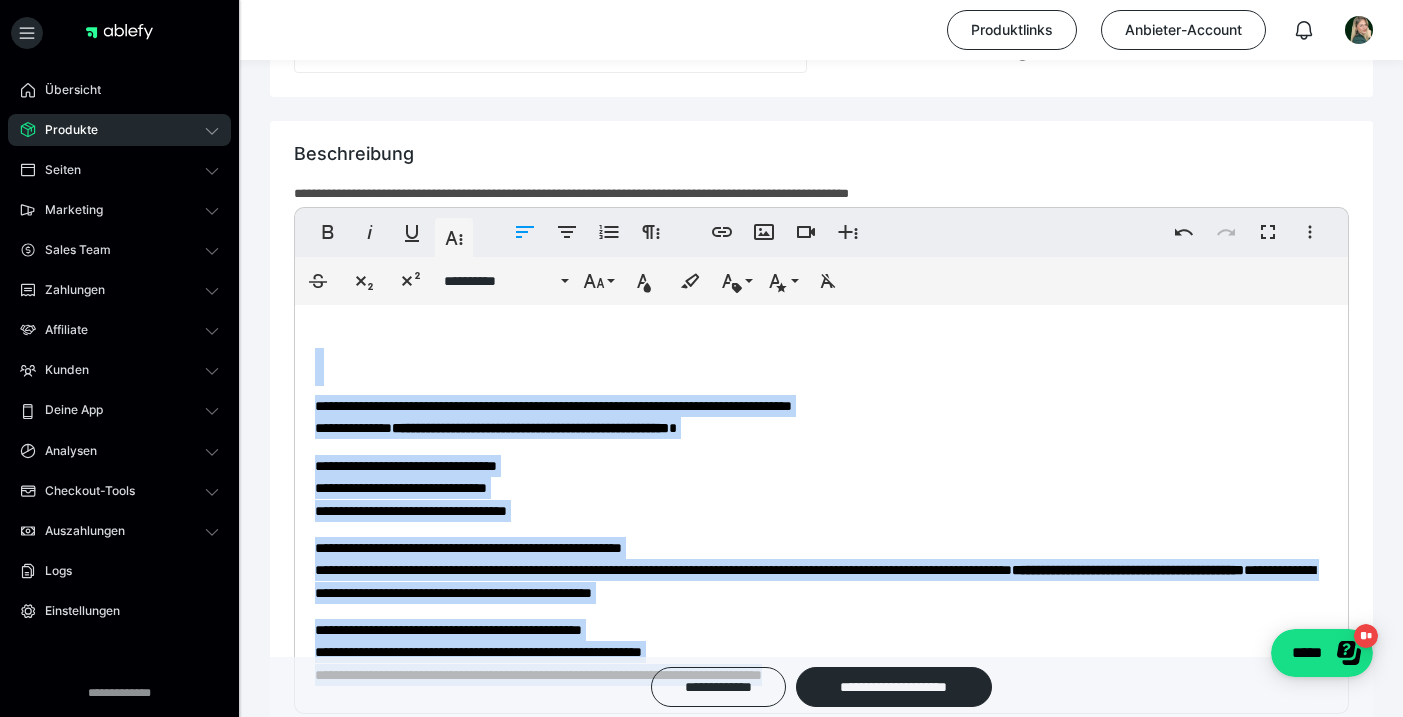 drag, startPoint x: 634, startPoint y: 492, endPoint x: 287, endPoint y: 376, distance: 365.87567 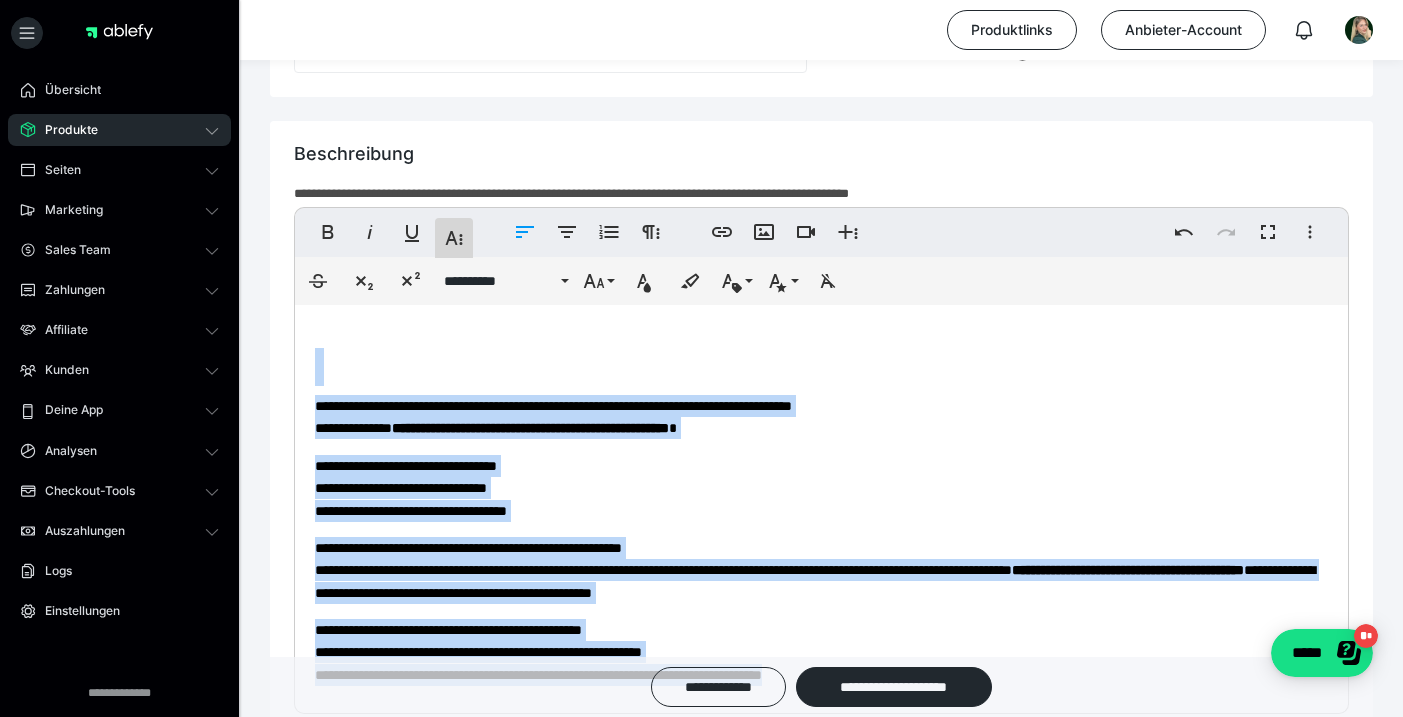 click 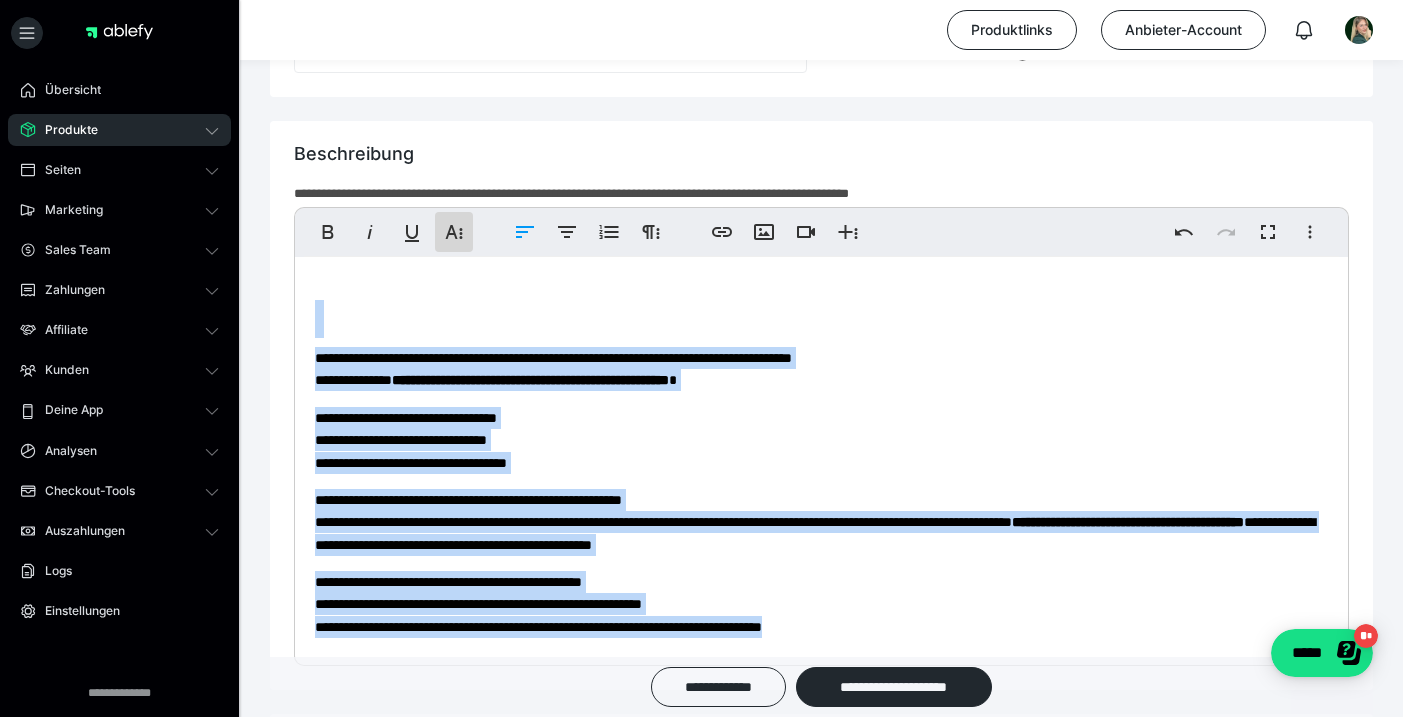 click 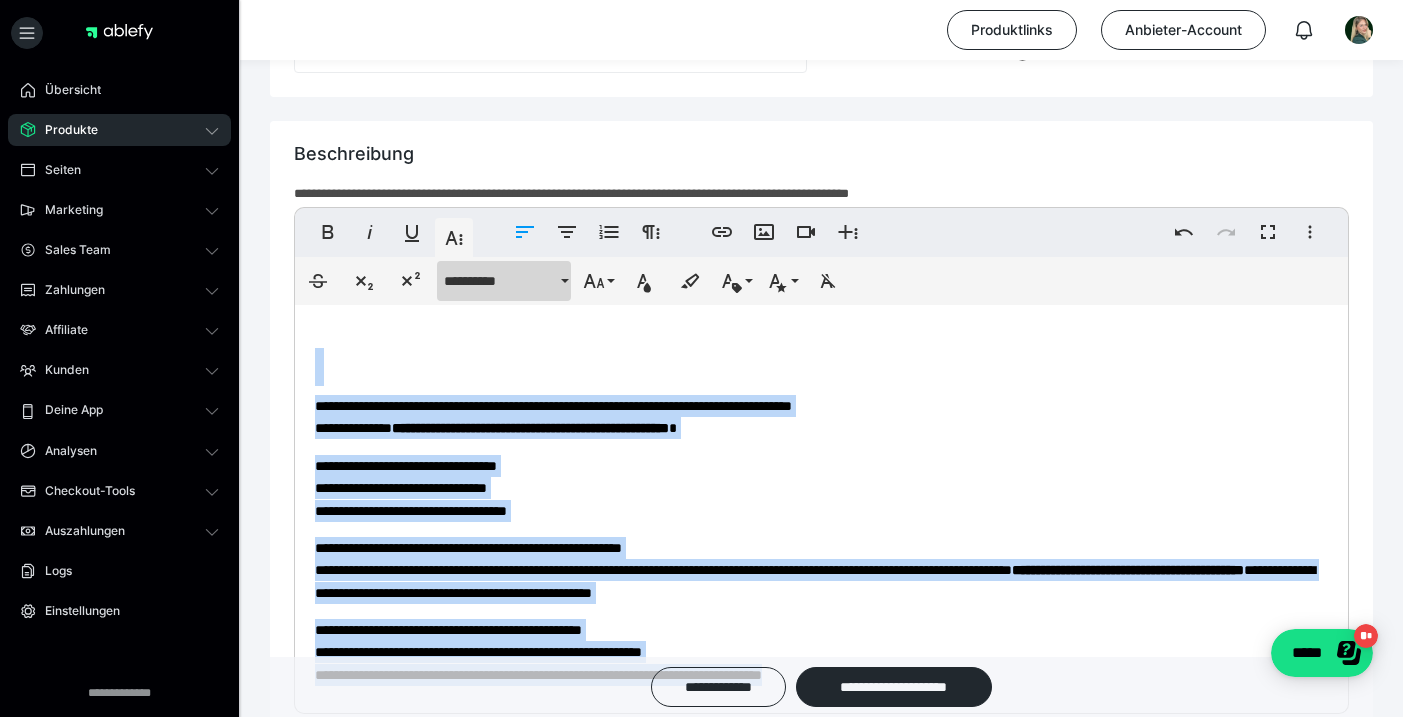 click on "**********" at bounding box center [500, 281] 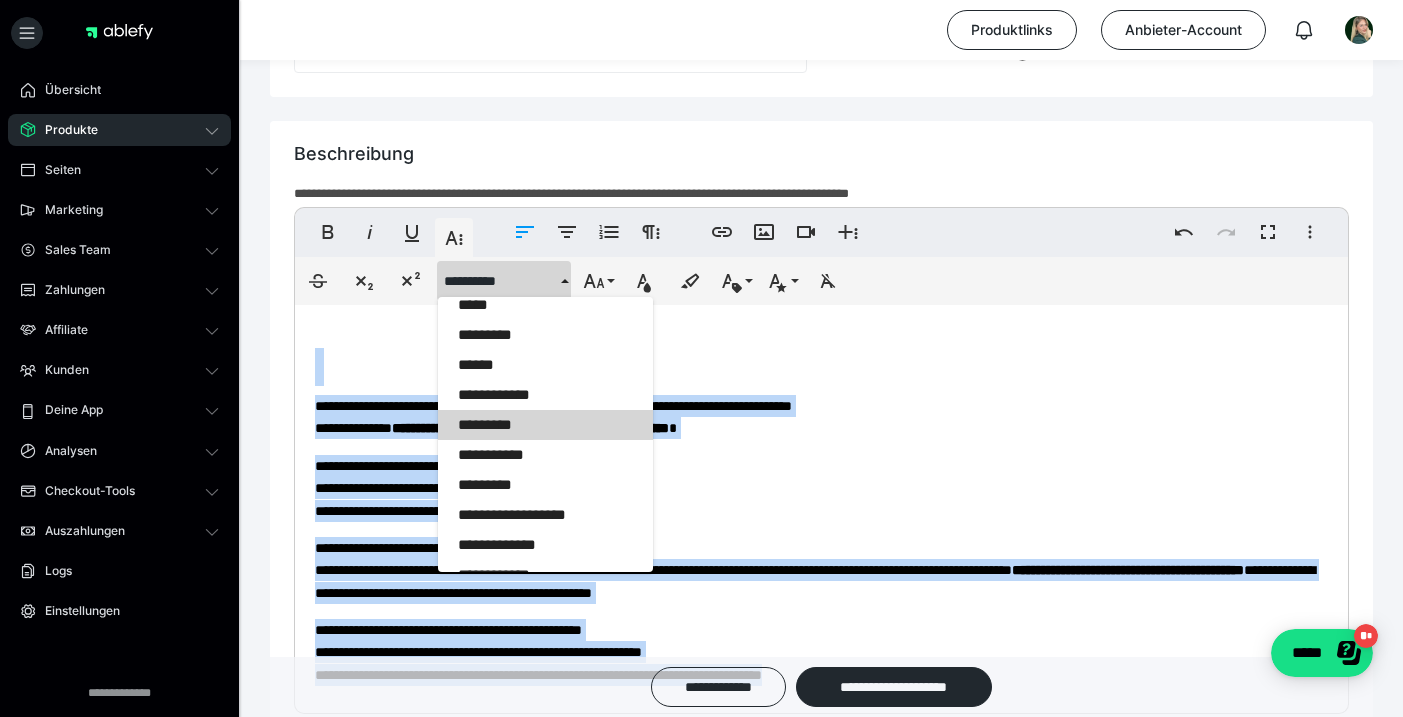 click on "*********" at bounding box center [545, 425] 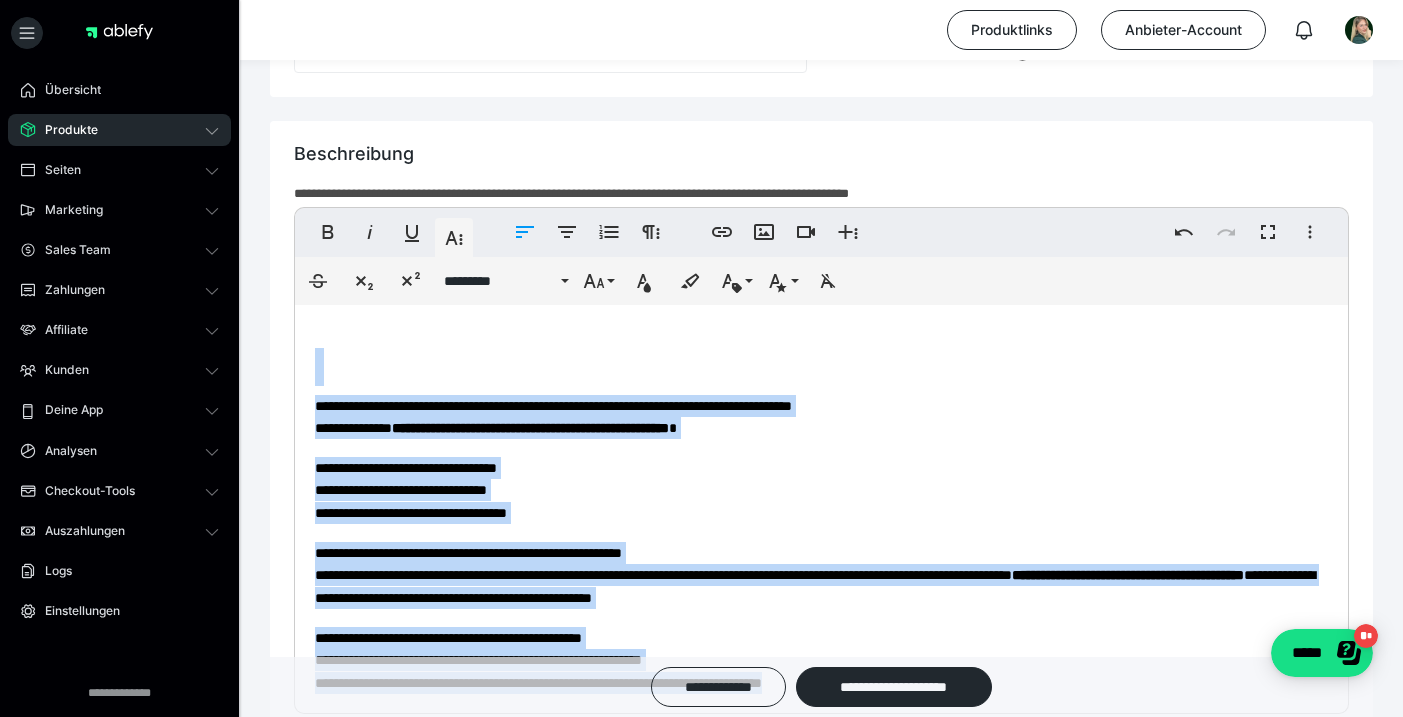 scroll, scrollTop: 1485, scrollLeft: 0, axis: vertical 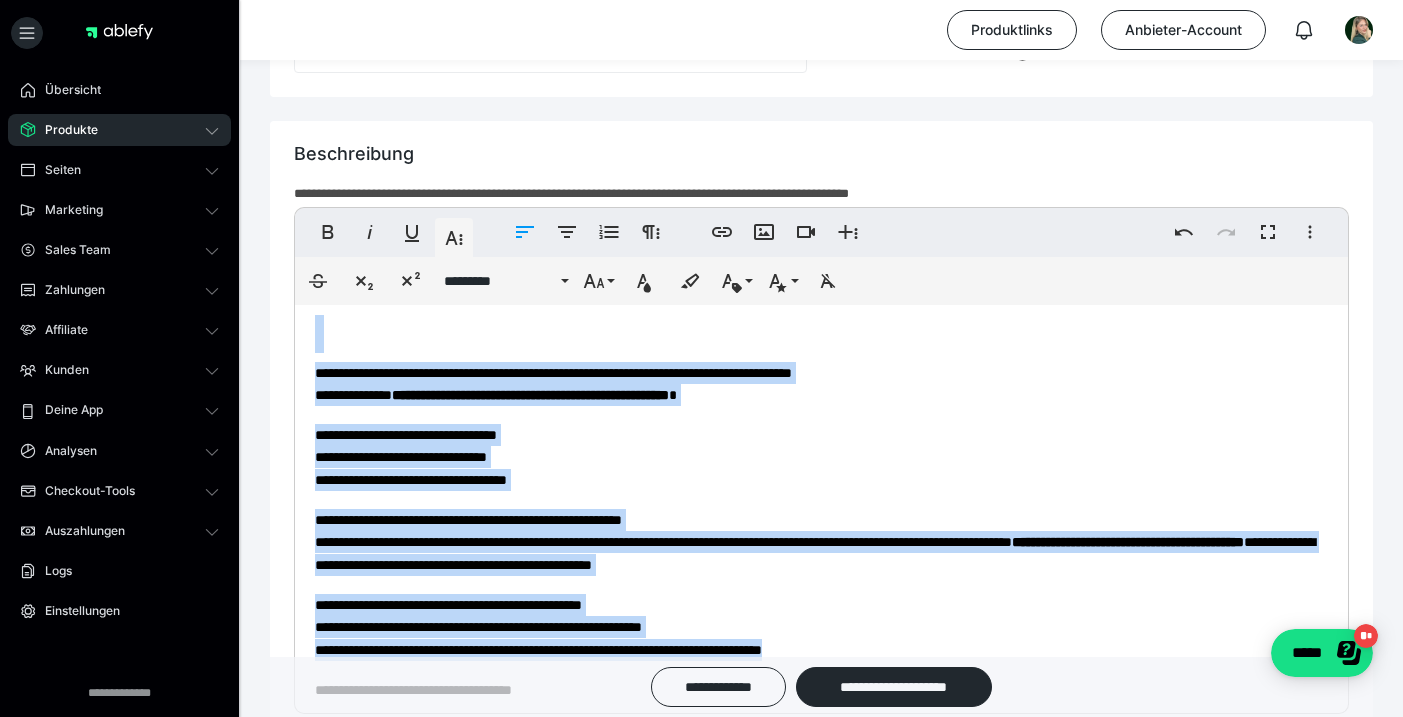 click at bounding box center (821, 334) 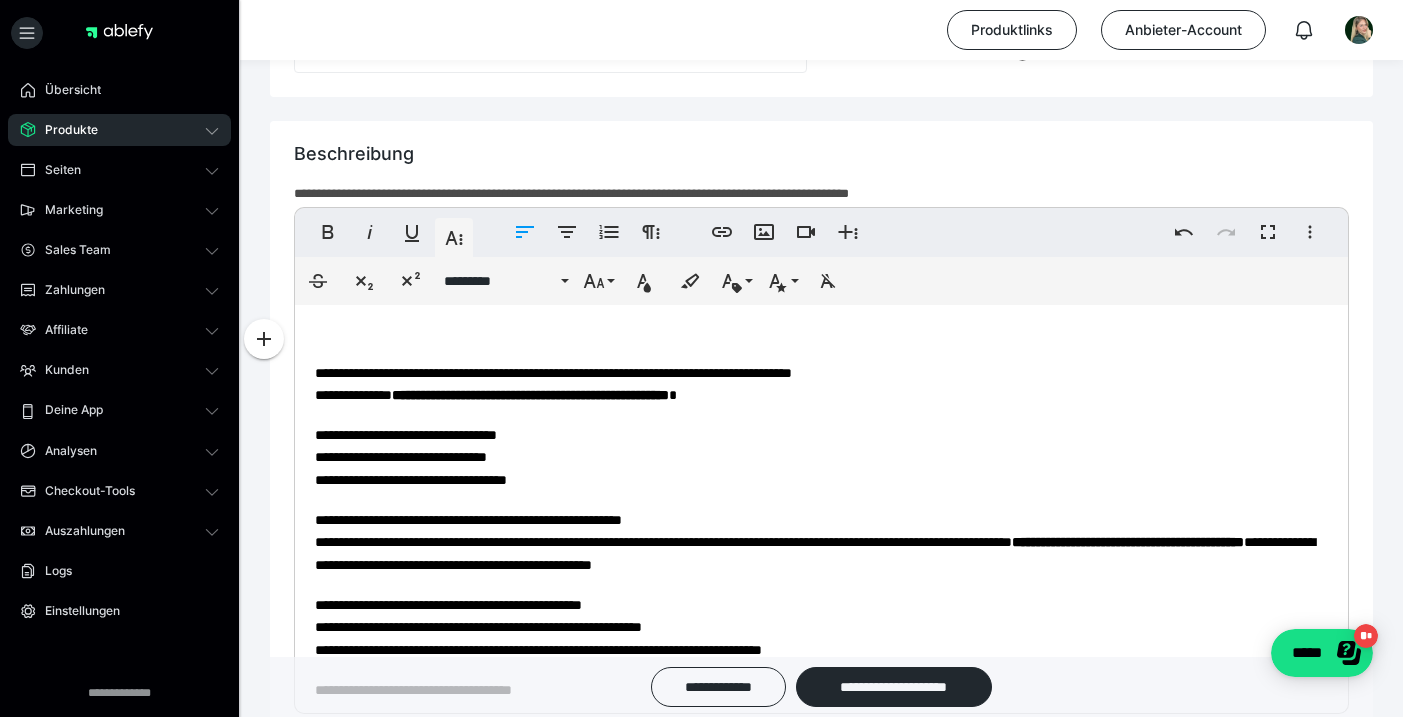 scroll, scrollTop: 1405, scrollLeft: 0, axis: vertical 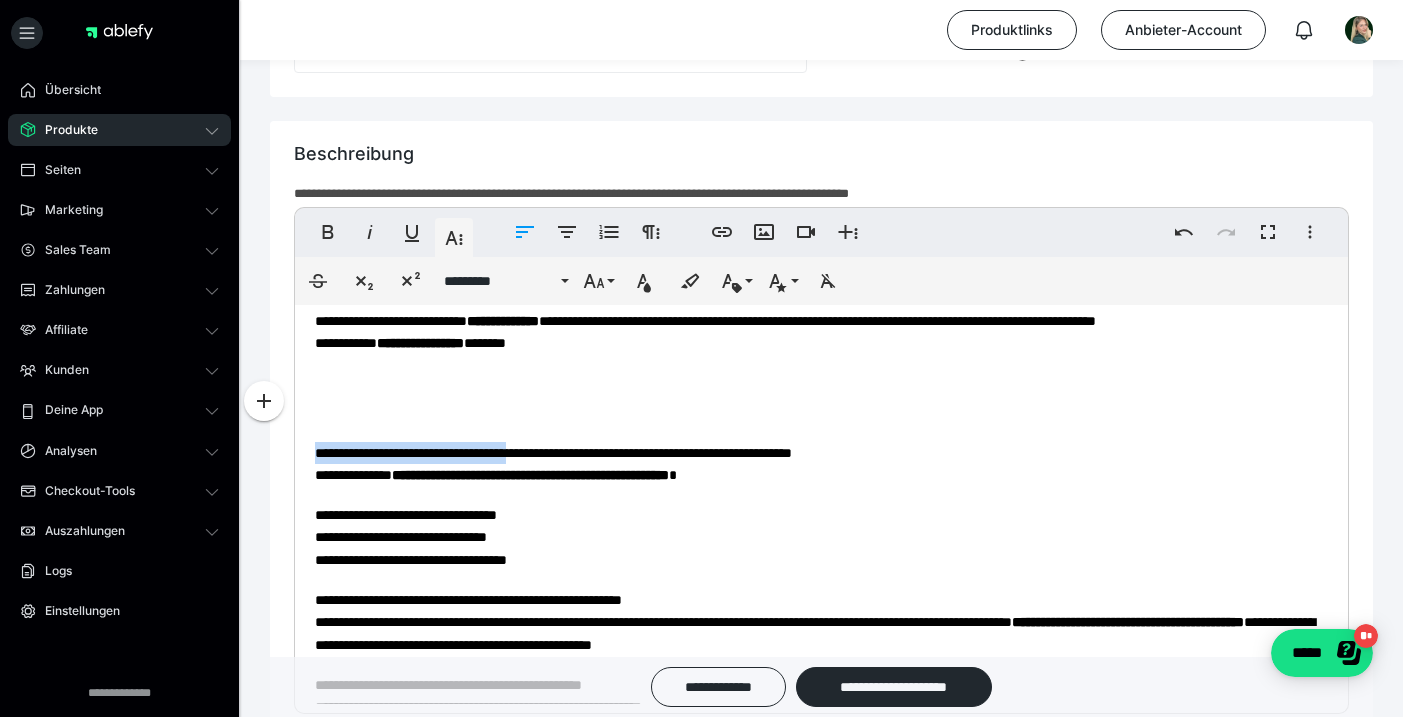 drag, startPoint x: 309, startPoint y: 452, endPoint x: 594, endPoint y: 444, distance: 285.11224 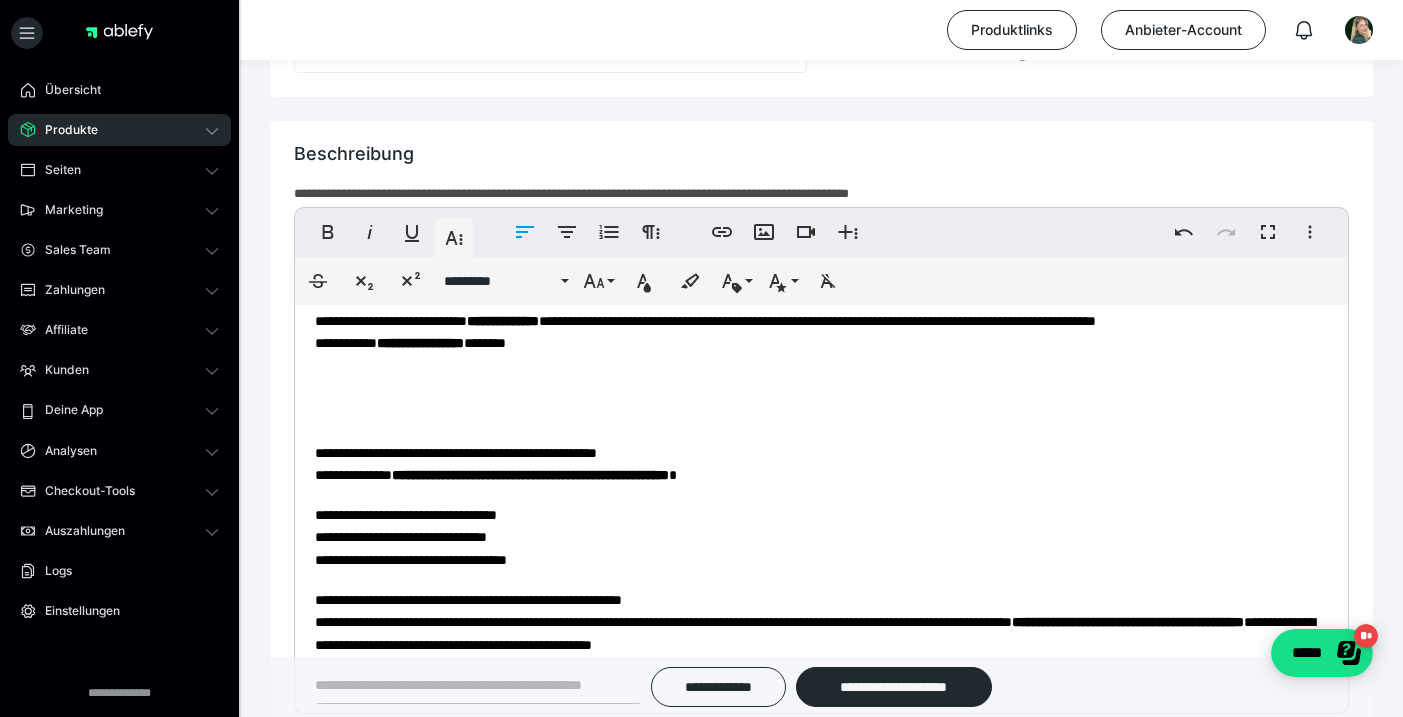 click at bounding box center [821, 414] 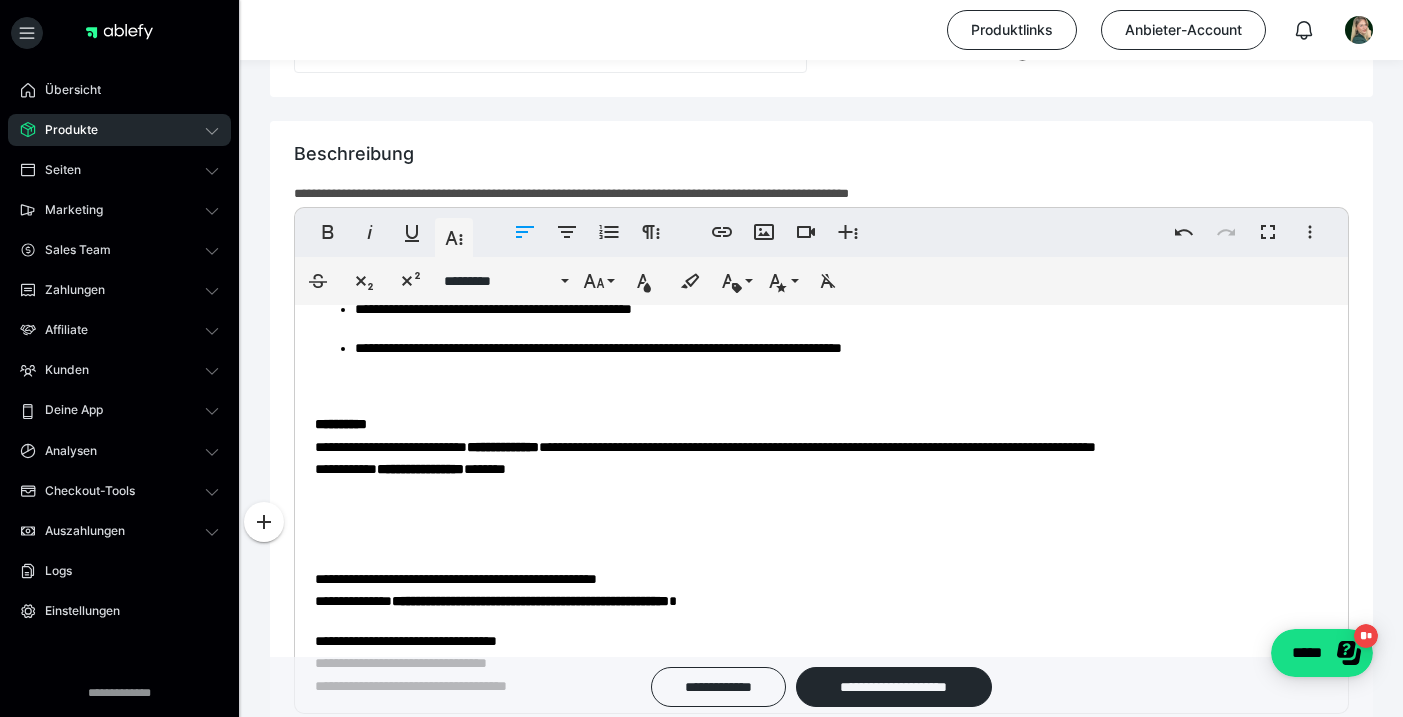 scroll, scrollTop: 1284, scrollLeft: 0, axis: vertical 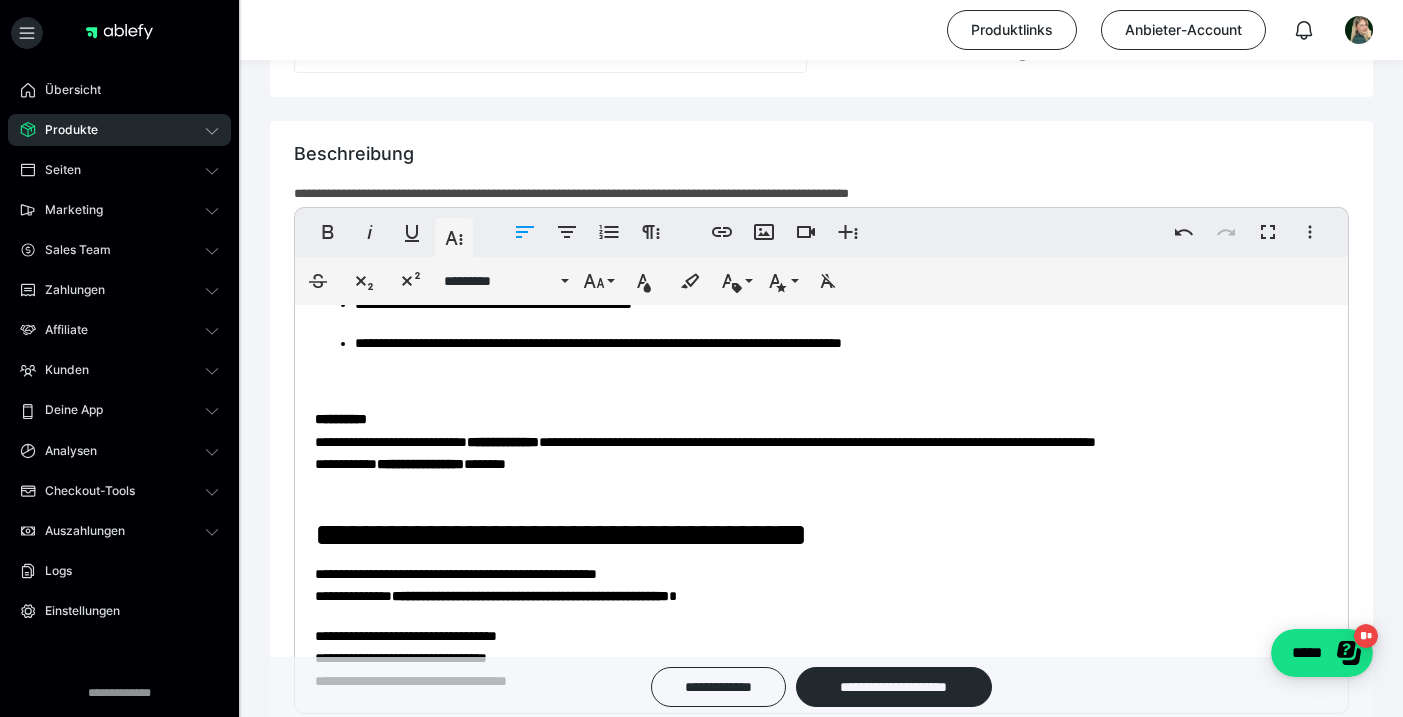 click on "**********" at bounding box center (821, 454) 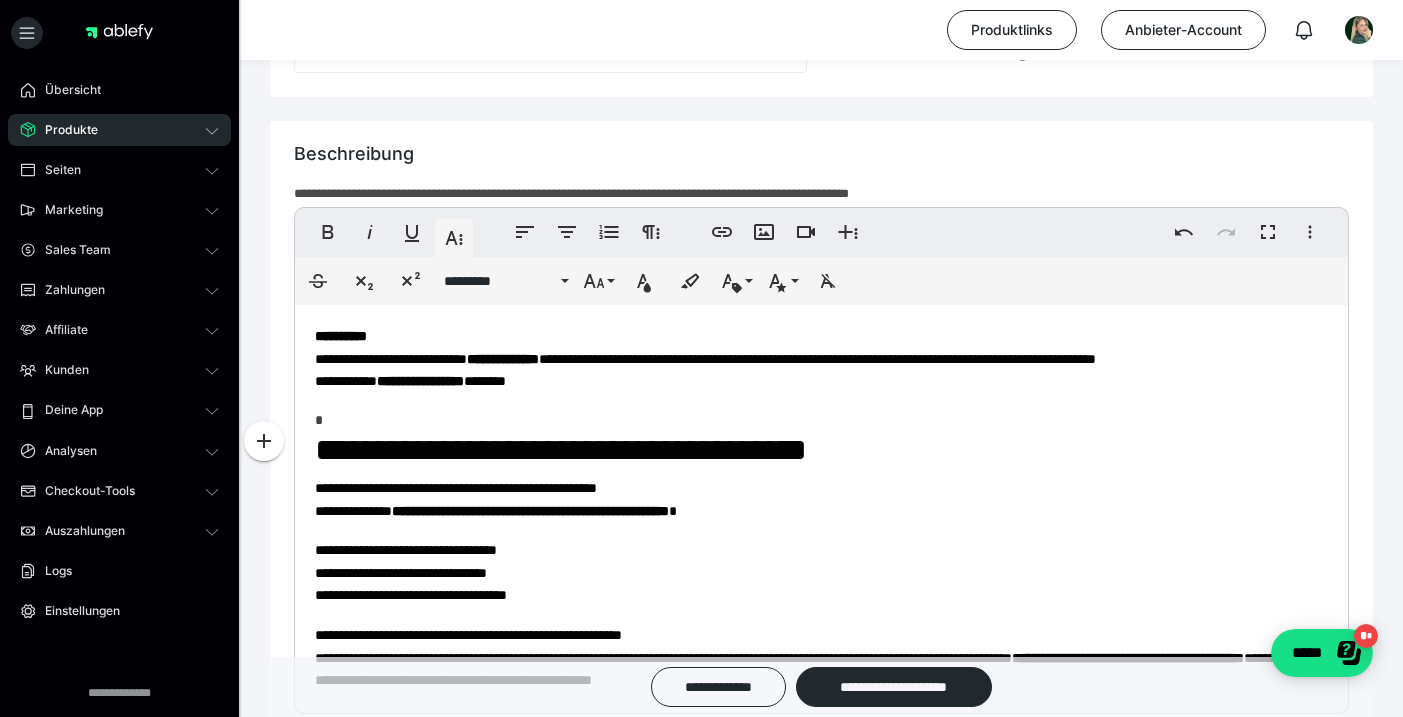 scroll, scrollTop: 1369, scrollLeft: 0, axis: vertical 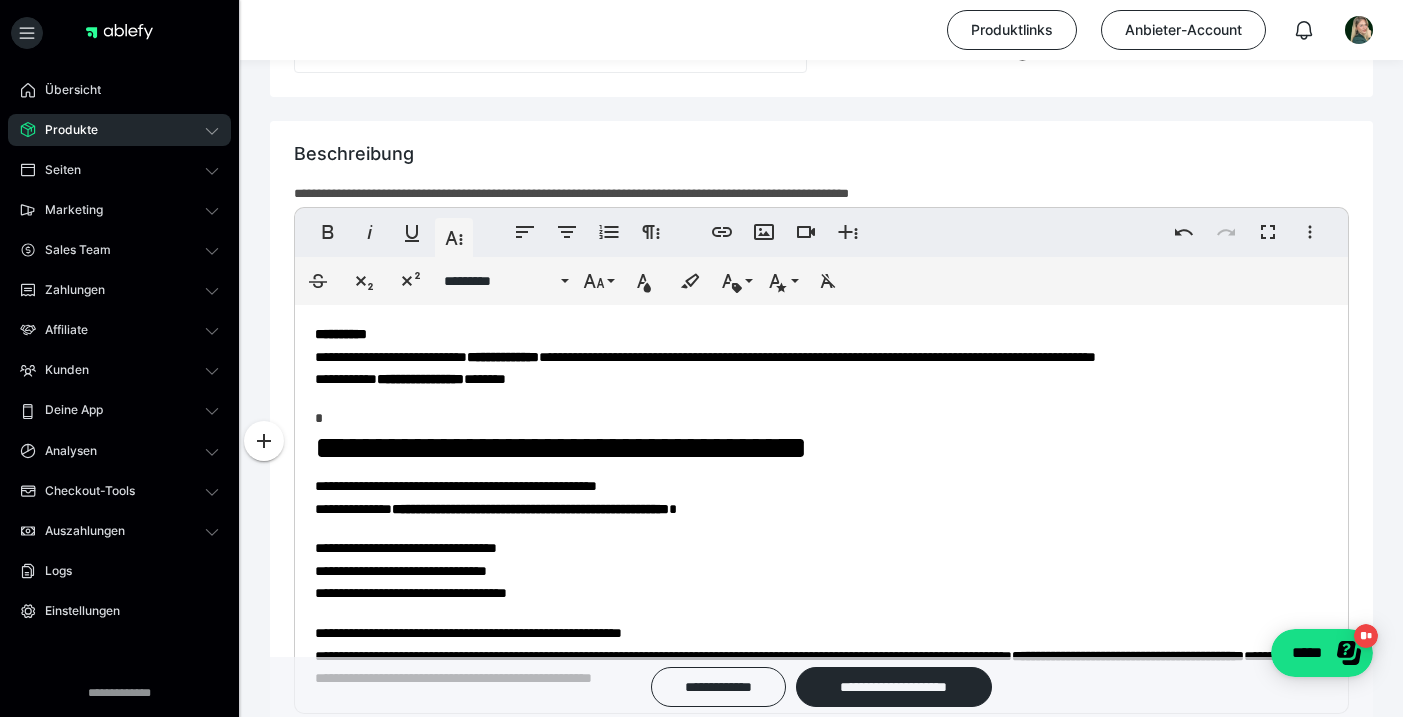 click on "**********" at bounding box center (821, 448) 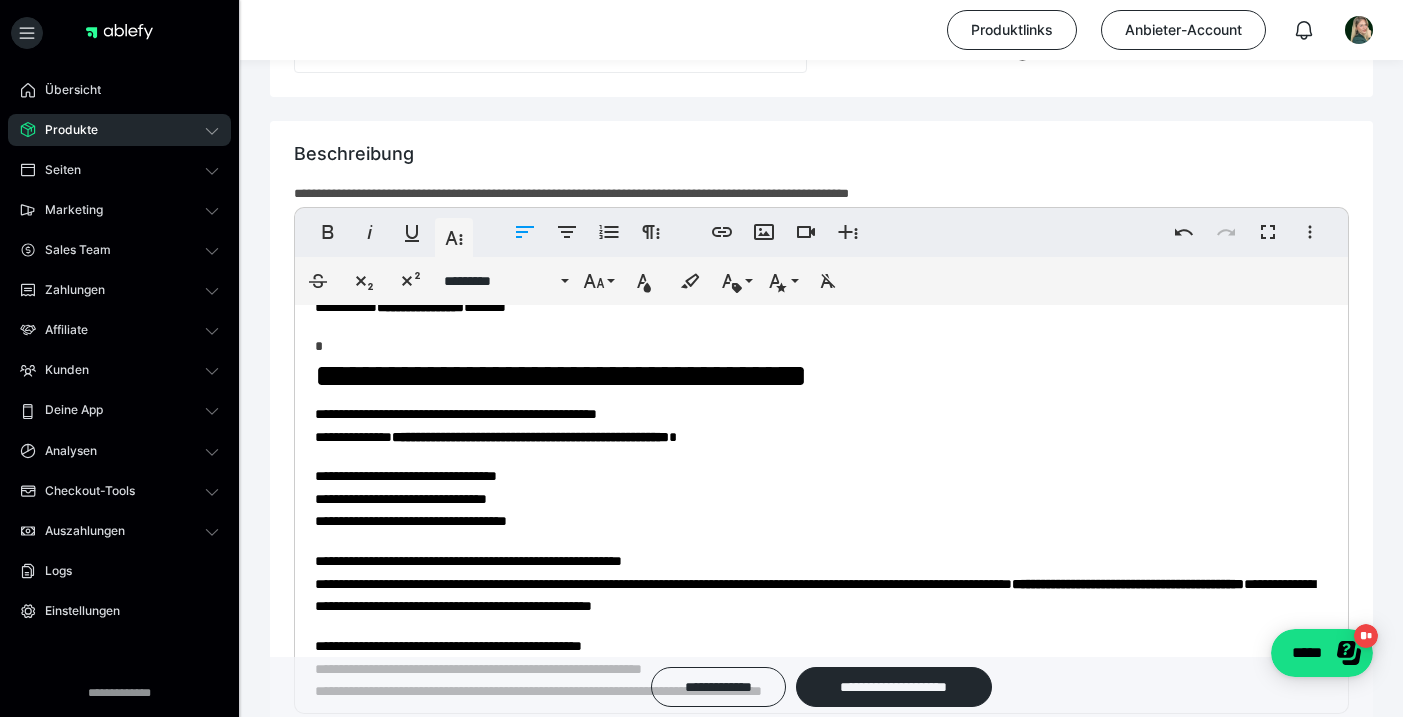 scroll, scrollTop: 1442, scrollLeft: 0, axis: vertical 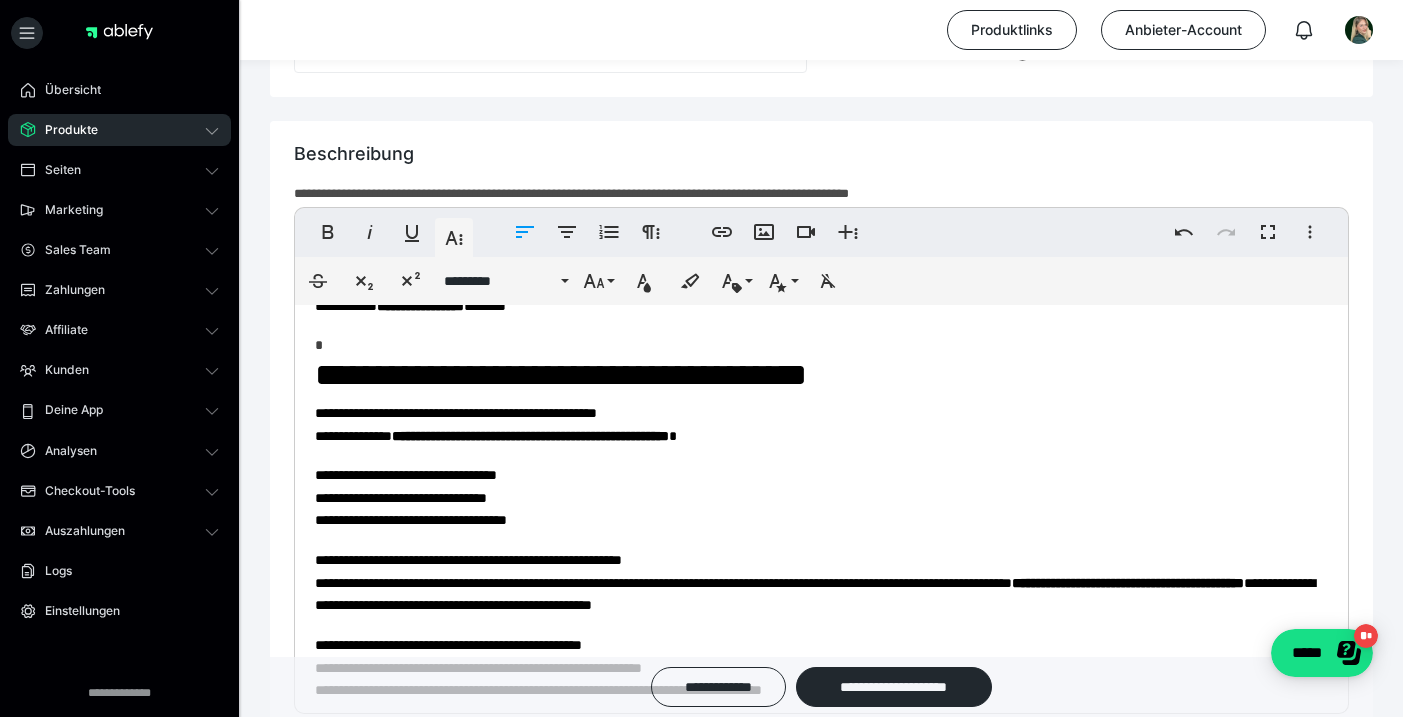 click on "**********" at bounding box center [561, 375] 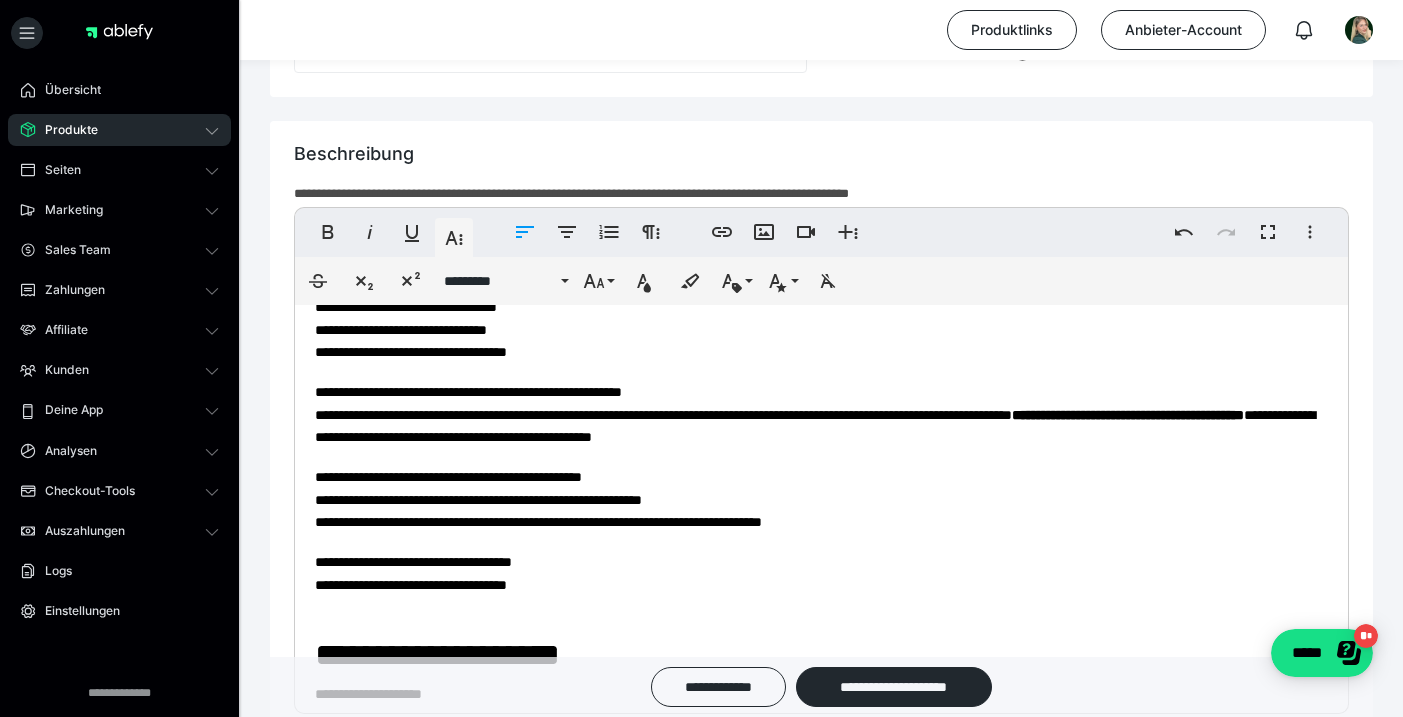 scroll, scrollTop: 1624, scrollLeft: 0, axis: vertical 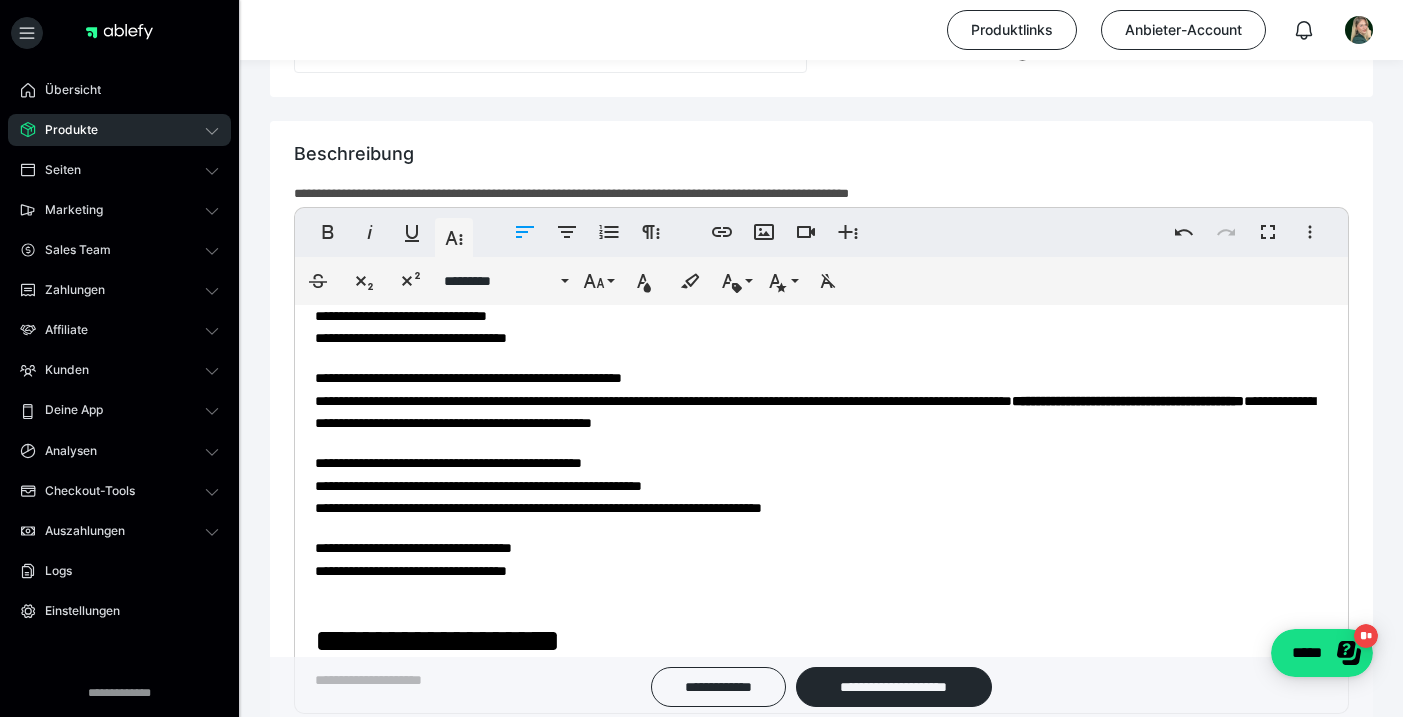 click on "**********" at bounding box center (815, 400) 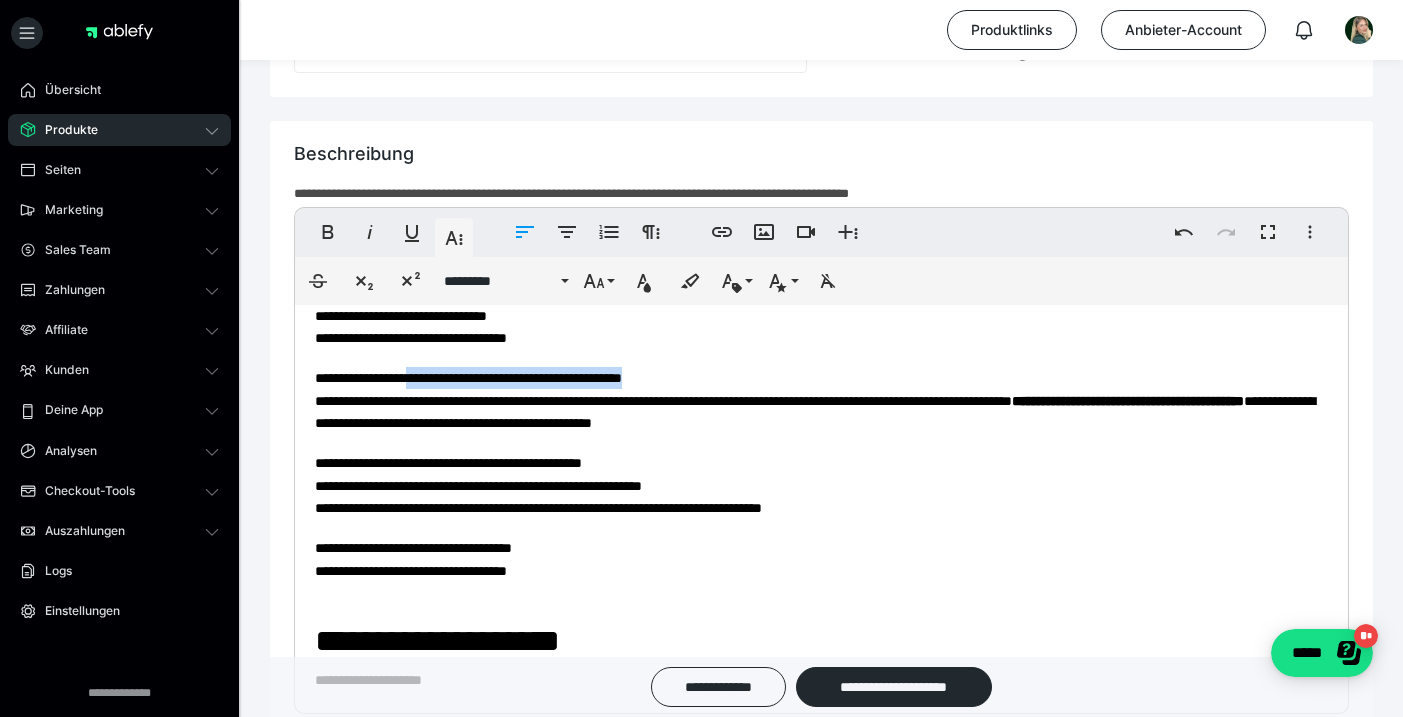 drag, startPoint x: 453, startPoint y: 405, endPoint x: 767, endPoint y: 400, distance: 314.0398 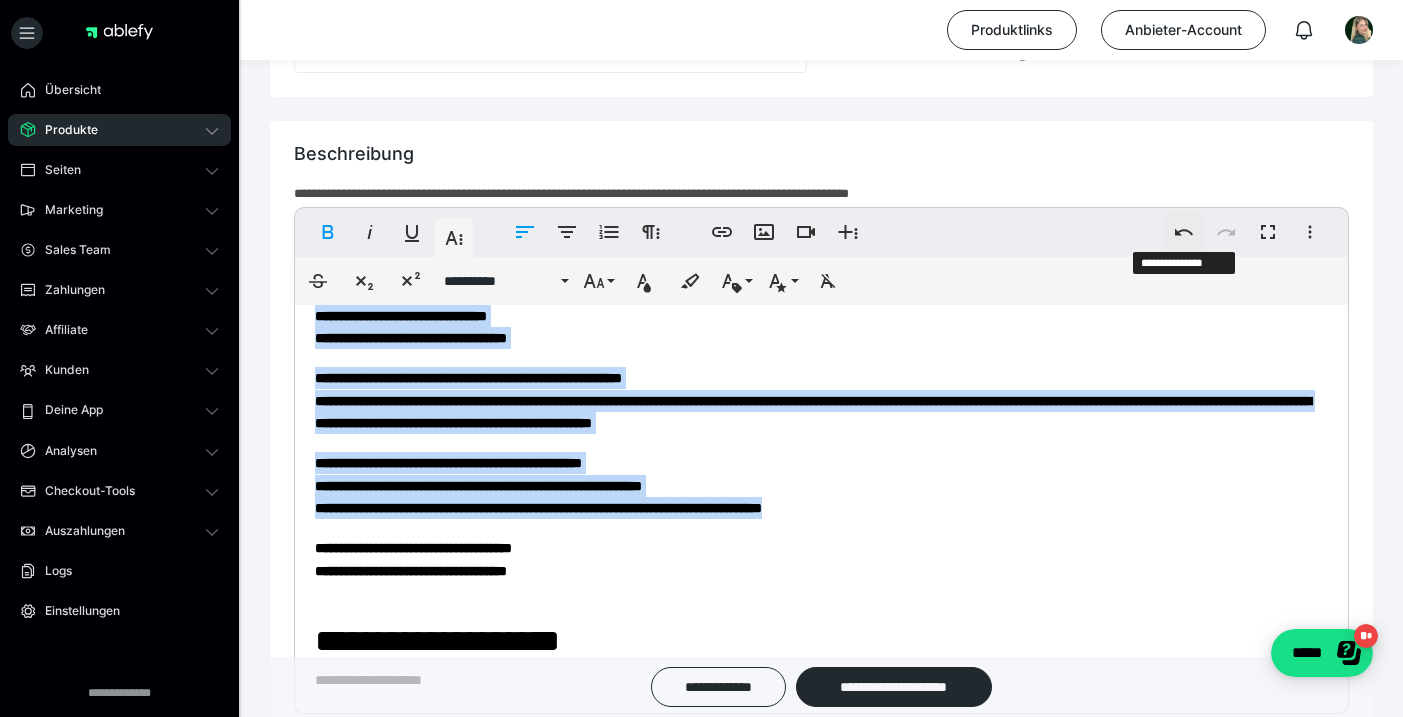 click 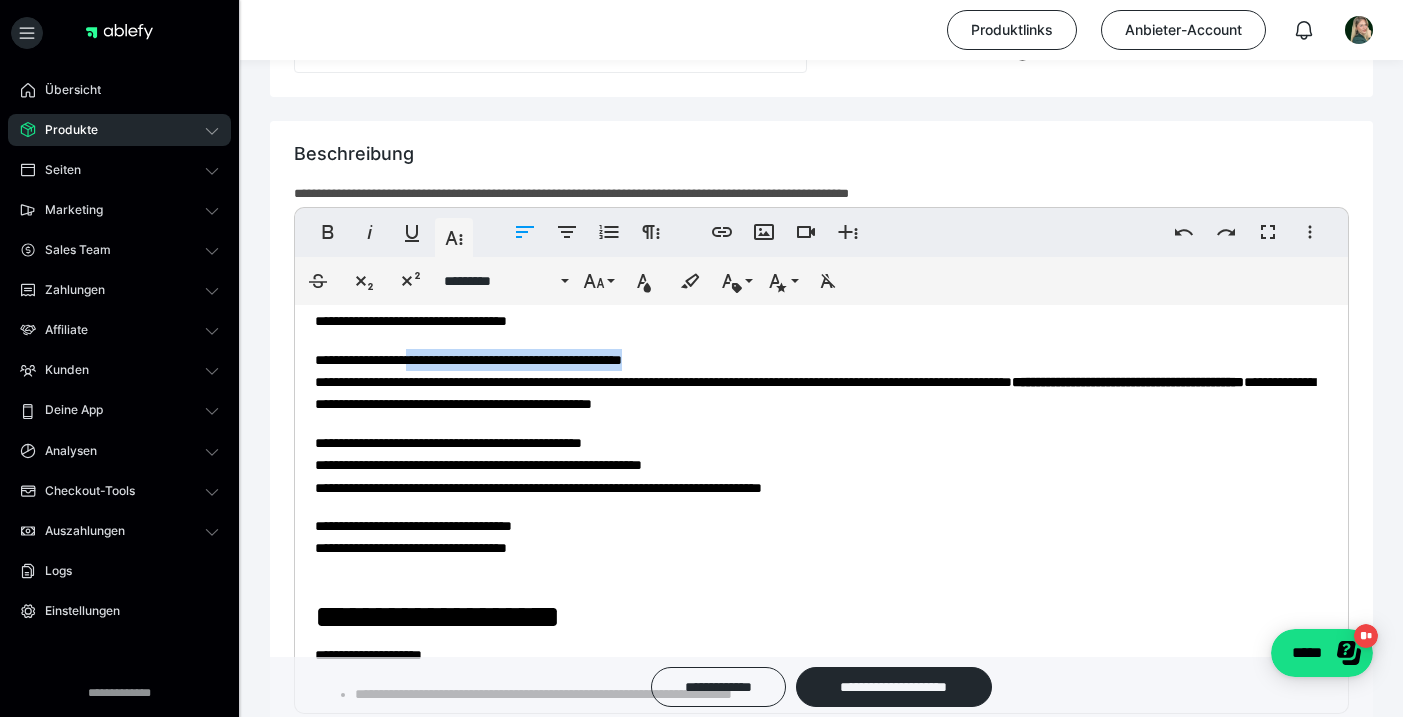 drag, startPoint x: 787, startPoint y: 399, endPoint x: 450, endPoint y: 405, distance: 337.0534 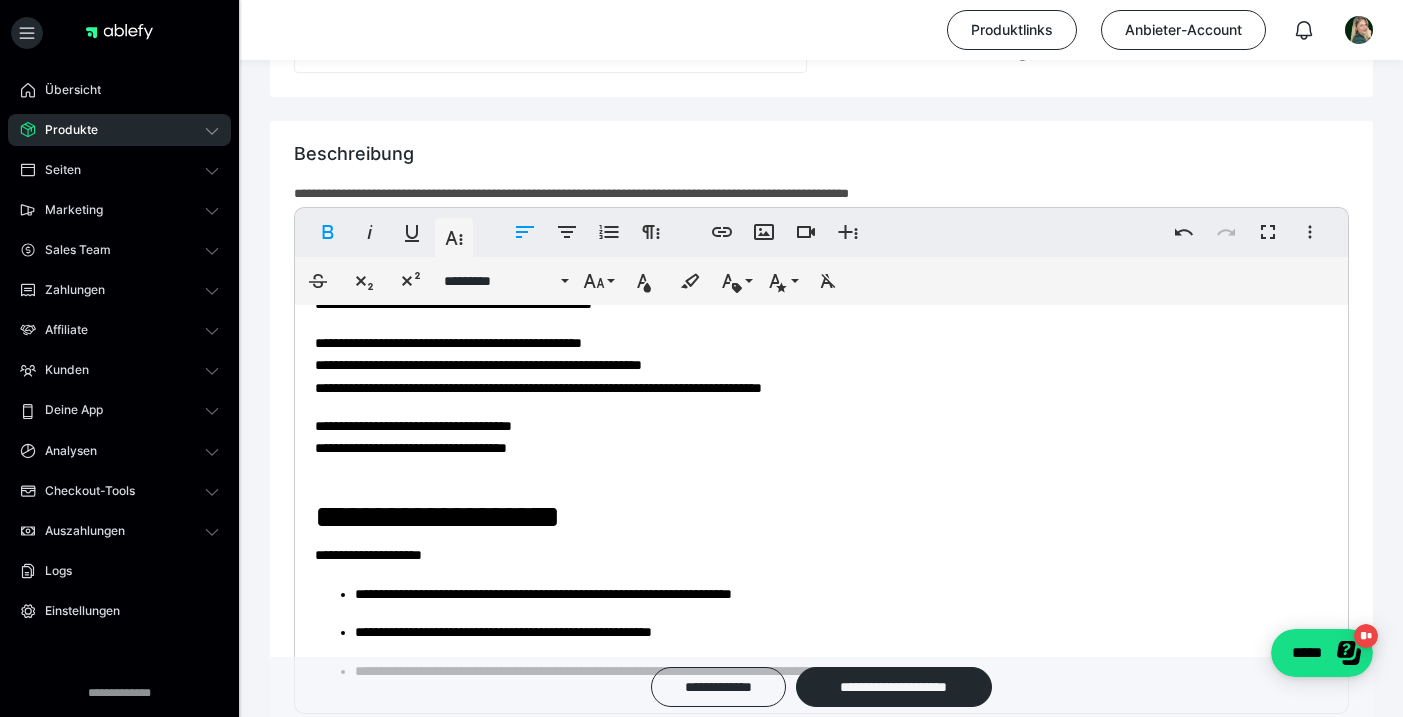 scroll, scrollTop: 1752, scrollLeft: 0, axis: vertical 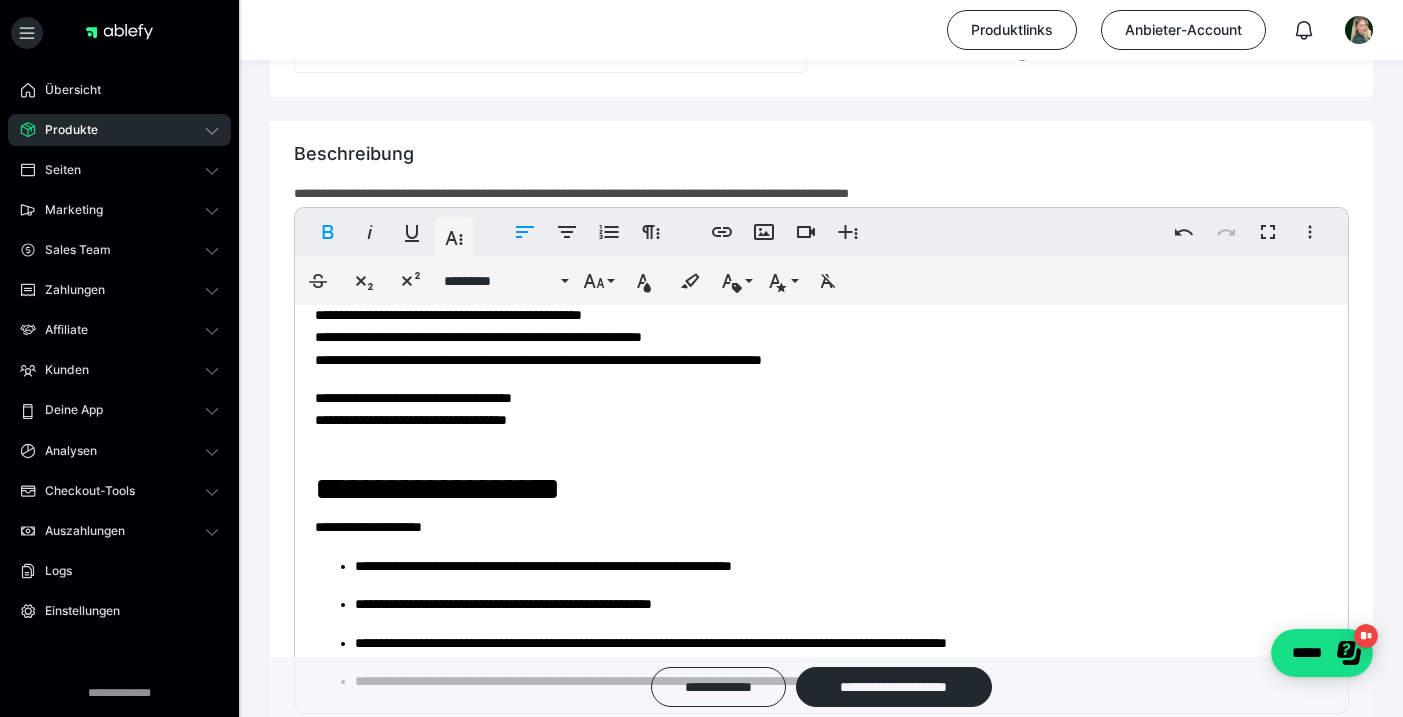 click on "**********" at bounding box center (821, 409) 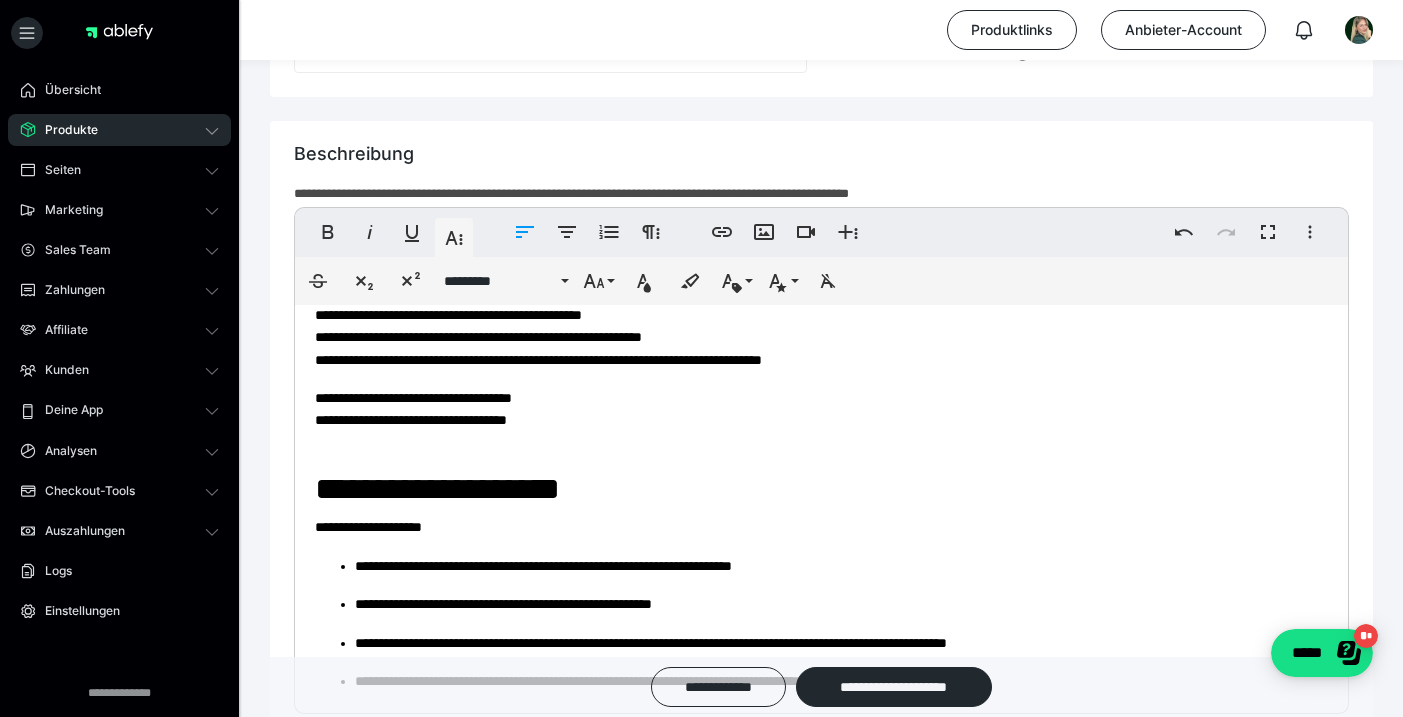 click on "**********" at bounding box center (413, 409) 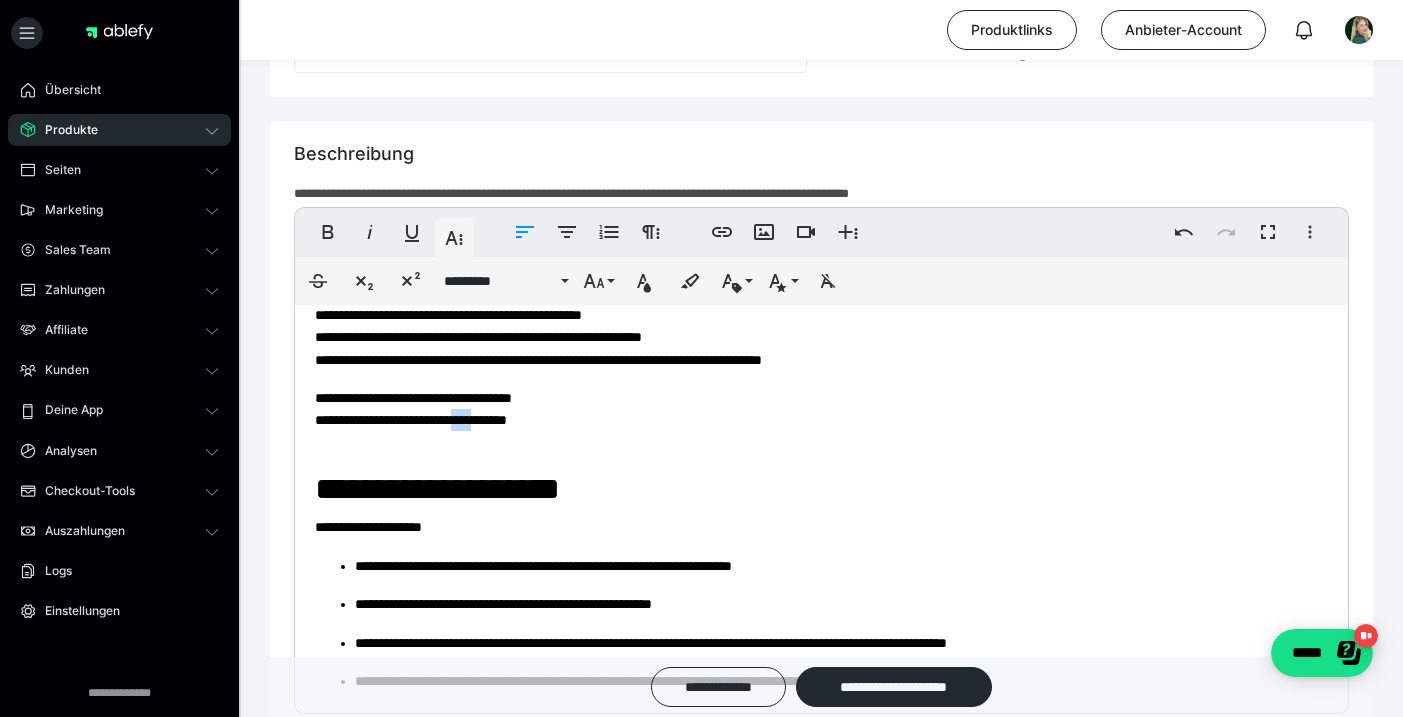 click on "**********" at bounding box center (413, 409) 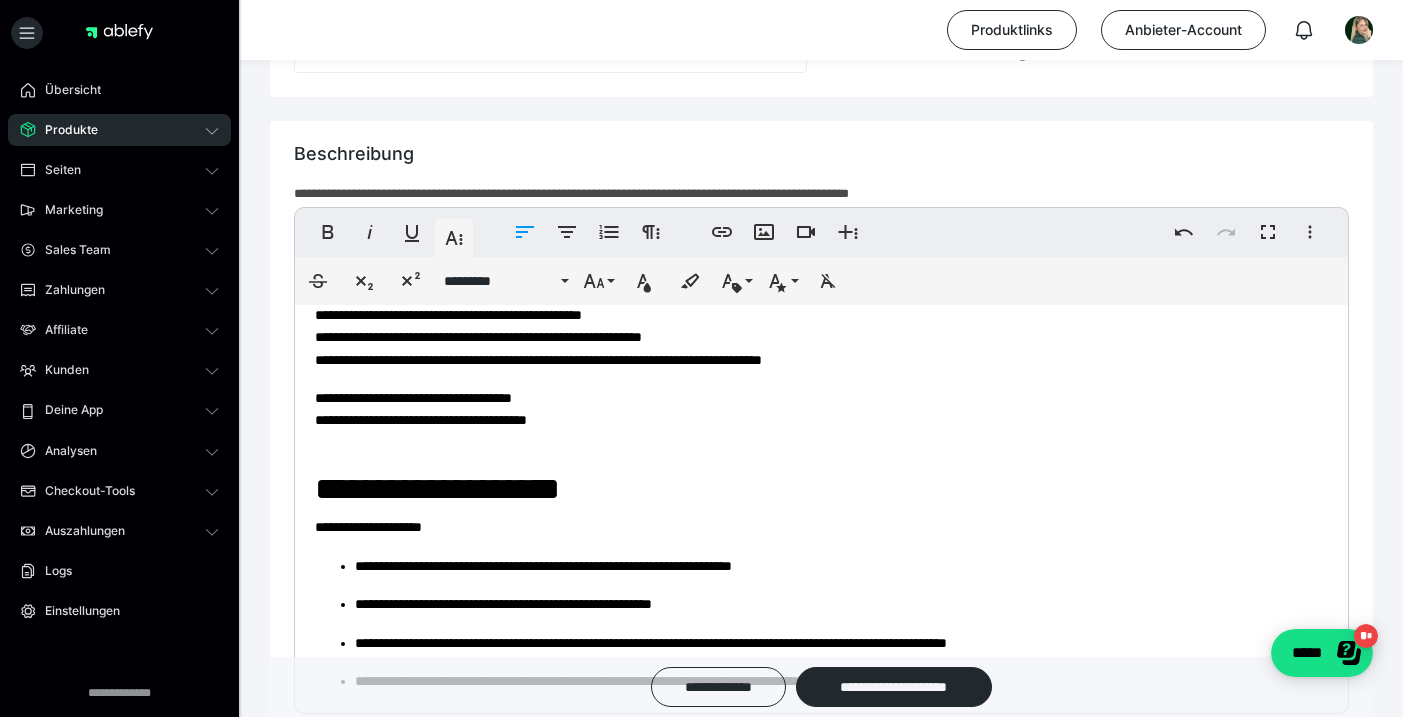 click on "**********" at bounding box center (821, -84) 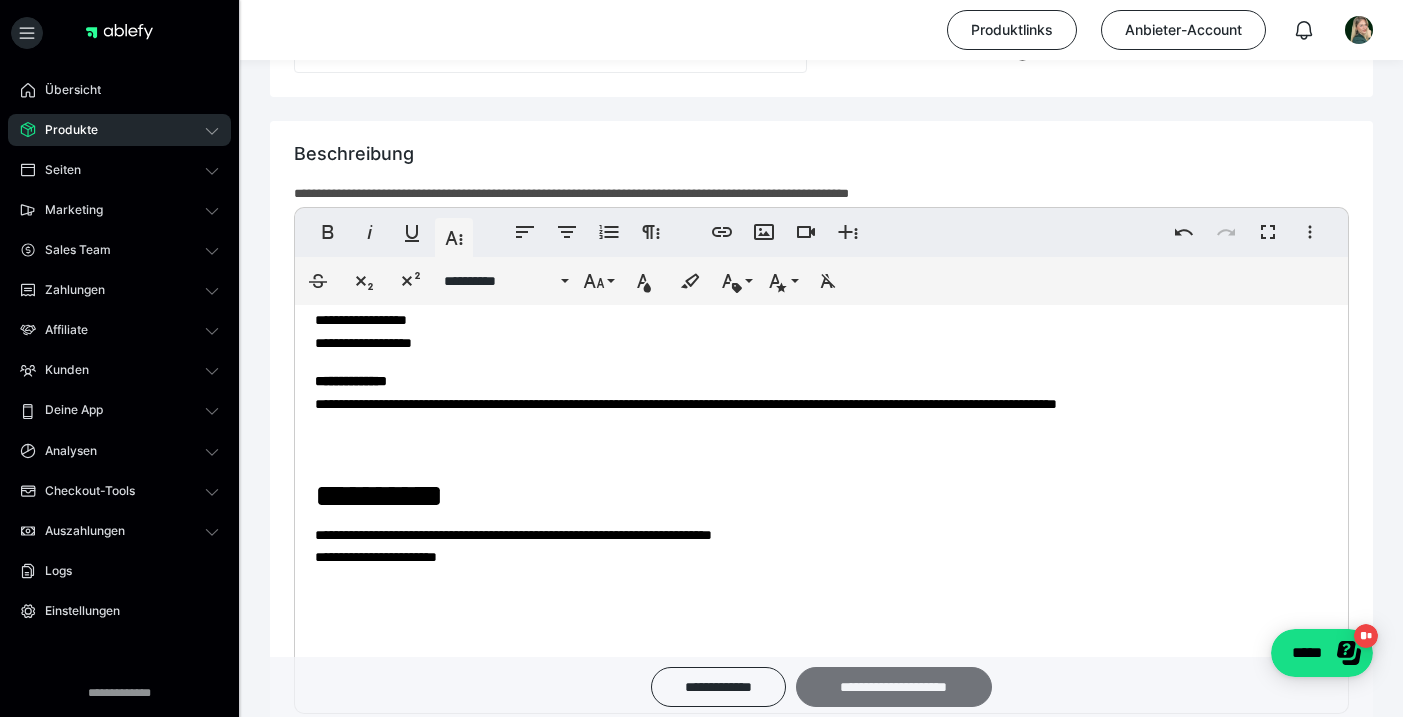 scroll, scrollTop: 2327, scrollLeft: 0, axis: vertical 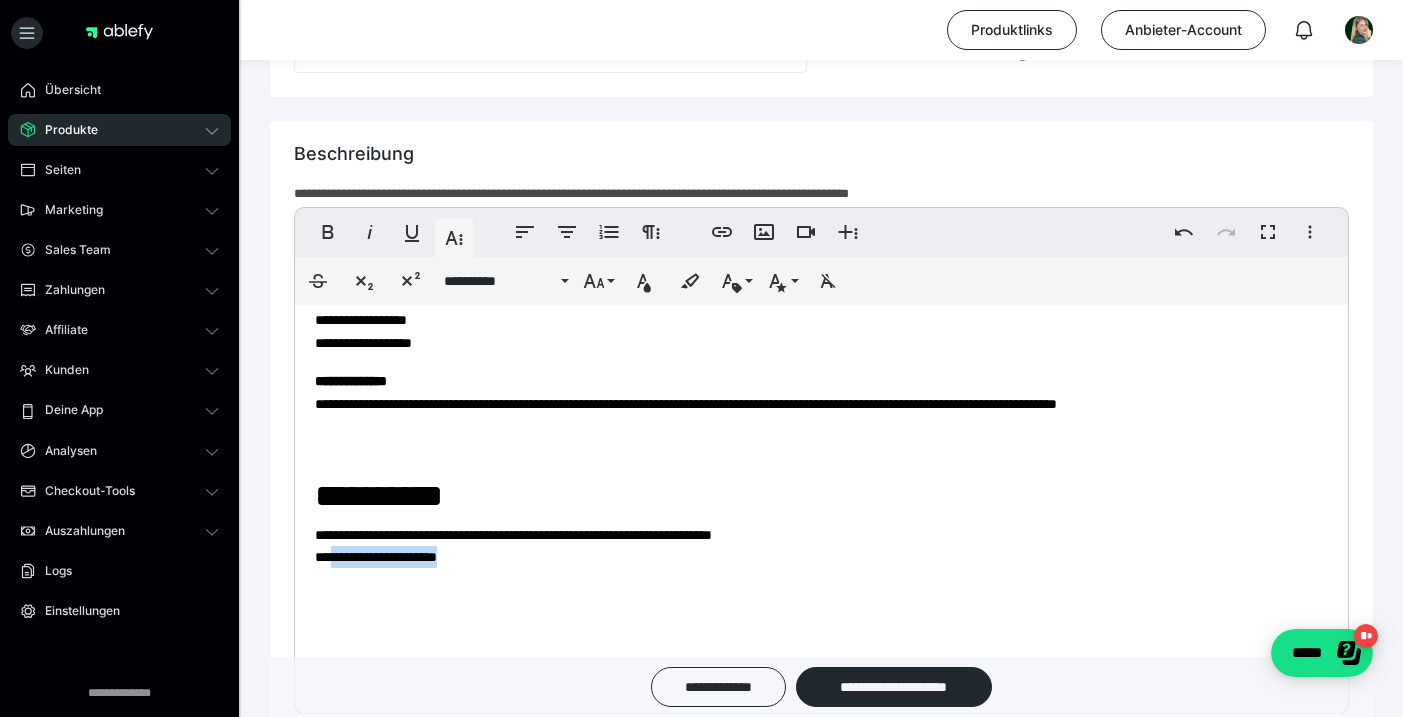 drag, startPoint x: 497, startPoint y: 629, endPoint x: 338, endPoint y: 636, distance: 159.154 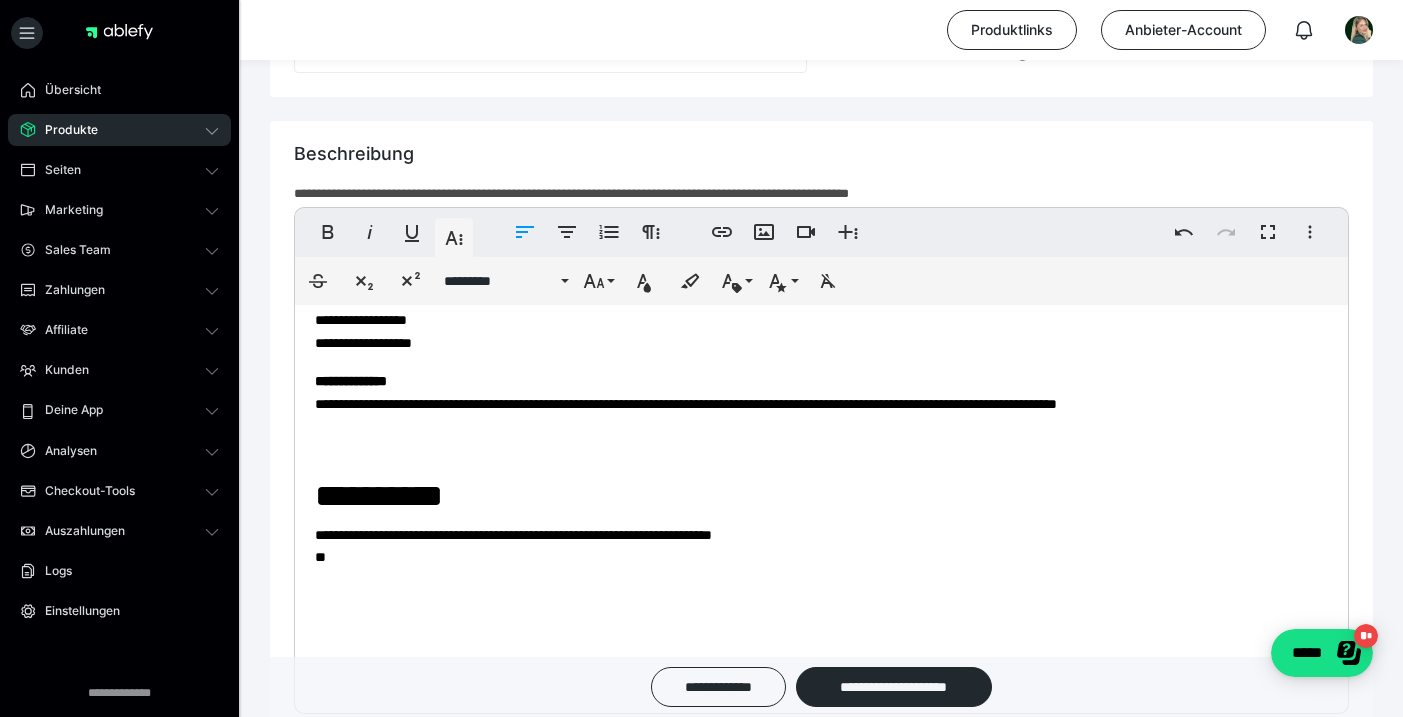 click on "**********" at bounding box center (513, 546) 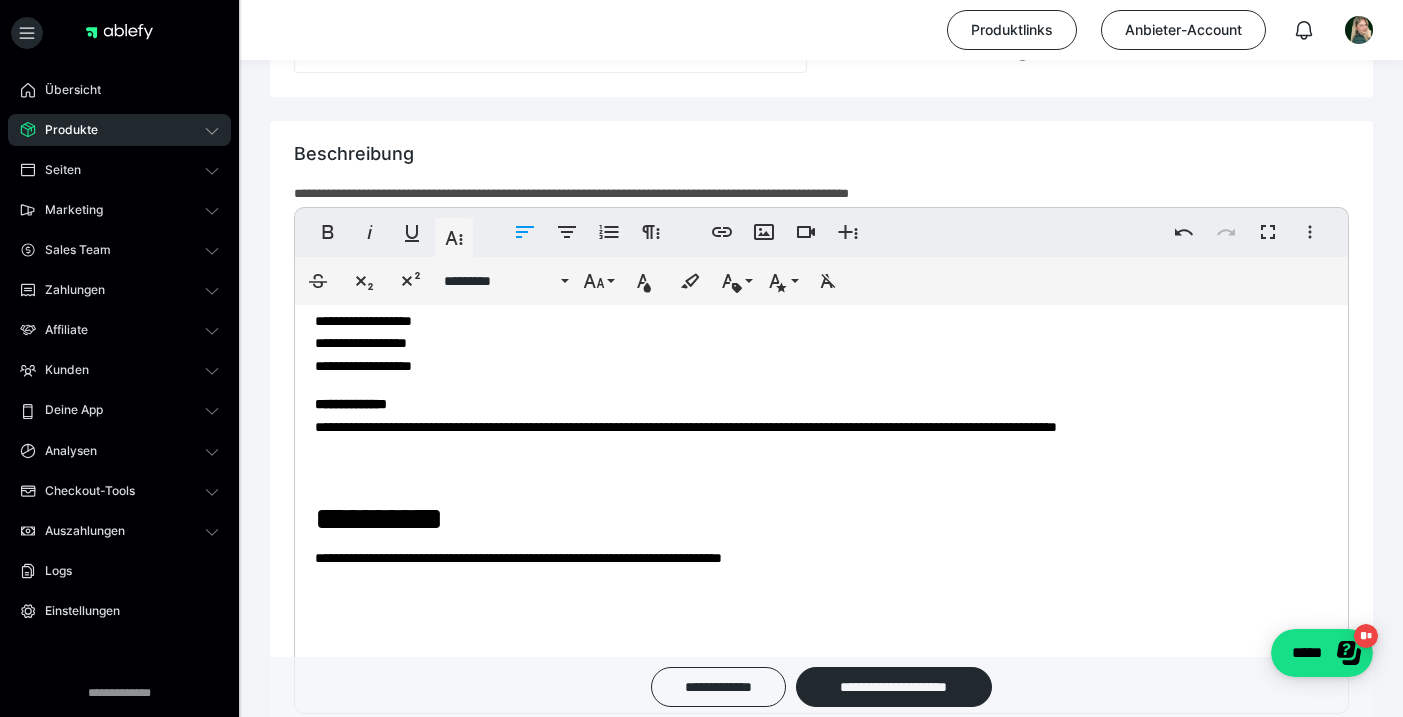 scroll, scrollTop: 2304, scrollLeft: 0, axis: vertical 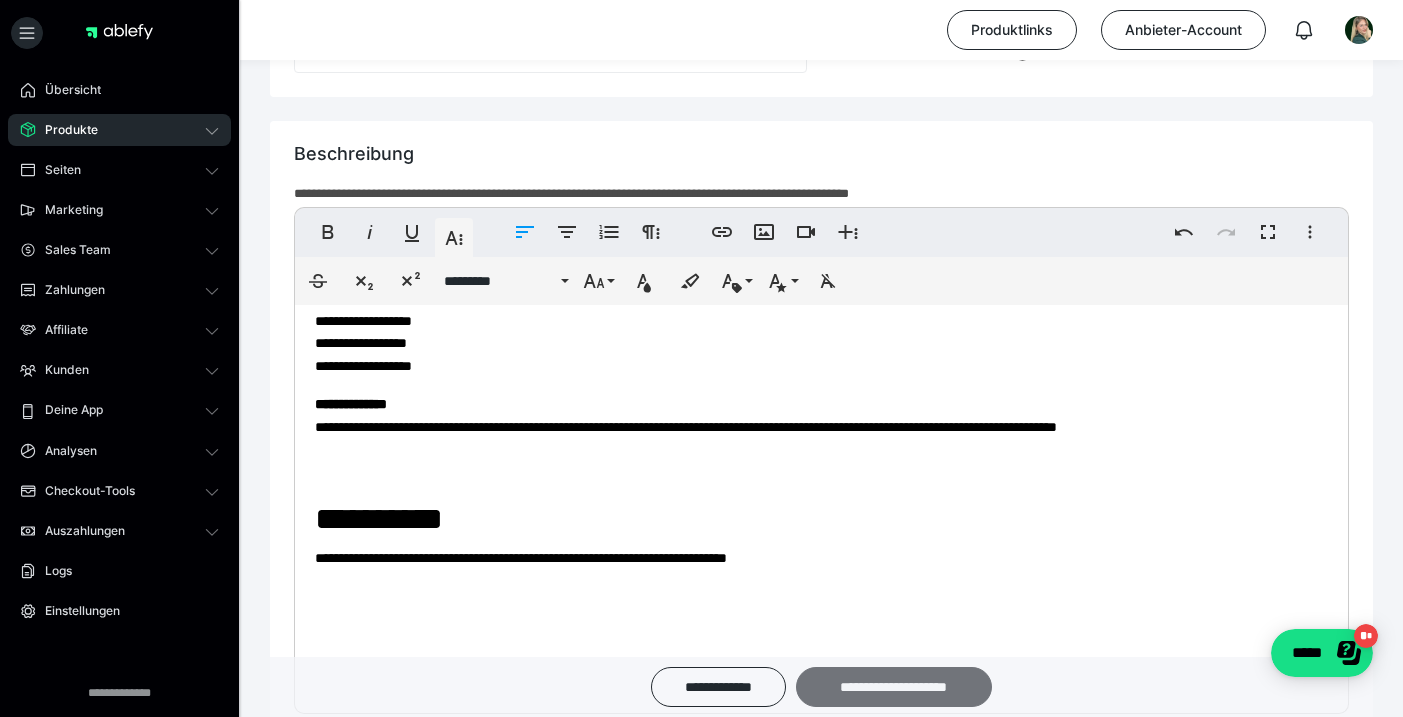 click on "**********" at bounding box center [894, 687] 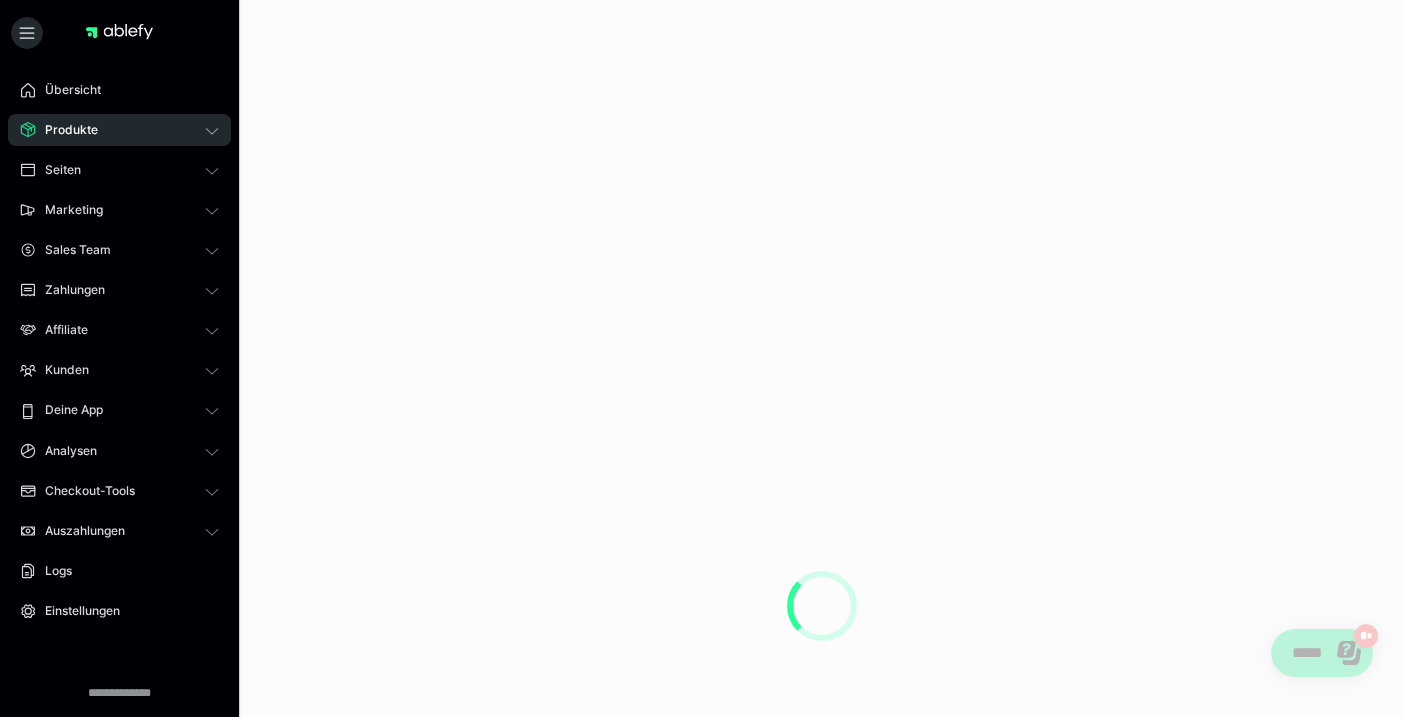 scroll, scrollTop: 0, scrollLeft: 0, axis: both 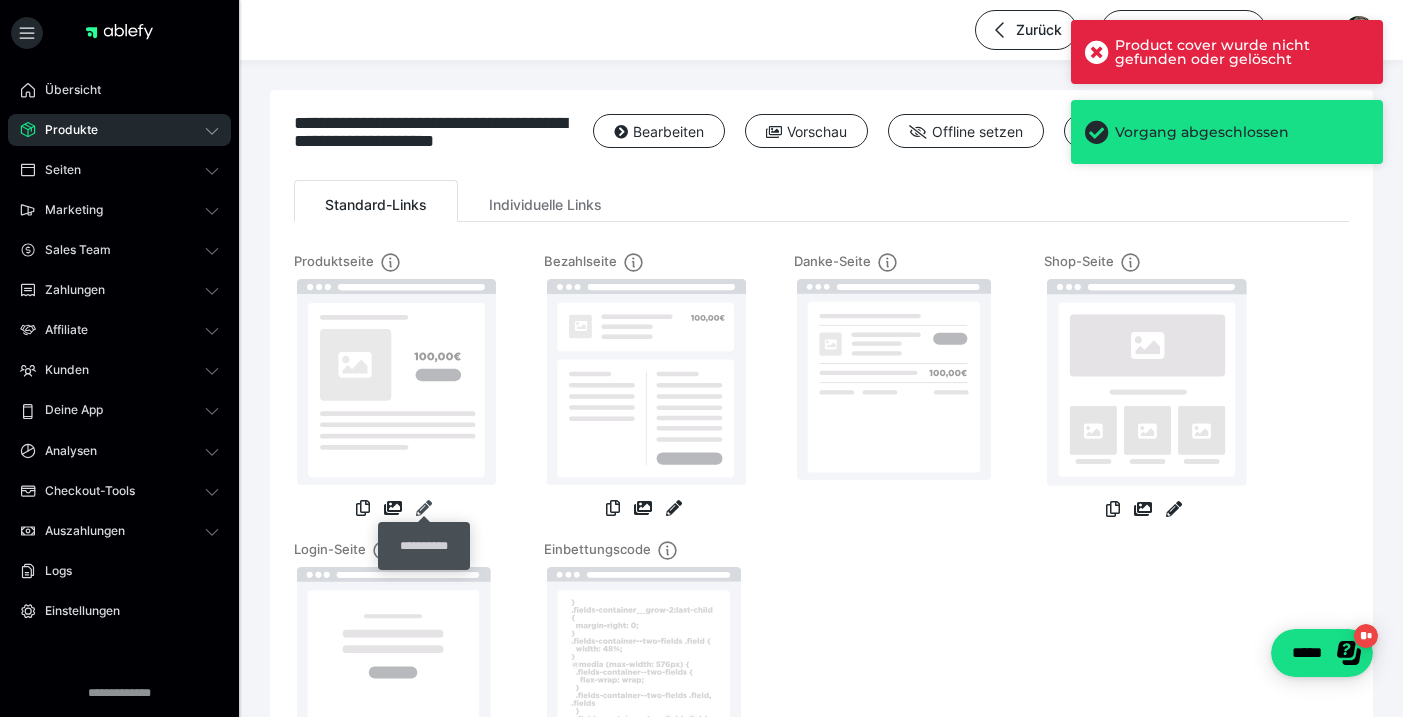 click at bounding box center (424, 508) 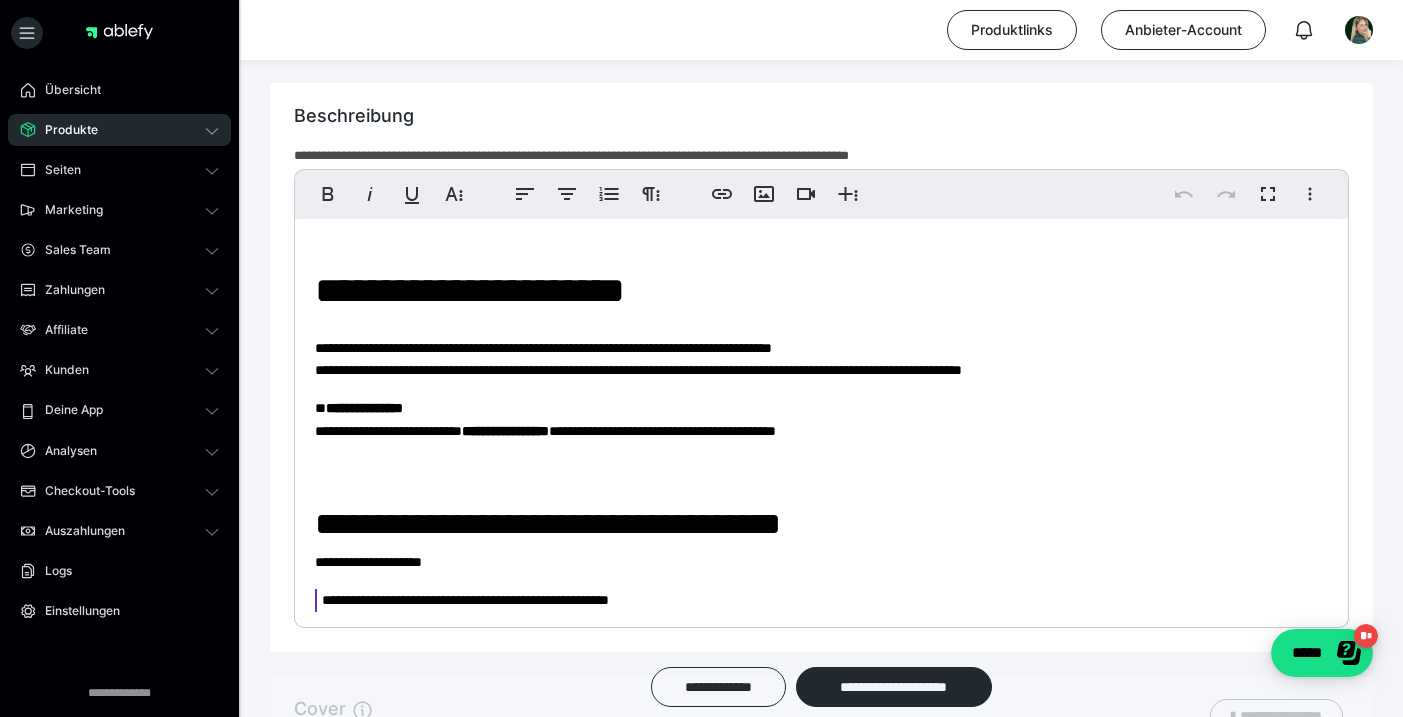 scroll, scrollTop: 1383, scrollLeft: 0, axis: vertical 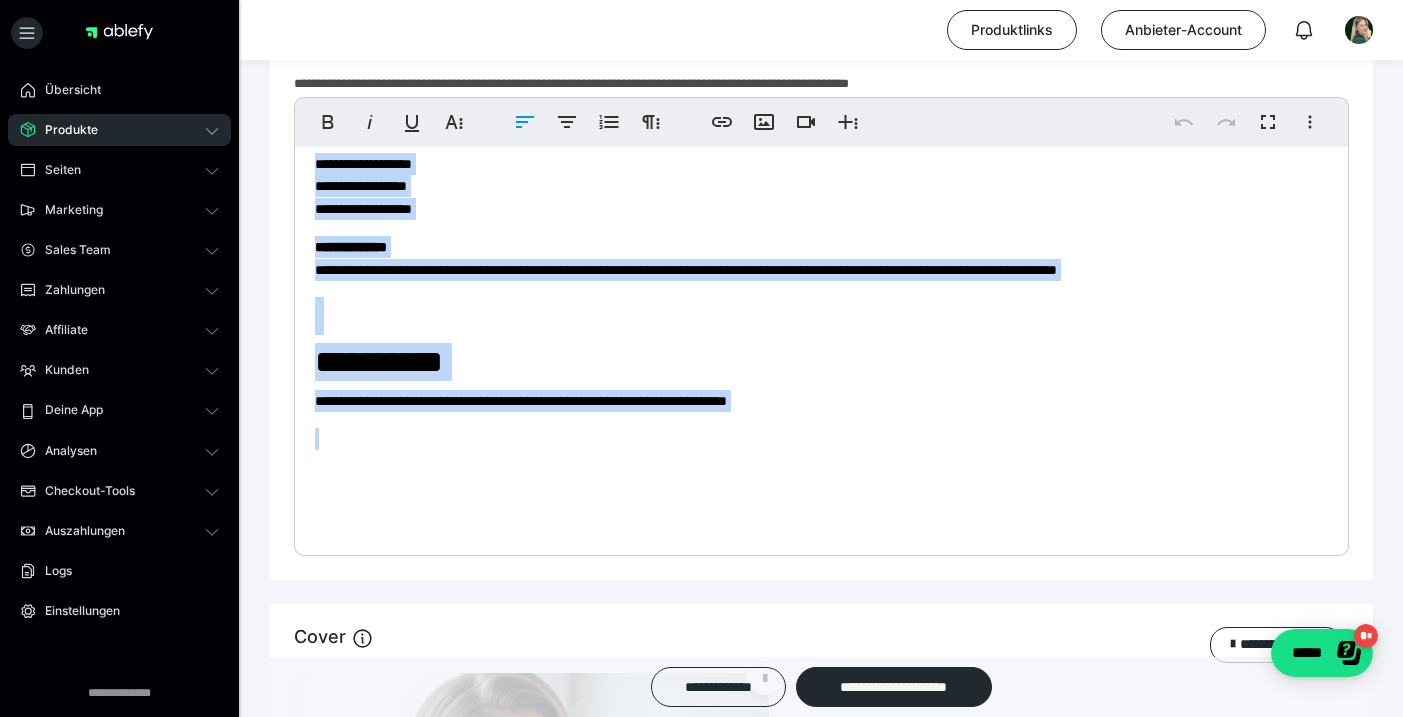 drag, startPoint x: 309, startPoint y: 208, endPoint x: 558, endPoint y: 618, distance: 479.68845 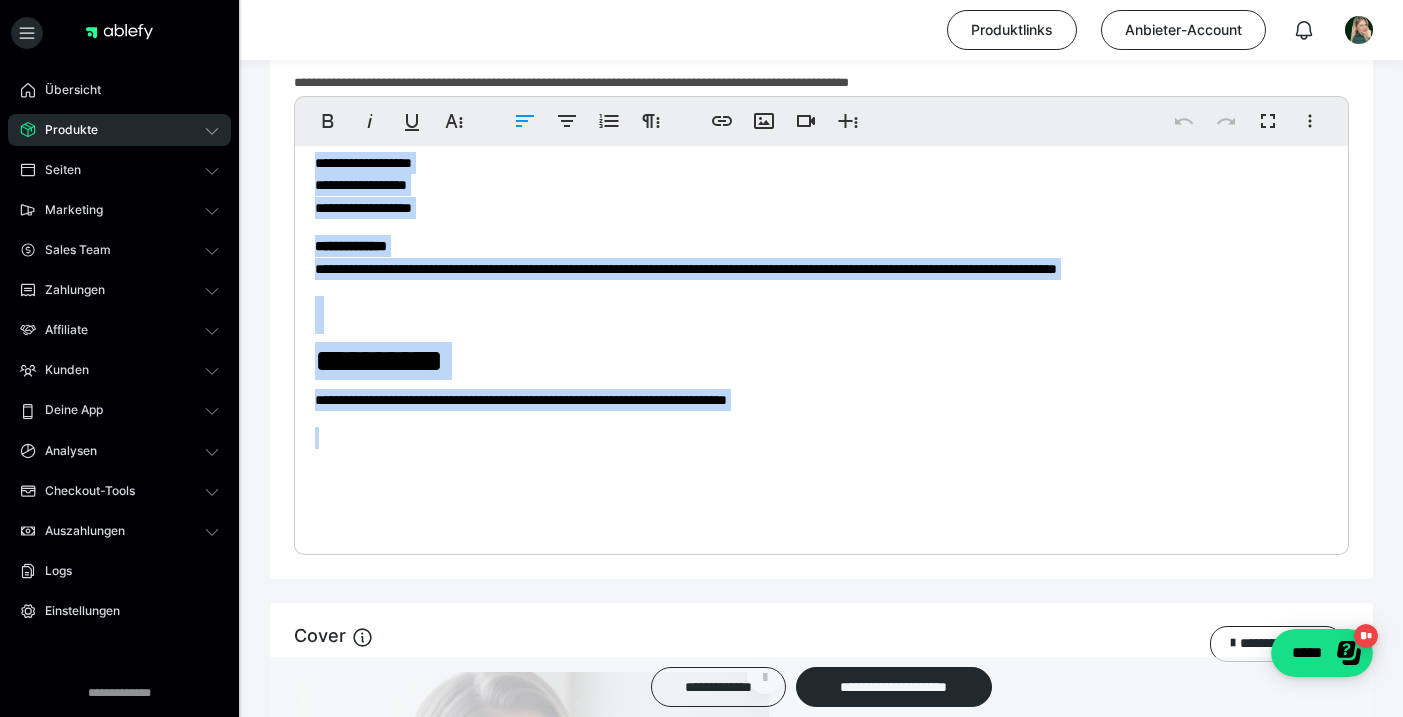 copy on "**********" 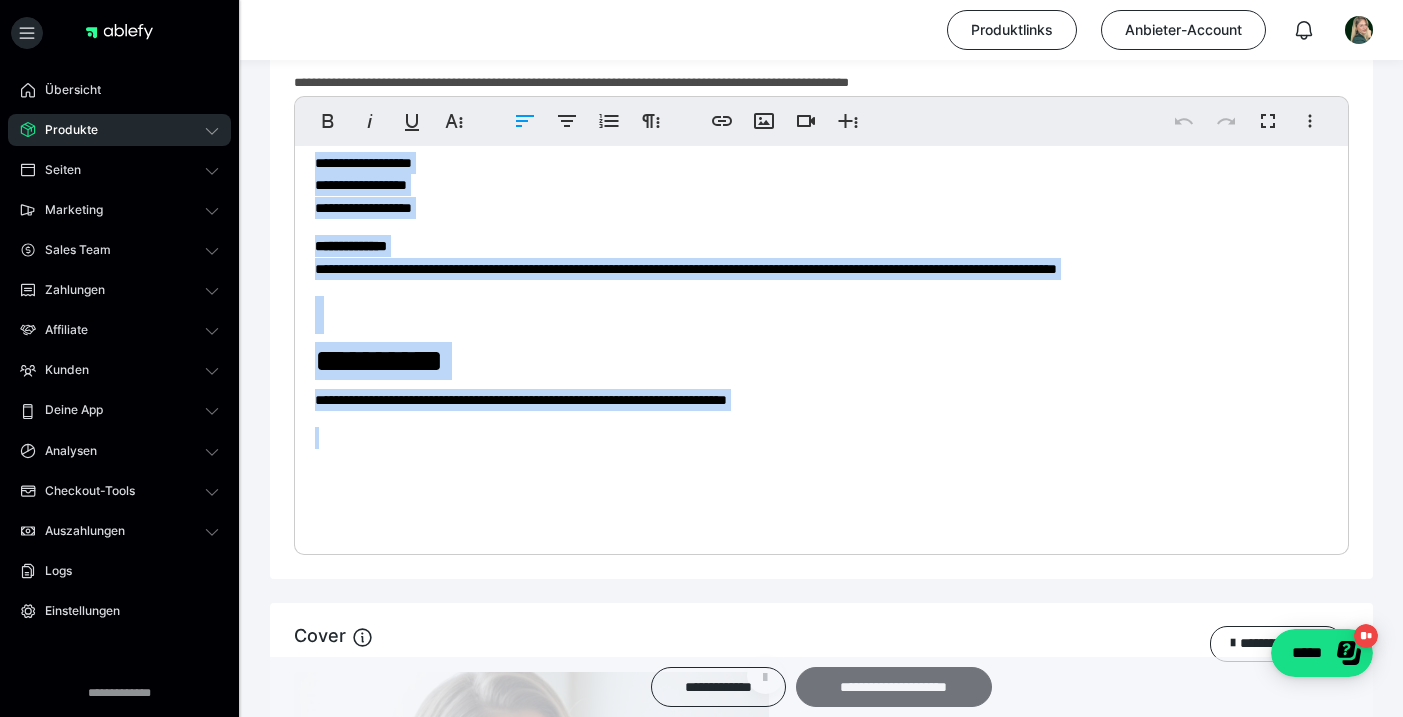 click on "**********" at bounding box center [894, 687] 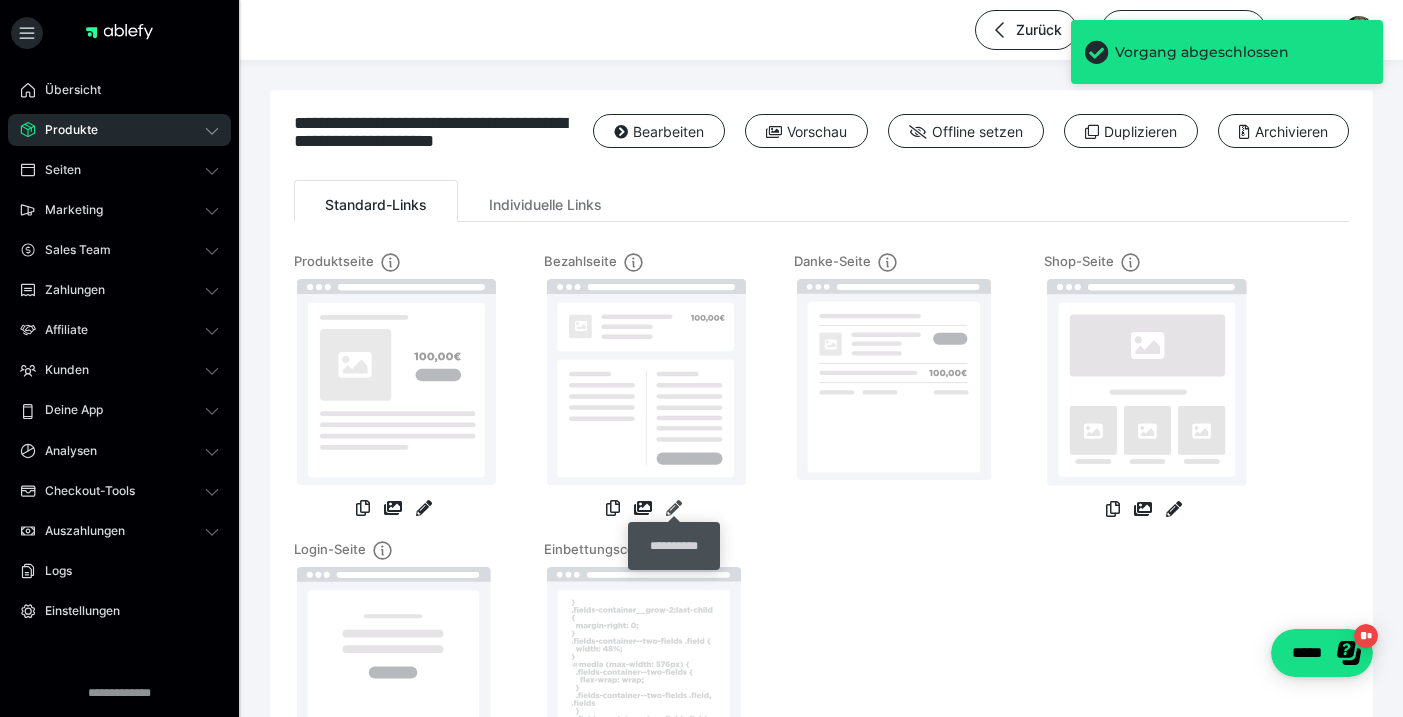 click at bounding box center (674, 508) 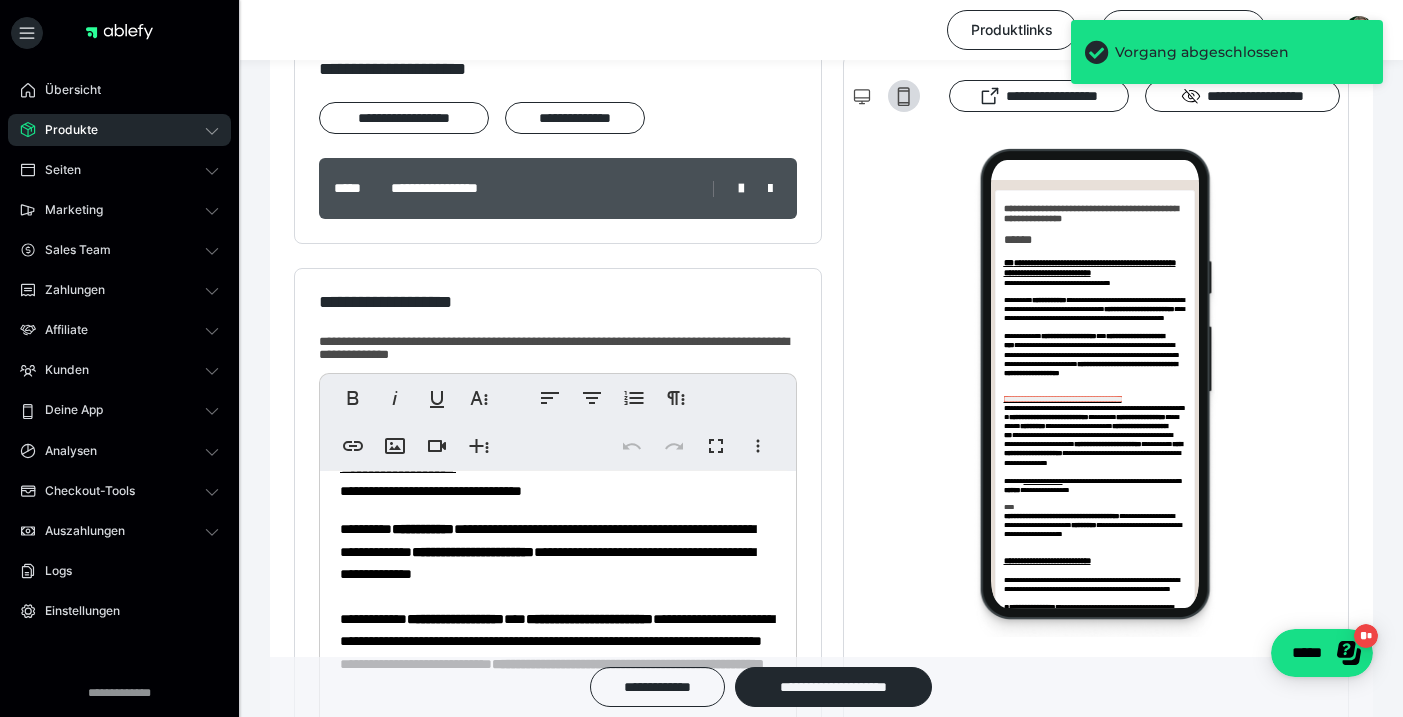 scroll, scrollTop: 0, scrollLeft: 0, axis: both 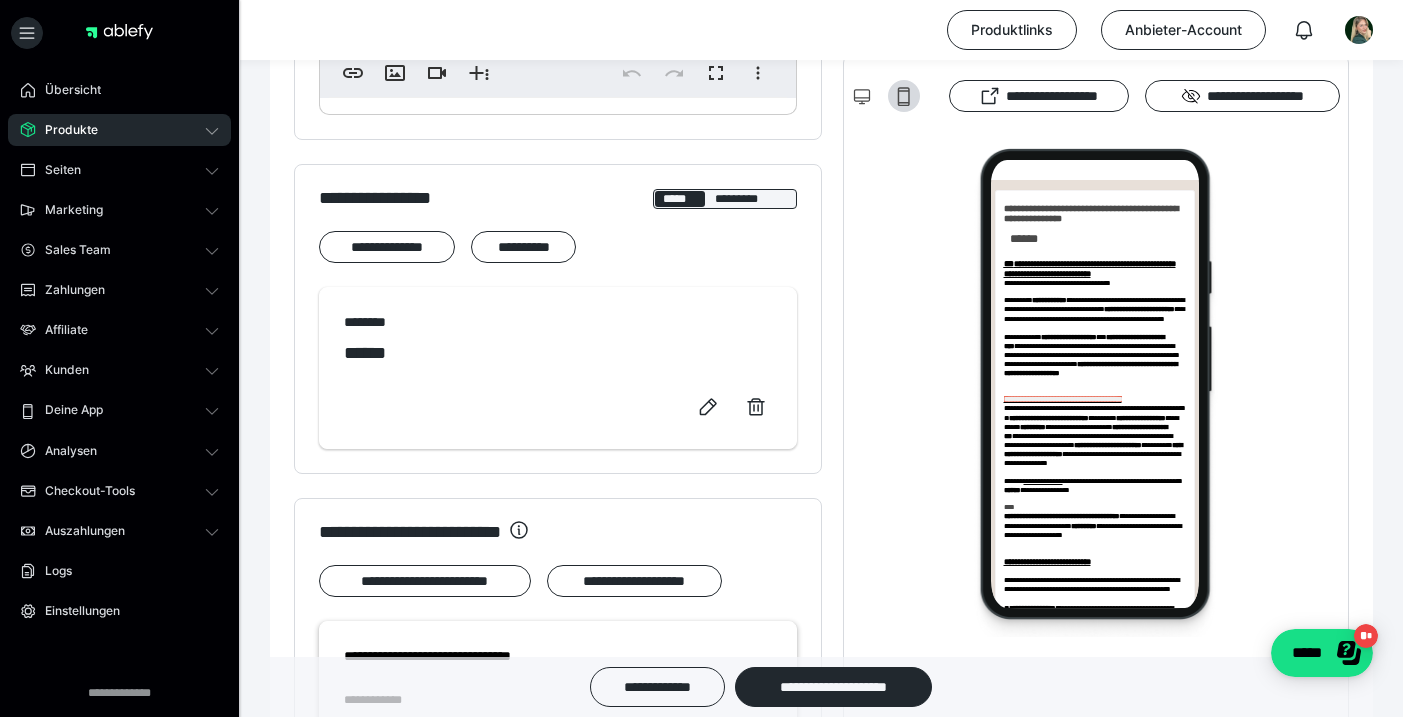 drag, startPoint x: 336, startPoint y: 495, endPoint x: 603, endPoint y: 761, distance: 376.88858 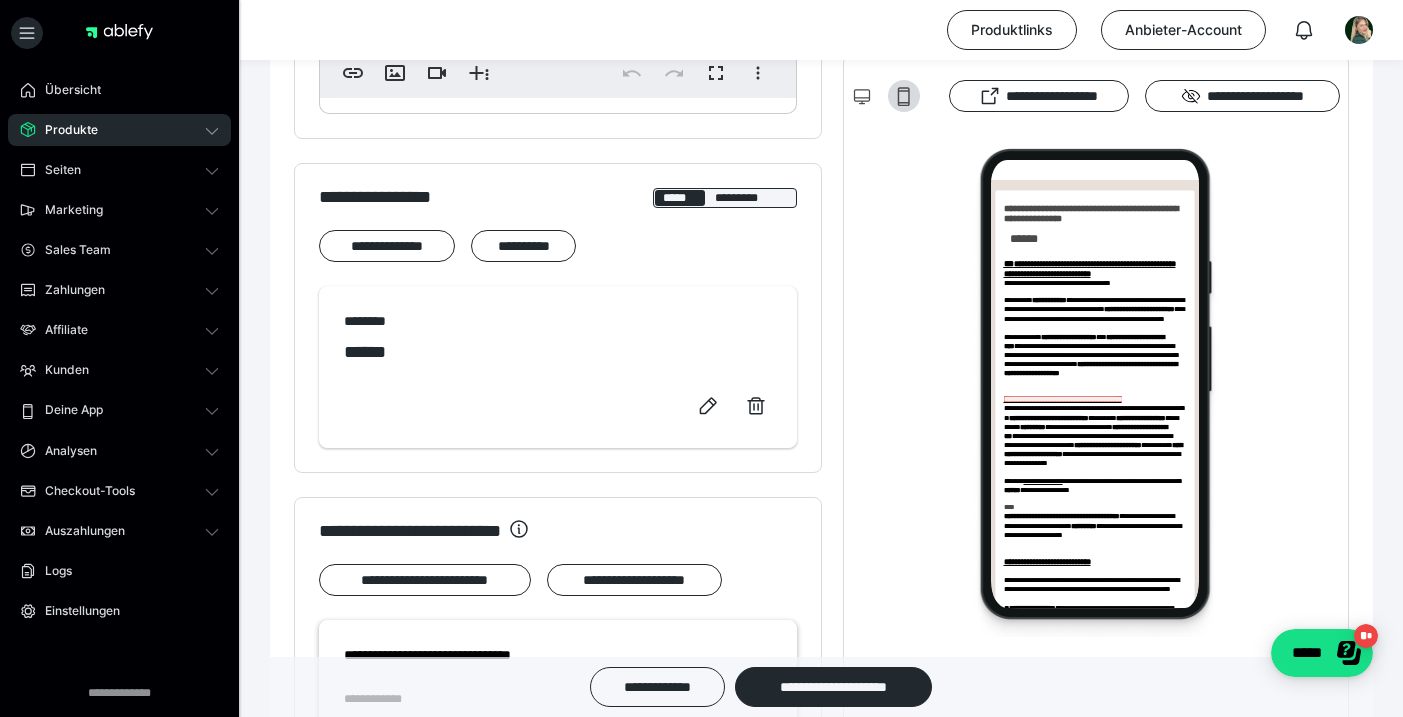 click on "**********" at bounding box center [701, 1181] 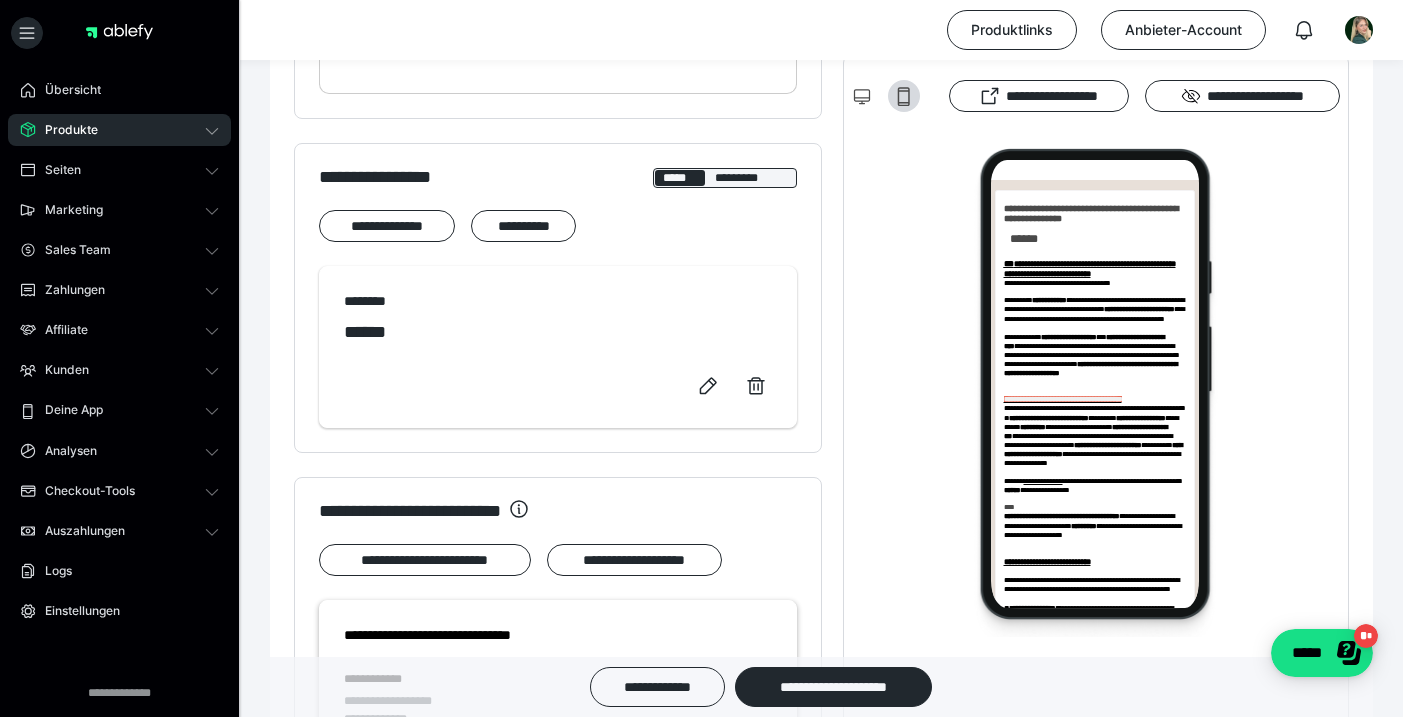 scroll, scrollTop: 3083, scrollLeft: 0, axis: vertical 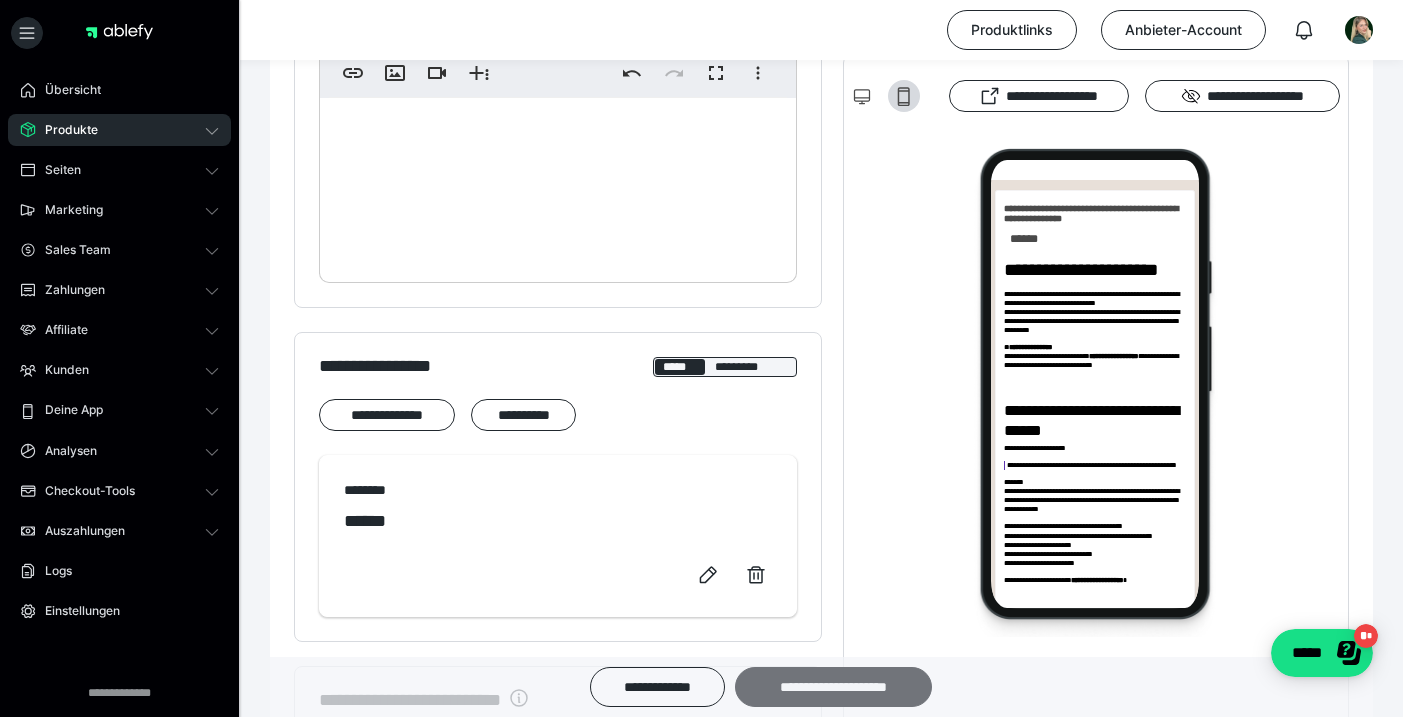 click on "**********" at bounding box center (833, 687) 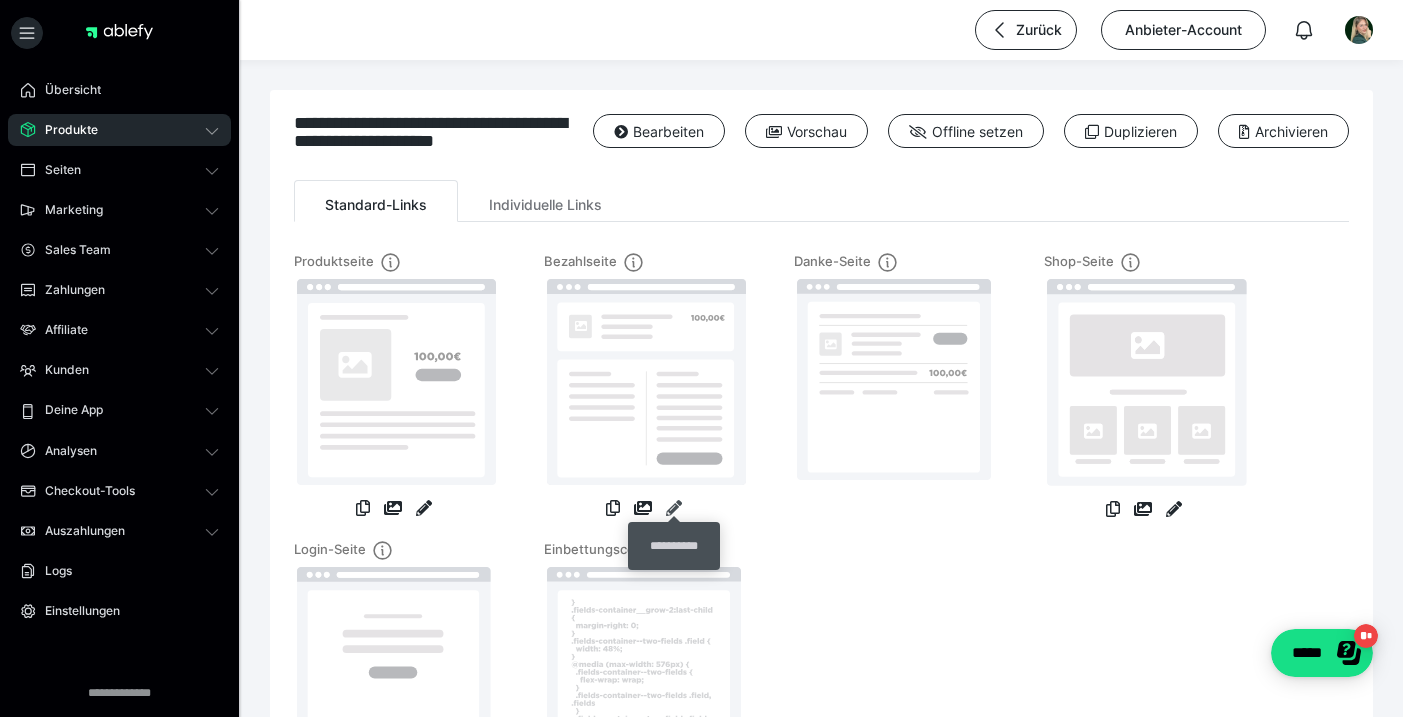 click at bounding box center (674, 508) 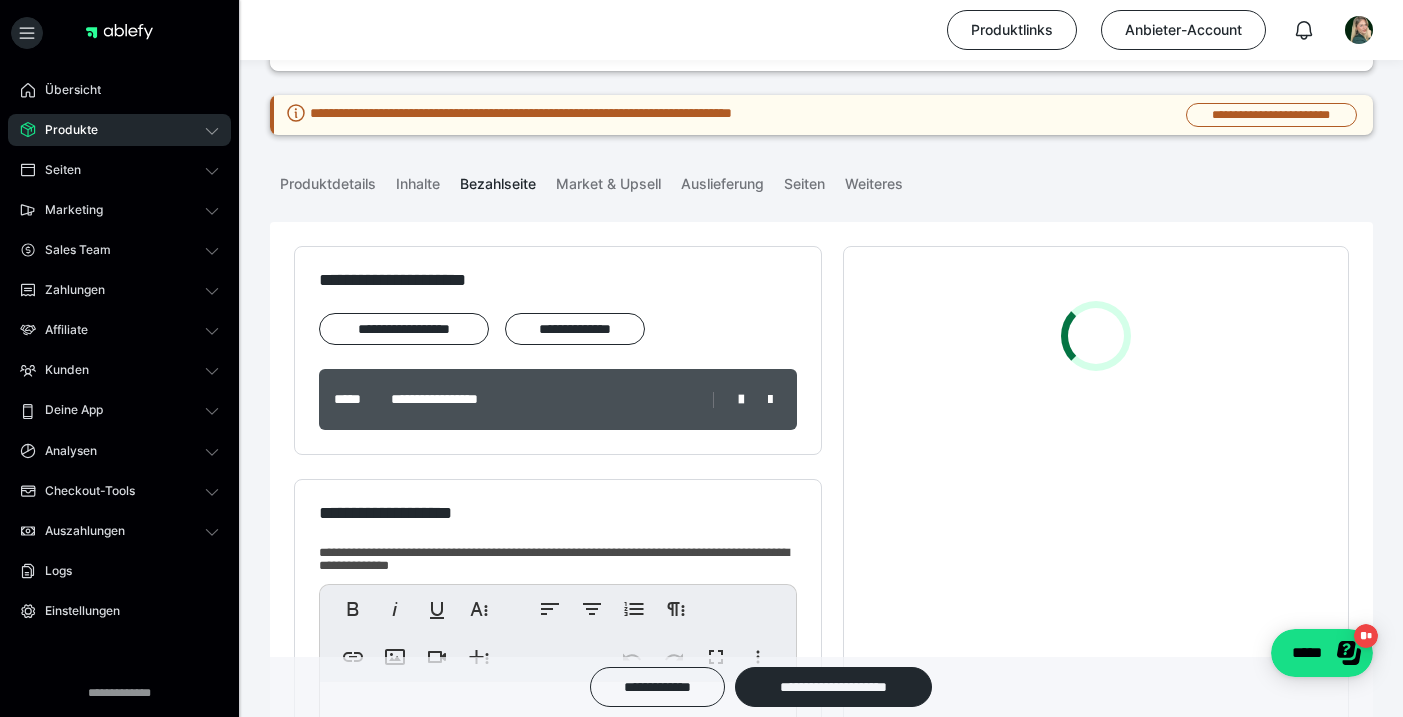 scroll, scrollTop: 348, scrollLeft: 0, axis: vertical 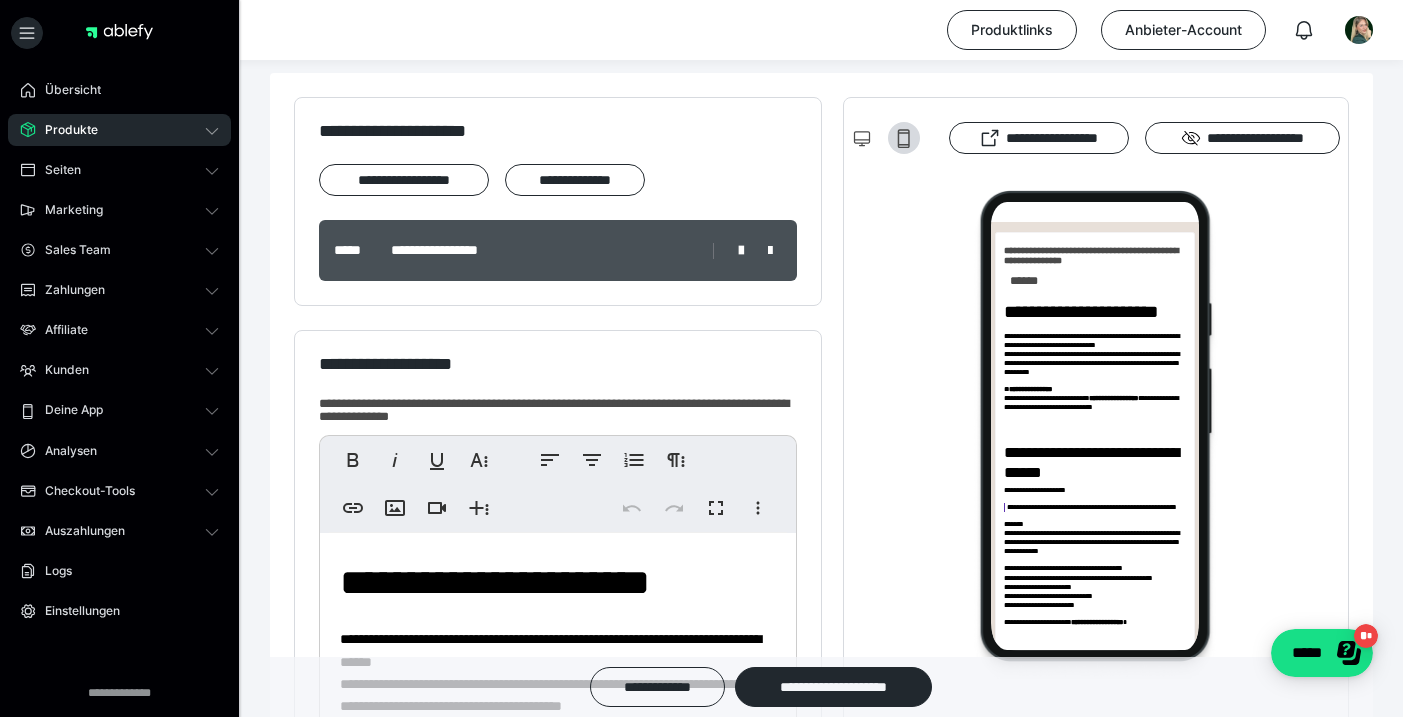 click on "**********" at bounding box center [495, 582] 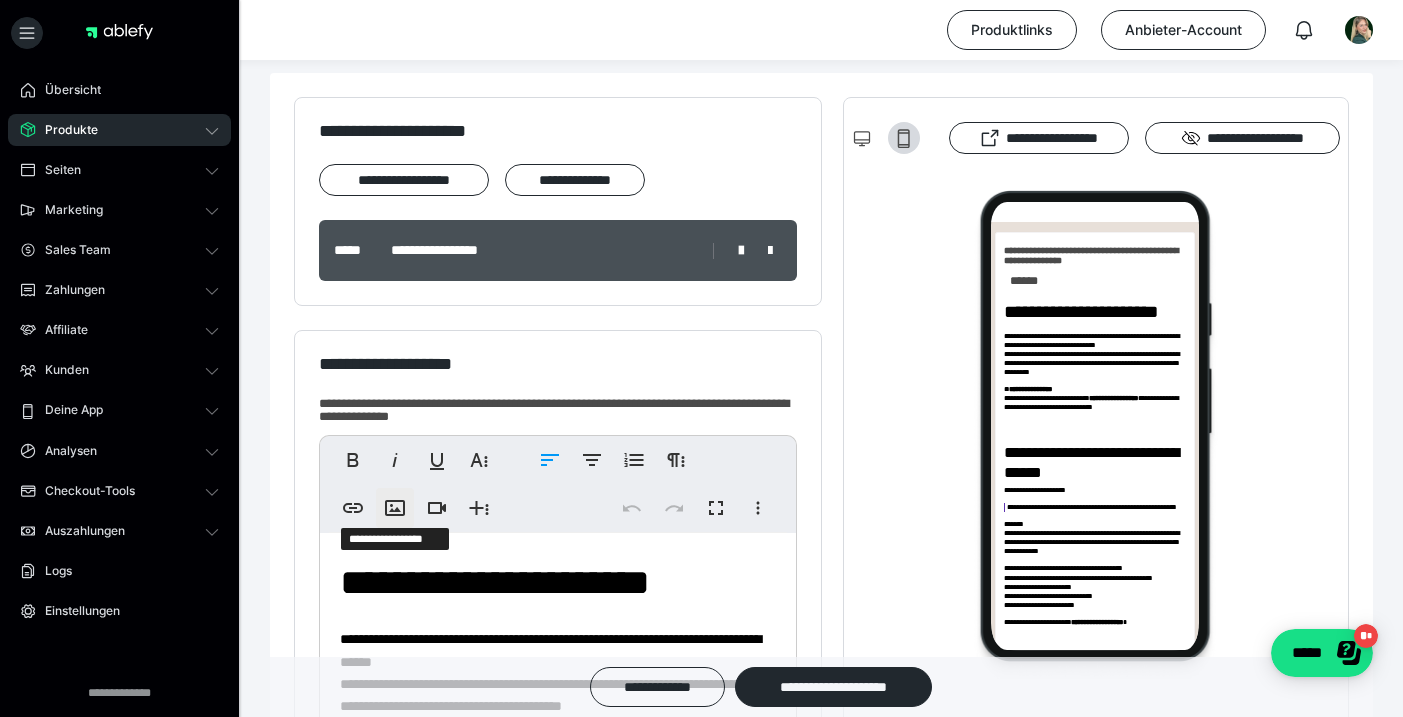 click 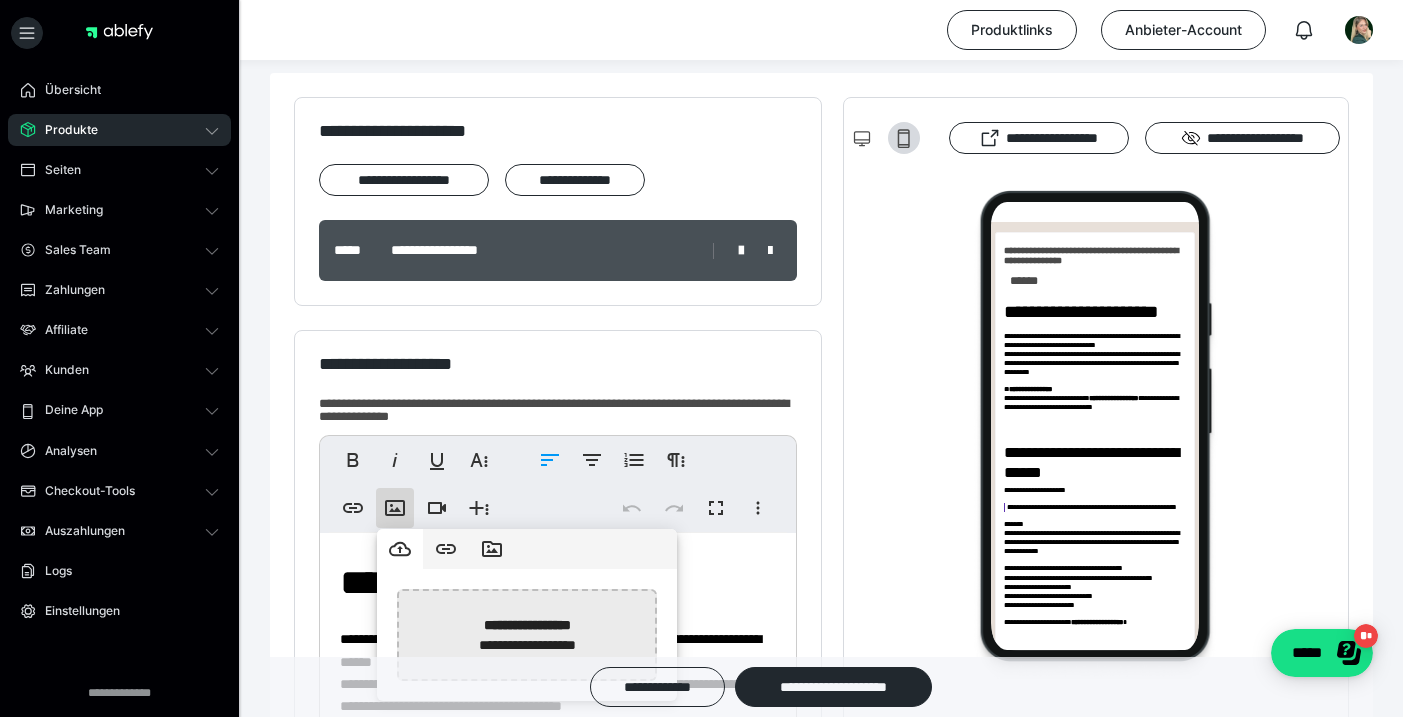 click at bounding box center (15, 635) 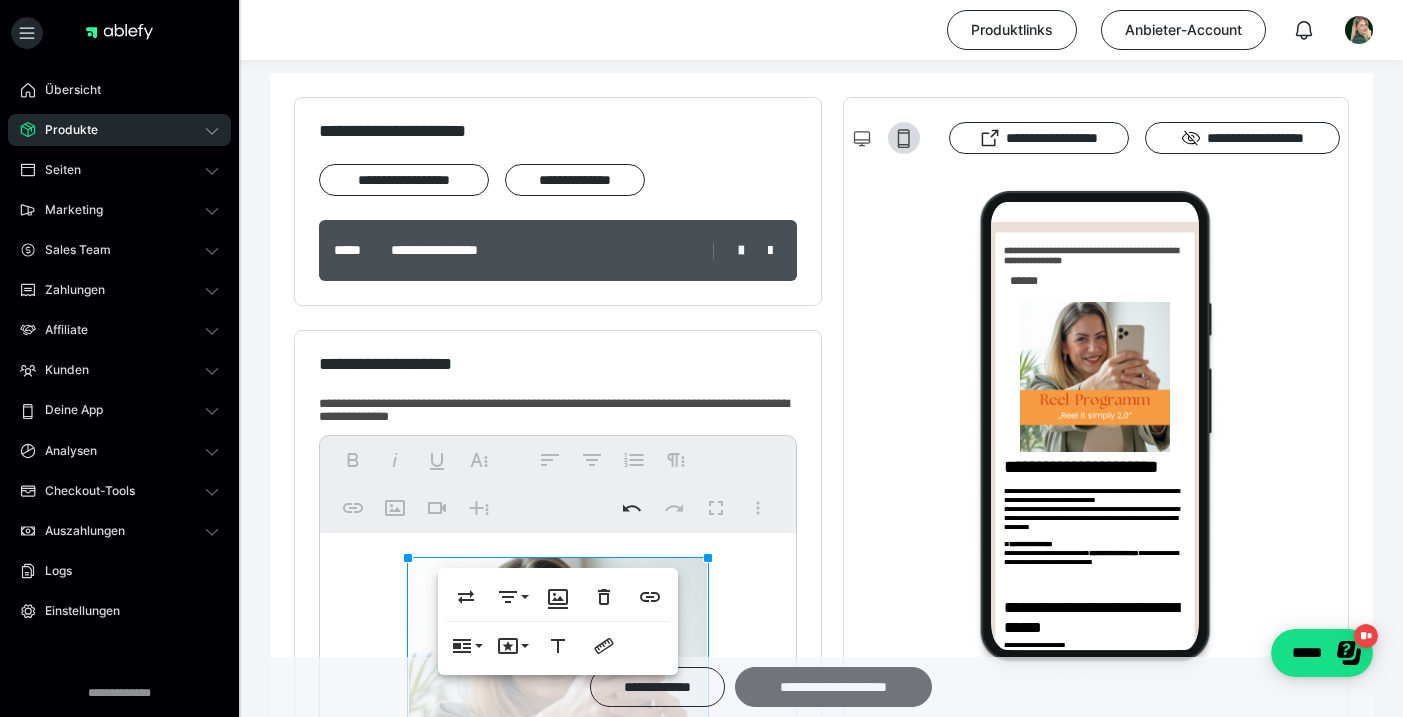 click on "**********" at bounding box center (833, 687) 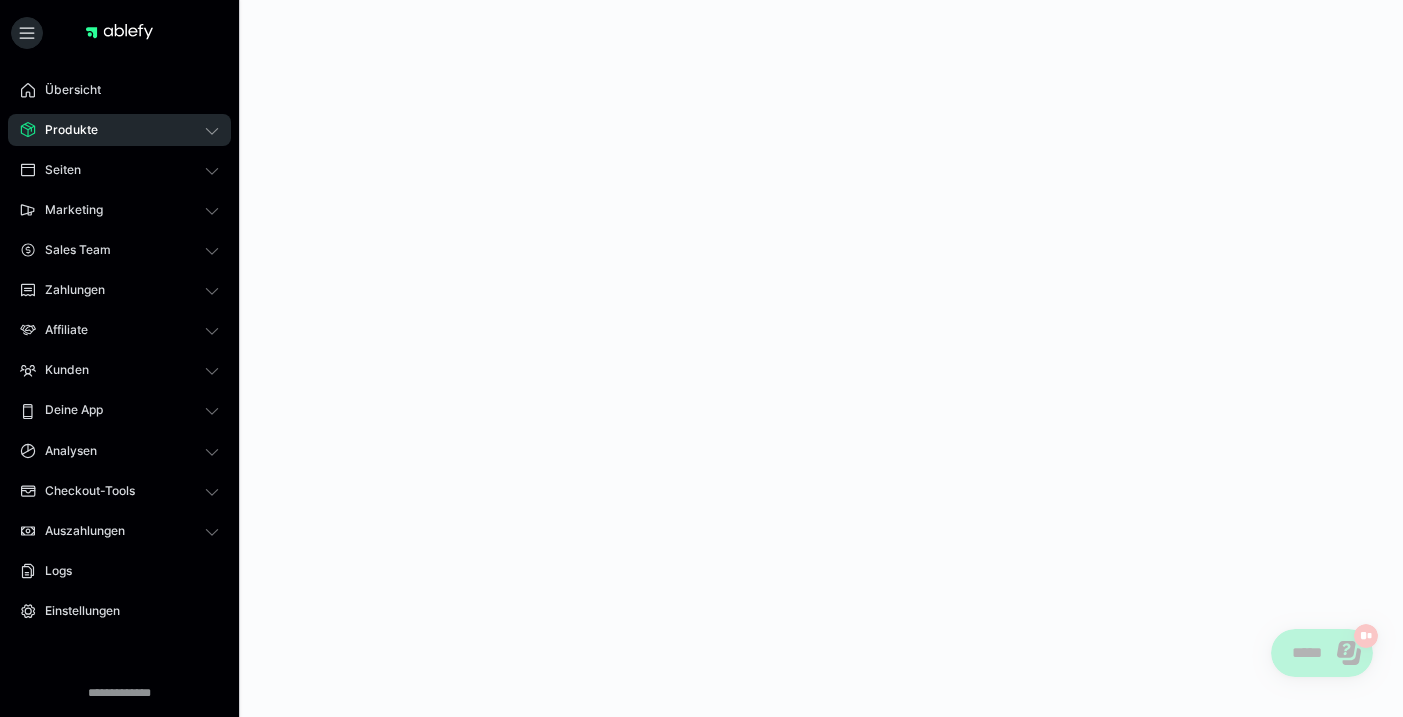 scroll, scrollTop: 0, scrollLeft: 0, axis: both 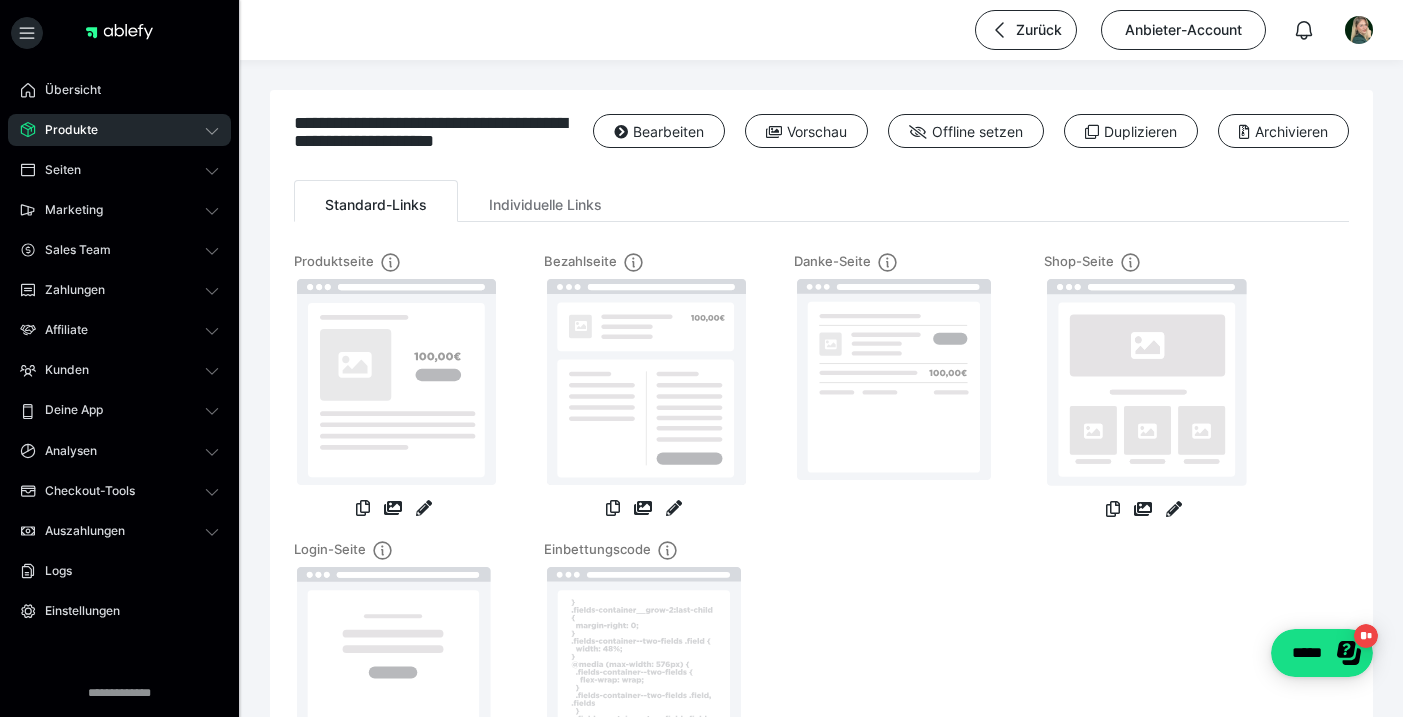 click on "Produkte" at bounding box center [64, 130] 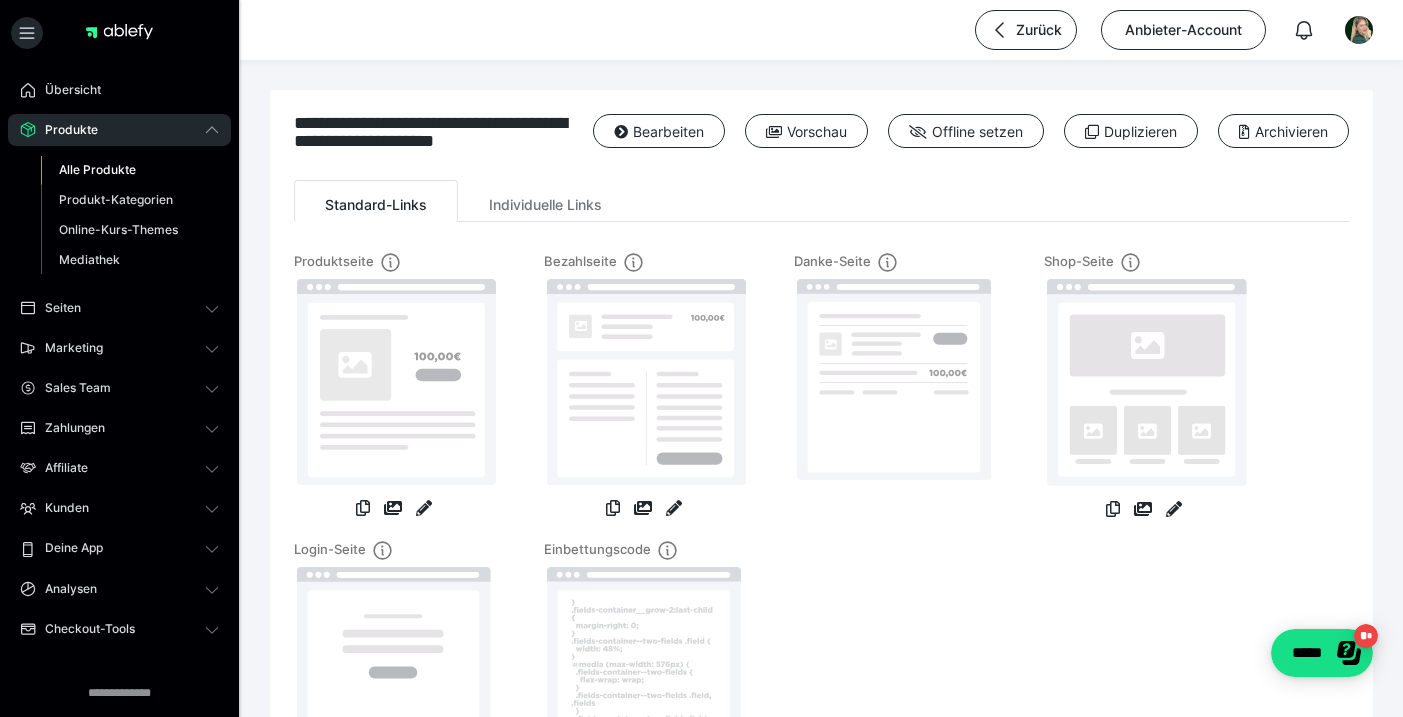 click on "Alle Produkte" at bounding box center (97, 169) 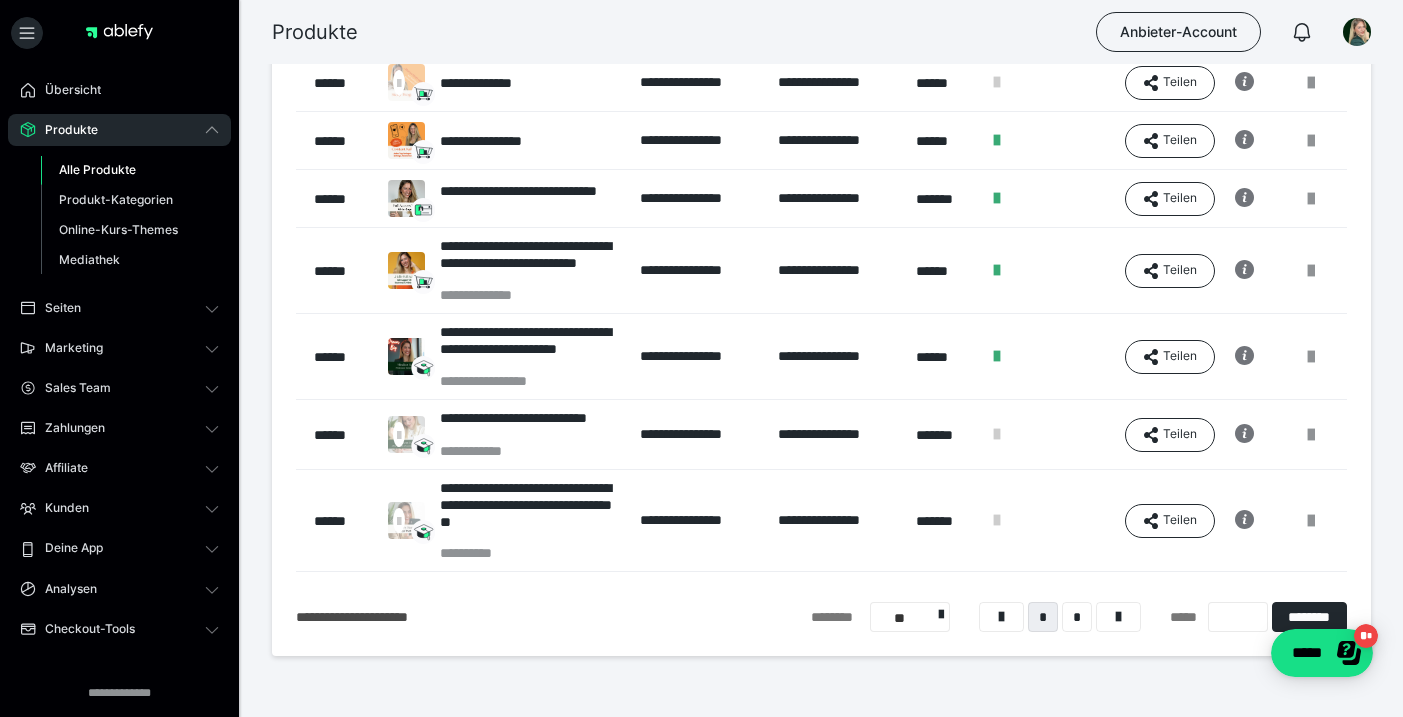 scroll, scrollTop: 426, scrollLeft: 0, axis: vertical 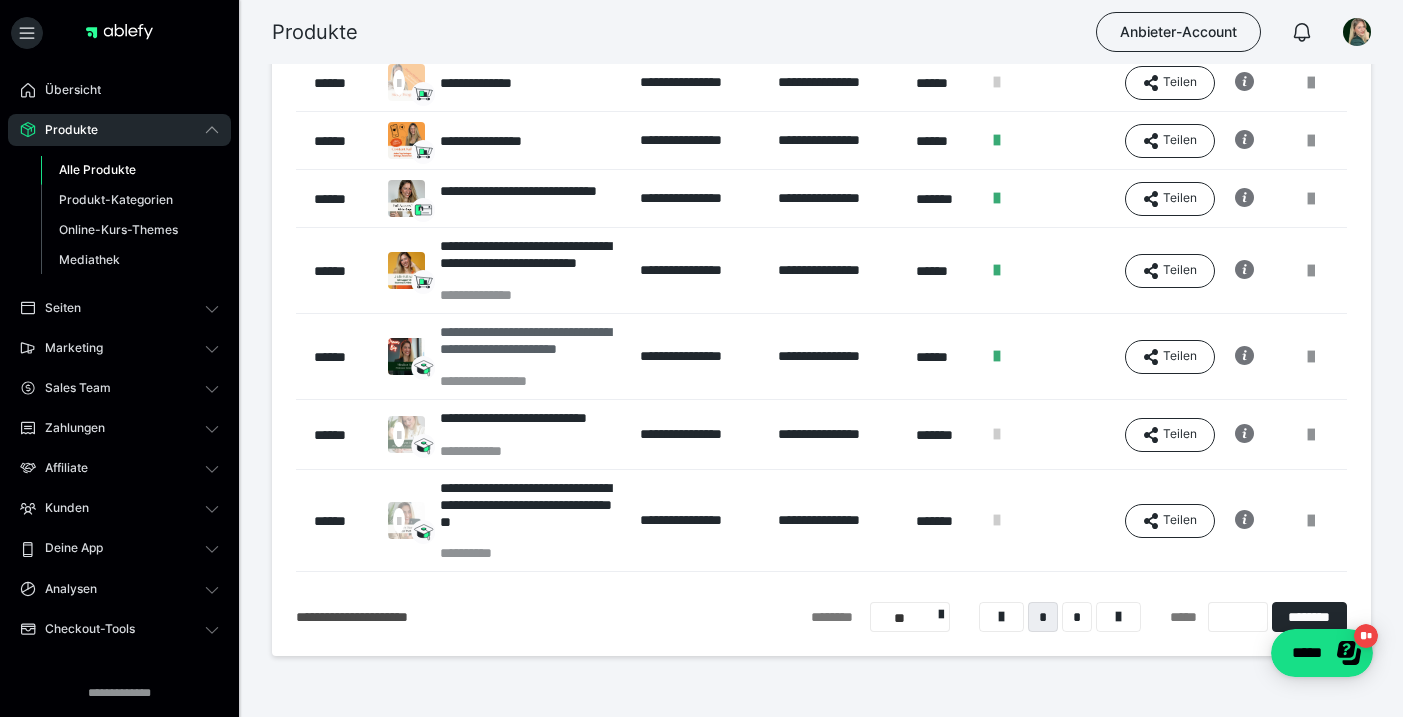 click on "**********" at bounding box center [530, 348] 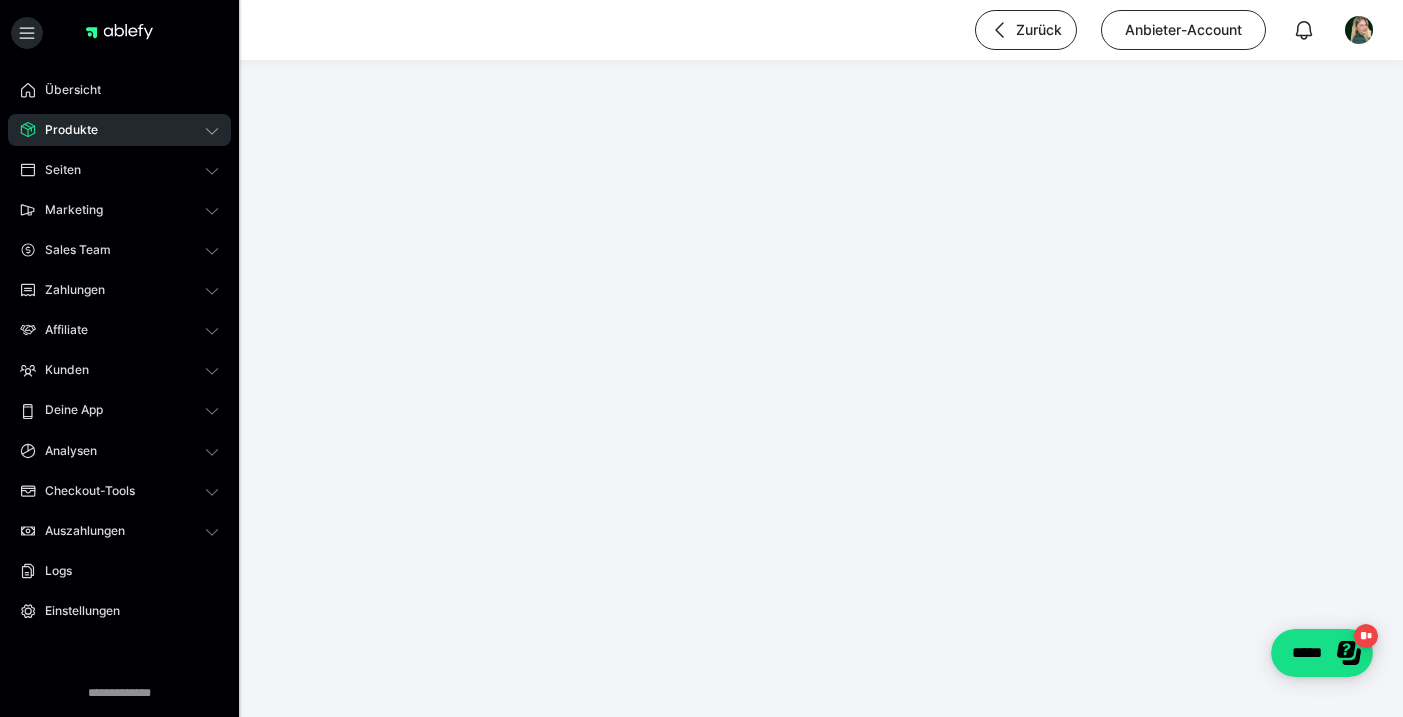 scroll, scrollTop: 0, scrollLeft: 0, axis: both 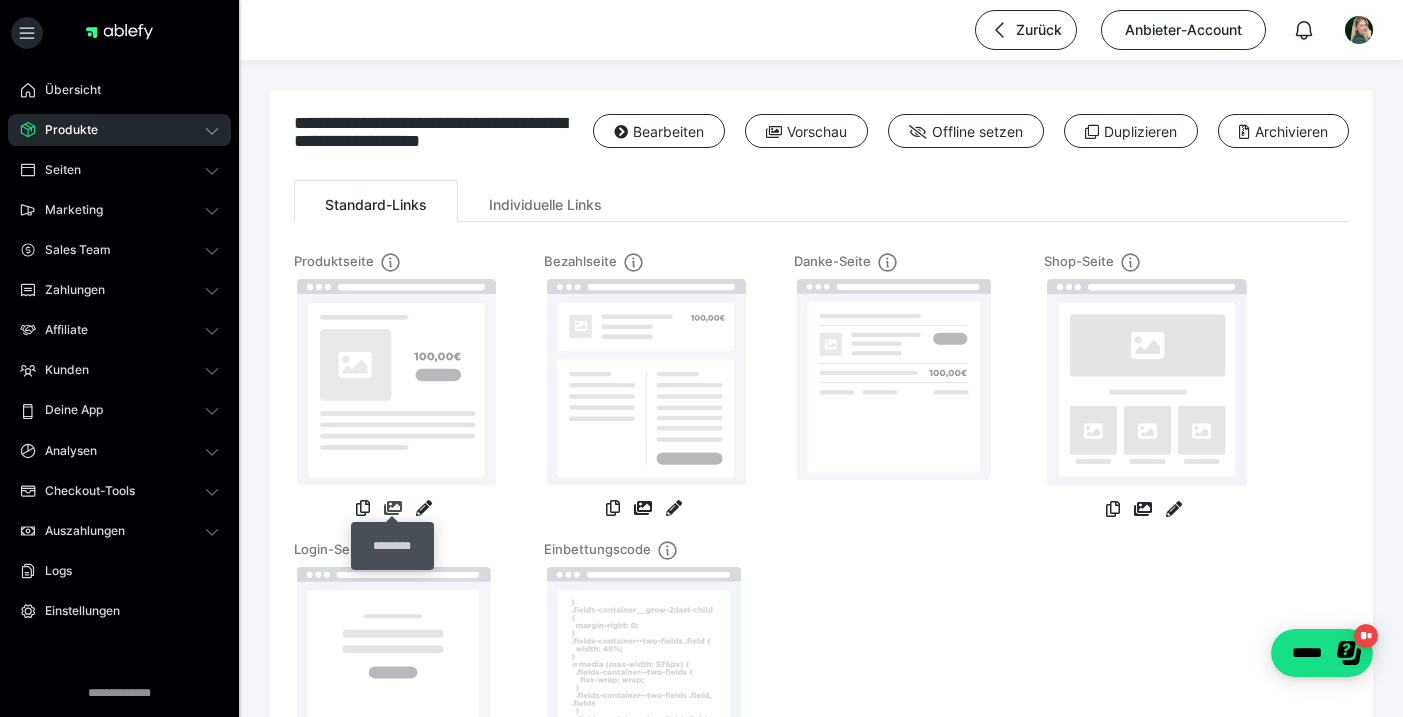click at bounding box center [393, 508] 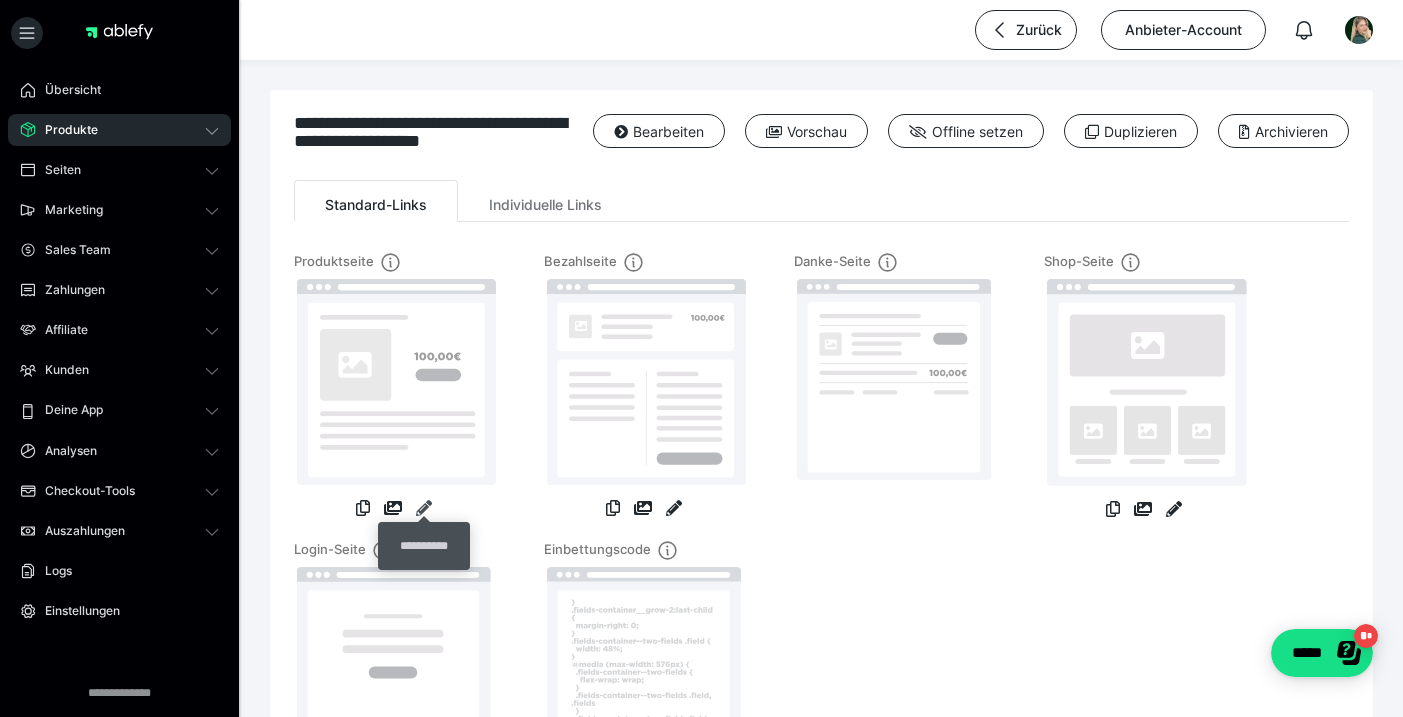 click at bounding box center (424, 508) 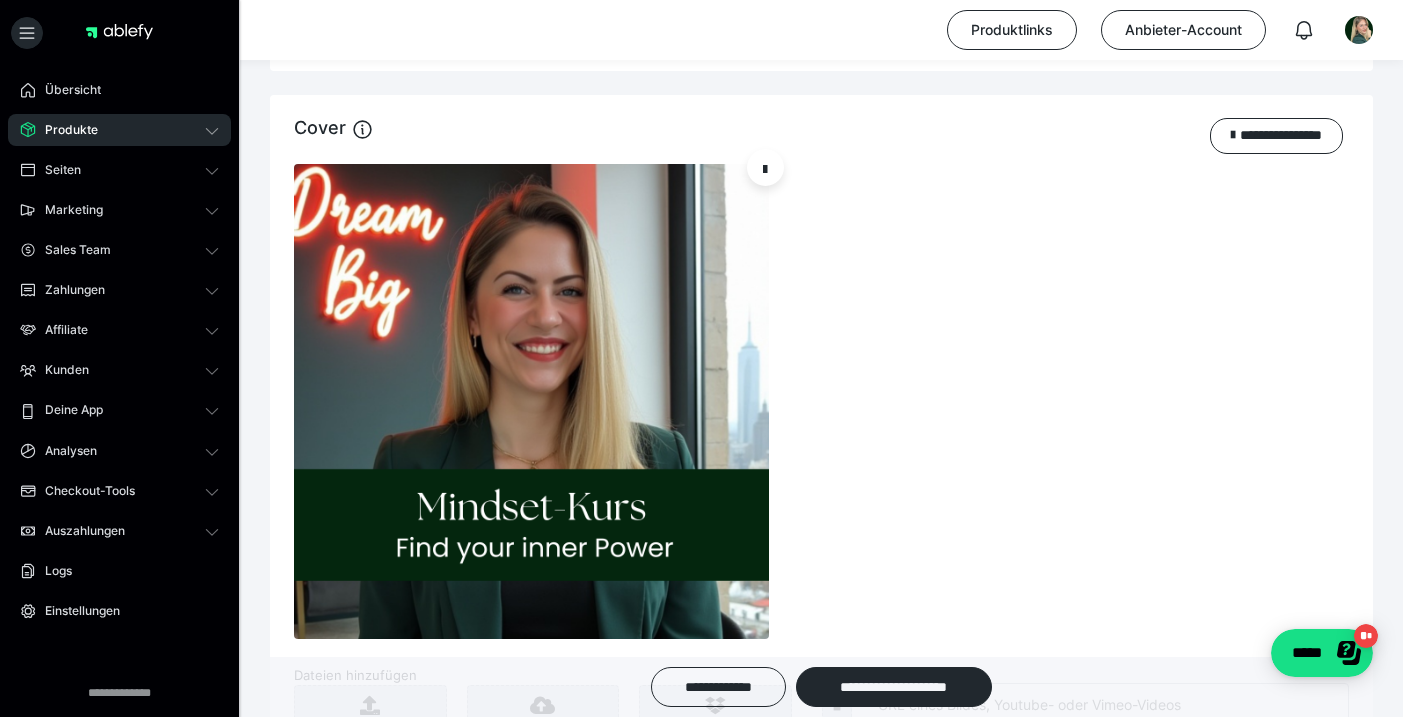 scroll, scrollTop: 1892, scrollLeft: 0, axis: vertical 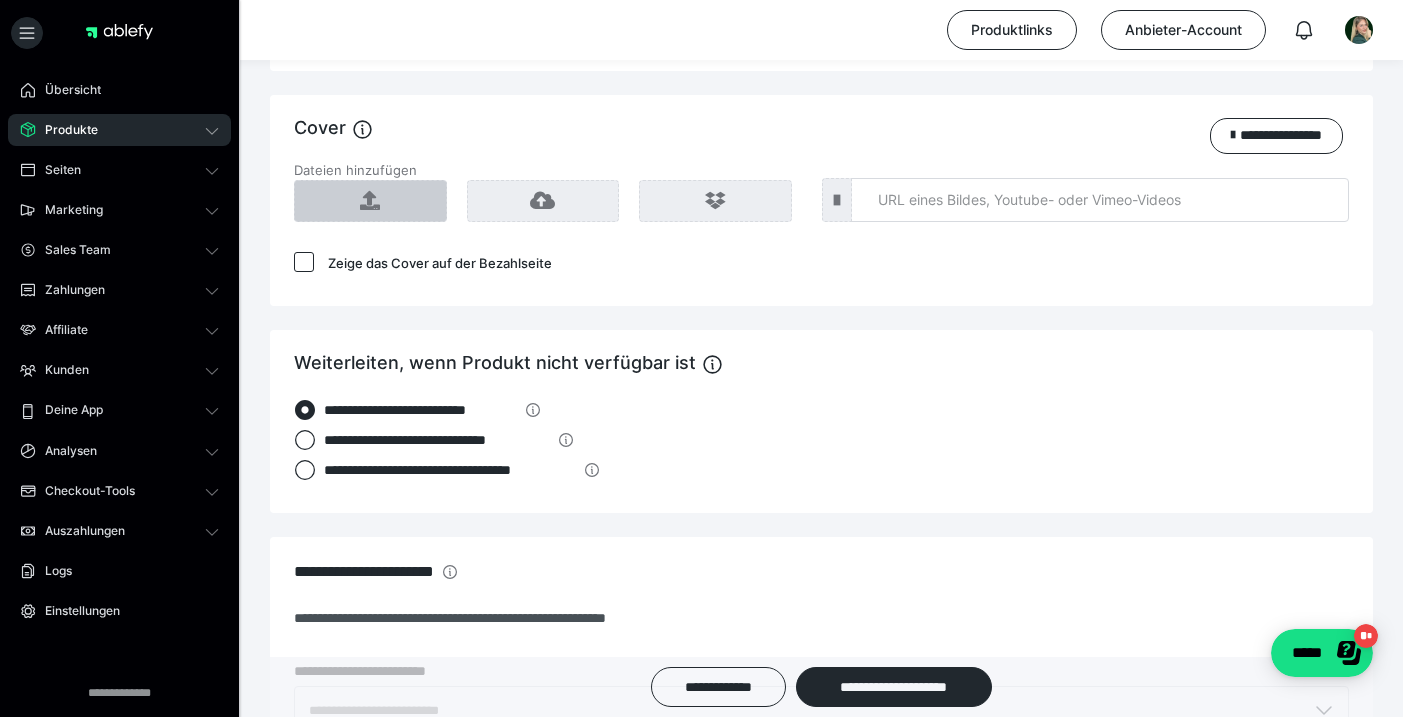 click at bounding box center (370, 201) 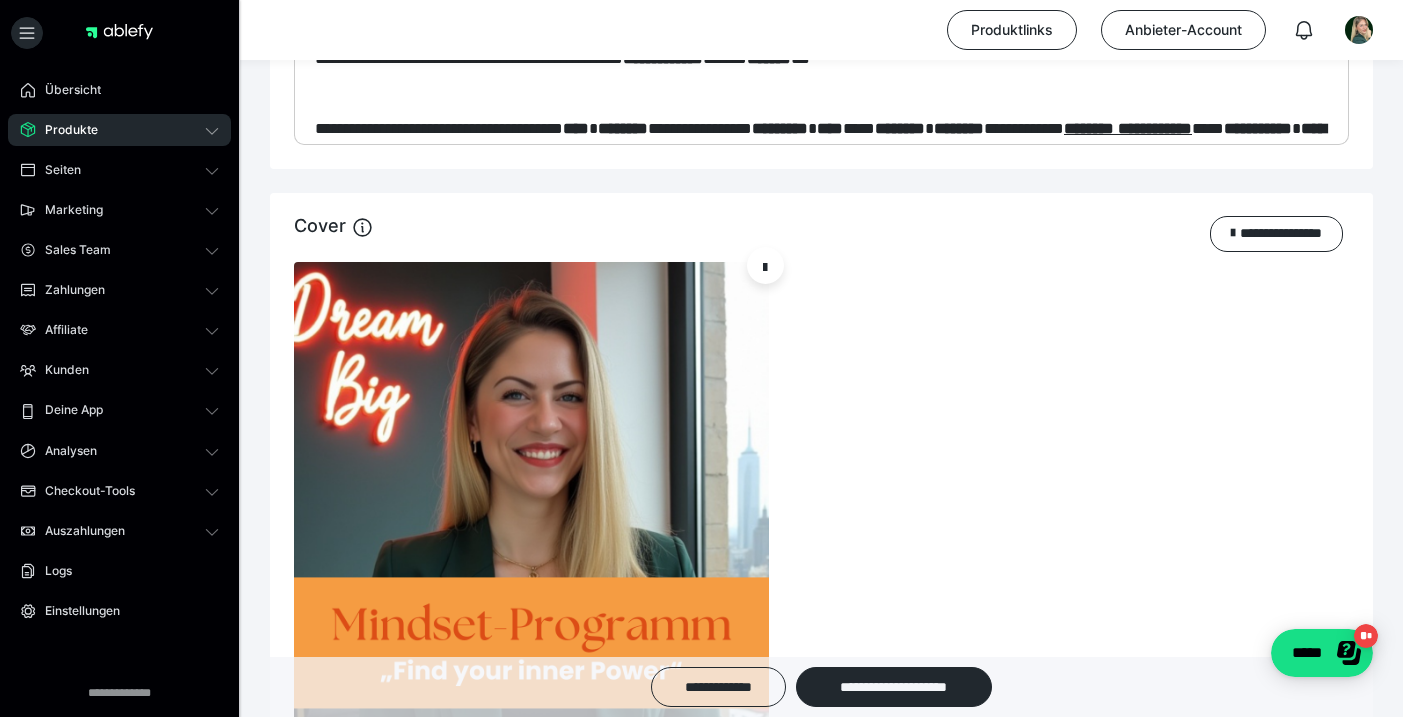 scroll, scrollTop: 1792, scrollLeft: 0, axis: vertical 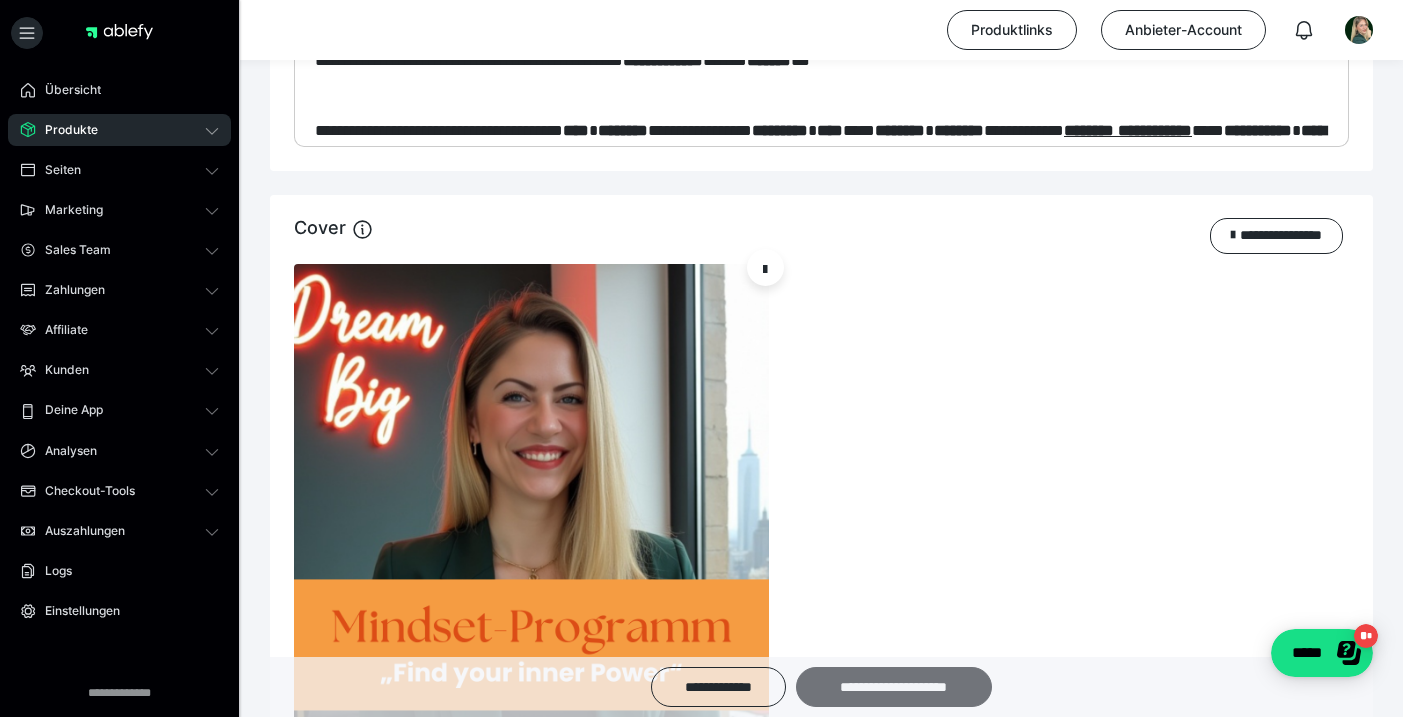 click on "**********" at bounding box center (894, 687) 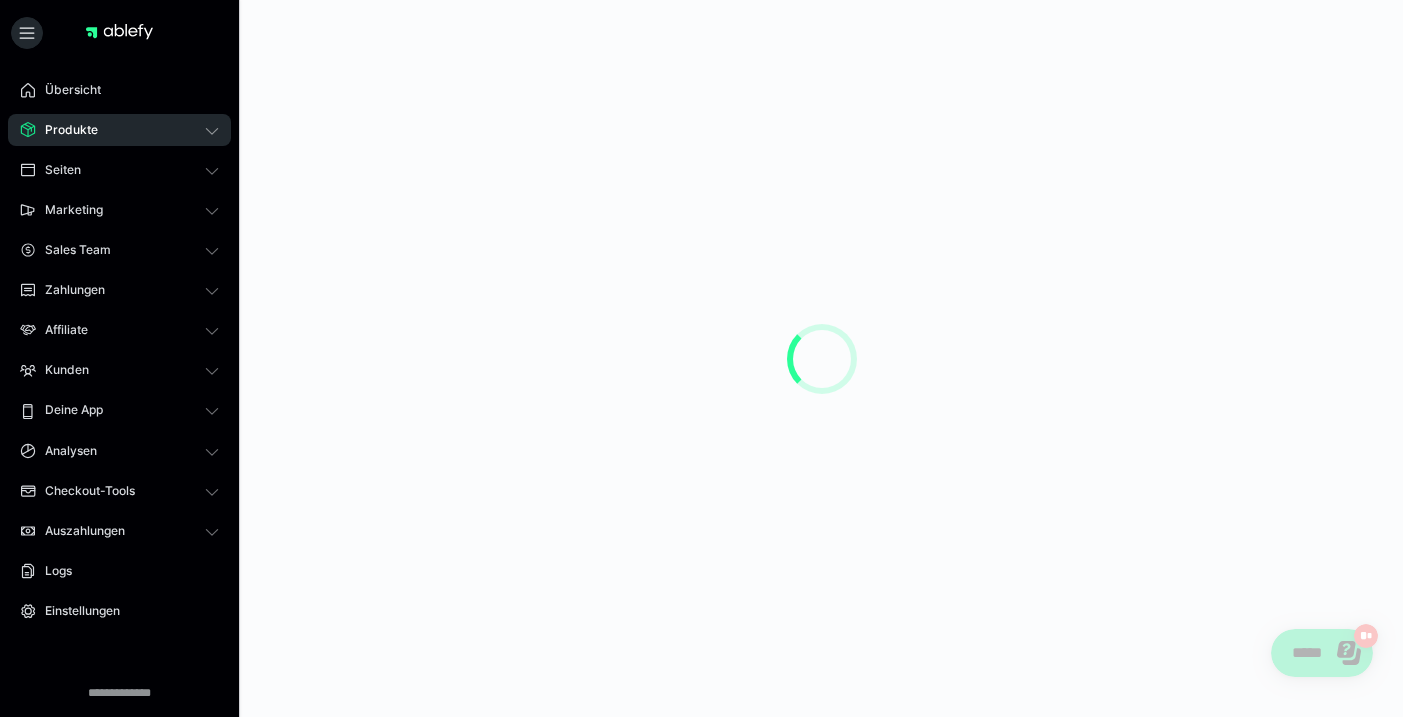 scroll, scrollTop: 0, scrollLeft: 0, axis: both 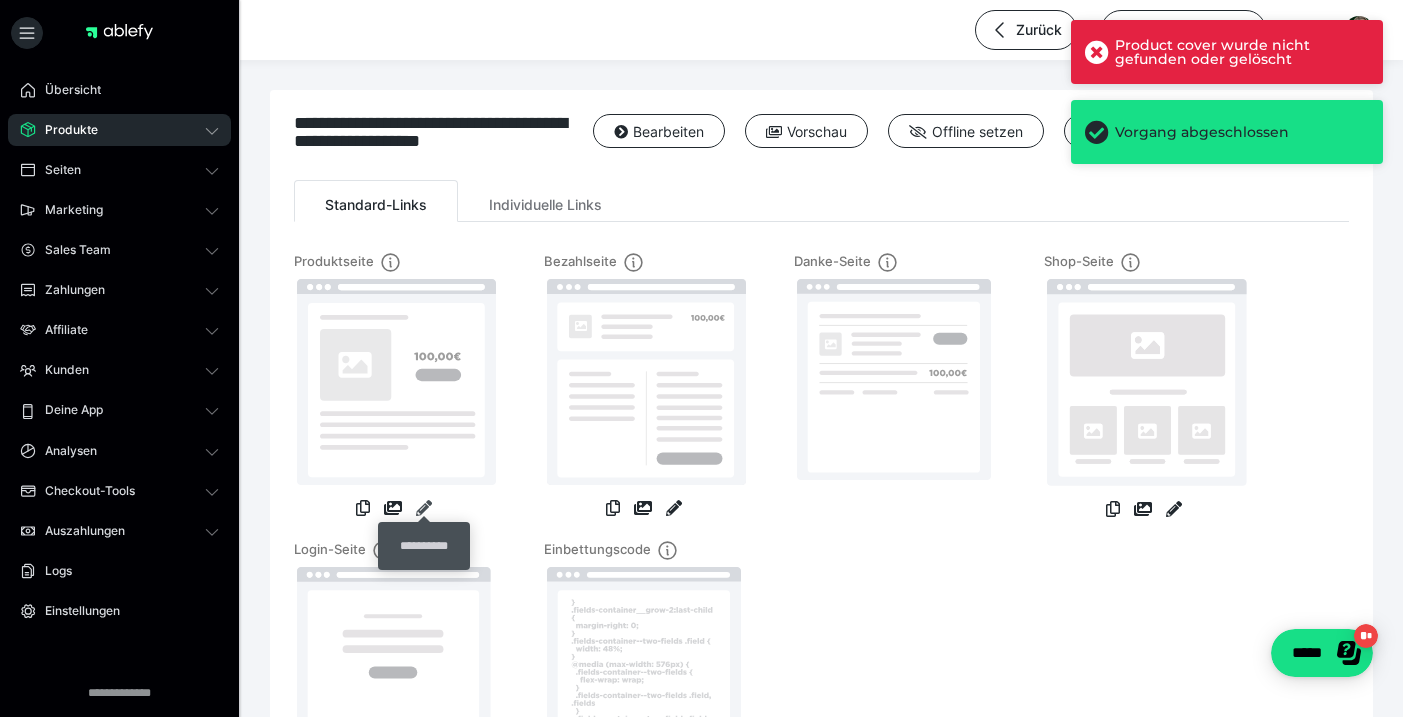 click at bounding box center (424, 508) 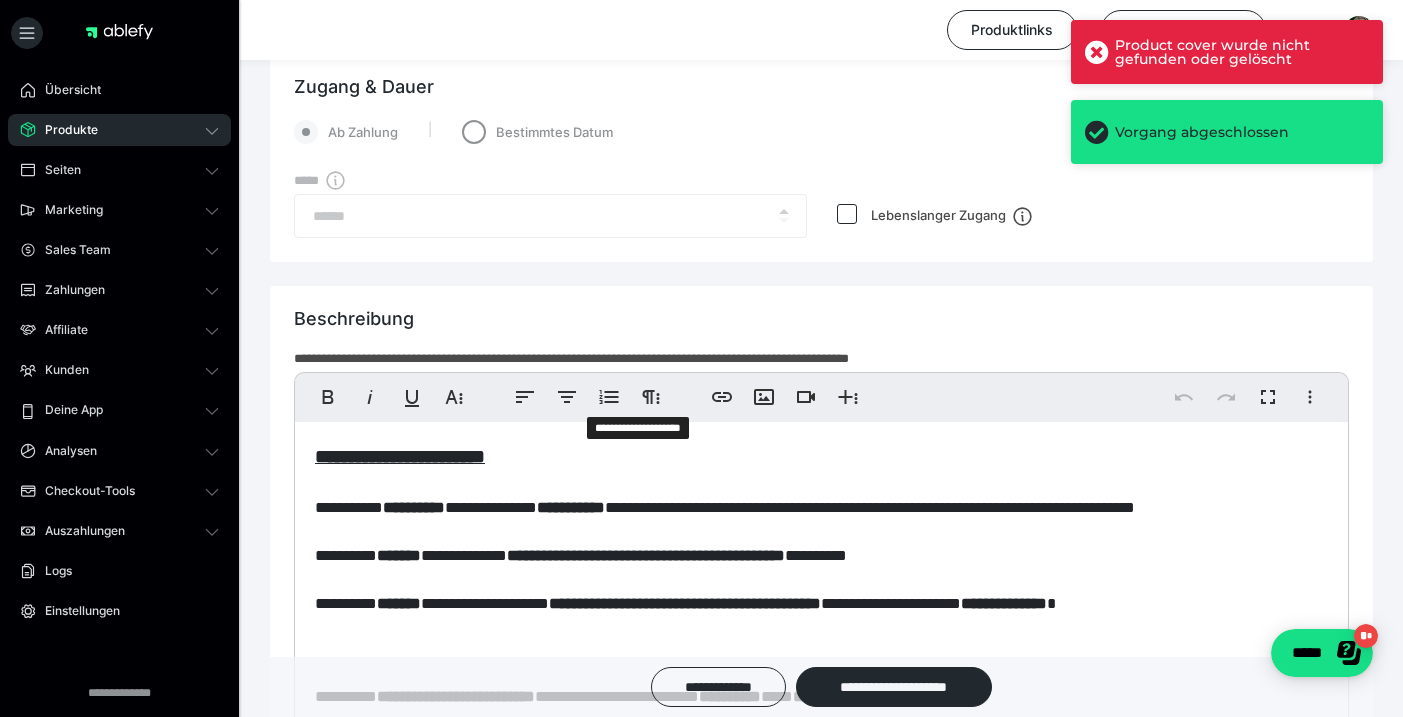scroll, scrollTop: 1131, scrollLeft: 0, axis: vertical 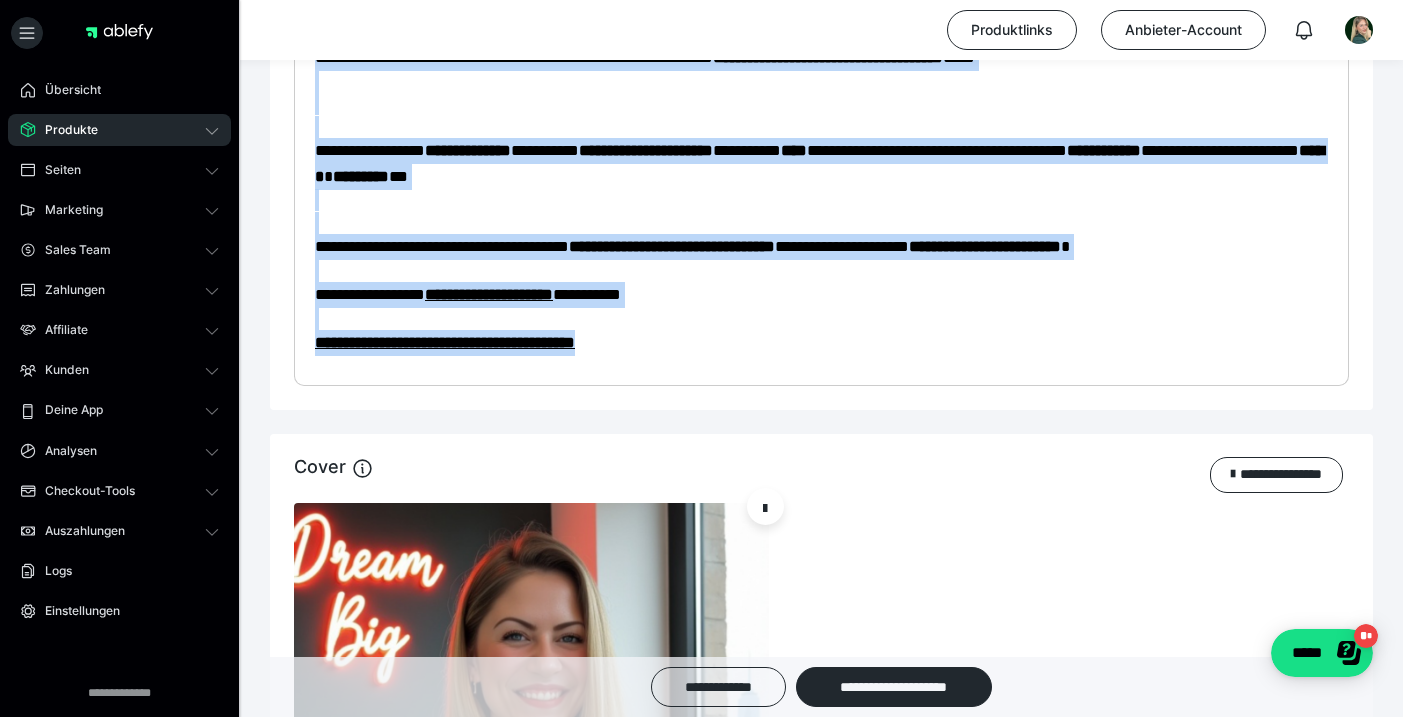 drag, startPoint x: 311, startPoint y: 217, endPoint x: 760, endPoint y: 737, distance: 687.0233 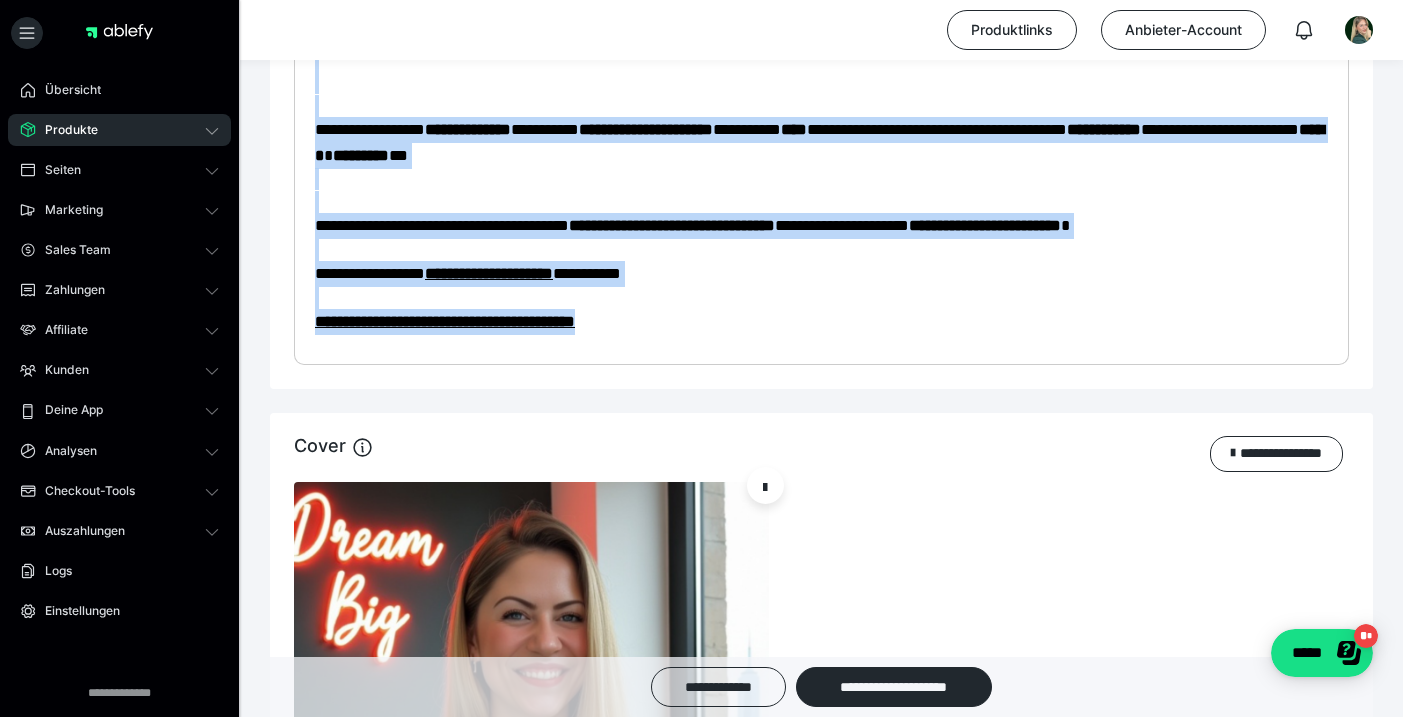 copy on "**********" 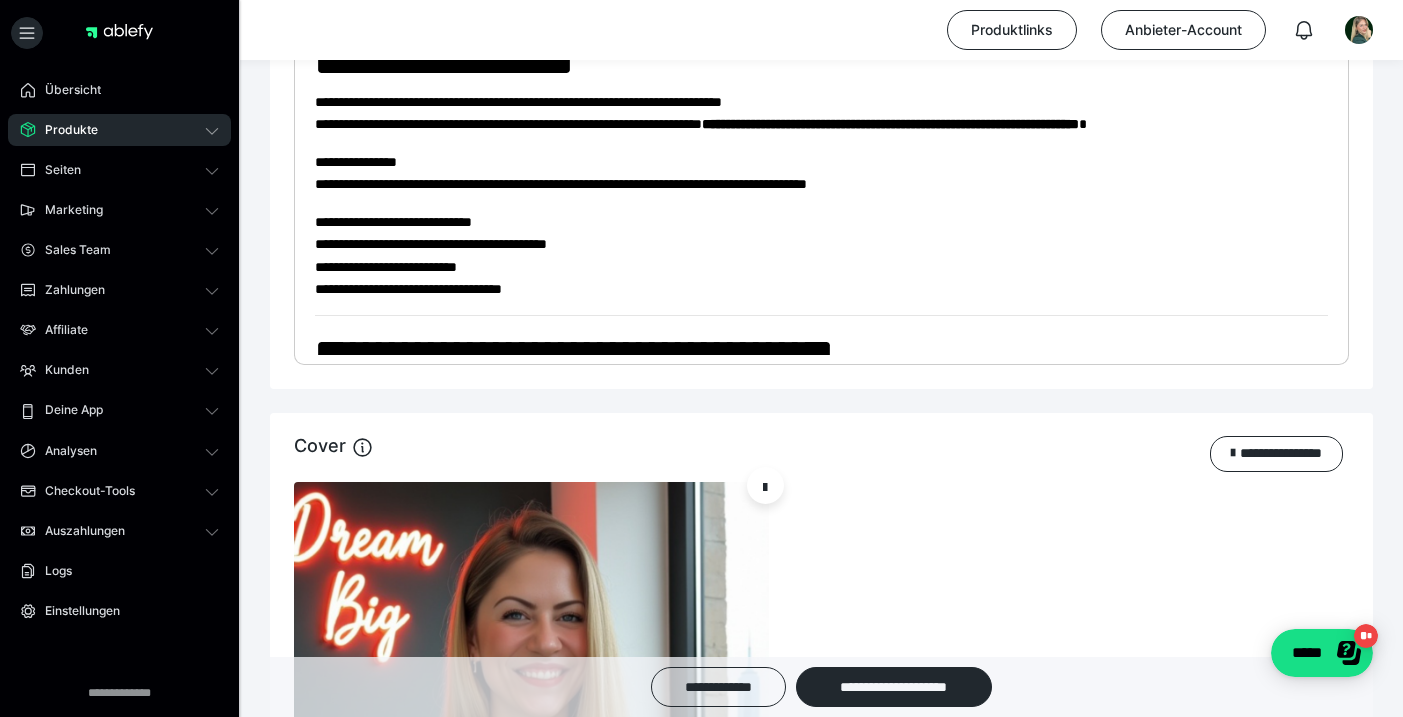 scroll, scrollTop: 1230, scrollLeft: 0, axis: vertical 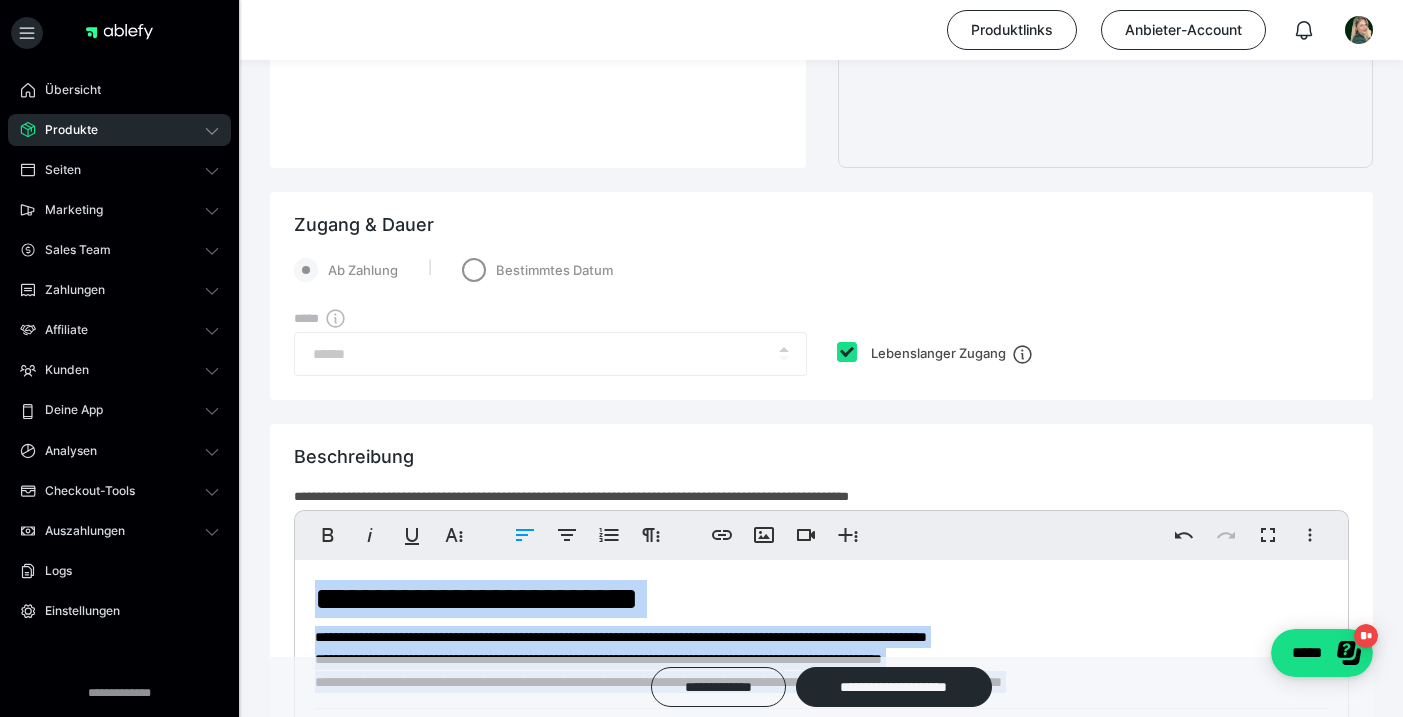 drag, startPoint x: 679, startPoint y: 343, endPoint x: 284, endPoint y: -50, distance: 557.20197 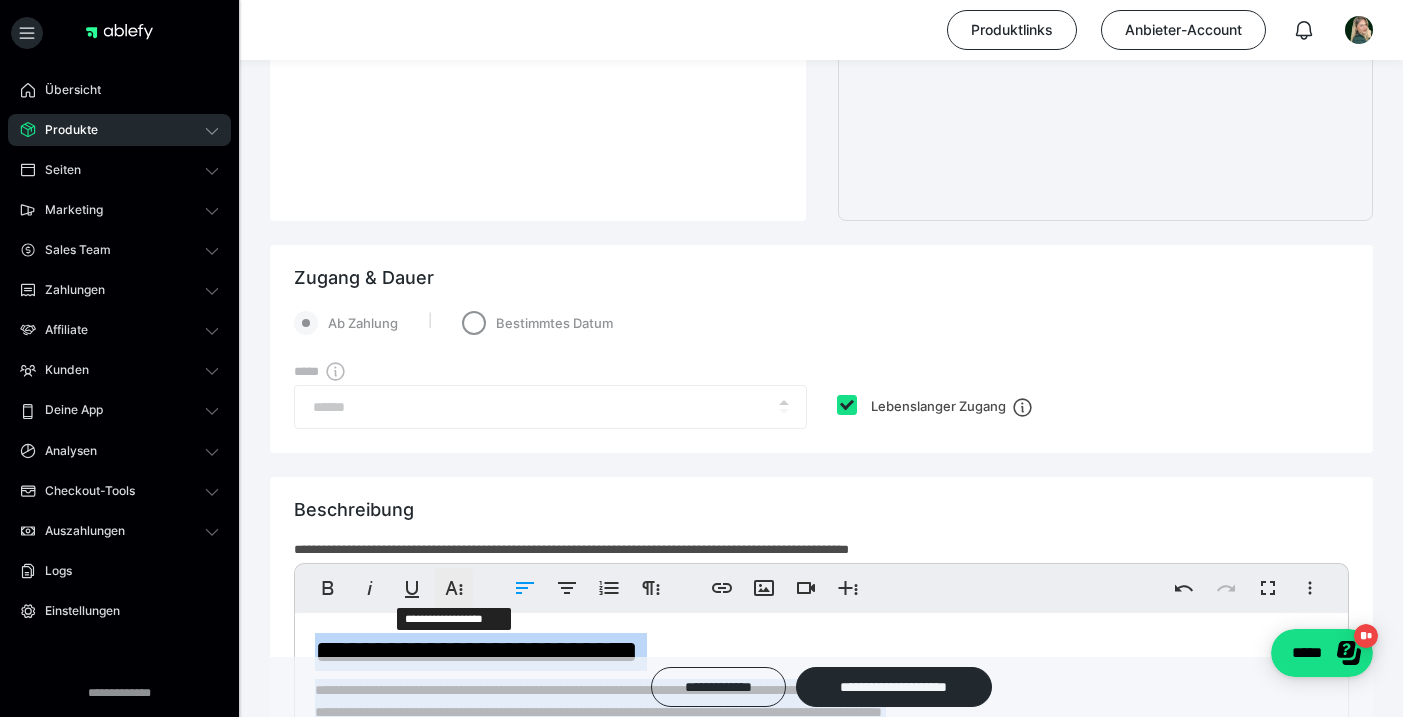 click 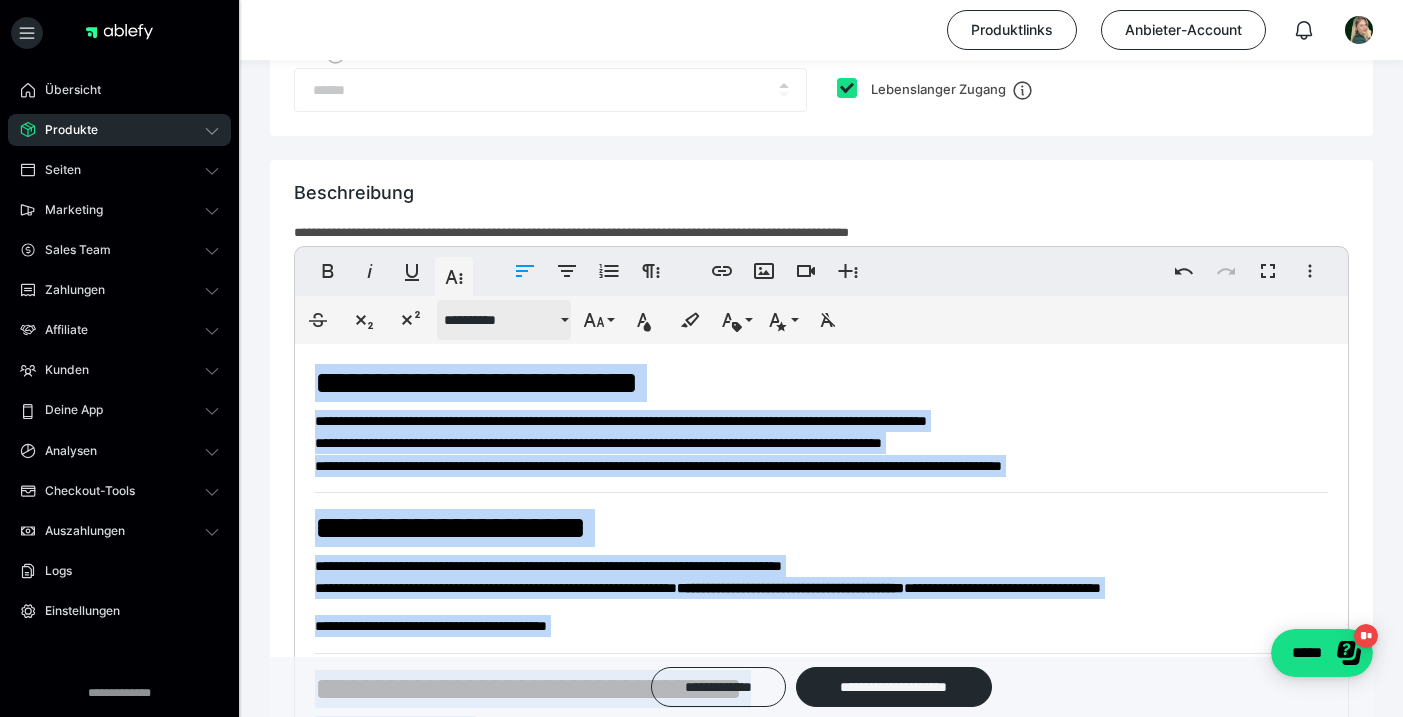 scroll, scrollTop: 1234, scrollLeft: 0, axis: vertical 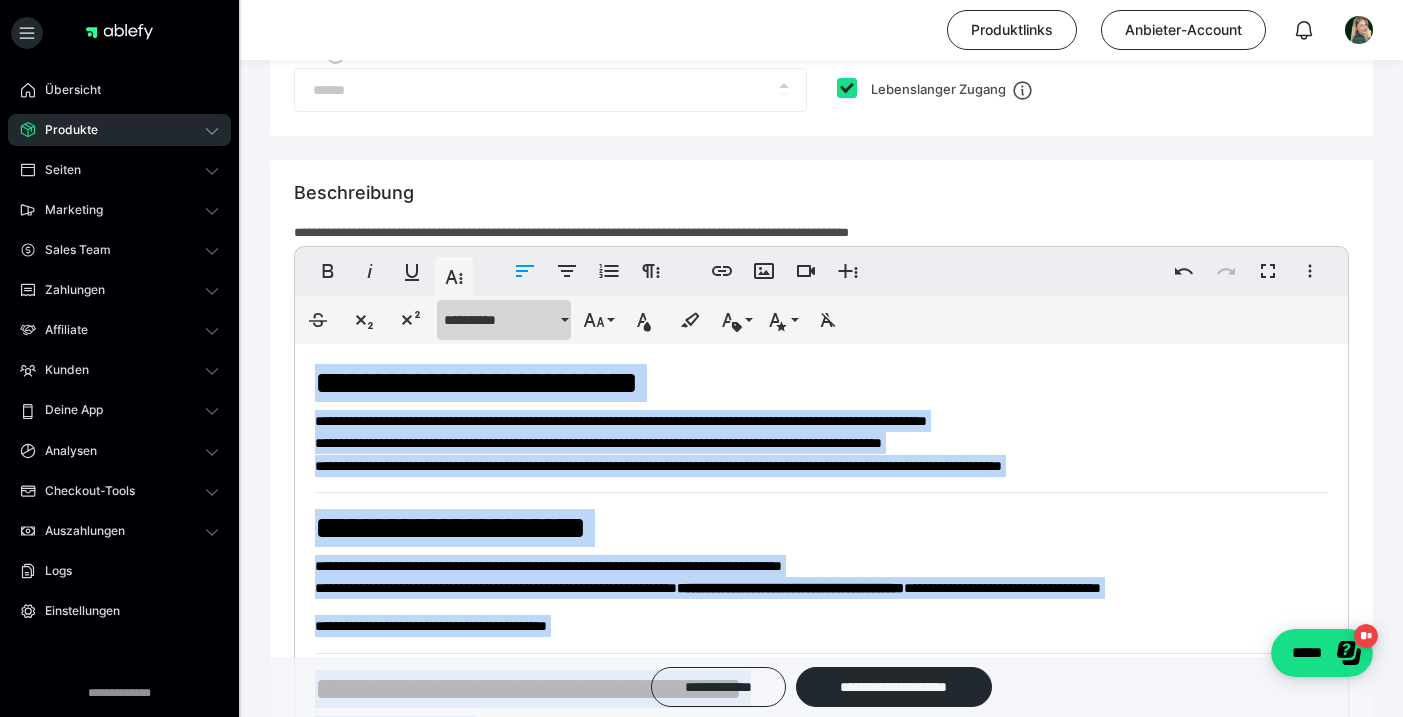 click on "**********" at bounding box center [500, 320] 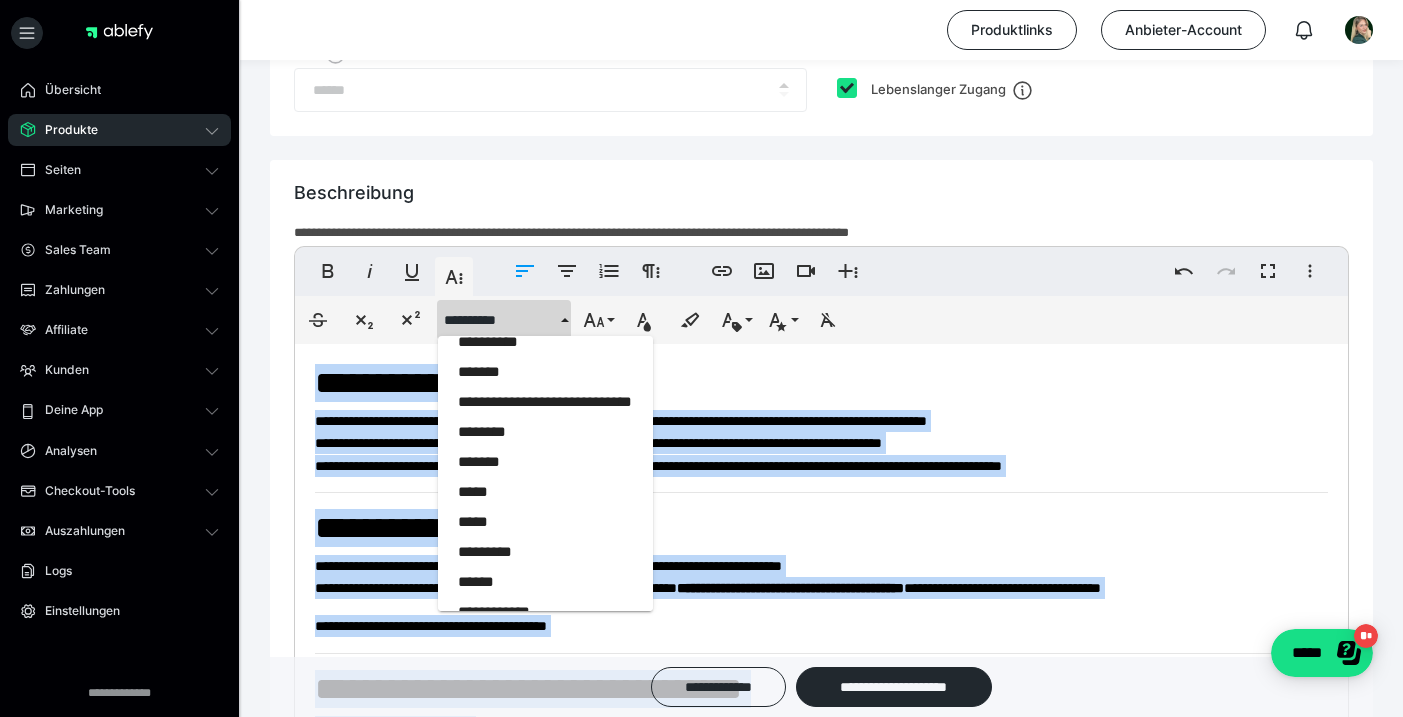 scroll, scrollTop: 570, scrollLeft: 0, axis: vertical 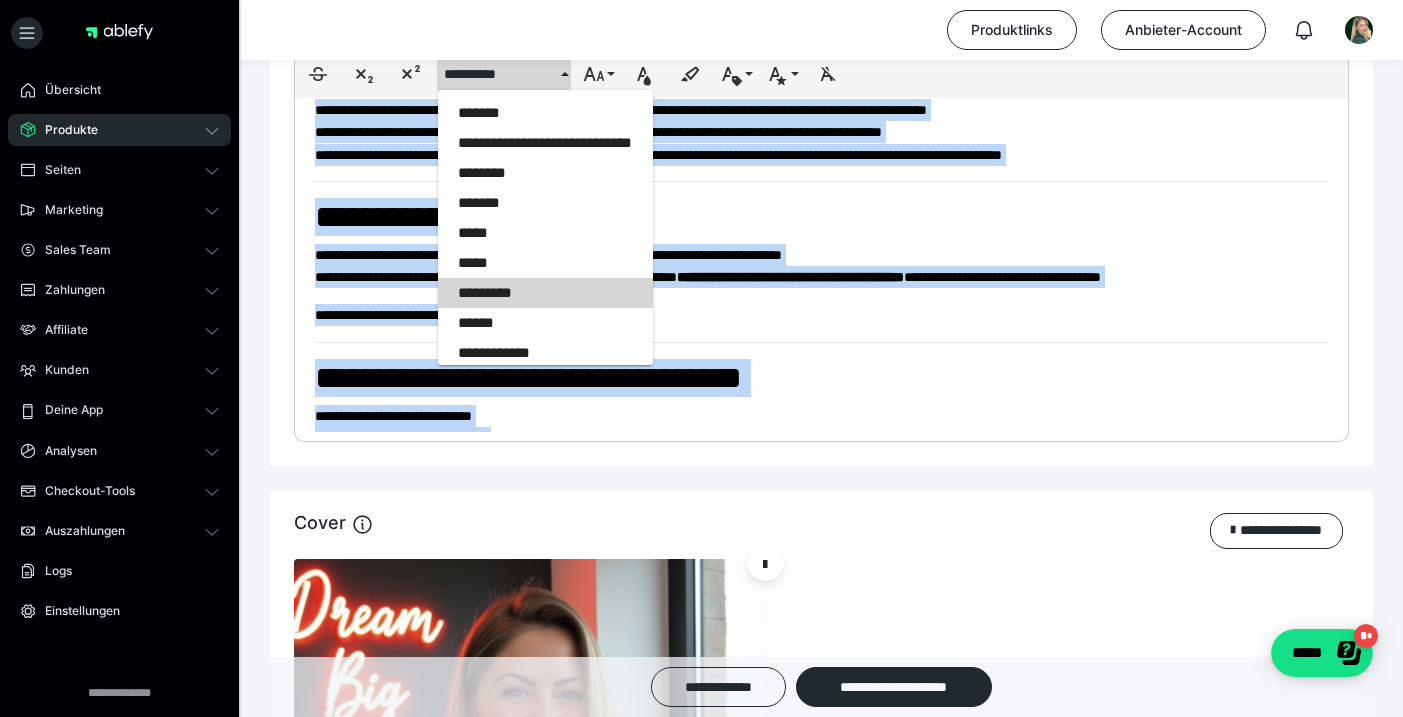 click on "*********" at bounding box center [545, 293] 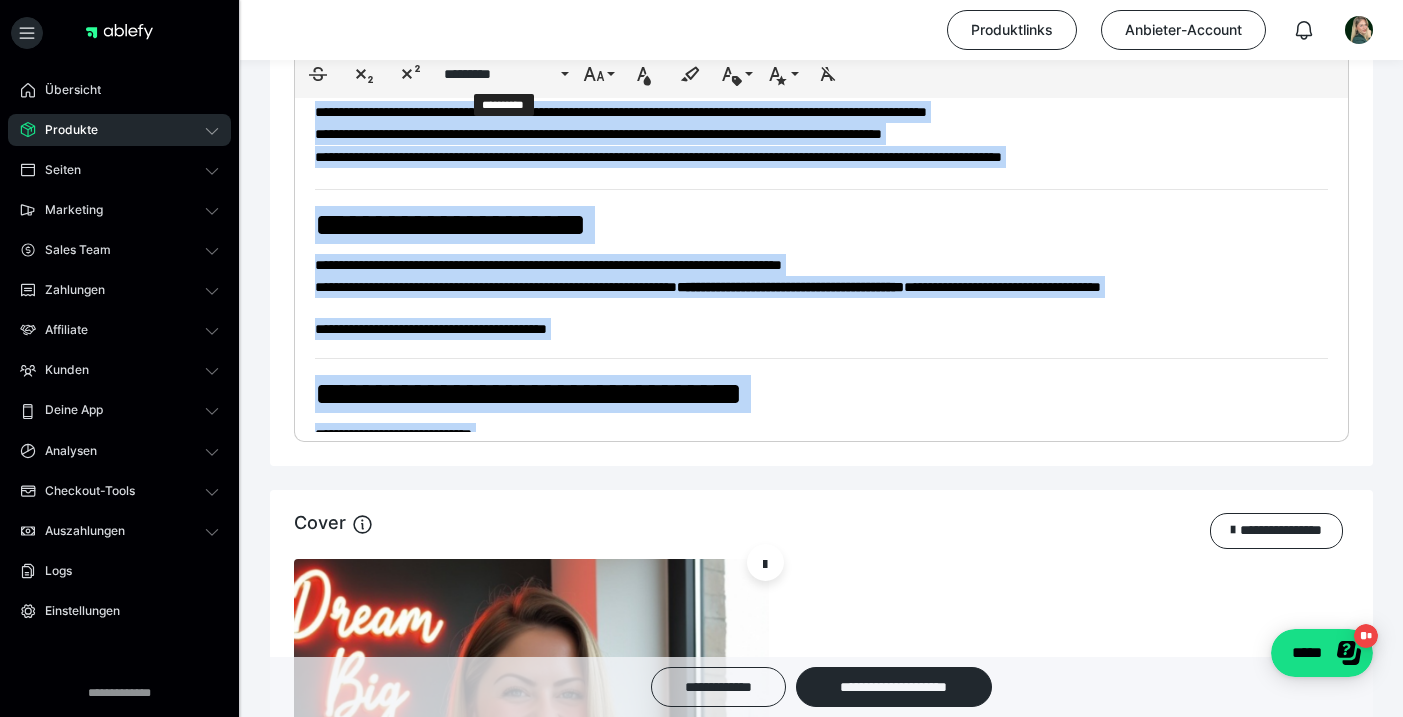 drag, startPoint x: 530, startPoint y: 79, endPoint x: 528, endPoint y: 132, distance: 53.037724 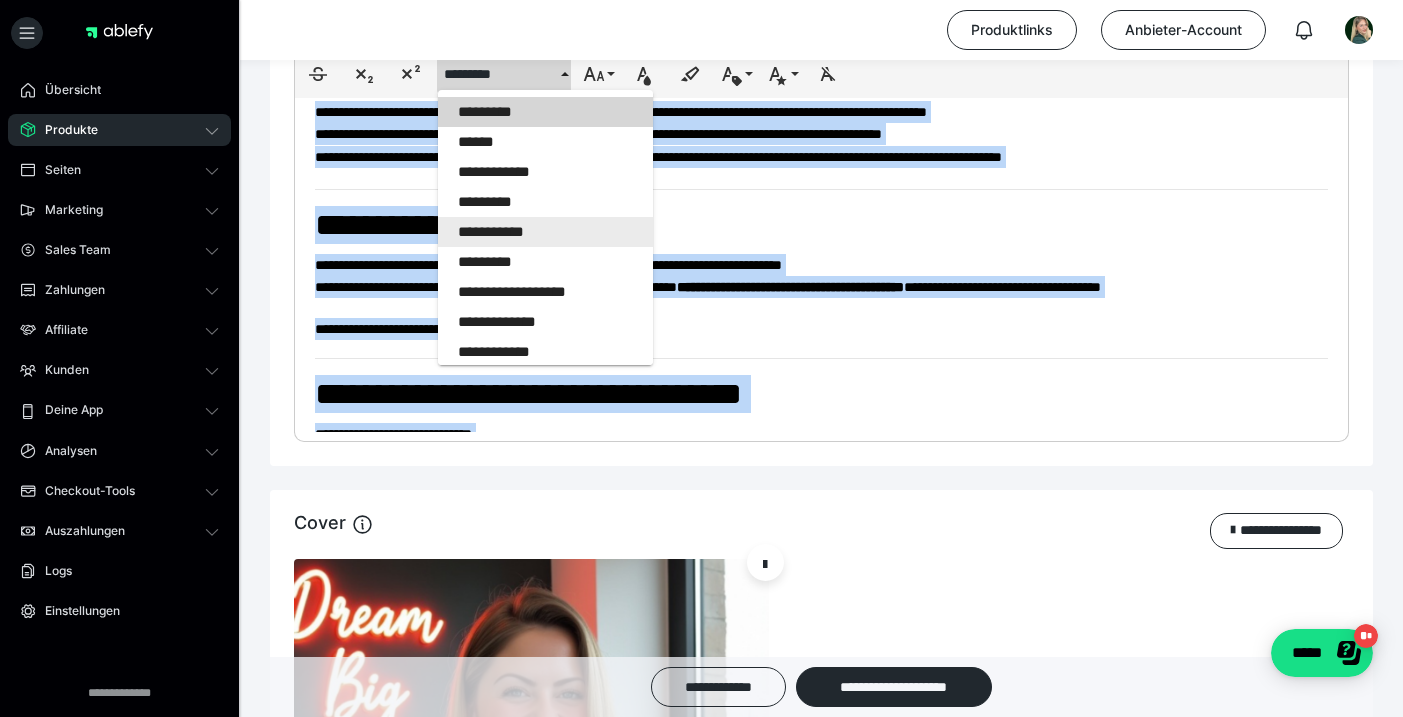 scroll, scrollTop: 736, scrollLeft: 0, axis: vertical 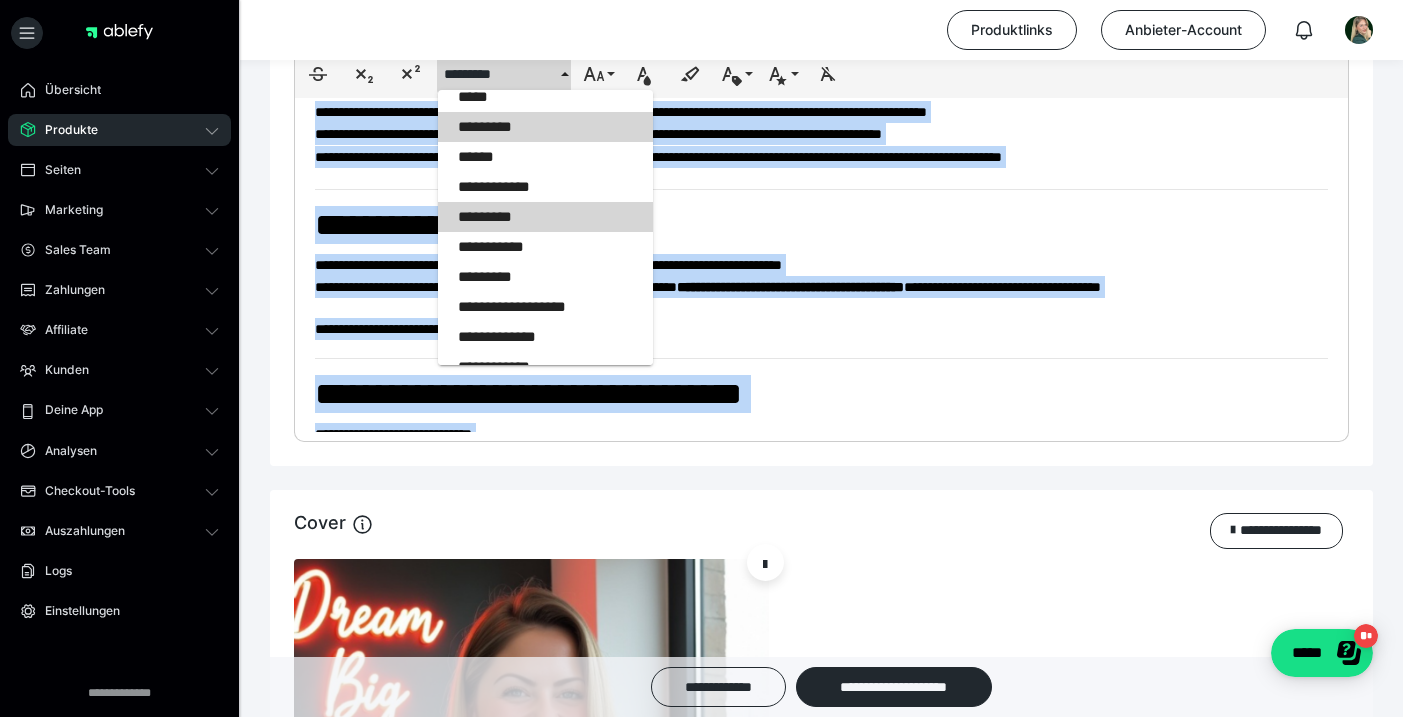 click on "*********" at bounding box center (545, 217) 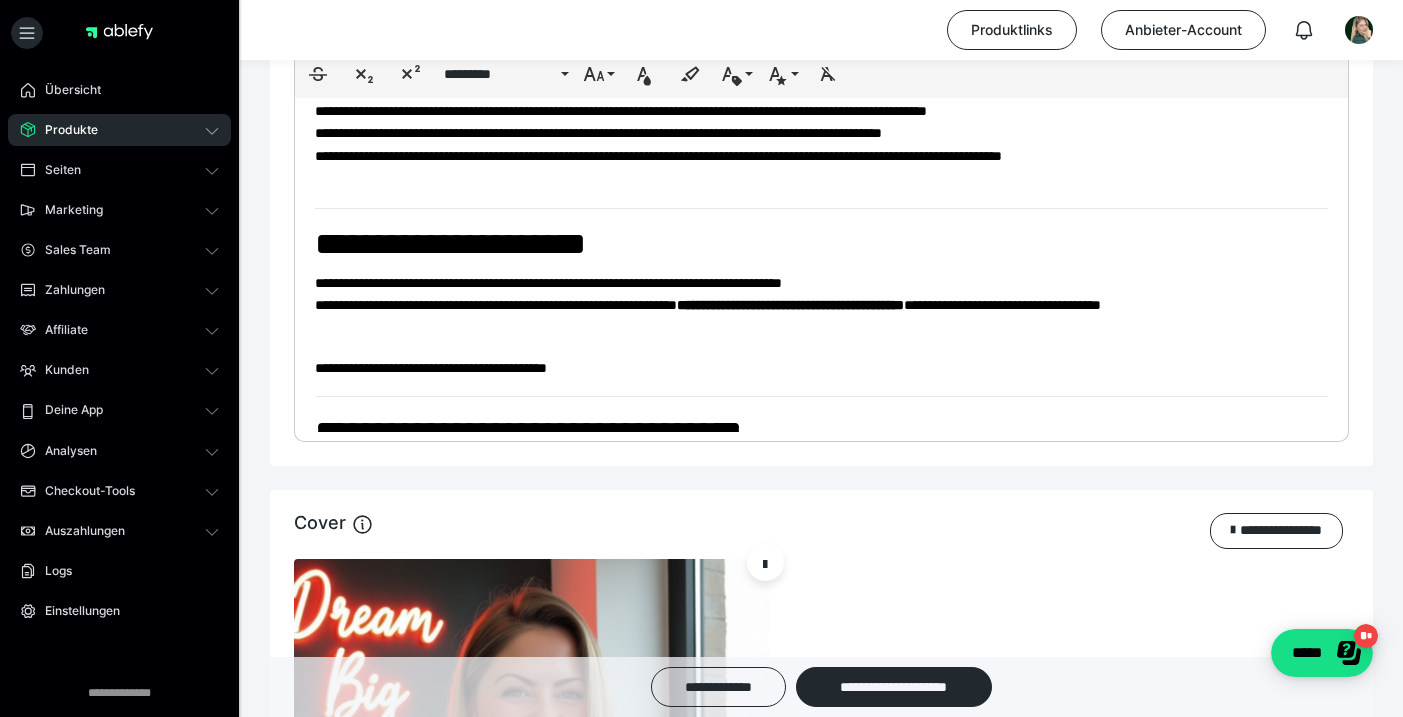 click on "**********" at bounding box center [450, 244] 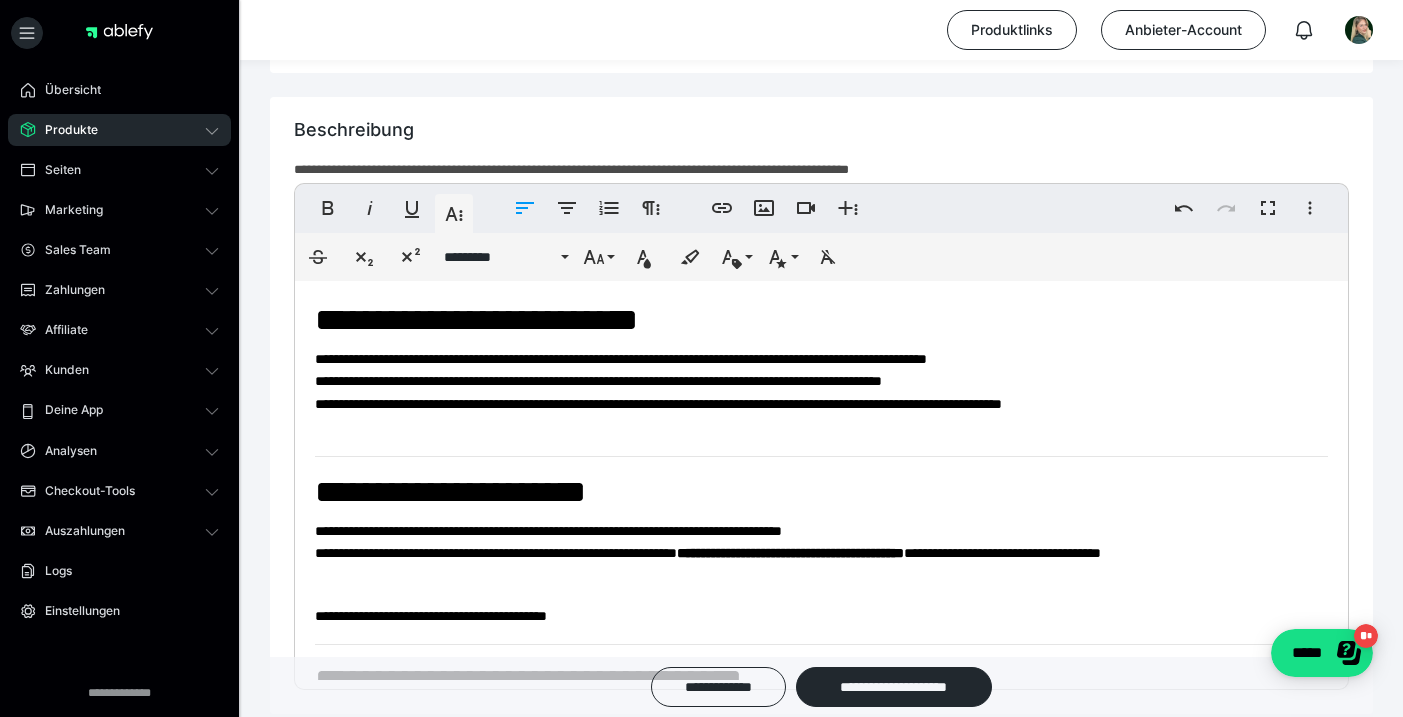 scroll, scrollTop: 1300, scrollLeft: 0, axis: vertical 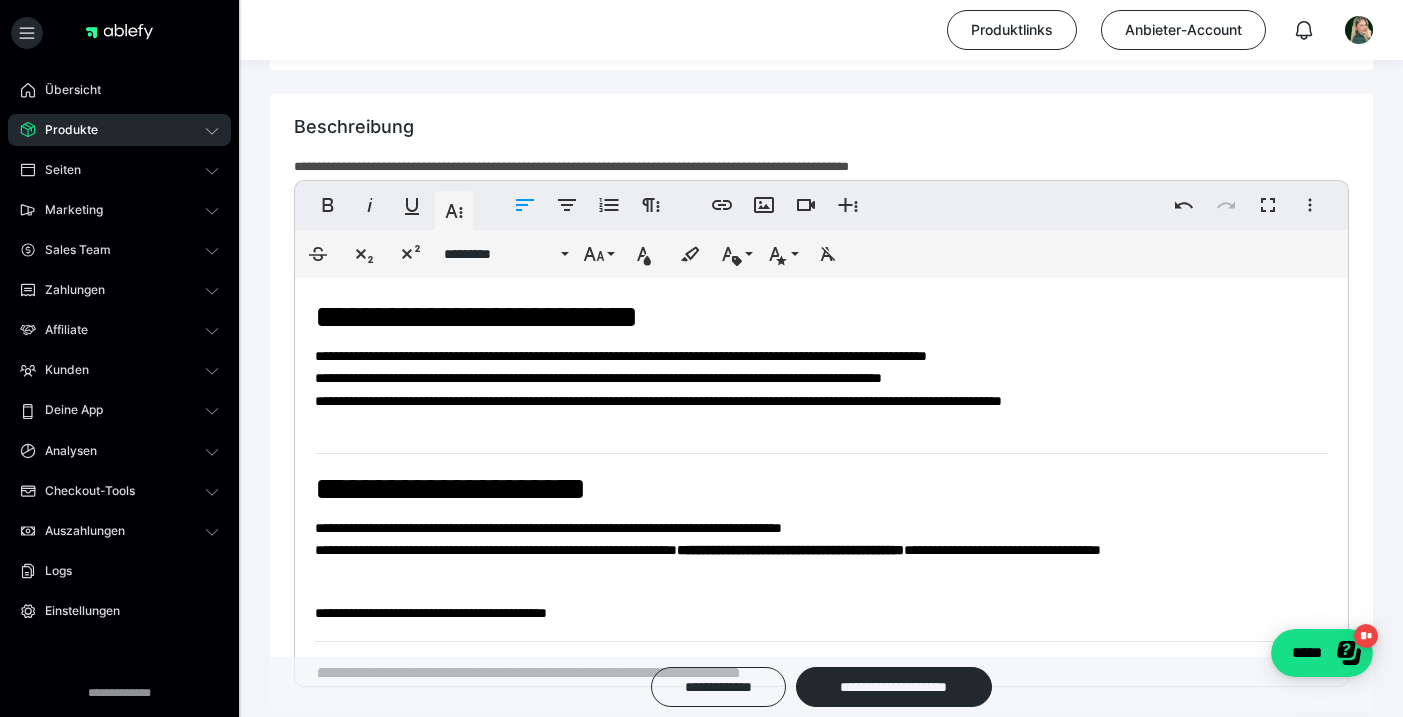 click on "**********" at bounding box center (450, 489) 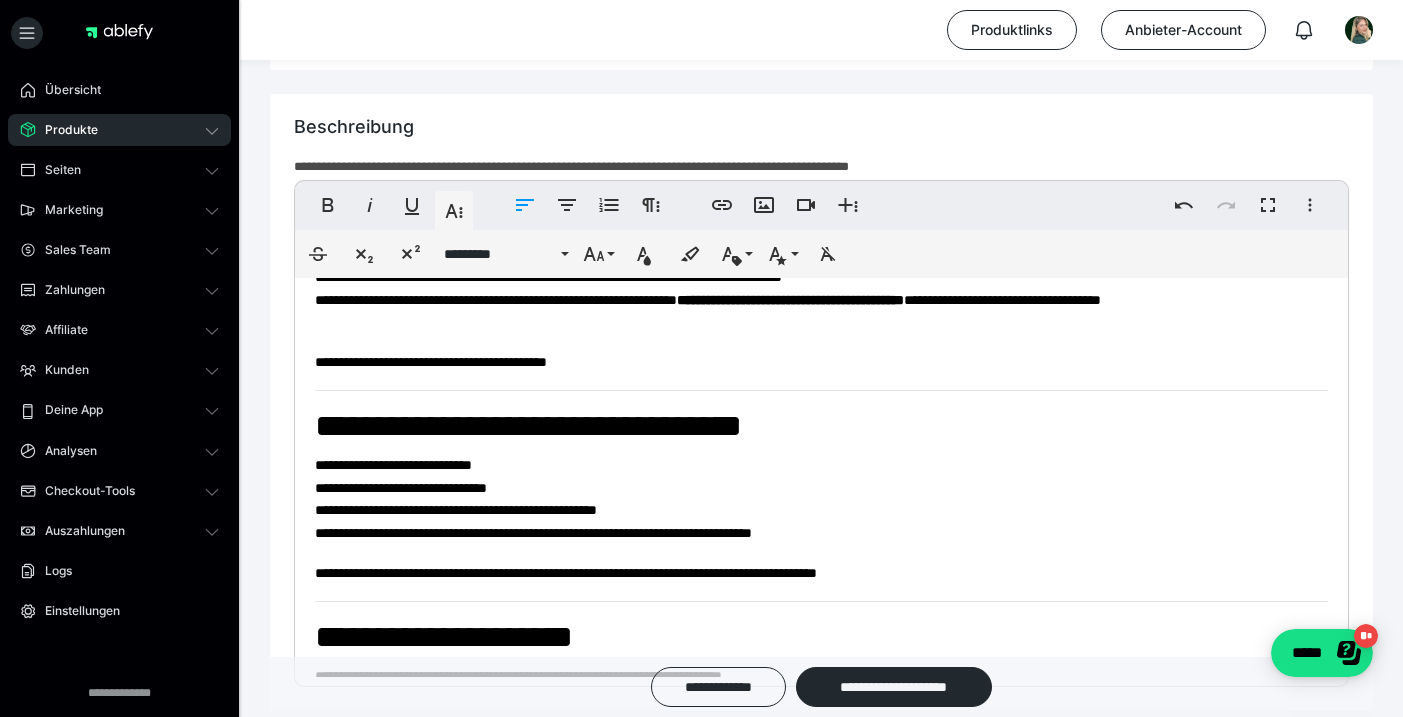 scroll, scrollTop: 315, scrollLeft: 0, axis: vertical 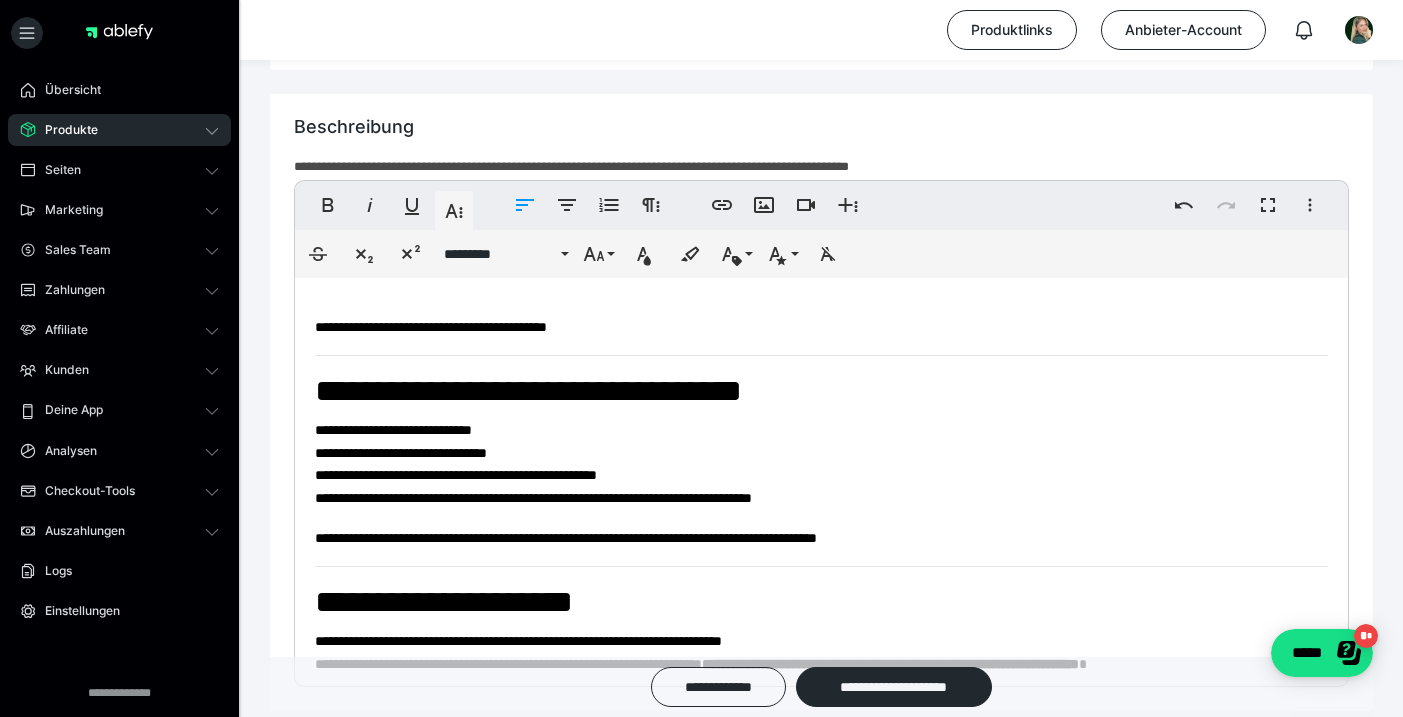 click on "**********" at bounding box center [528, 391] 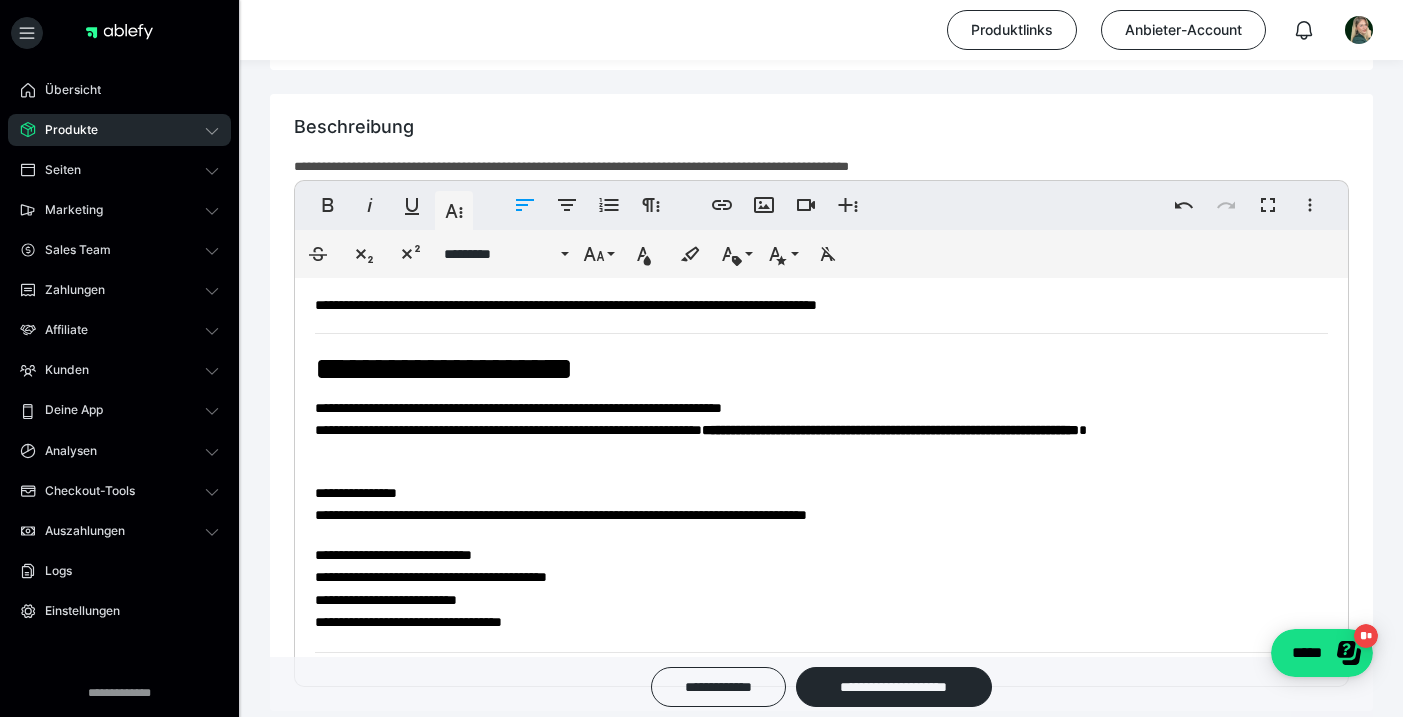 scroll, scrollTop: 588, scrollLeft: 0, axis: vertical 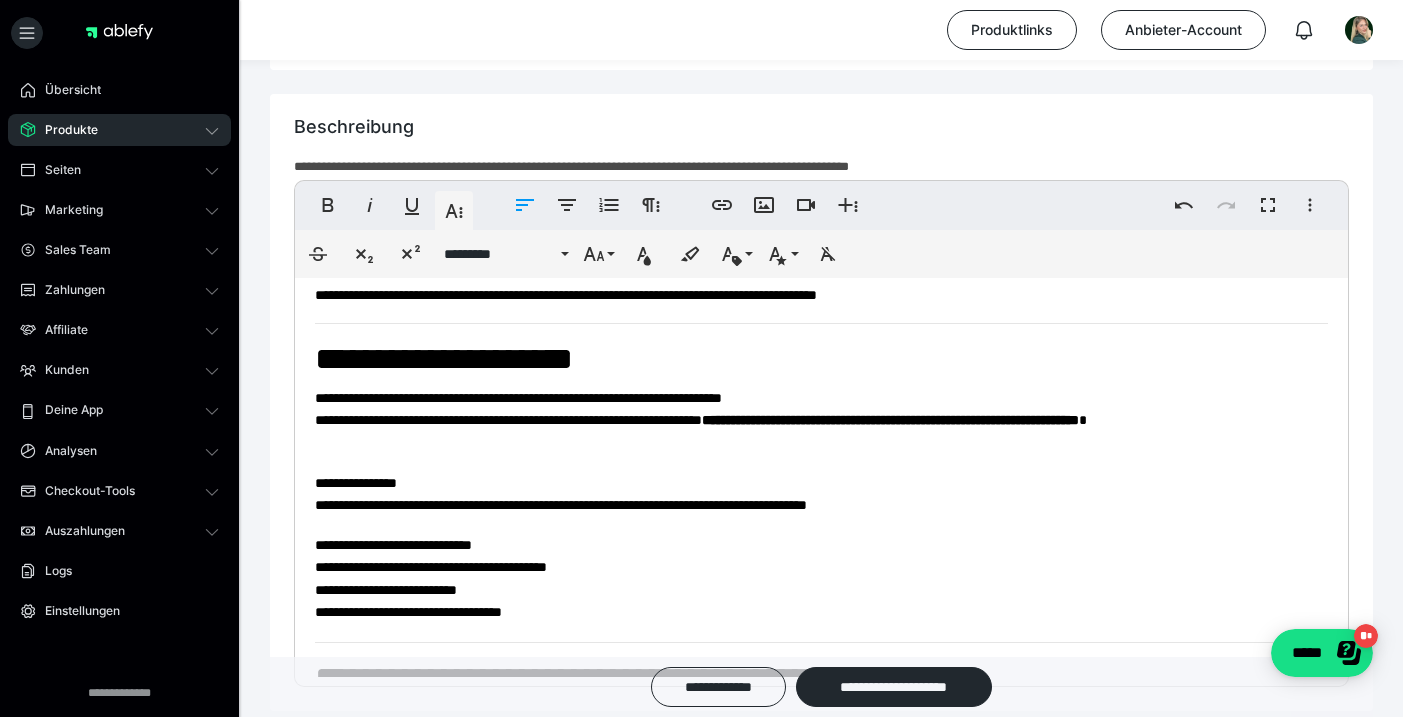 click on "**********" at bounding box center [444, 359] 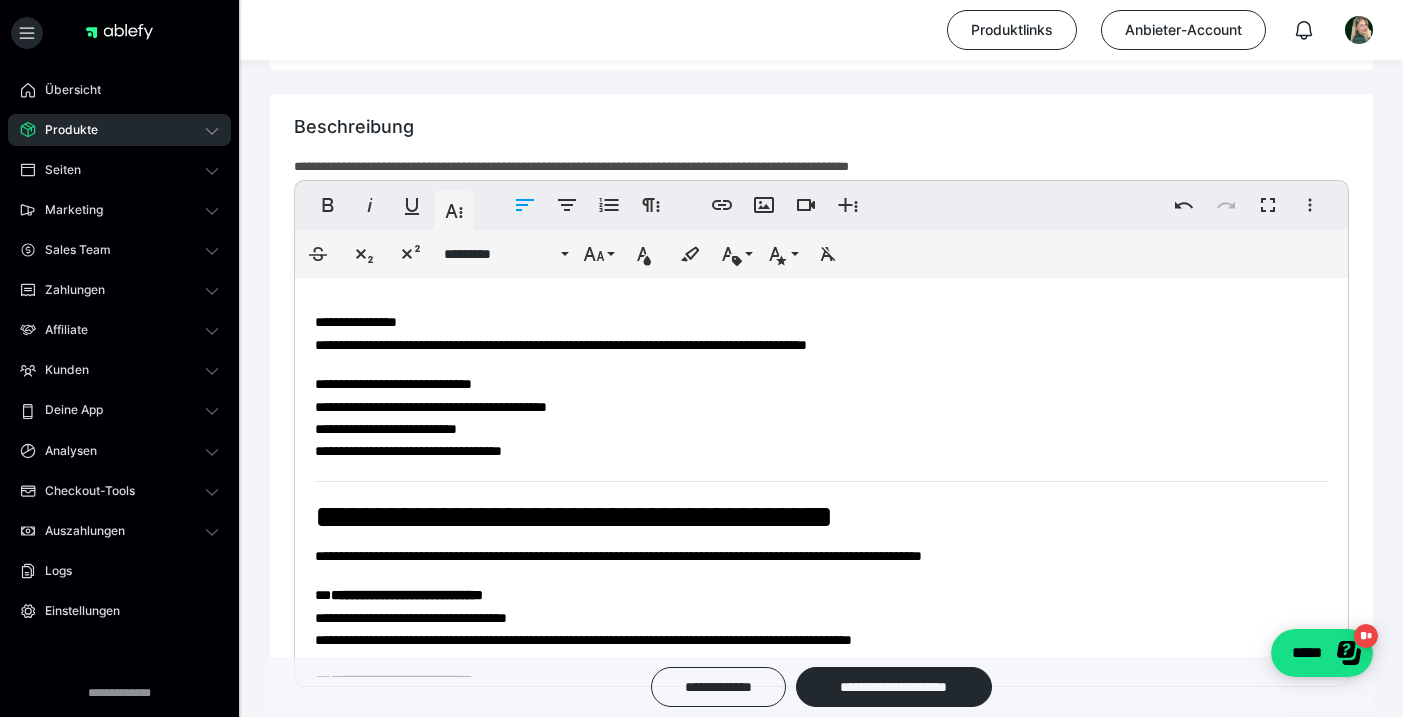 scroll, scrollTop: 866, scrollLeft: 0, axis: vertical 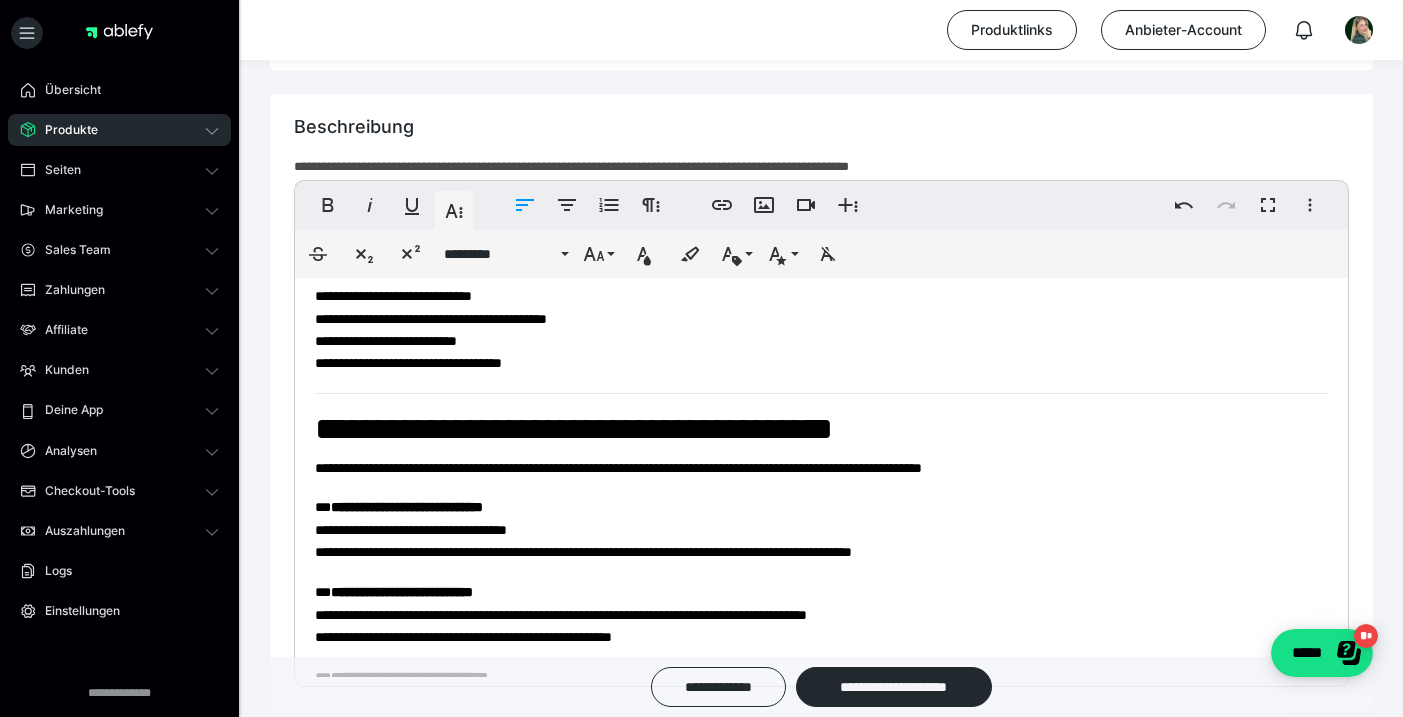 click on "**********" at bounding box center [574, 429] 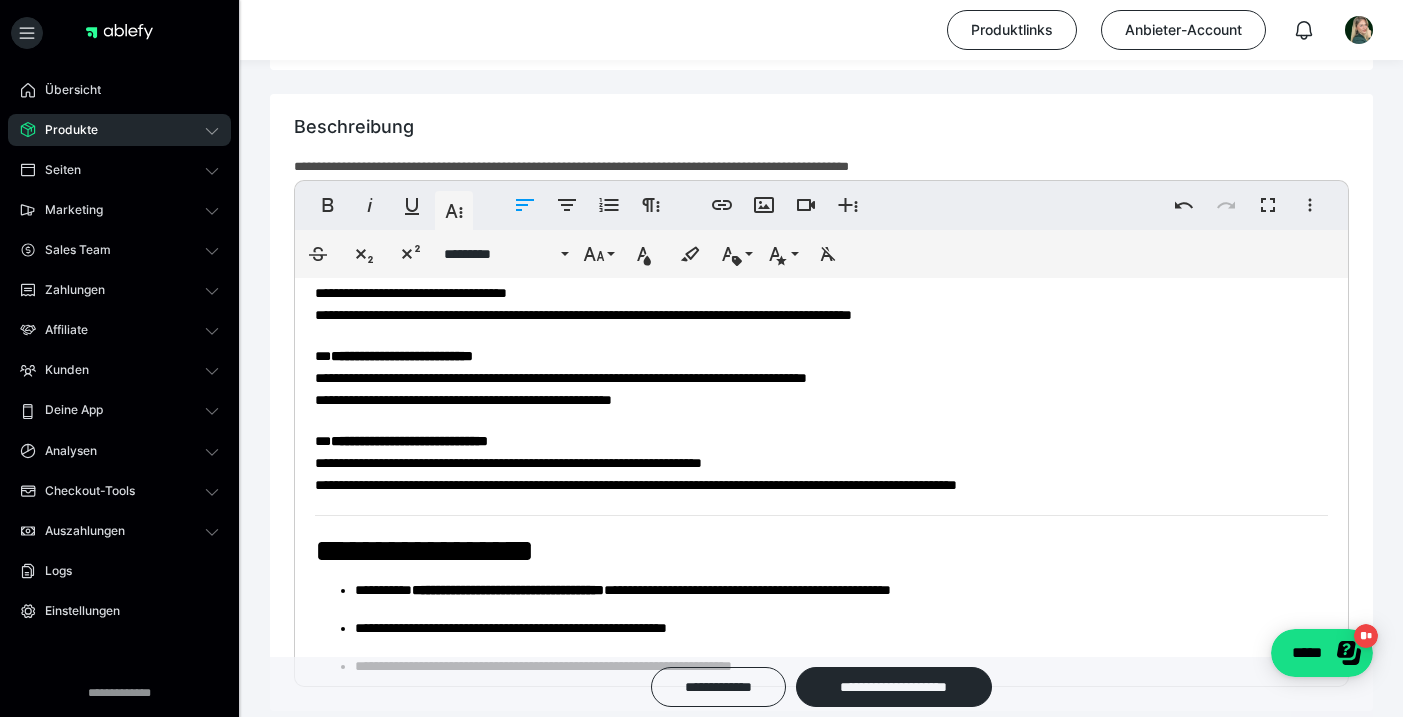 scroll, scrollTop: 1136, scrollLeft: 0, axis: vertical 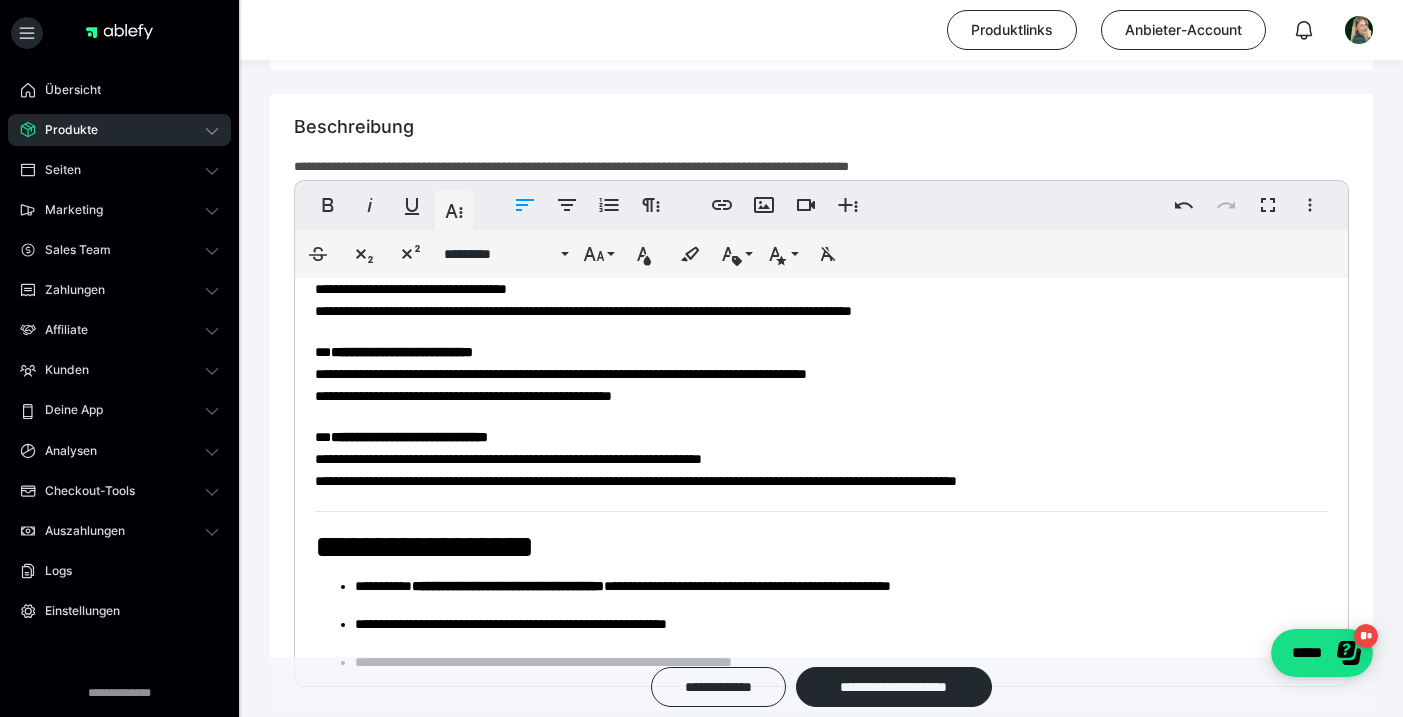 click on "**********" at bounding box center [424, 547] 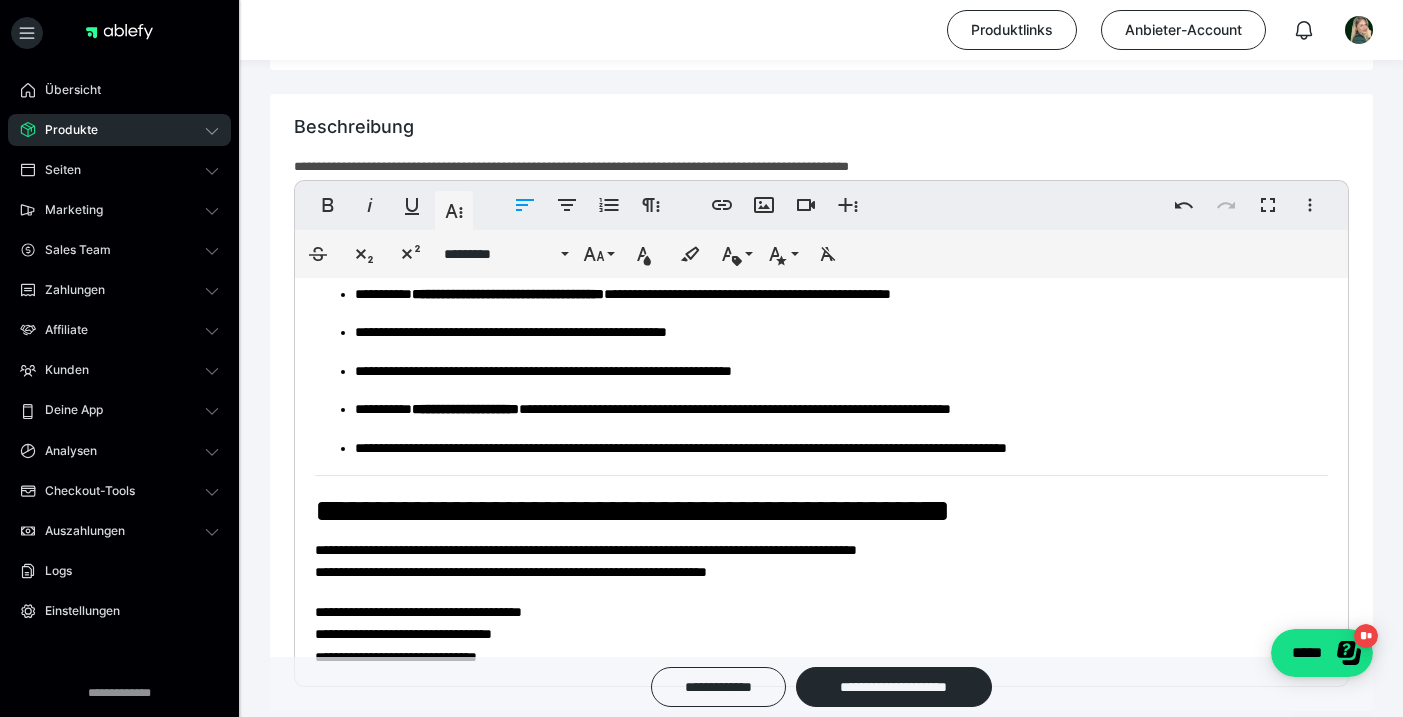 scroll, scrollTop: 1462, scrollLeft: 0, axis: vertical 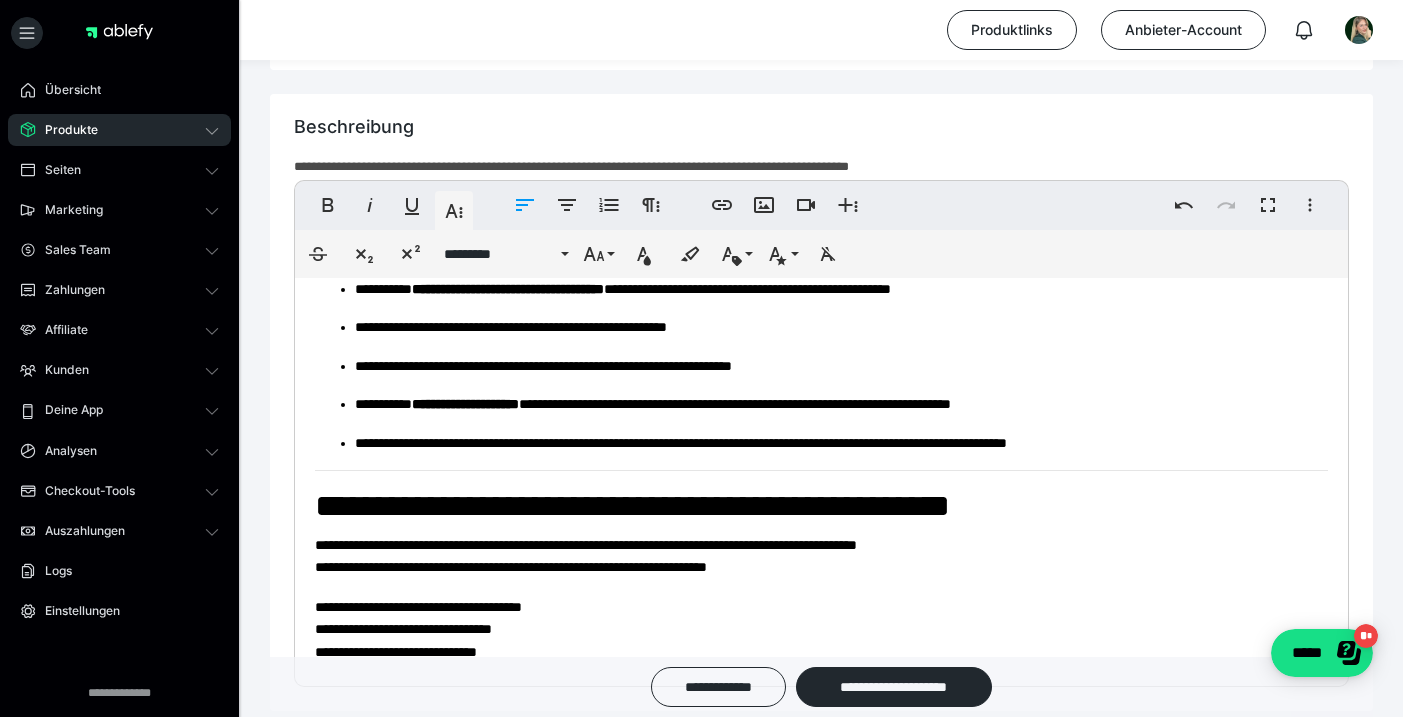 click on "**********" at bounding box center (632, 506) 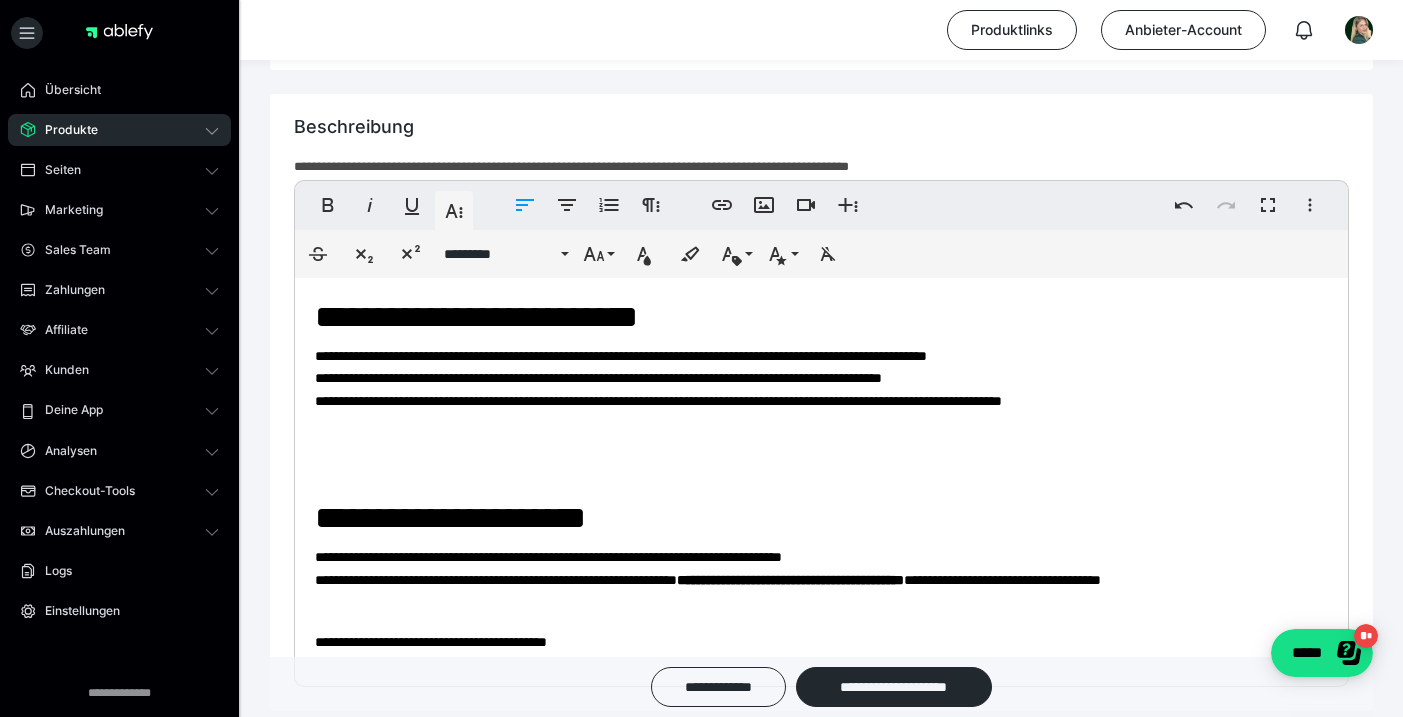 scroll, scrollTop: 0, scrollLeft: 0, axis: both 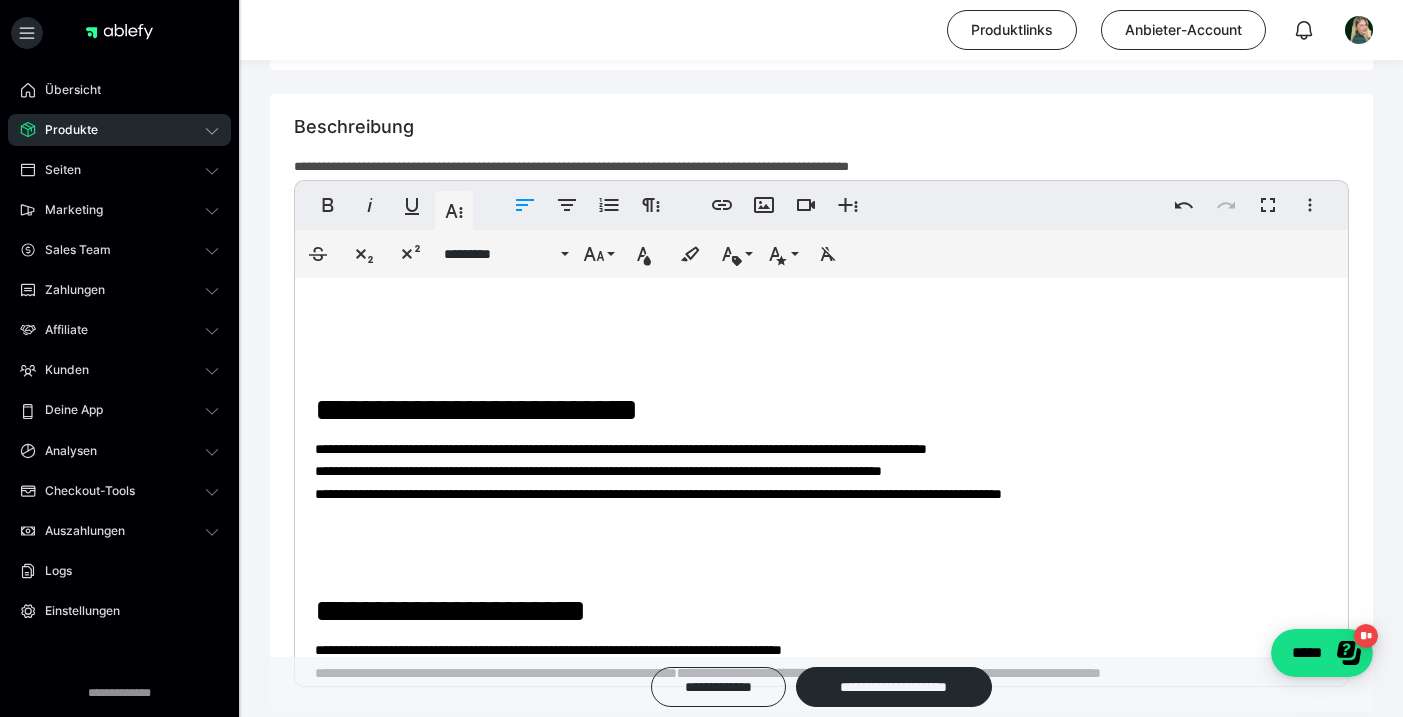 click at bounding box center (821, 317) 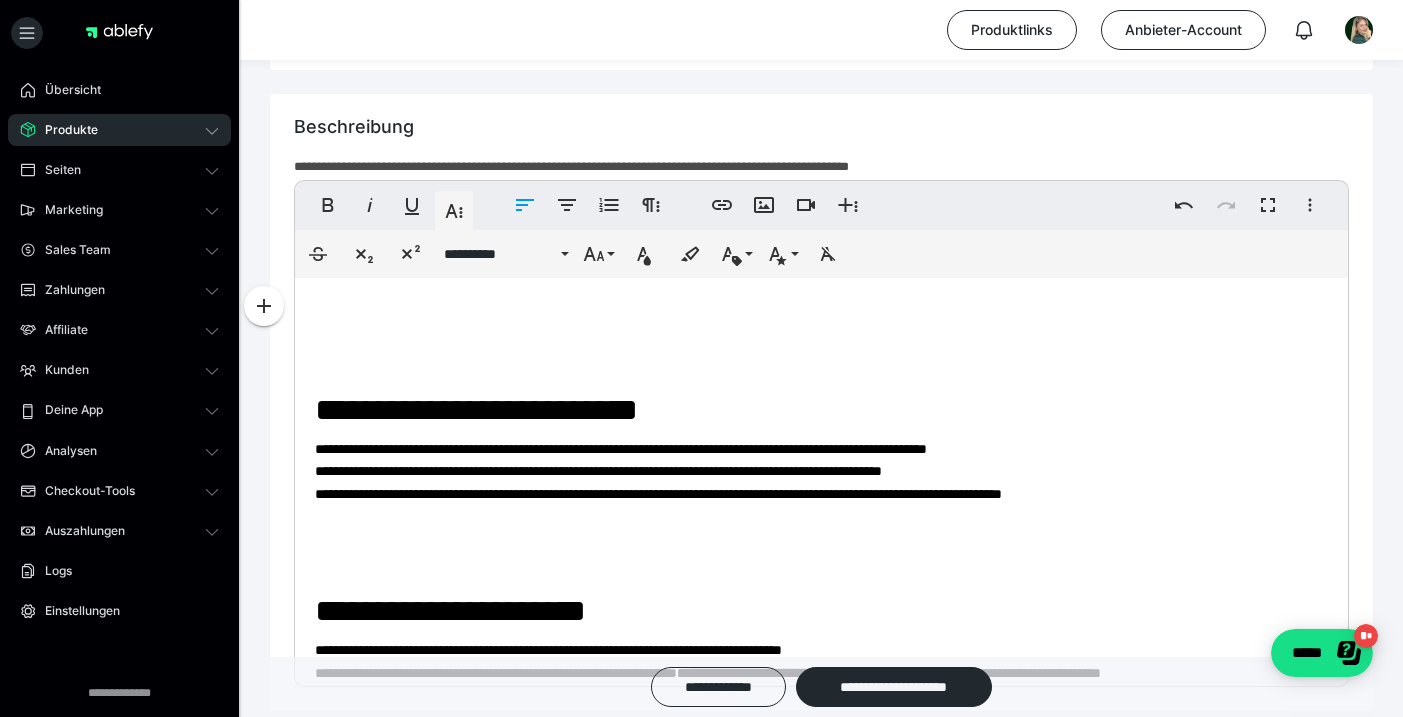 scroll, scrollTop: 1265, scrollLeft: 0, axis: vertical 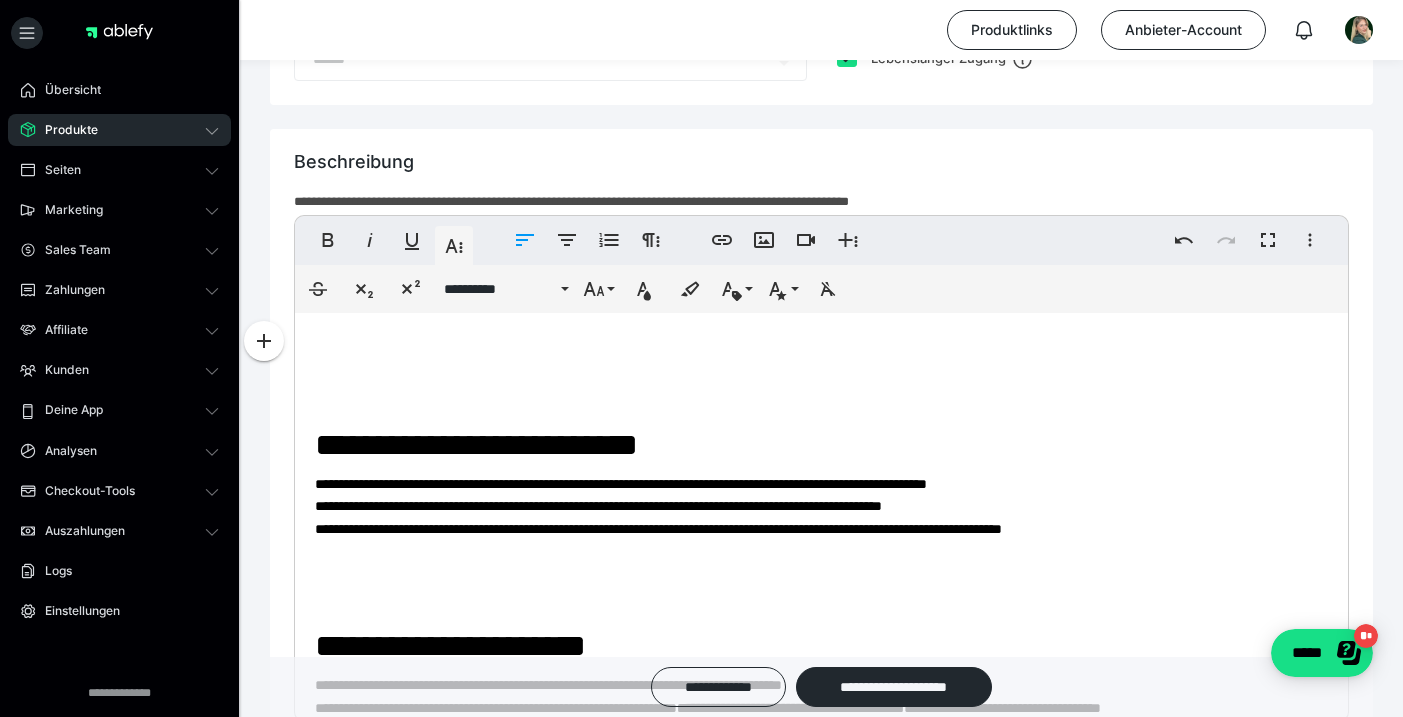 type 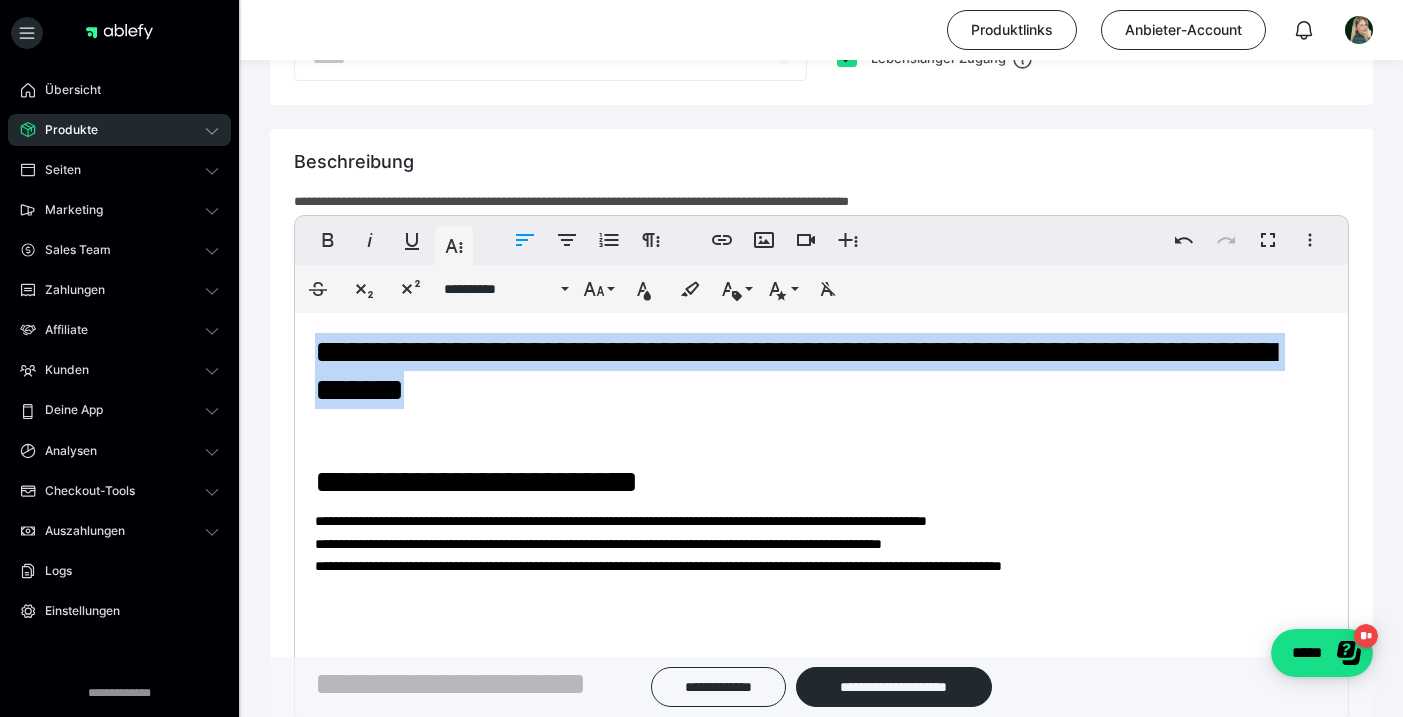 drag, startPoint x: 530, startPoint y: 389, endPoint x: 326, endPoint y: 337, distance: 210.52316 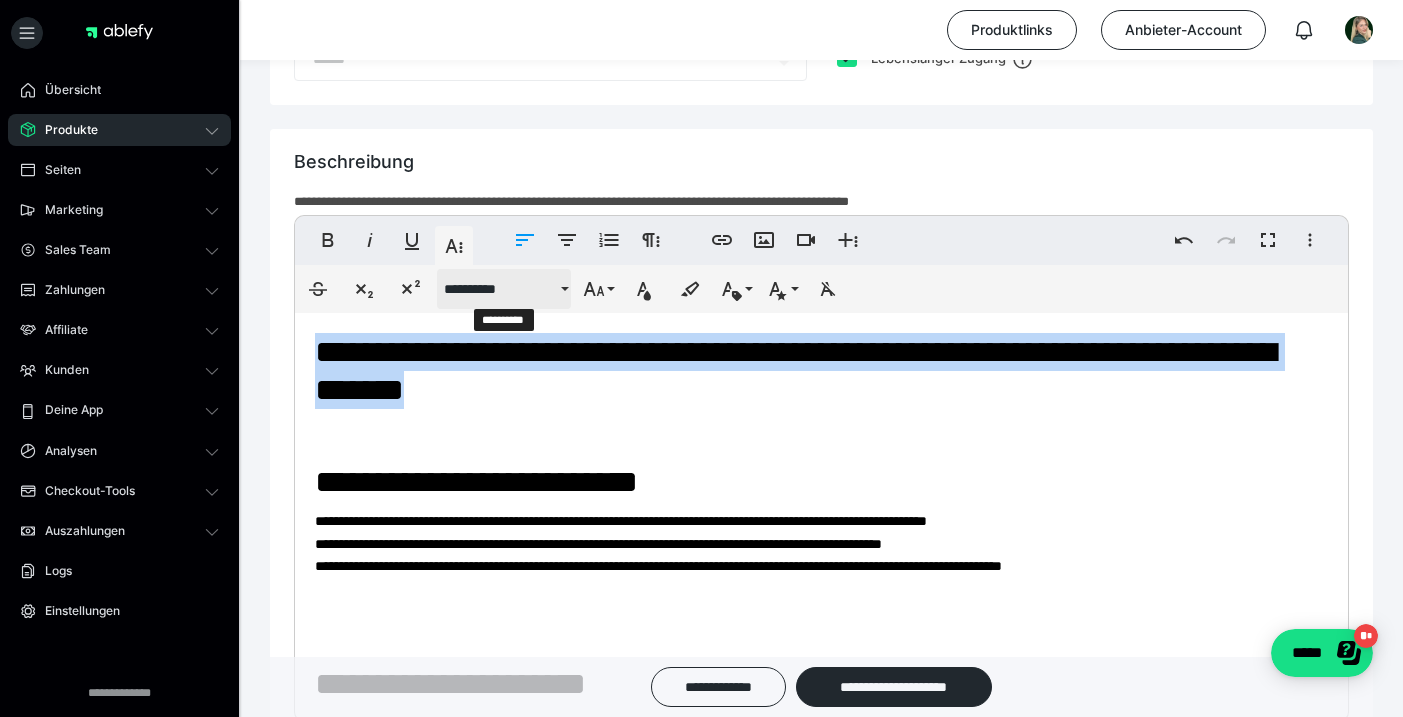 click on "**********" at bounding box center (500, 289) 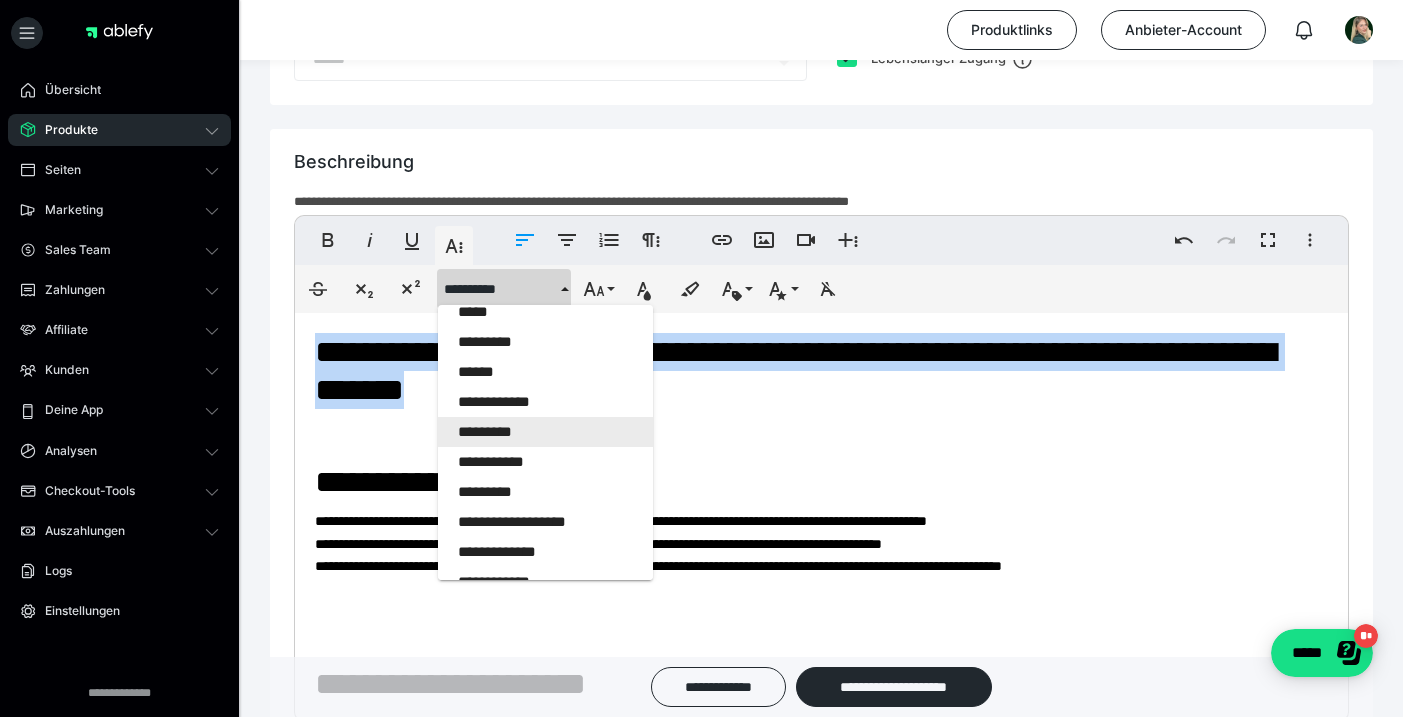 click on "*********" at bounding box center (545, 432) 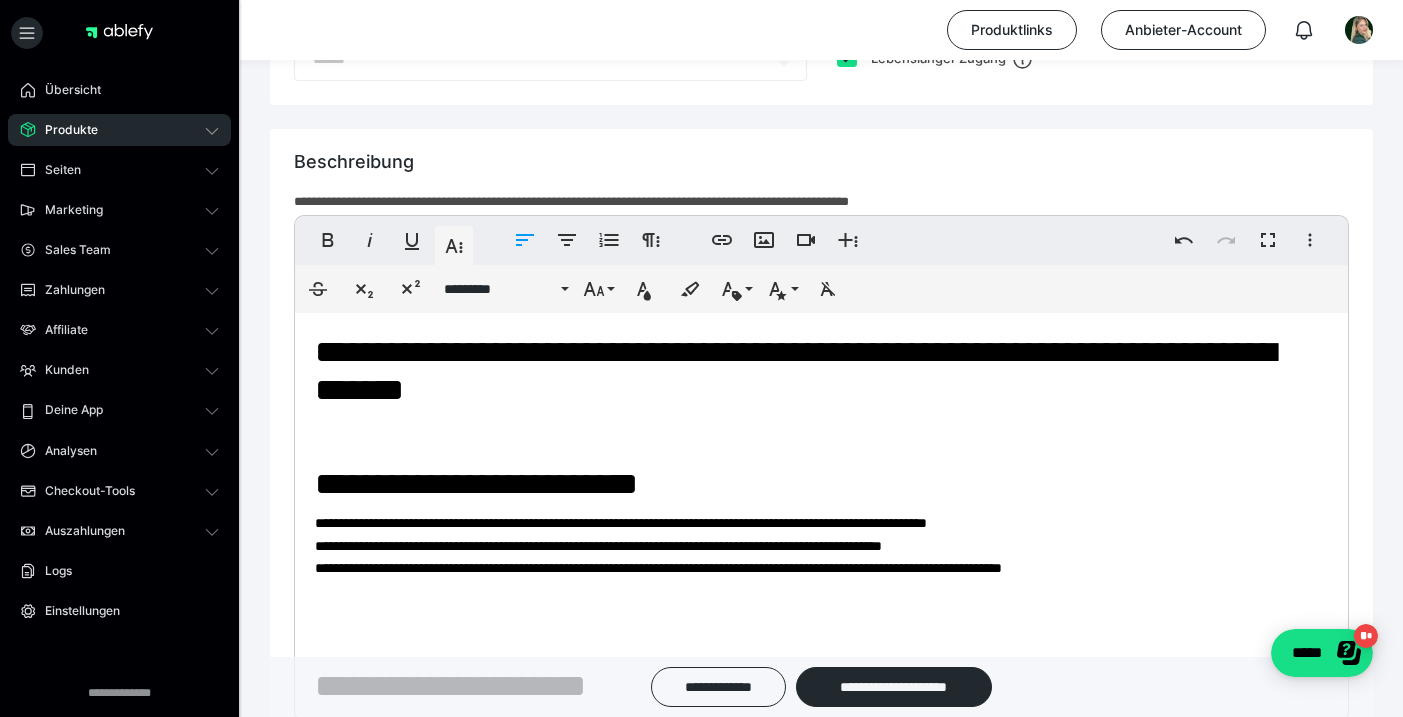 click on "**********" at bounding box center [795, 371] 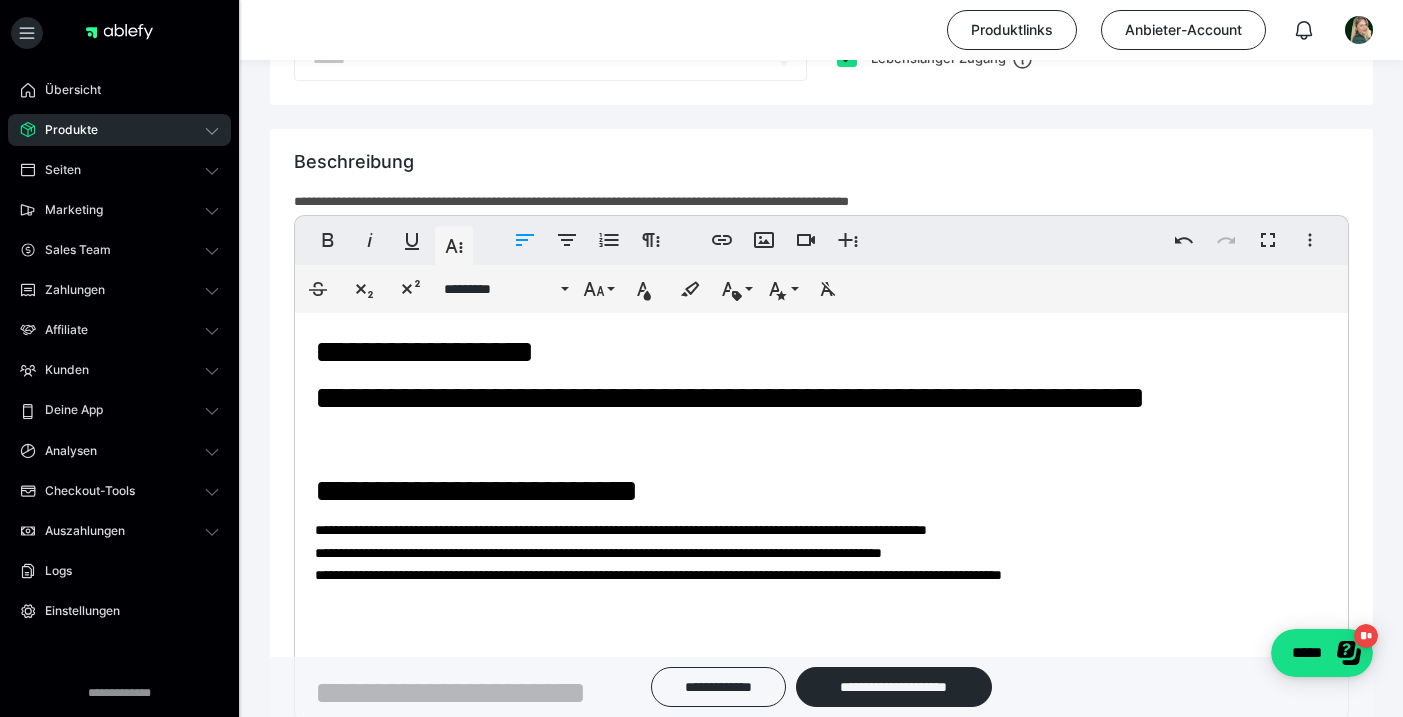 click on "**********" at bounding box center [730, 398] 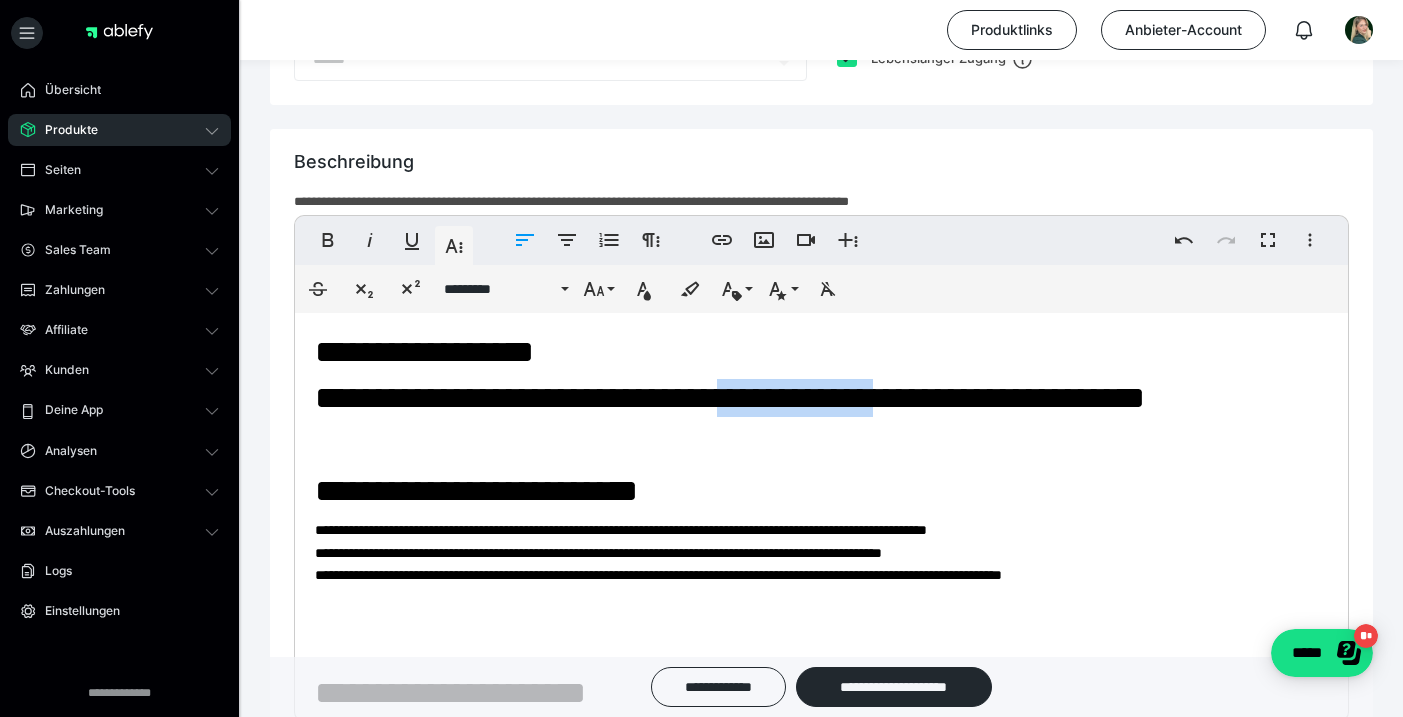 click on "**********" at bounding box center (730, 398) 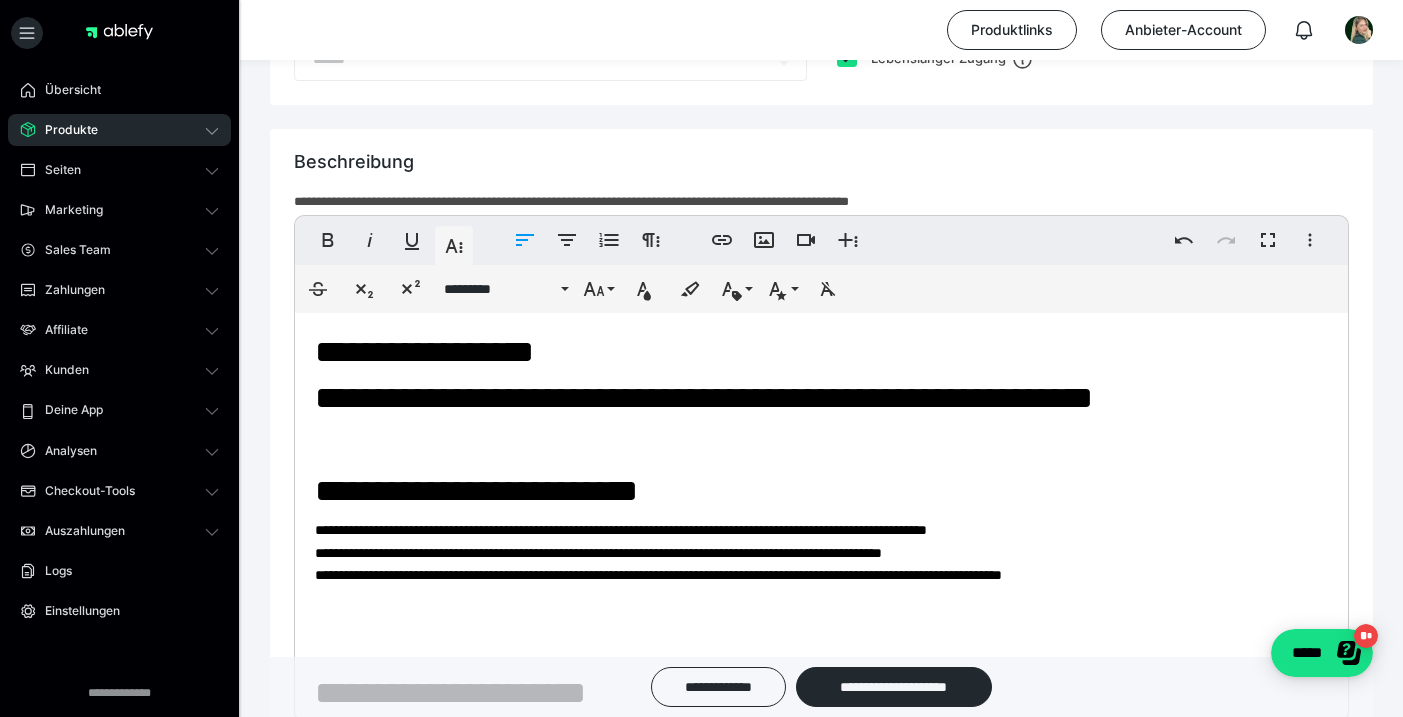 click on "**********" at bounding box center [704, 398] 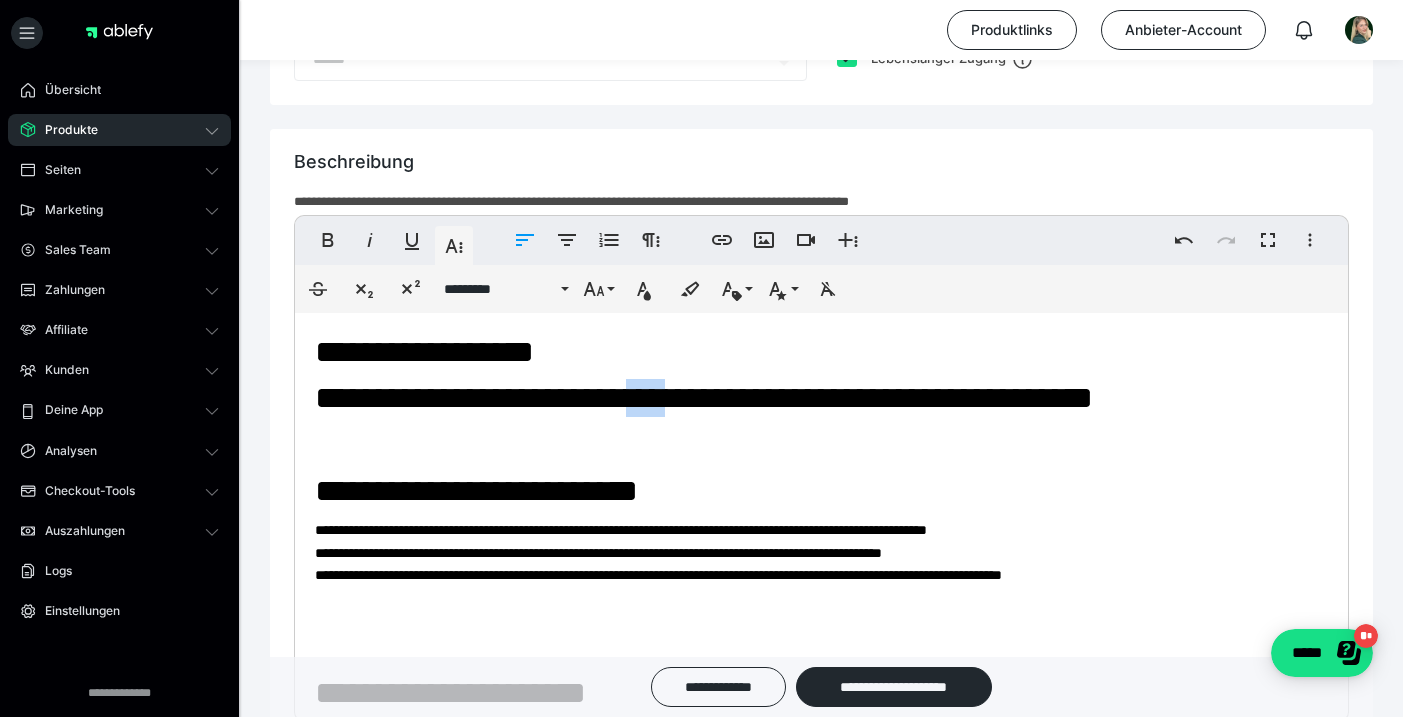 click on "**********" at bounding box center (704, 398) 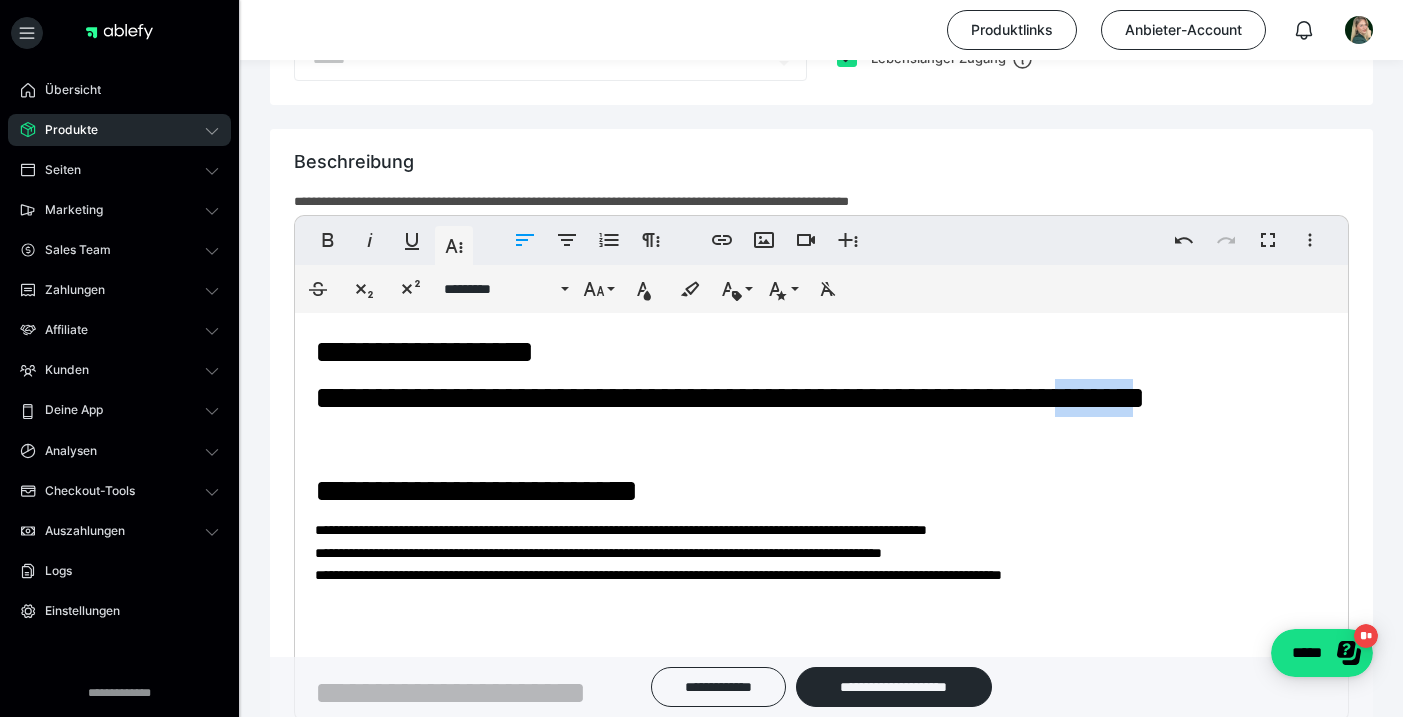 click on "**********" at bounding box center (730, 398) 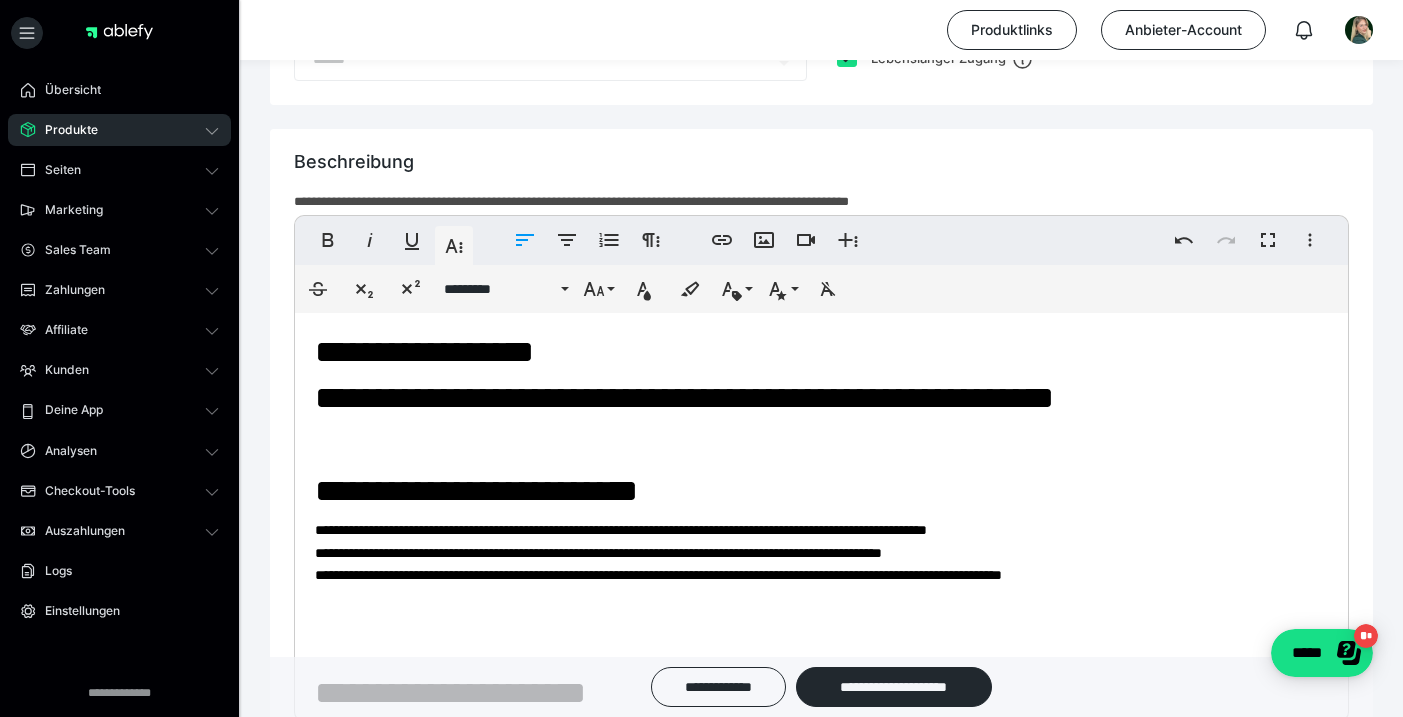 click at bounding box center [821, 445] 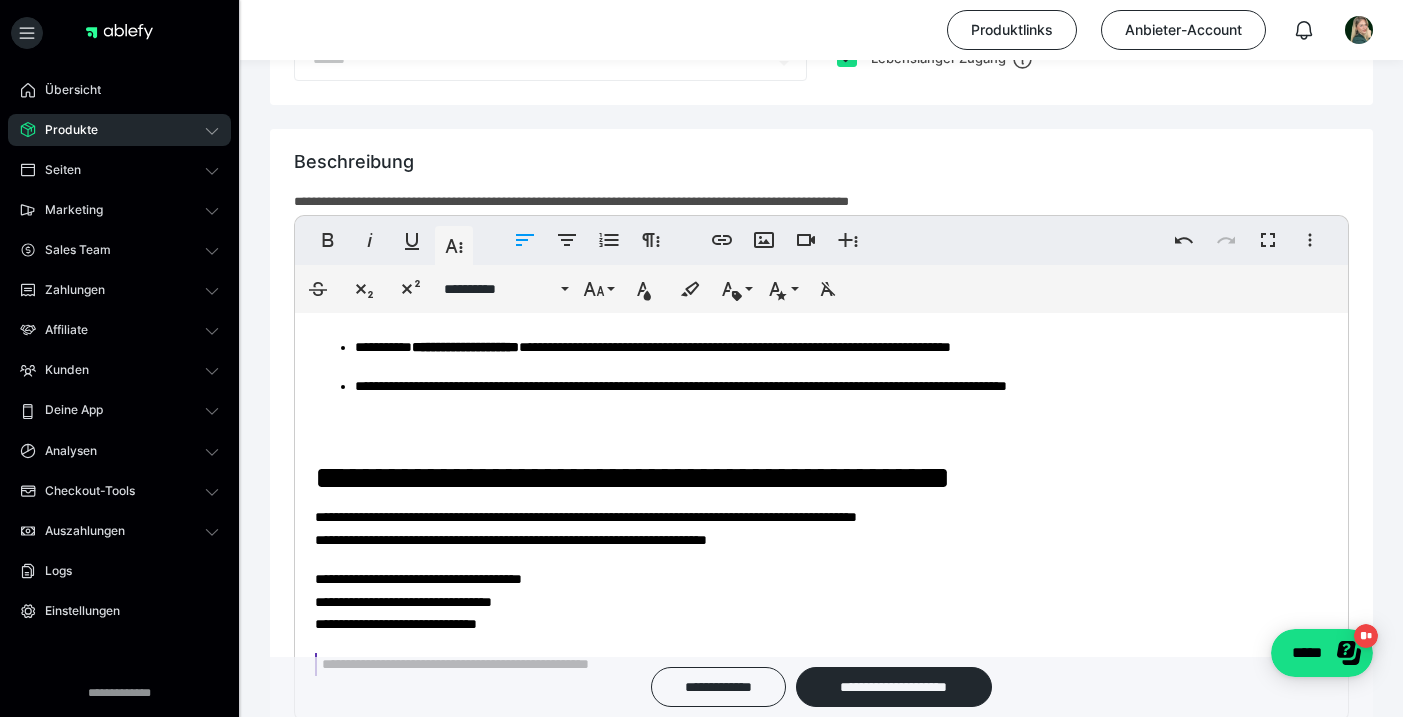 scroll, scrollTop: 1692, scrollLeft: 0, axis: vertical 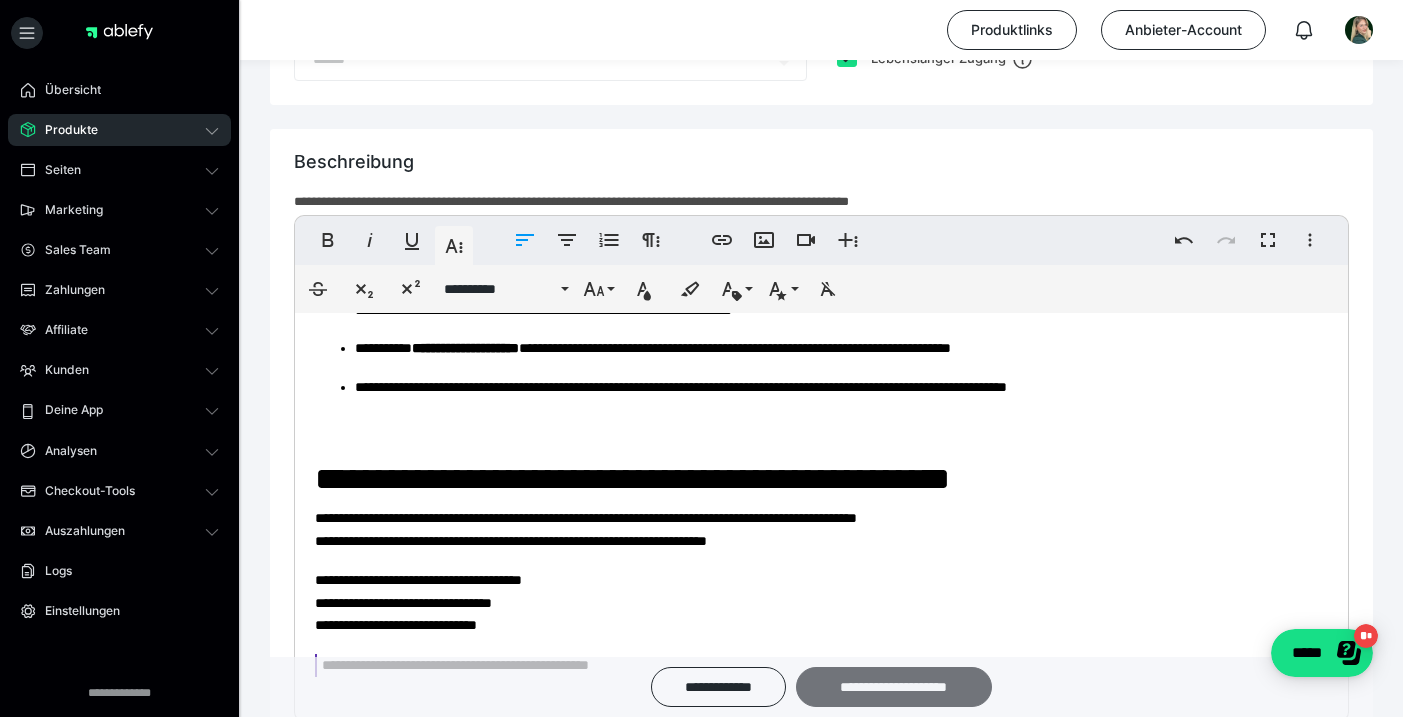 click on "**********" at bounding box center [894, 687] 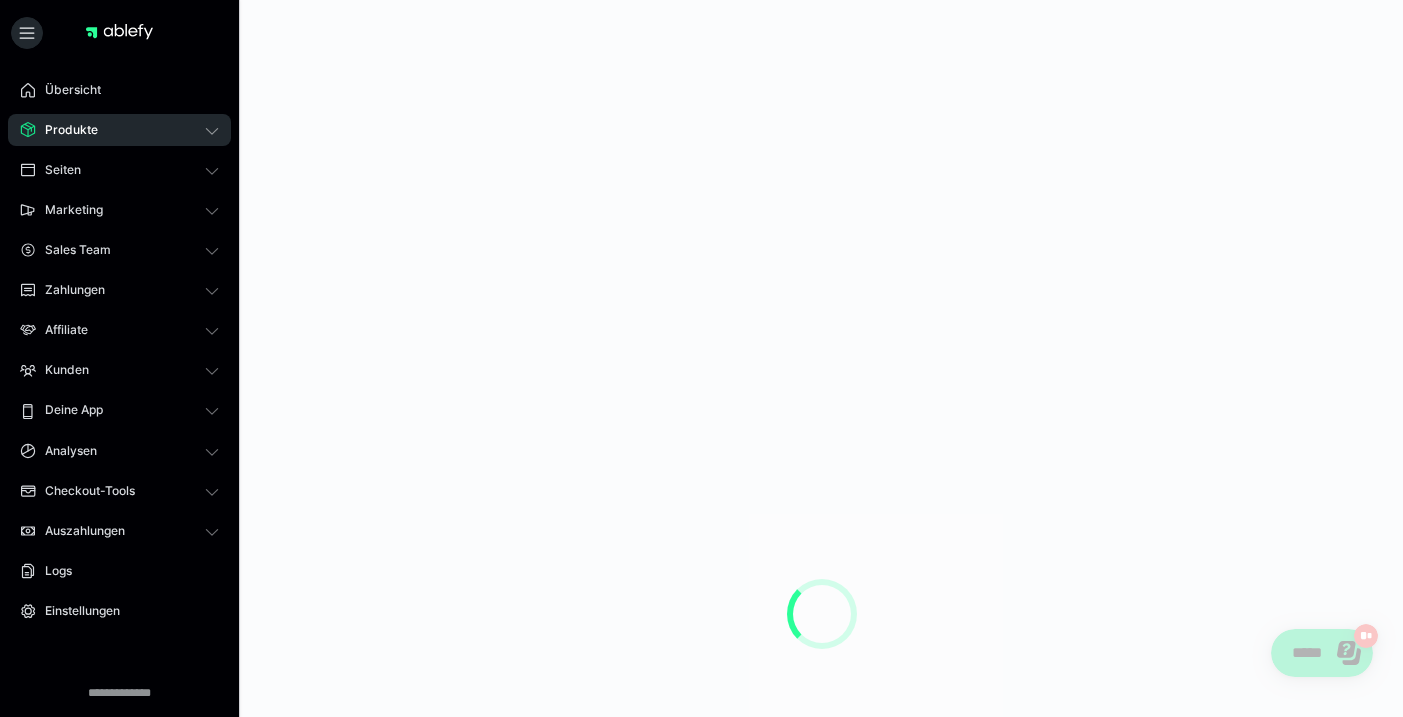 scroll, scrollTop: 0, scrollLeft: 0, axis: both 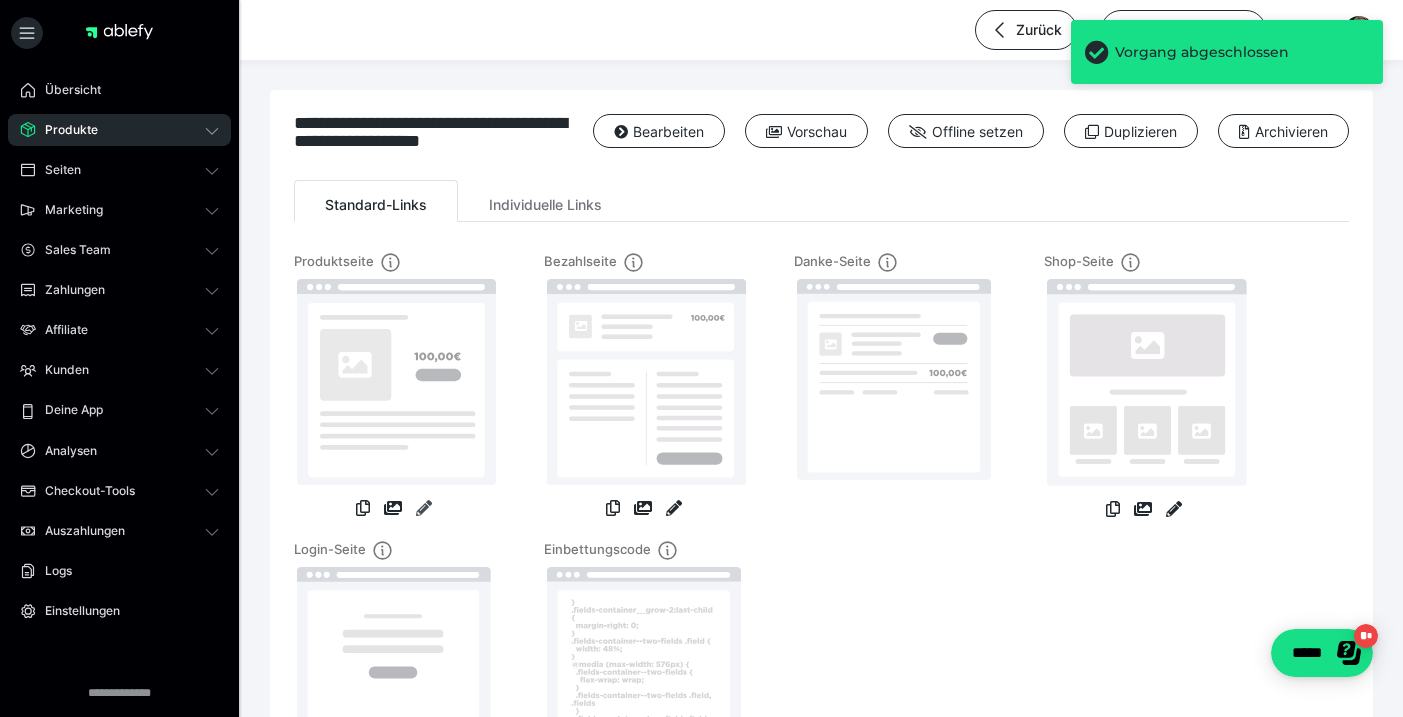 click at bounding box center [424, 508] 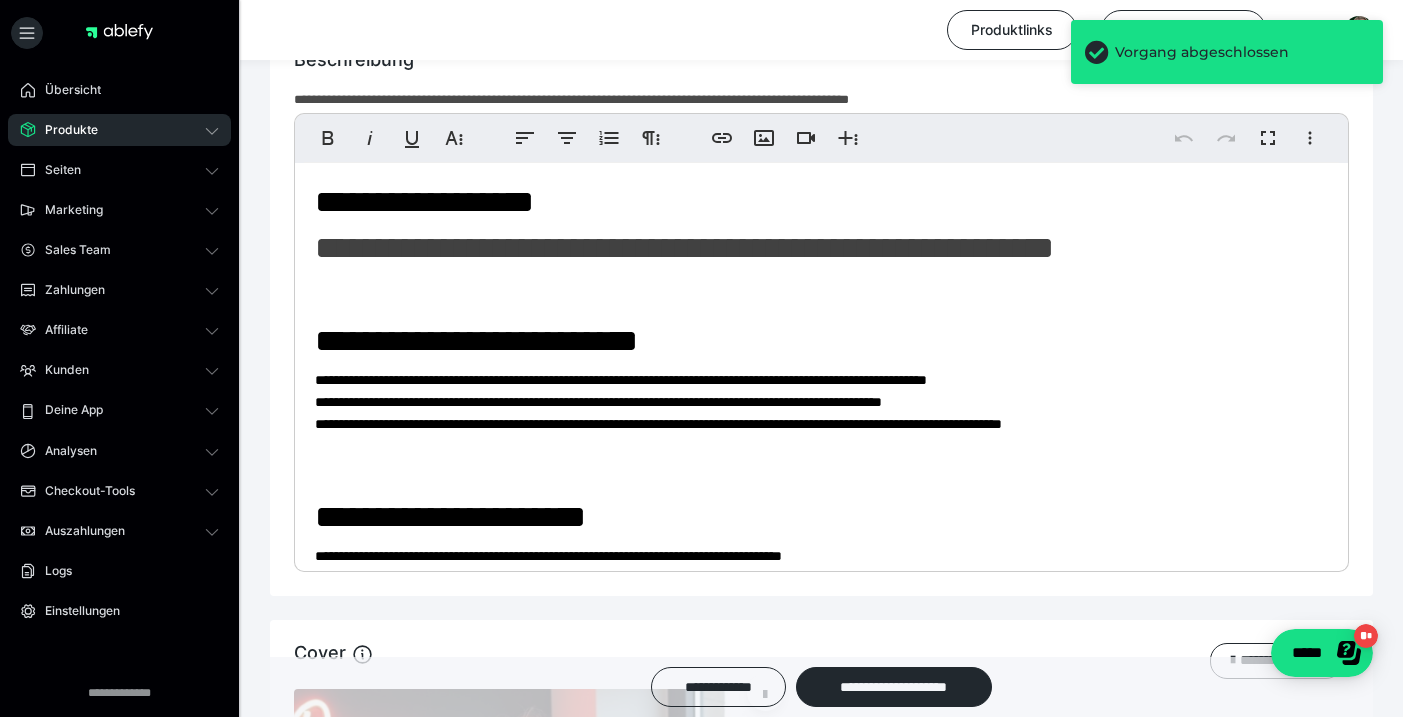 scroll, scrollTop: 1365, scrollLeft: 0, axis: vertical 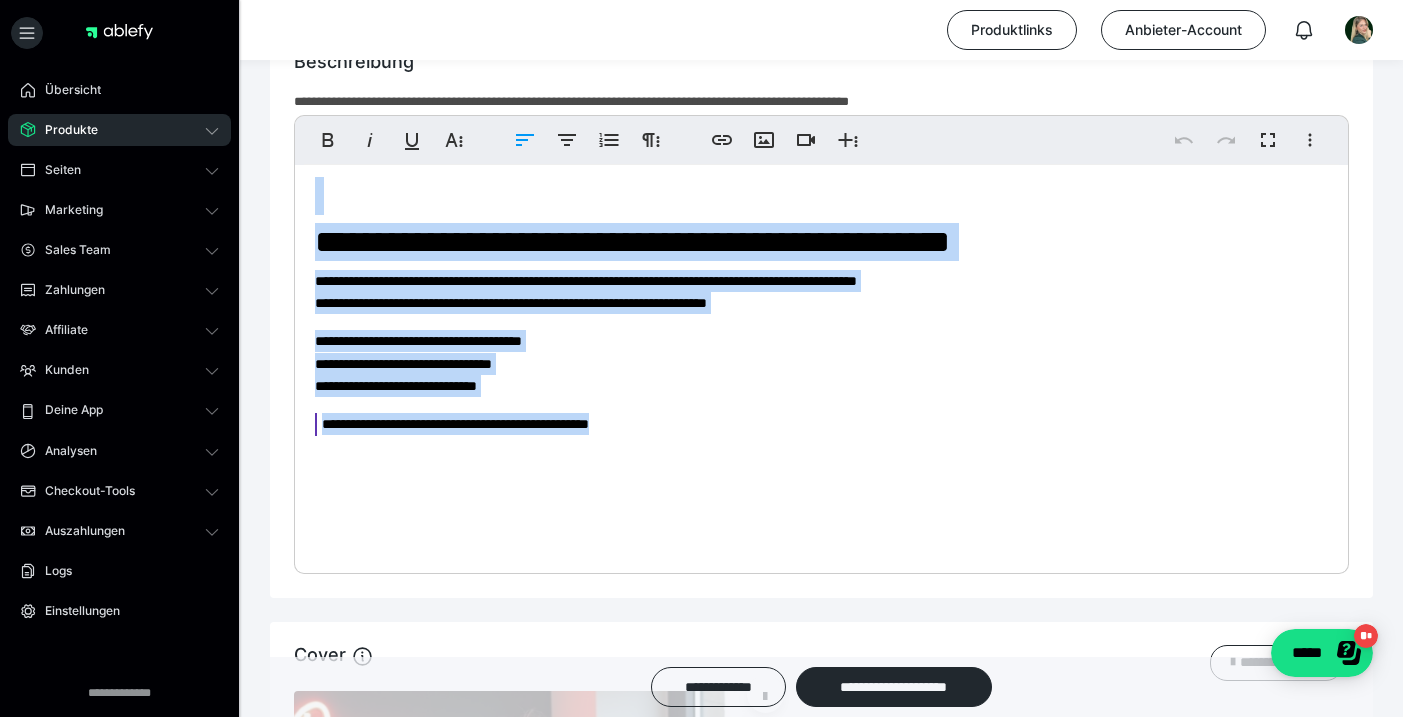 drag, startPoint x: 315, startPoint y: 198, endPoint x: 736, endPoint y: 652, distance: 619.1583 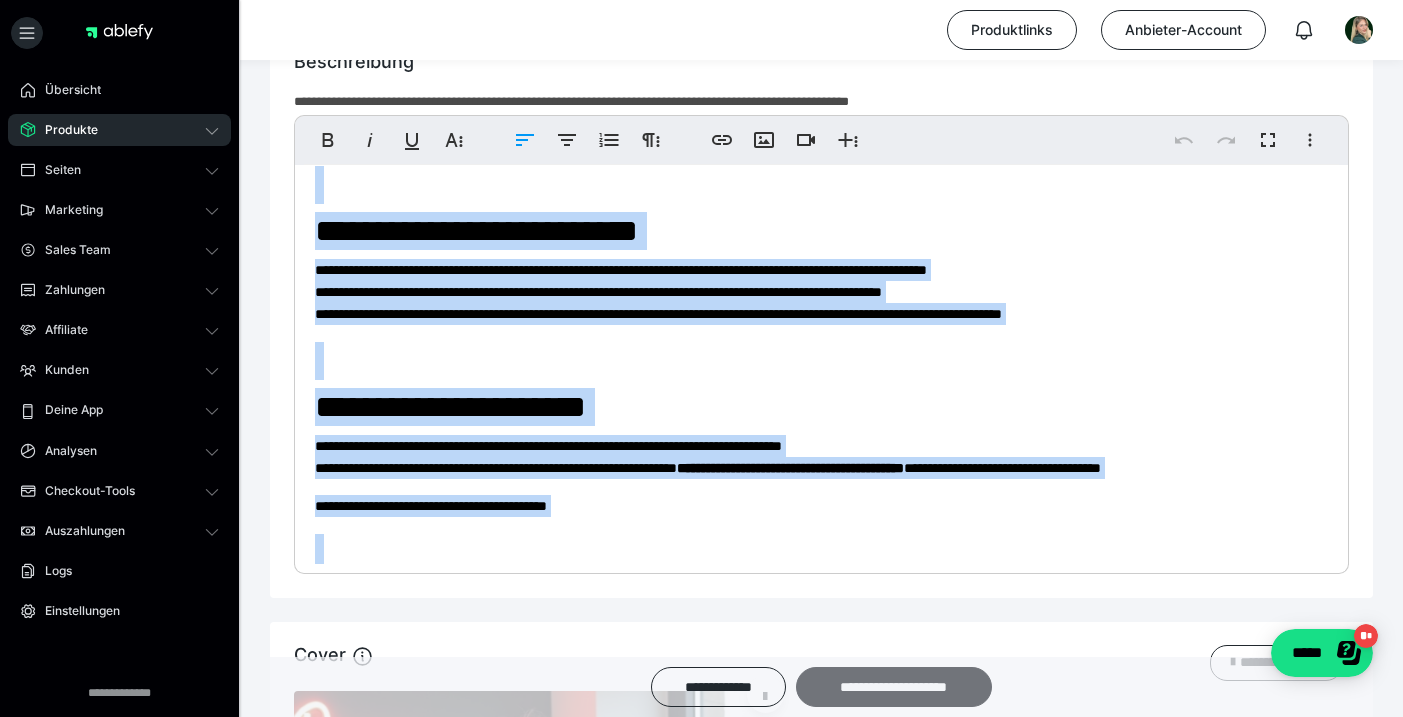 scroll, scrollTop: 108, scrollLeft: 0, axis: vertical 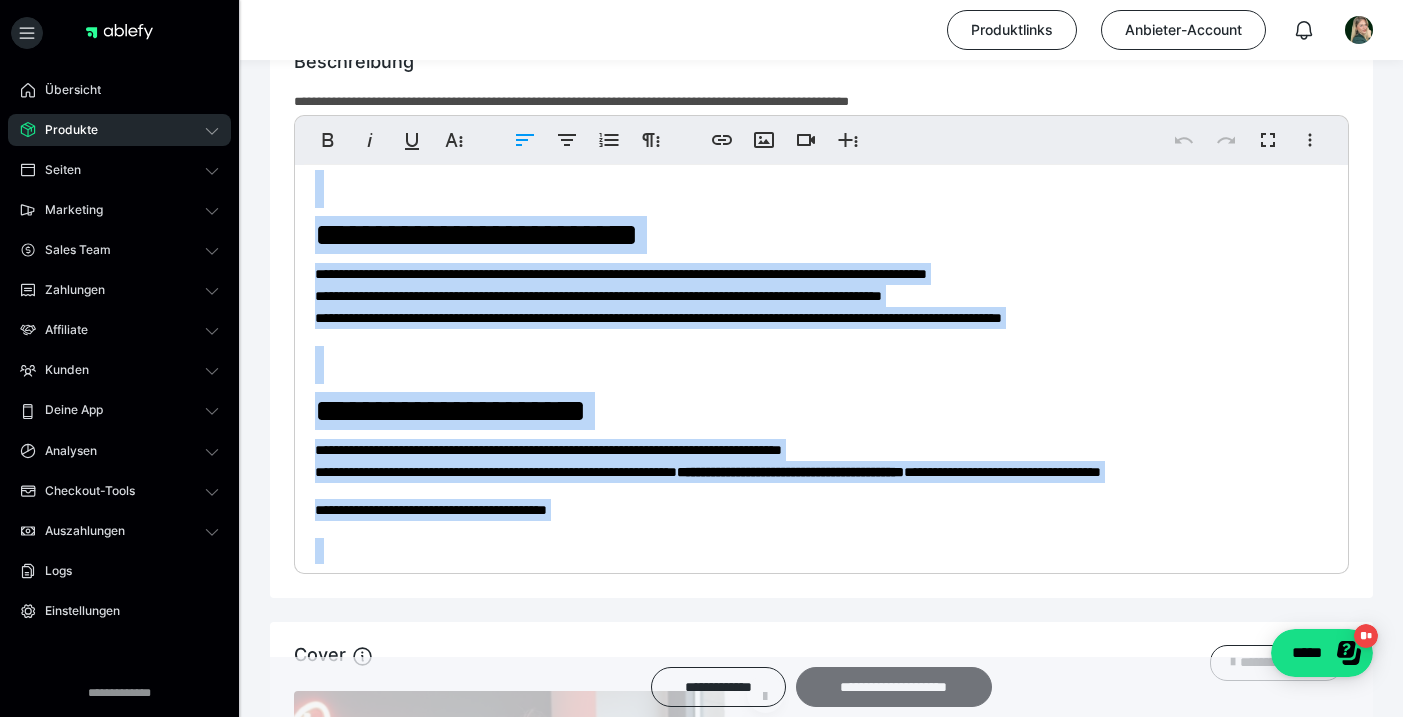 click on "**********" at bounding box center (894, 687) 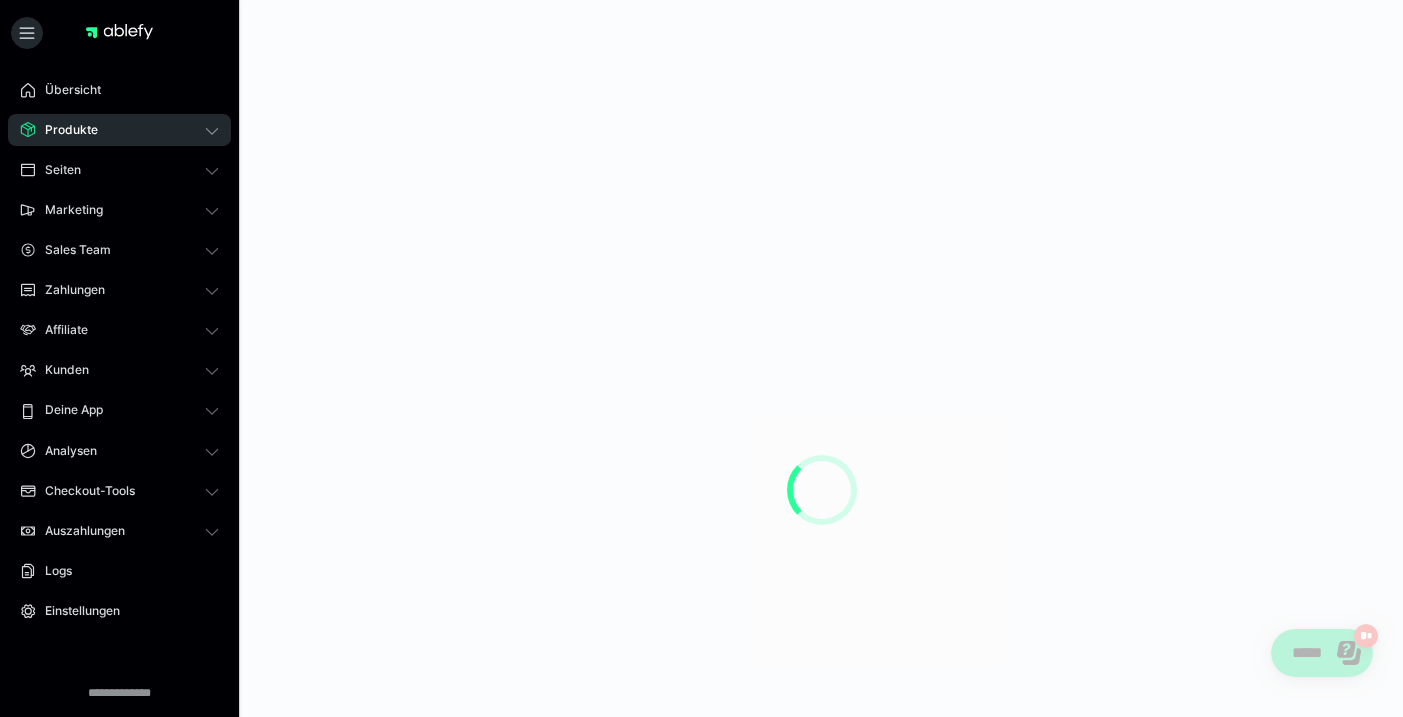 scroll, scrollTop: 0, scrollLeft: 0, axis: both 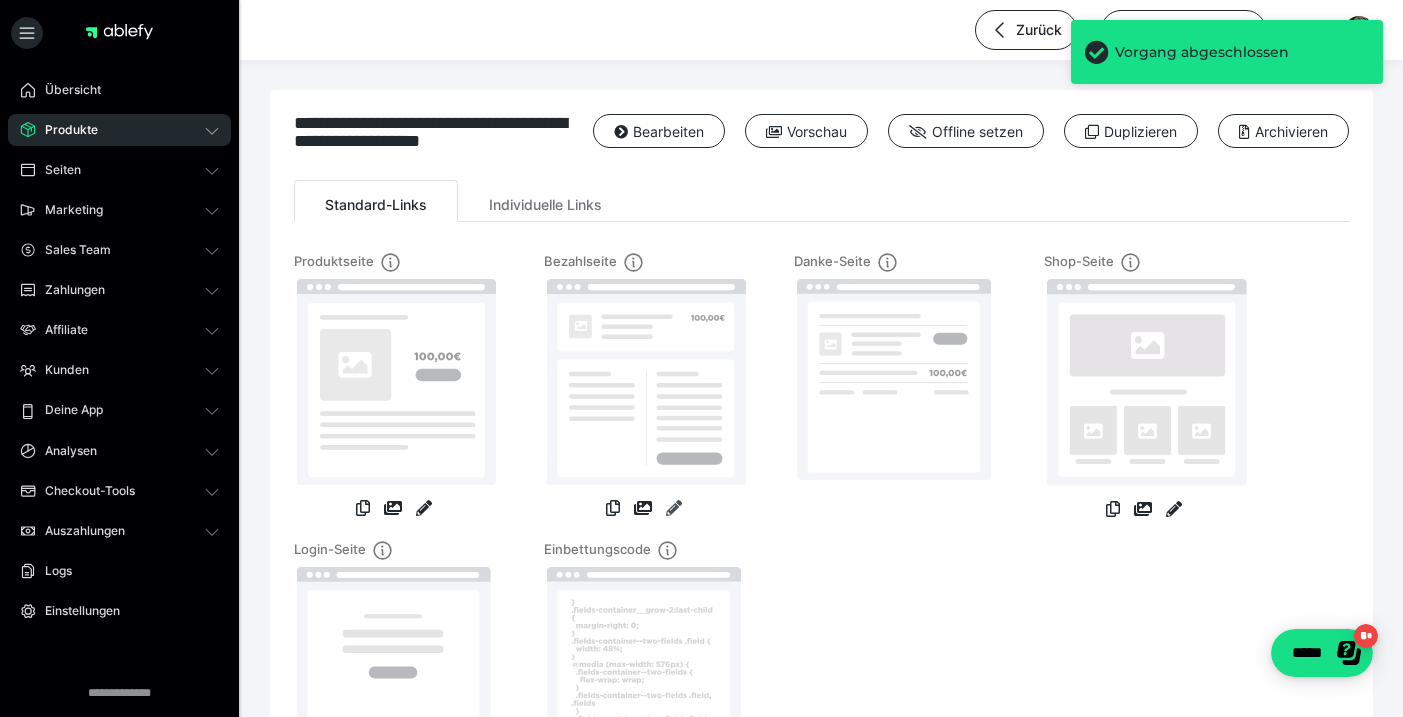 click at bounding box center (674, 508) 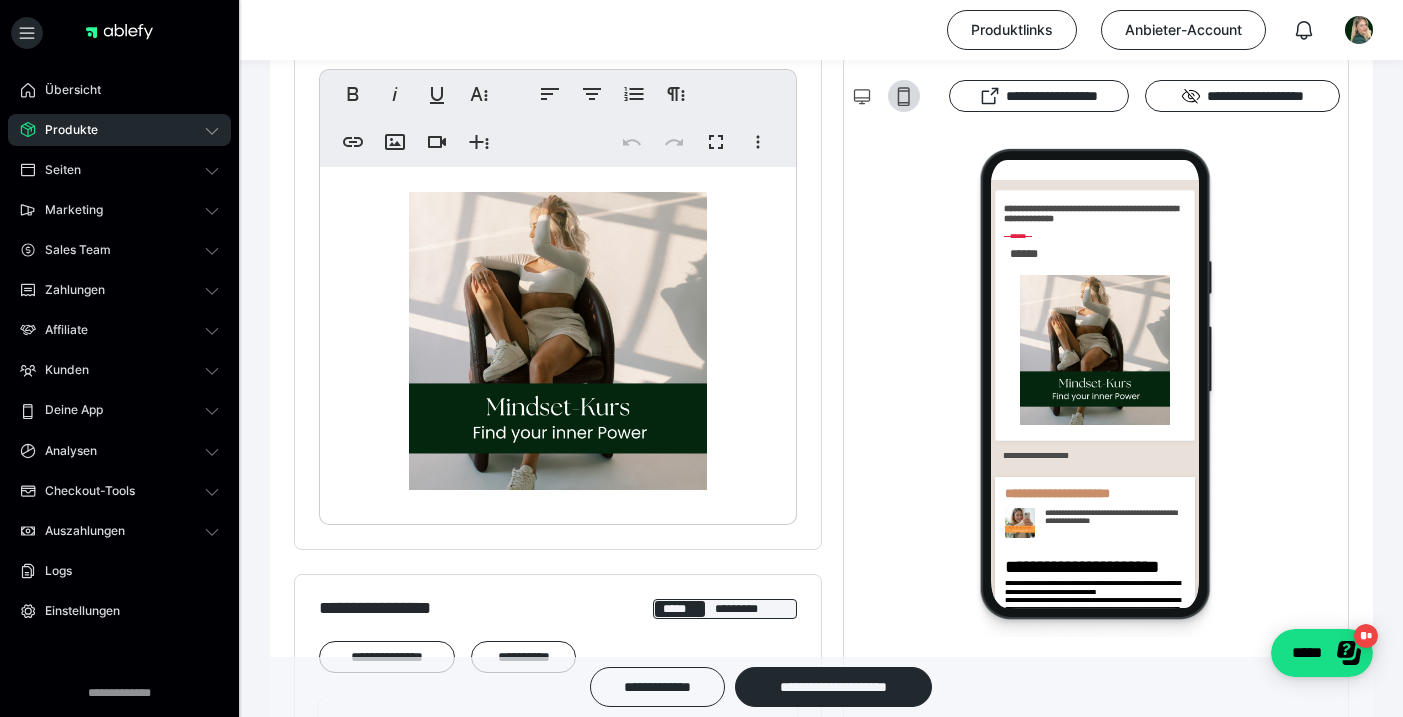 scroll, scrollTop: 711, scrollLeft: 0, axis: vertical 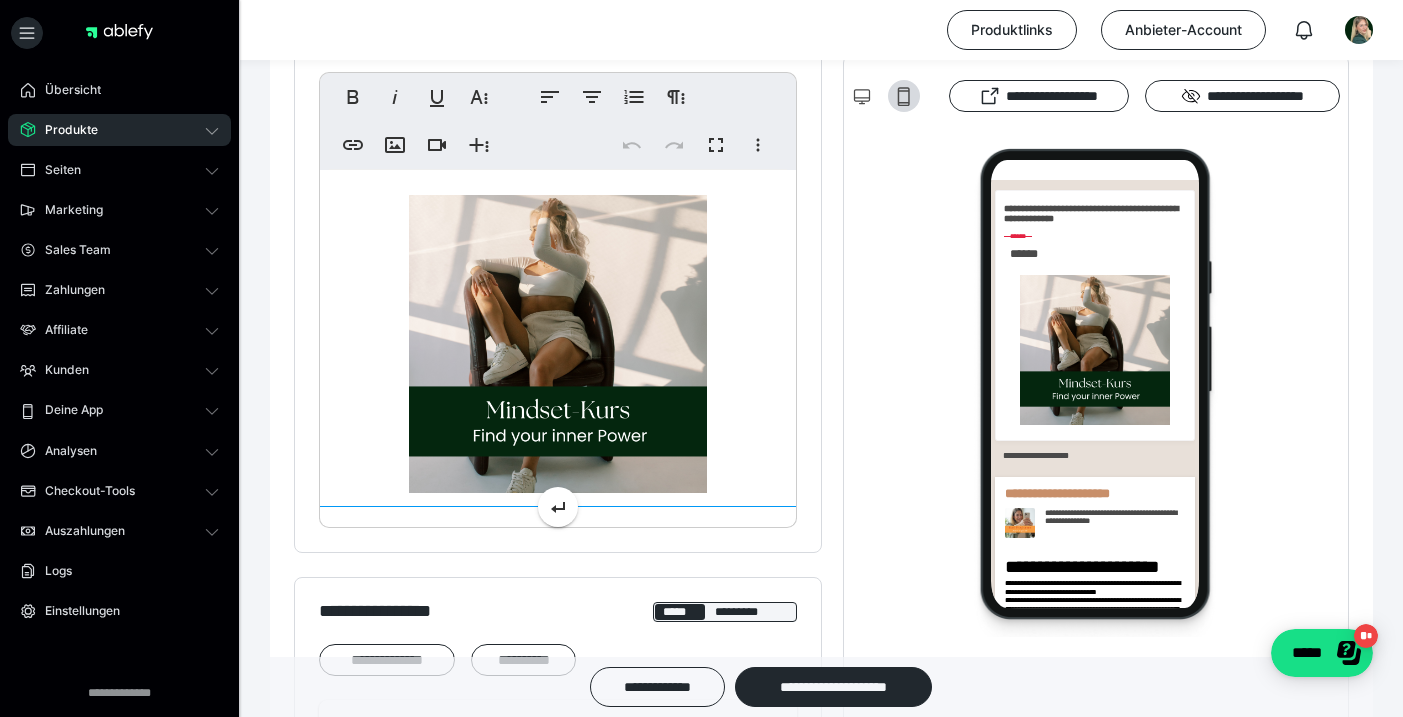 click at bounding box center [558, 344] 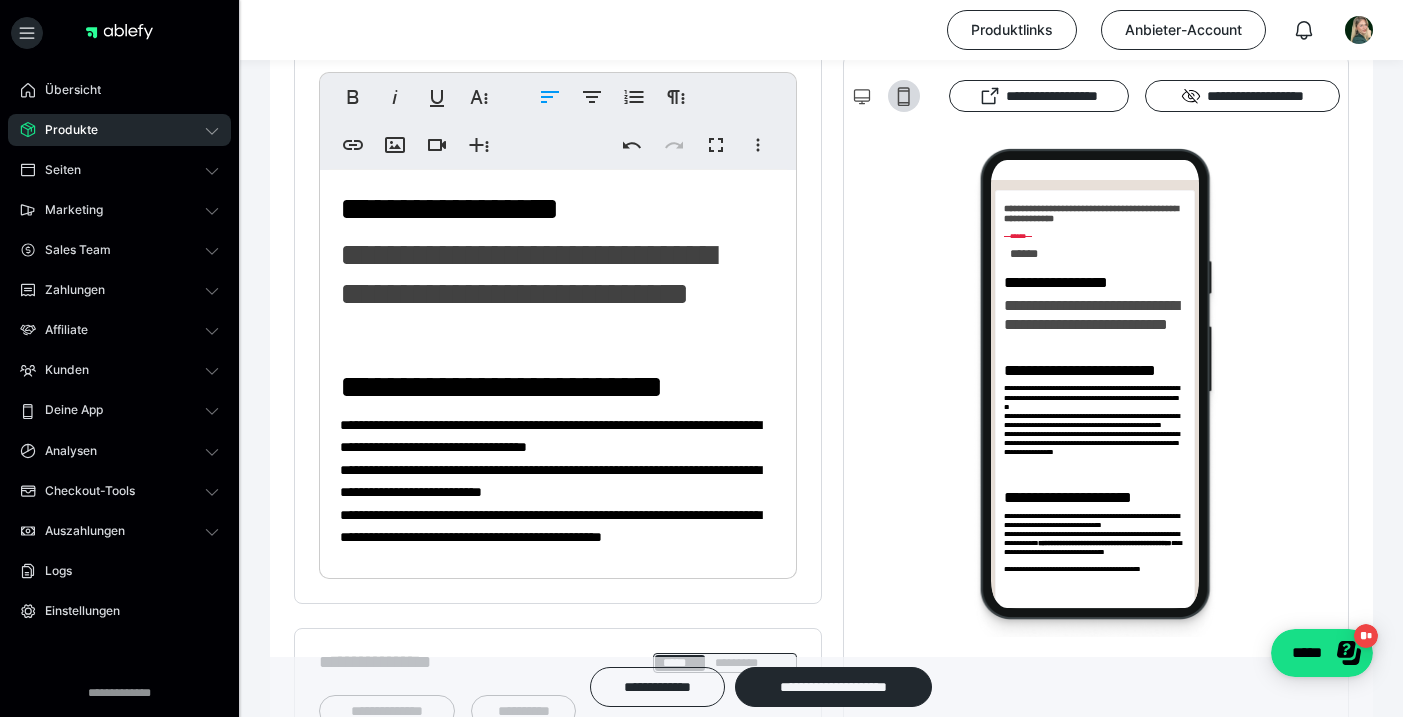 scroll, scrollTop: 0, scrollLeft: 0, axis: both 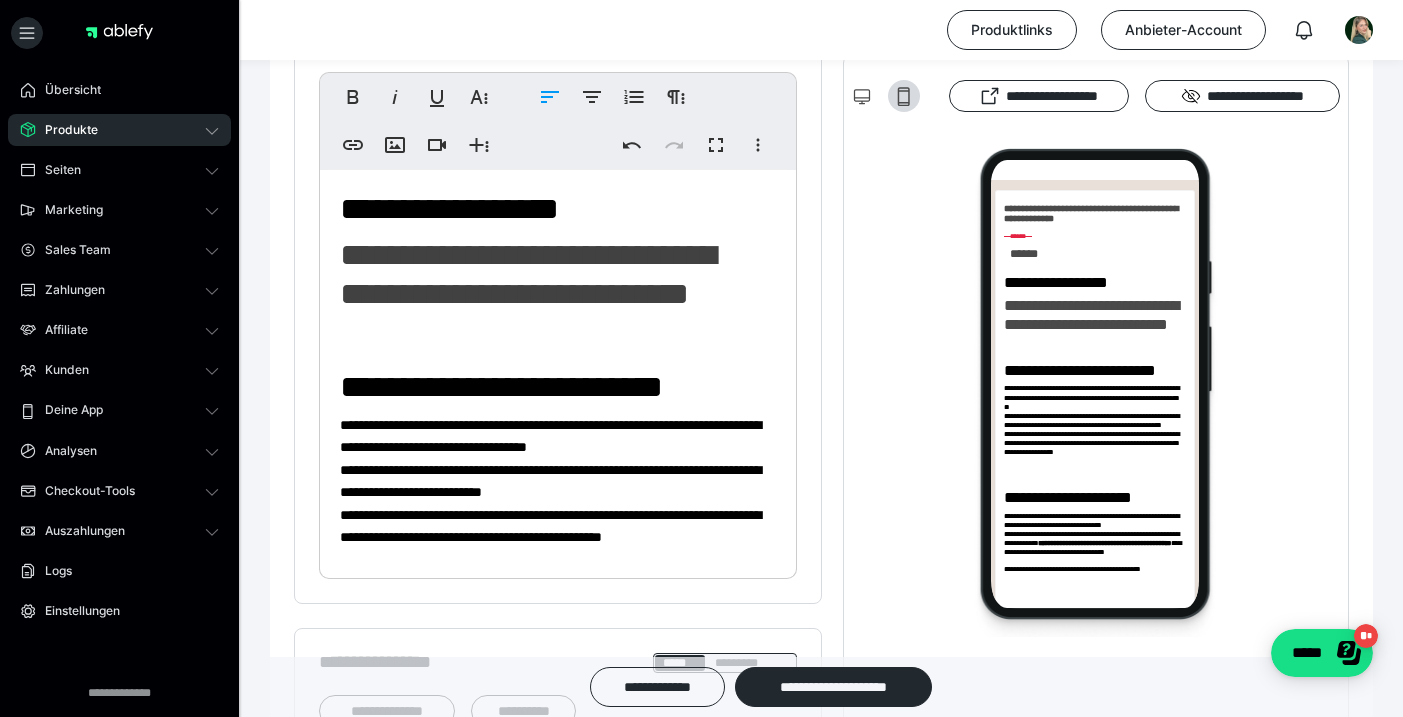 click on "**********" at bounding box center (558, 1471) 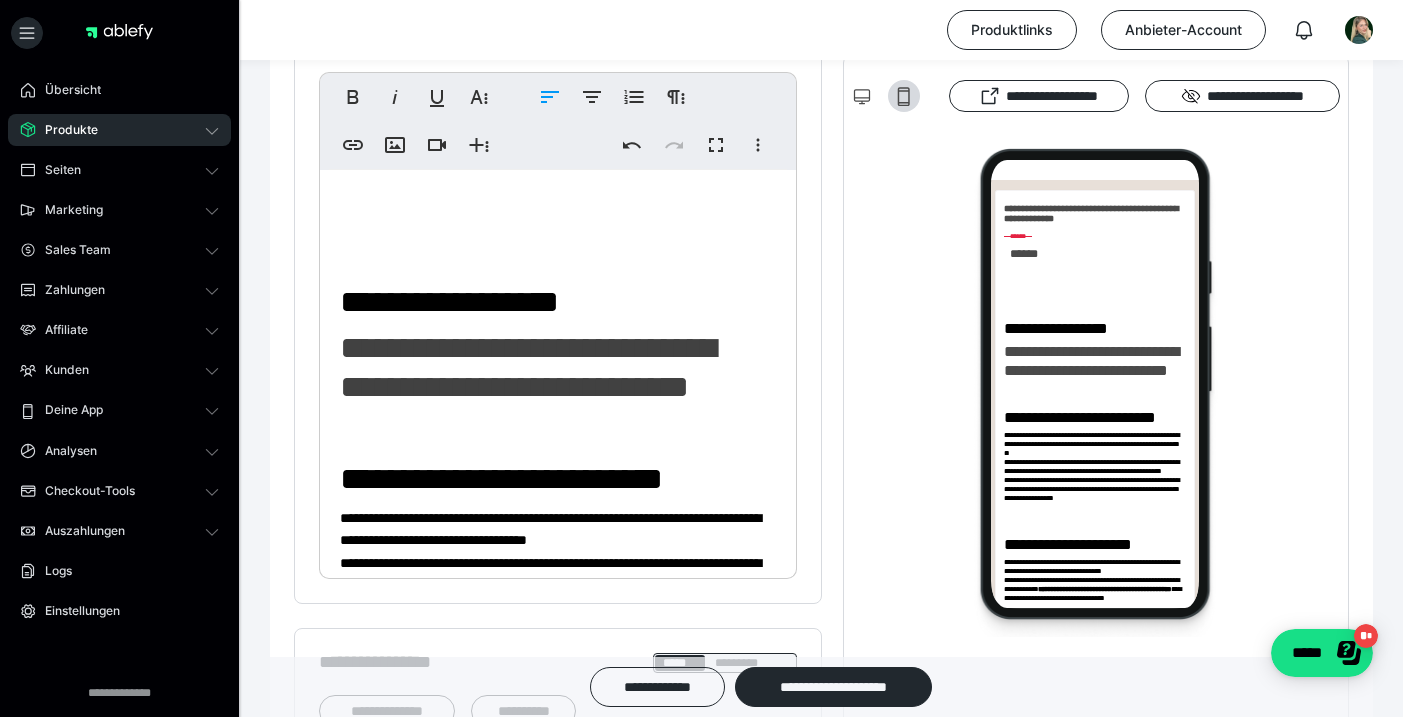 click at bounding box center (558, 209) 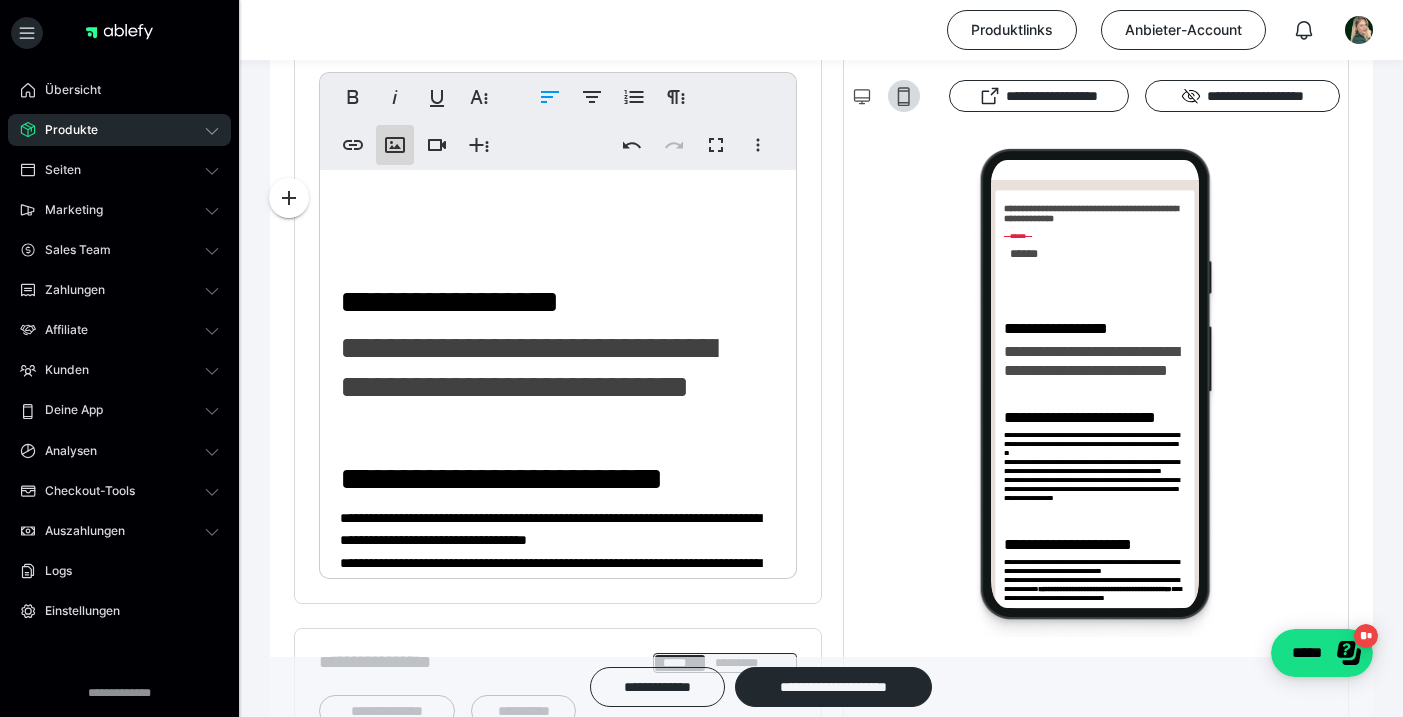 click 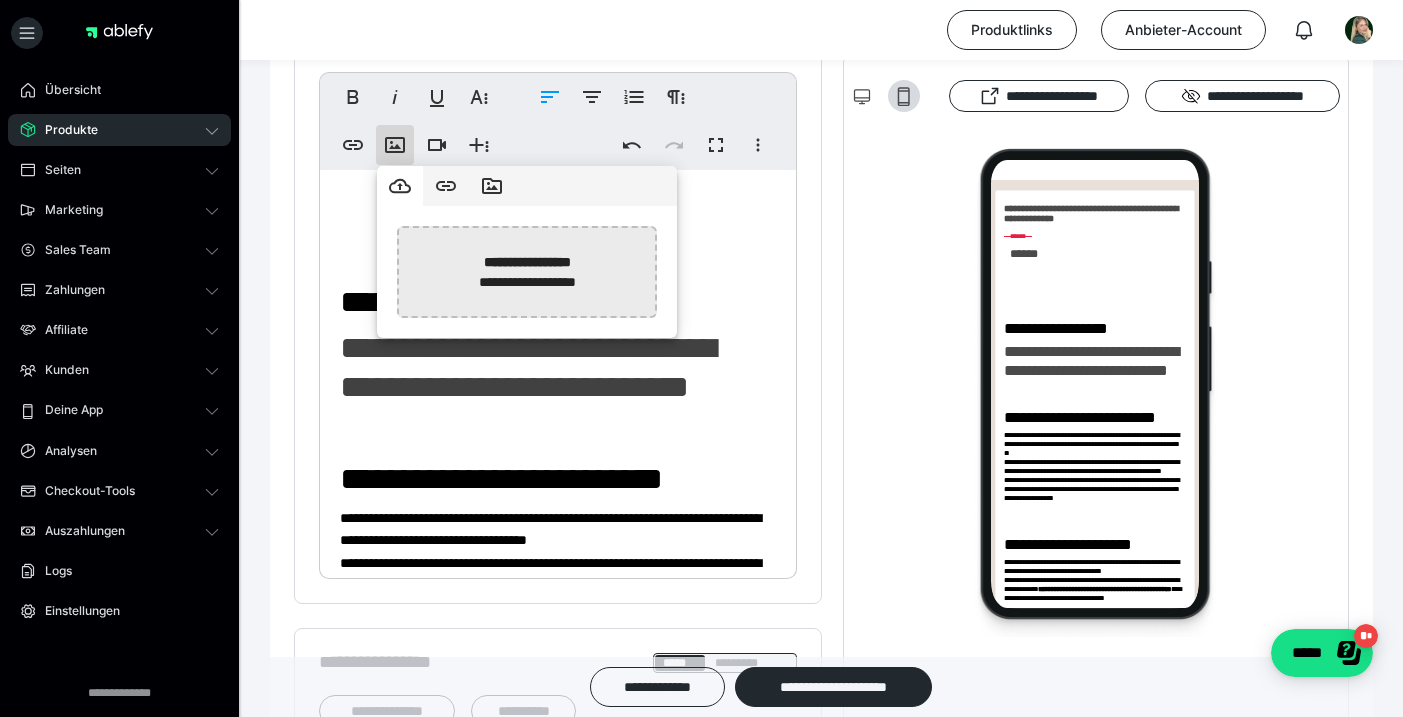 click at bounding box center (15, 272) 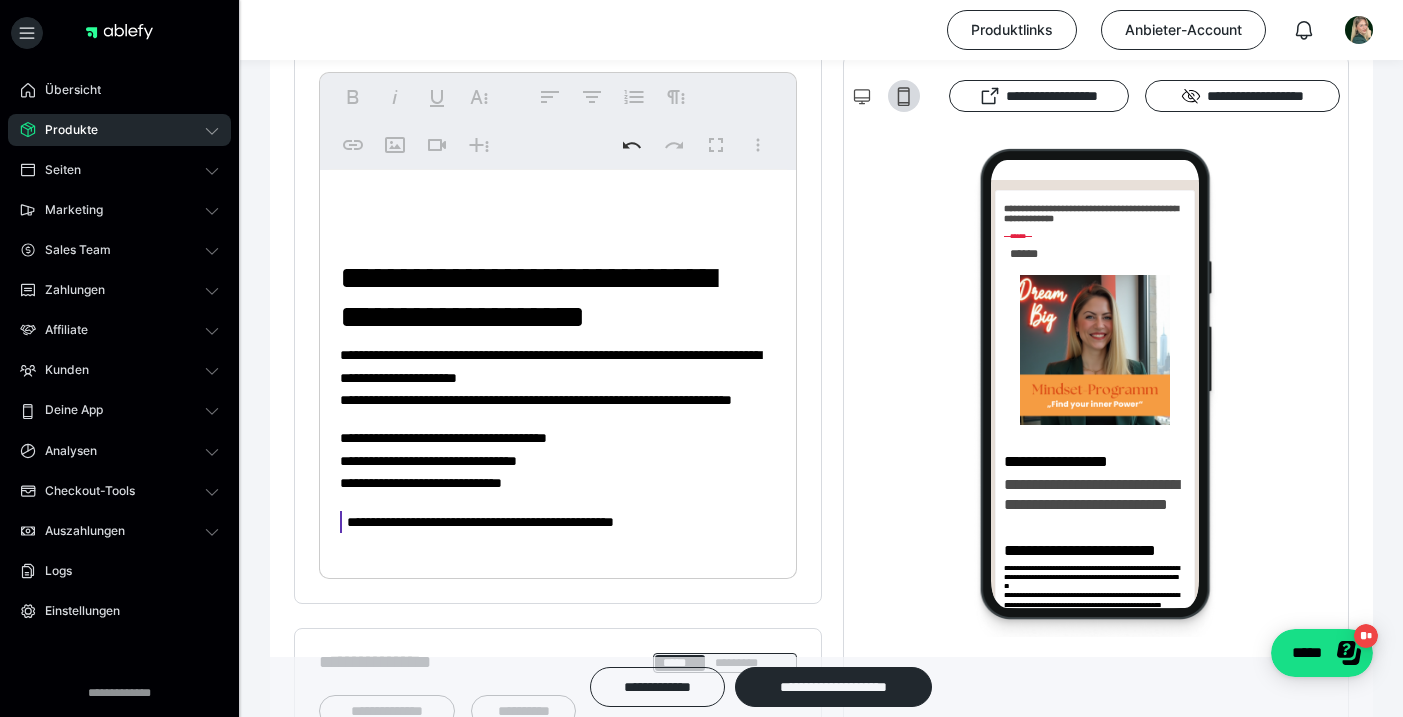 scroll, scrollTop: 2916, scrollLeft: 0, axis: vertical 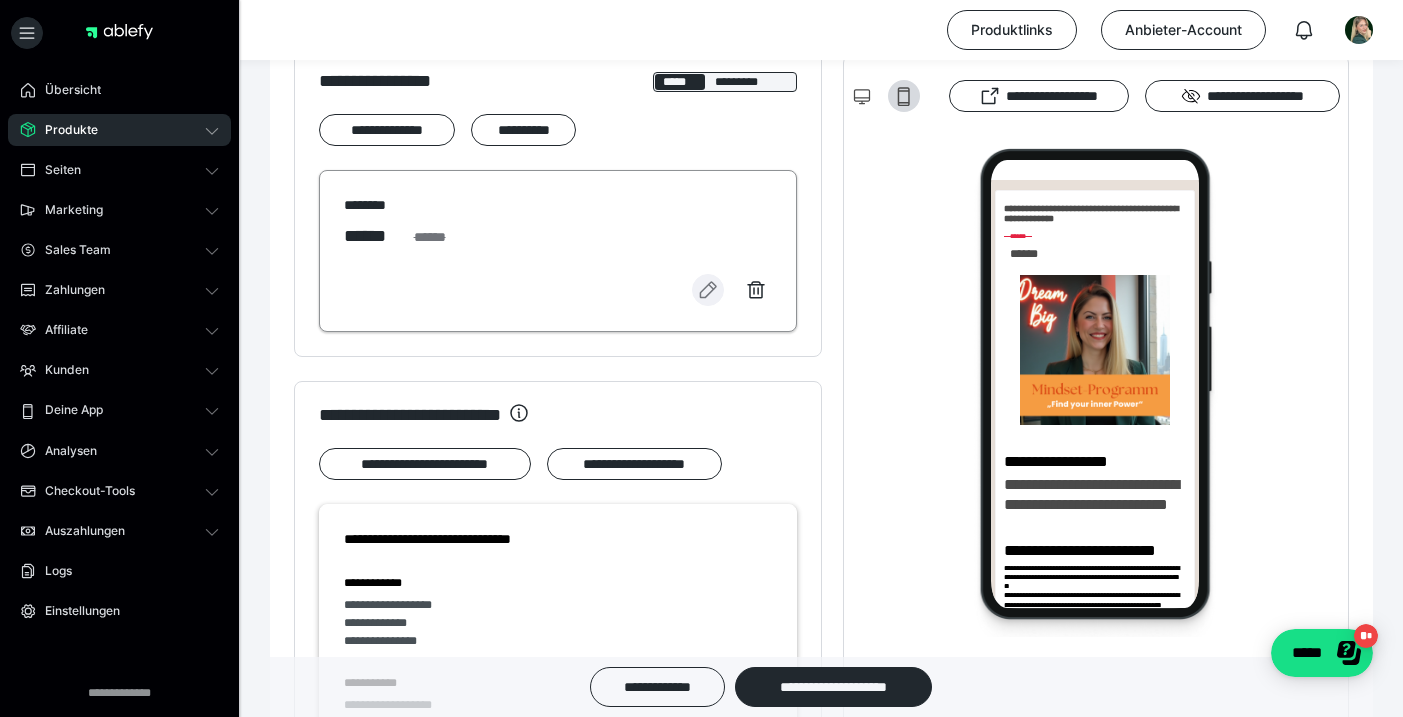 click 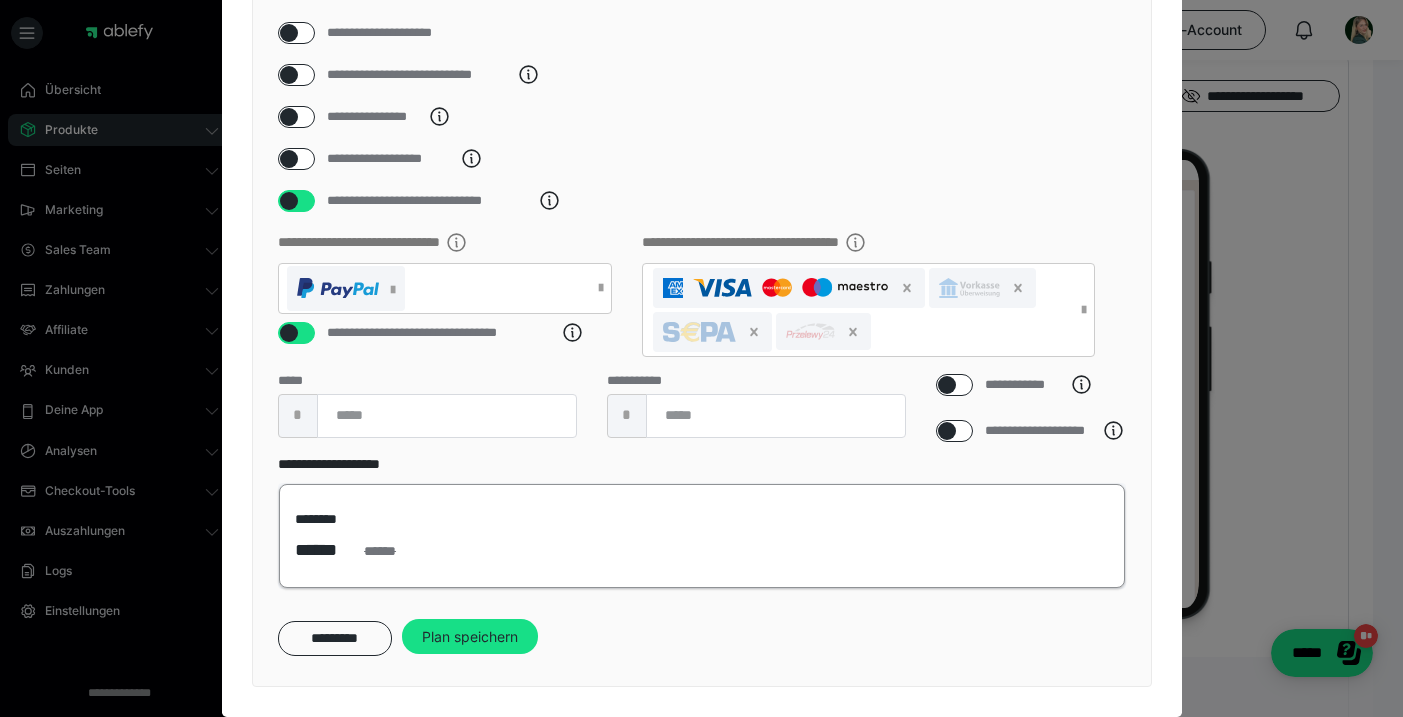 scroll, scrollTop: 226, scrollLeft: 0, axis: vertical 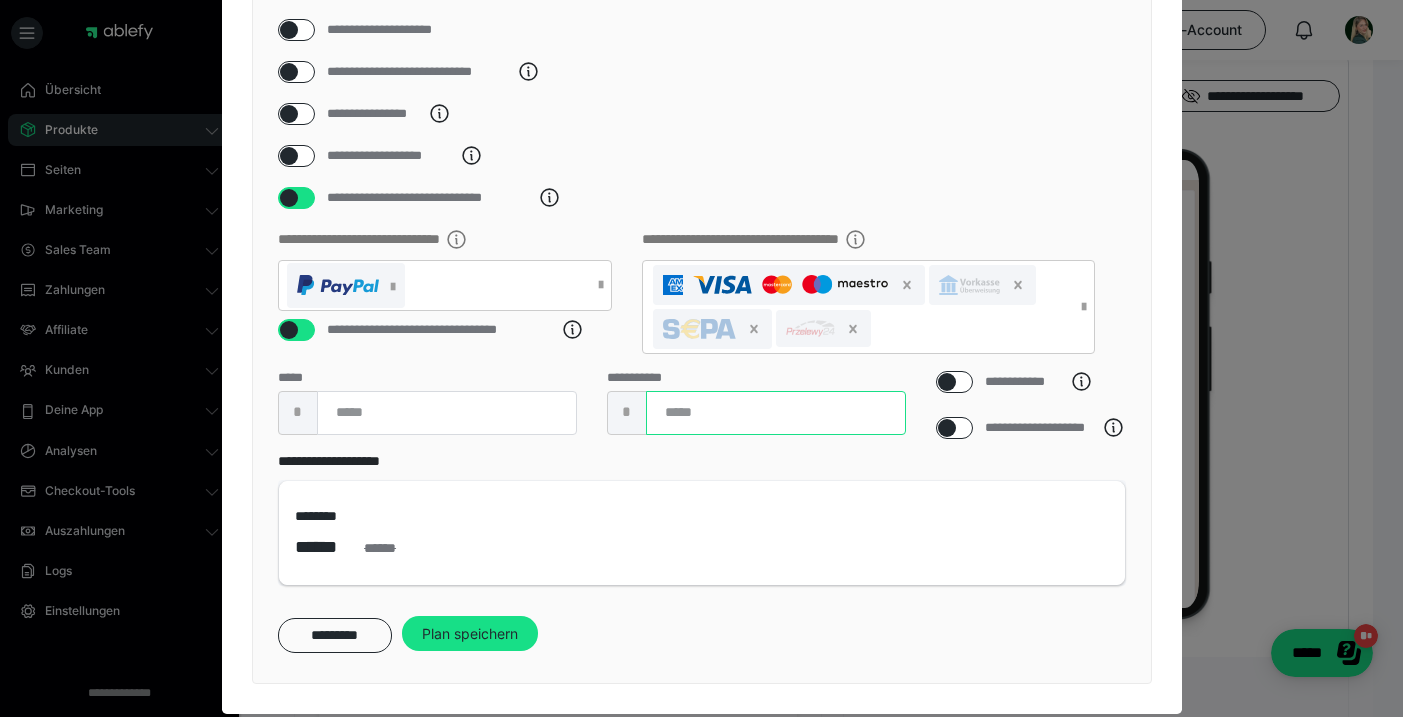drag, startPoint x: 694, startPoint y: 446, endPoint x: 658, endPoint y: 441, distance: 36.345562 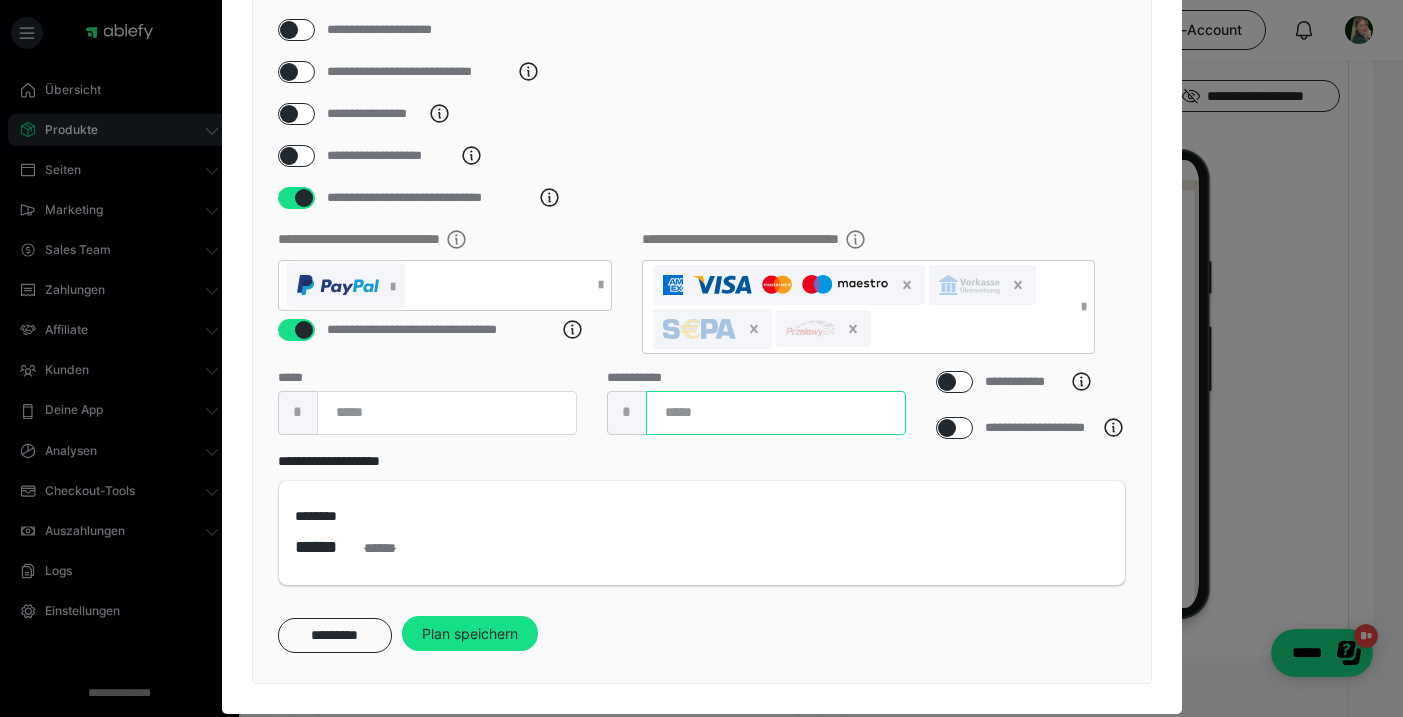 type on "***" 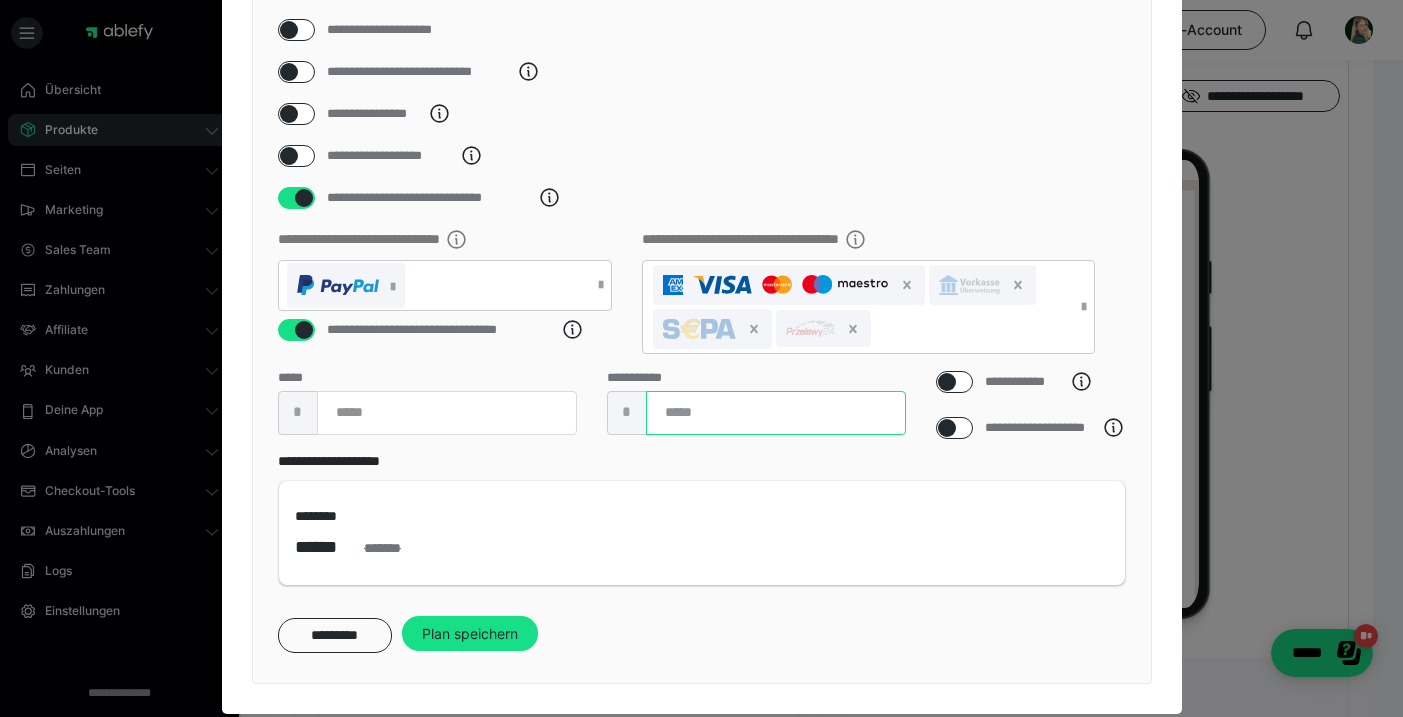 drag, startPoint x: 724, startPoint y: 439, endPoint x: 638, endPoint y: 444, distance: 86.145226 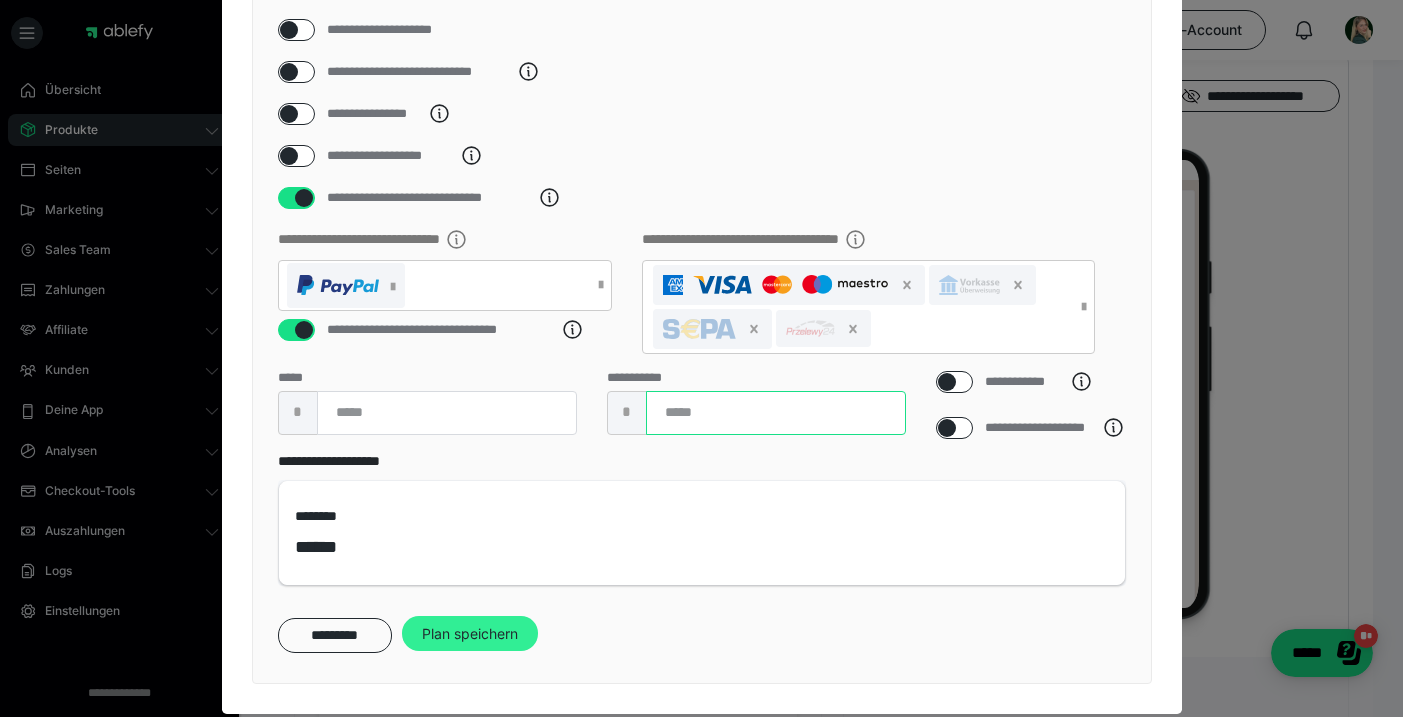 type 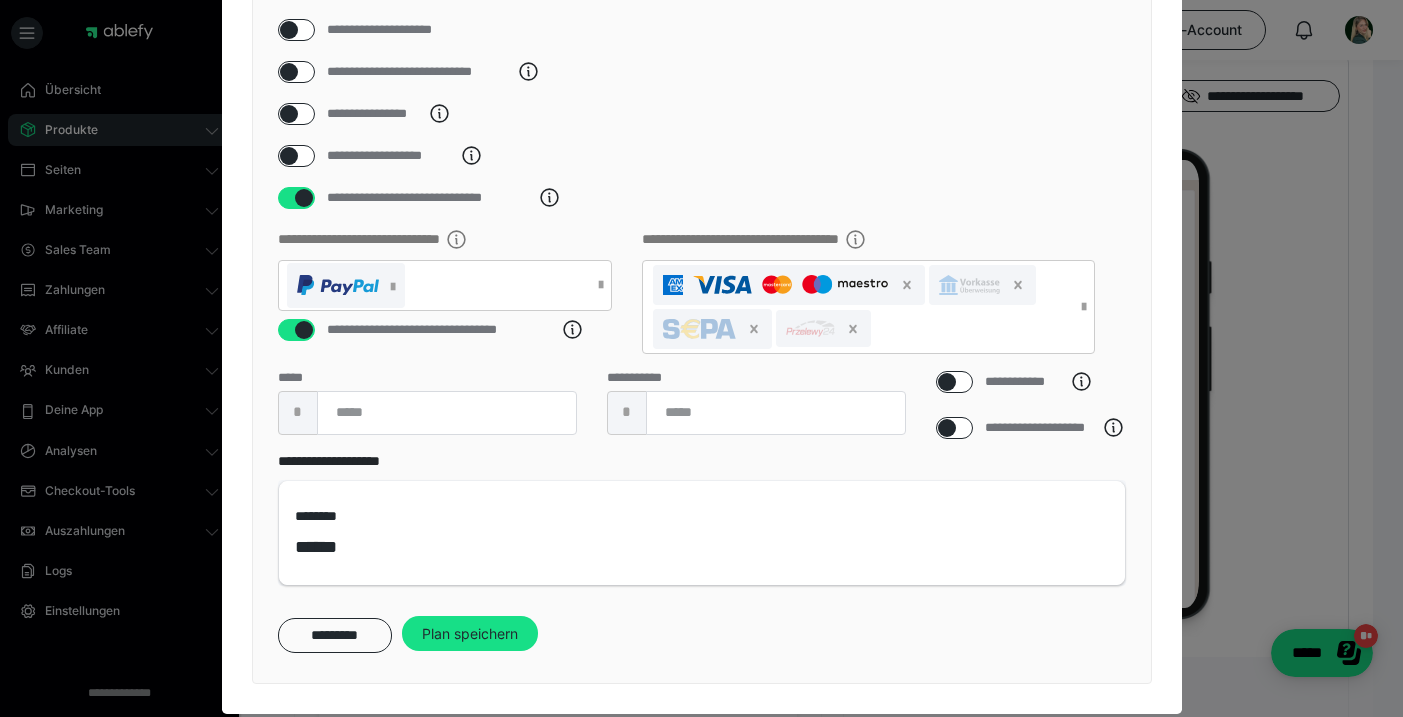 click on "Plan speichern" at bounding box center [470, 634] 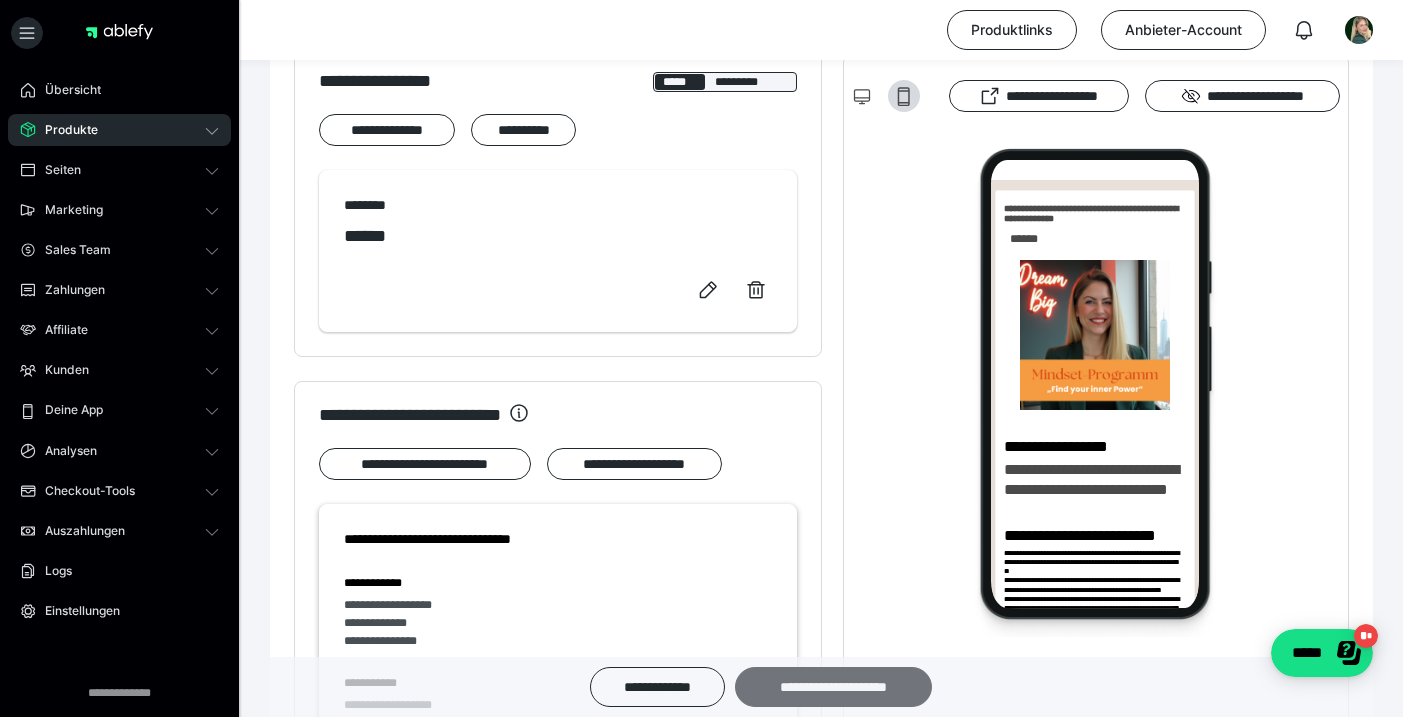 click on "**********" at bounding box center [833, 687] 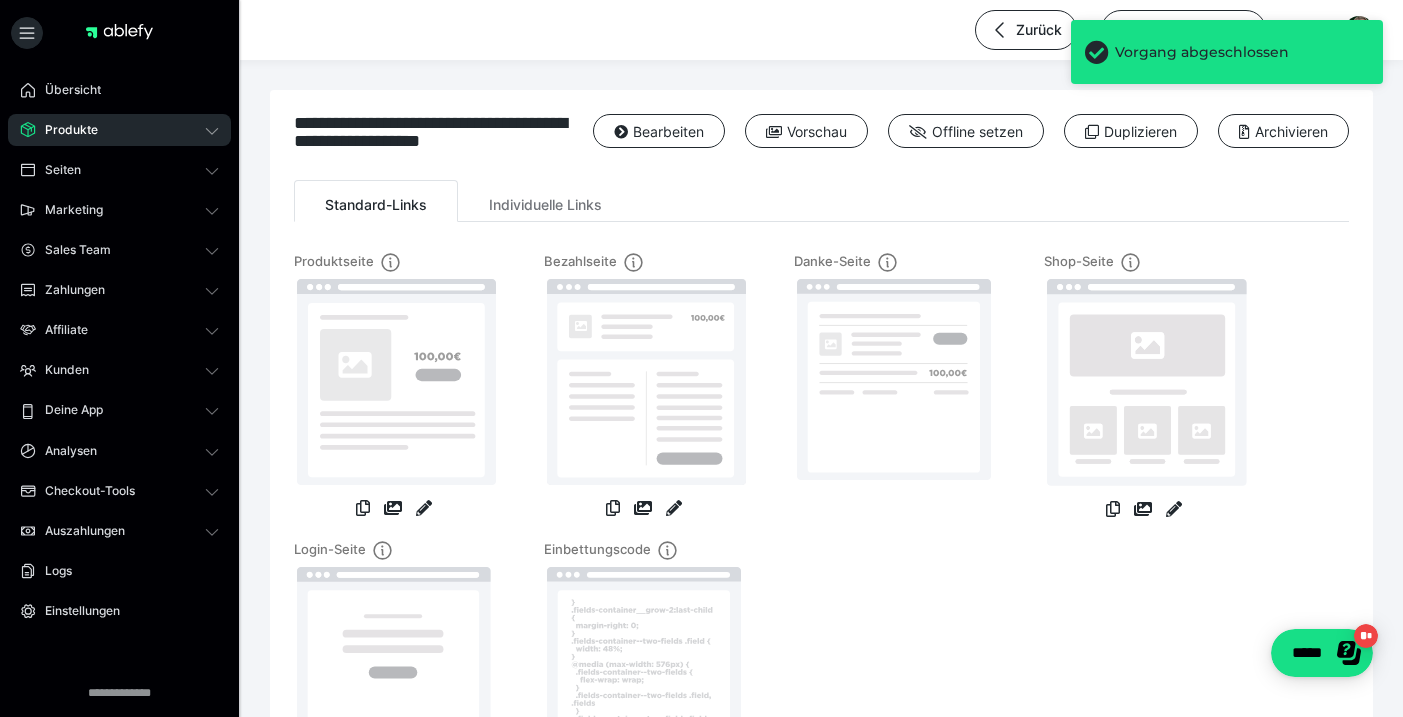 click on "Produkte" at bounding box center (119, 130) 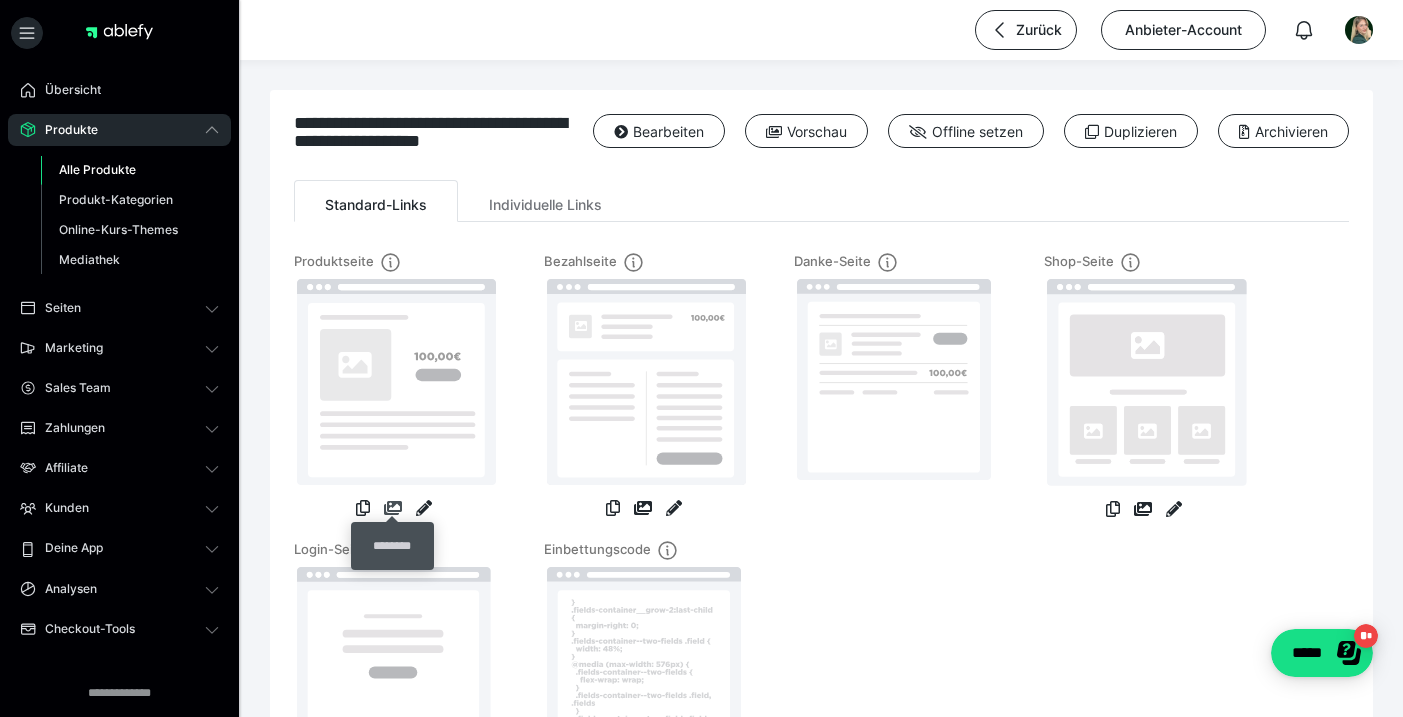 click at bounding box center [393, 508] 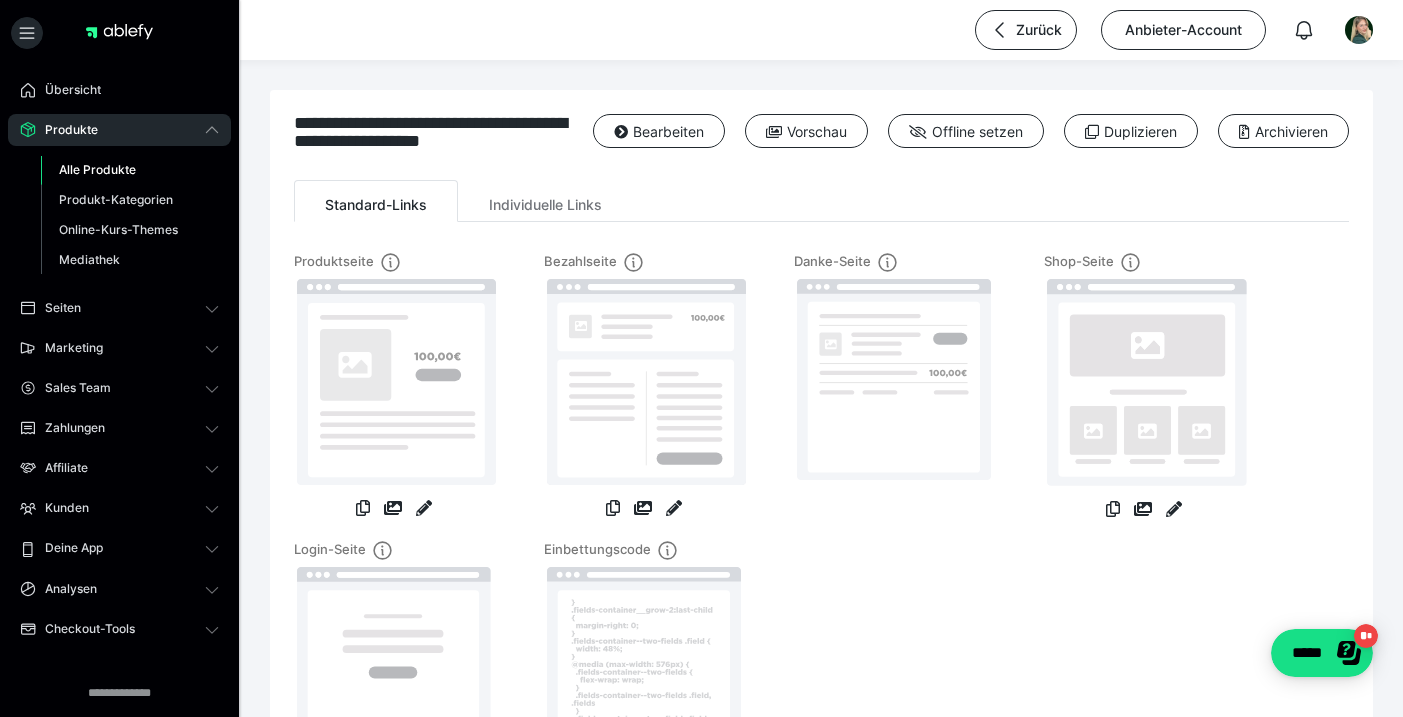 click on "Alle Produkte" at bounding box center [97, 169] 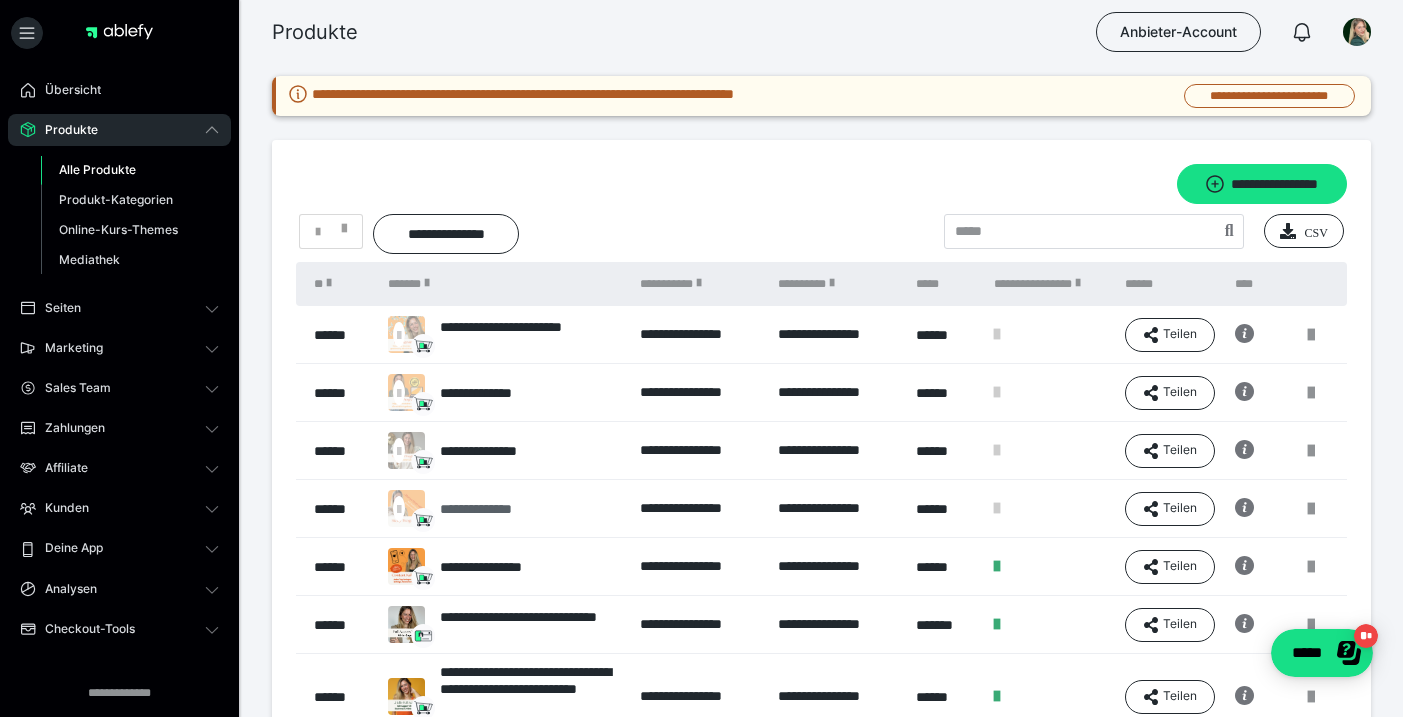 click on "**********" at bounding box center [496, 509] 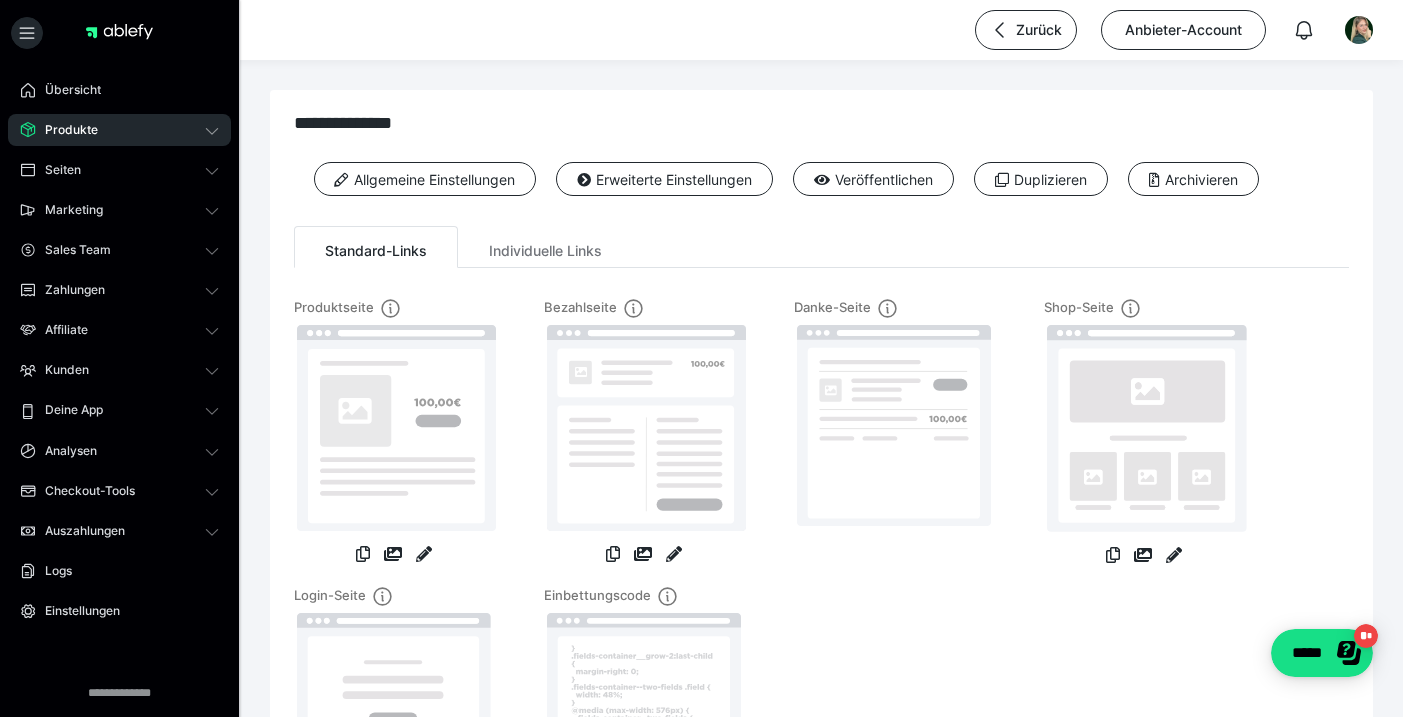 click on "Produkte" at bounding box center (119, 130) 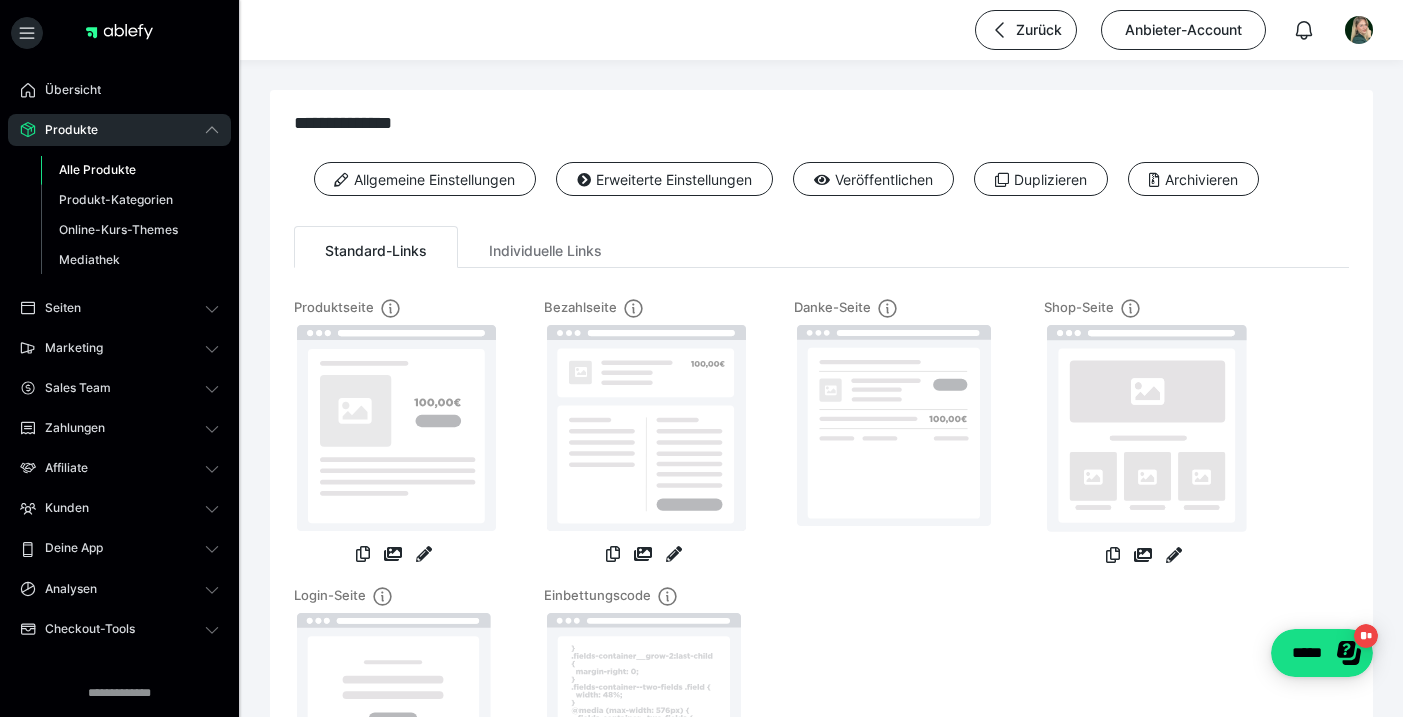 click on "Alle Produkte" at bounding box center (97, 169) 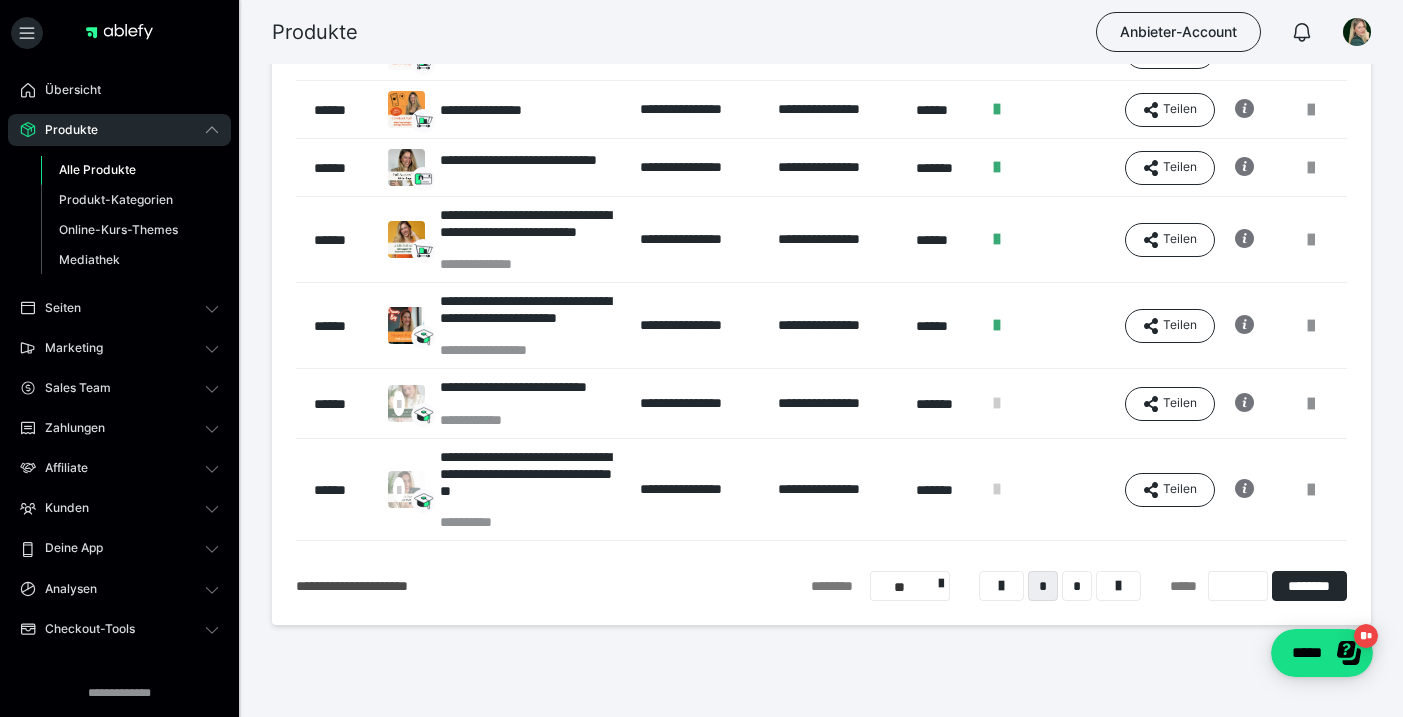 scroll, scrollTop: 457, scrollLeft: 0, axis: vertical 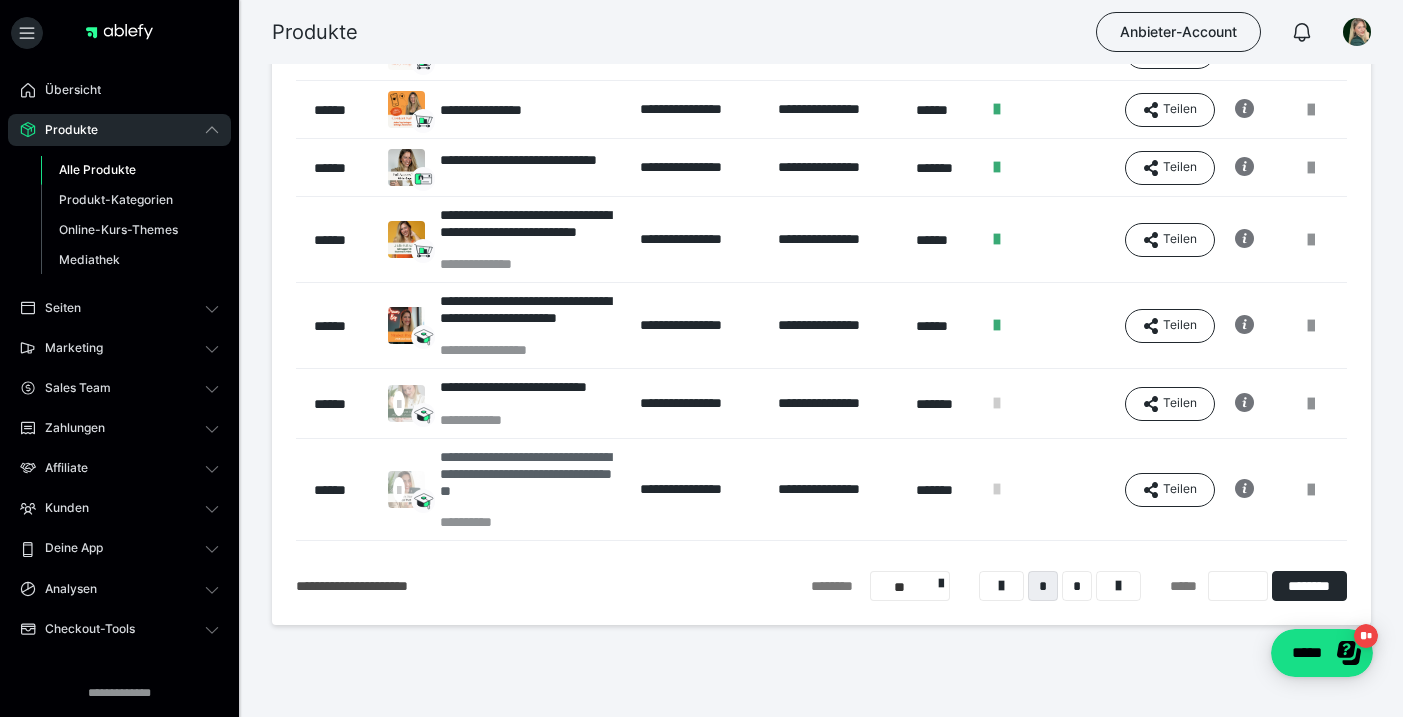 click on "**********" at bounding box center [530, 481] 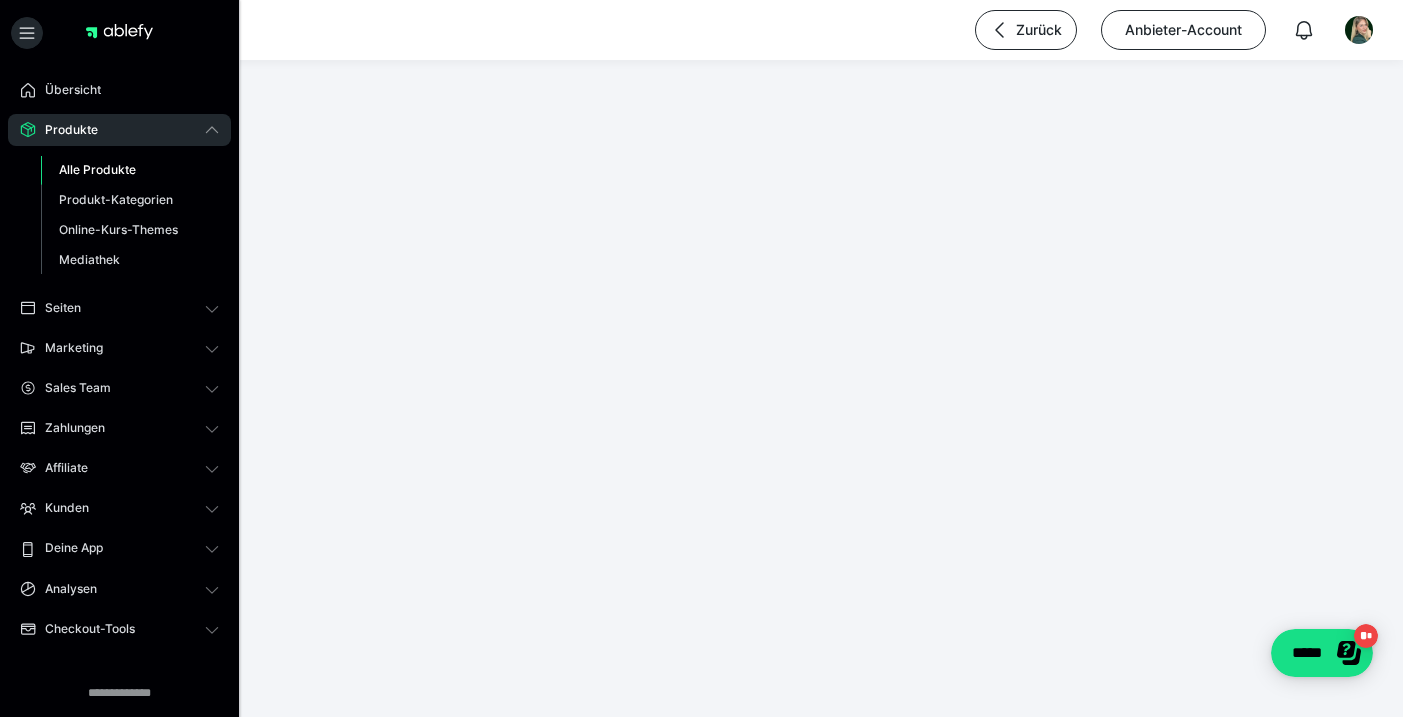 scroll, scrollTop: 0, scrollLeft: 0, axis: both 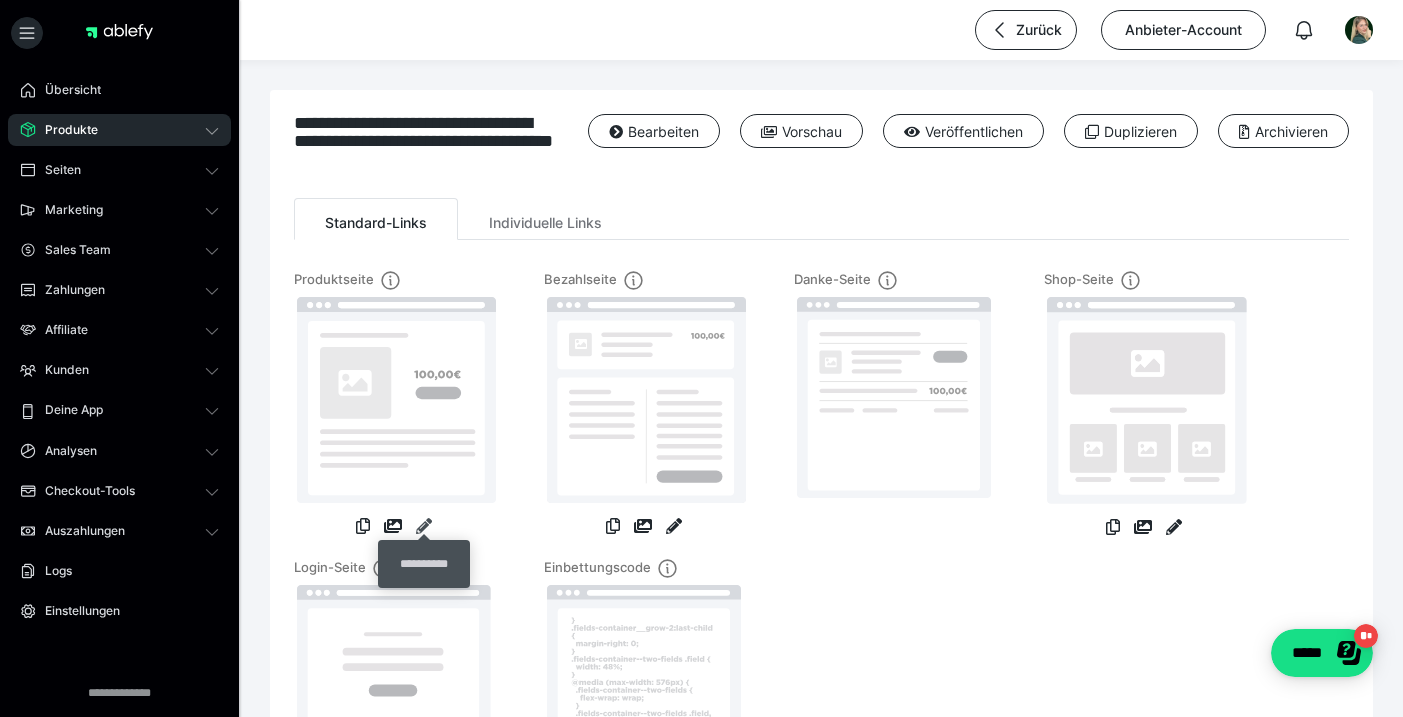 click at bounding box center [424, 526] 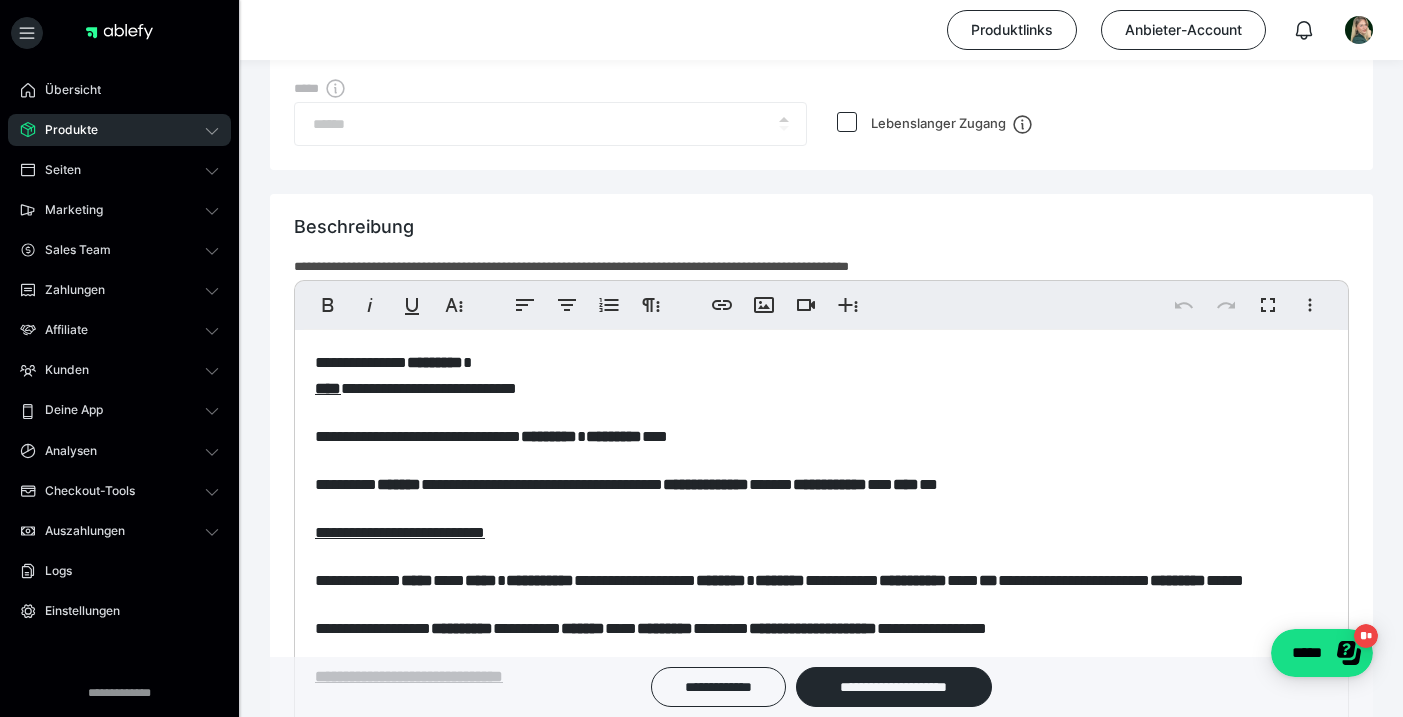 scroll, scrollTop: 1264, scrollLeft: 0, axis: vertical 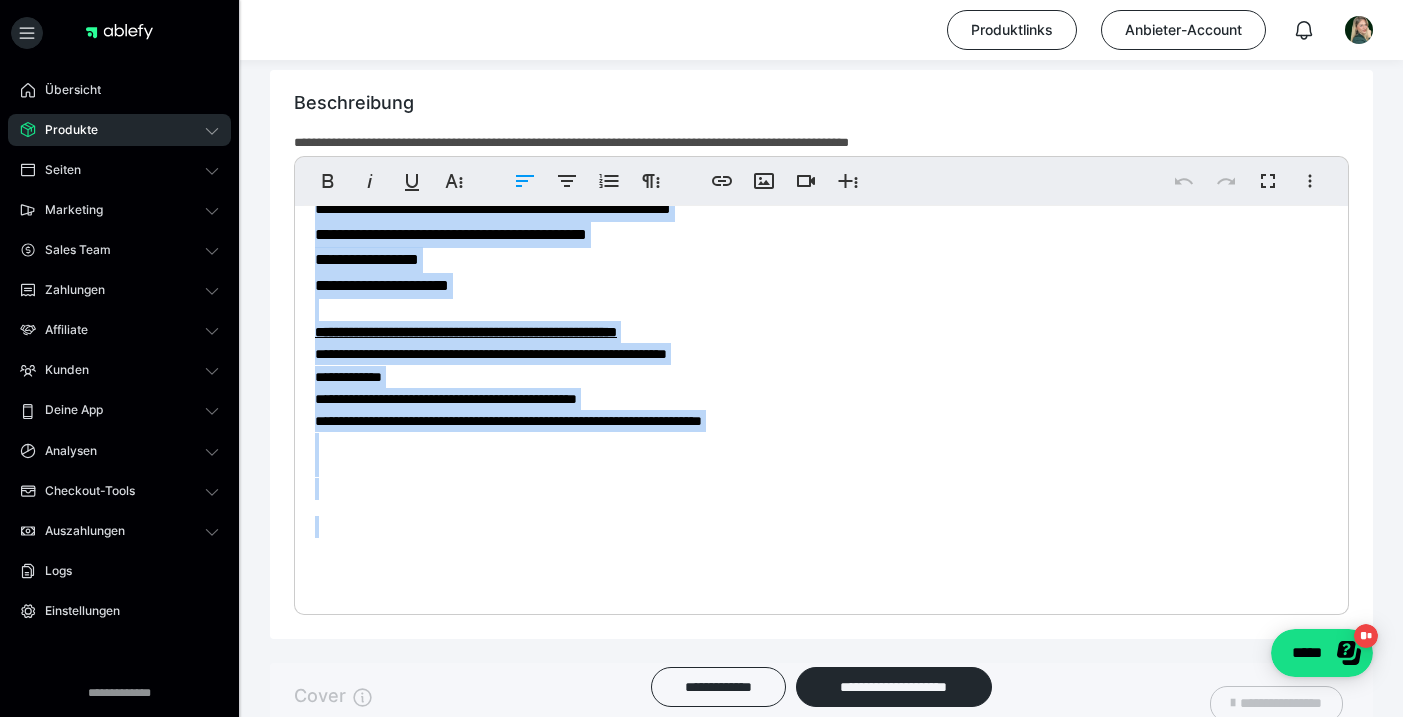 drag, startPoint x: 318, startPoint y: 294, endPoint x: 608, endPoint y: 721, distance: 516.1676 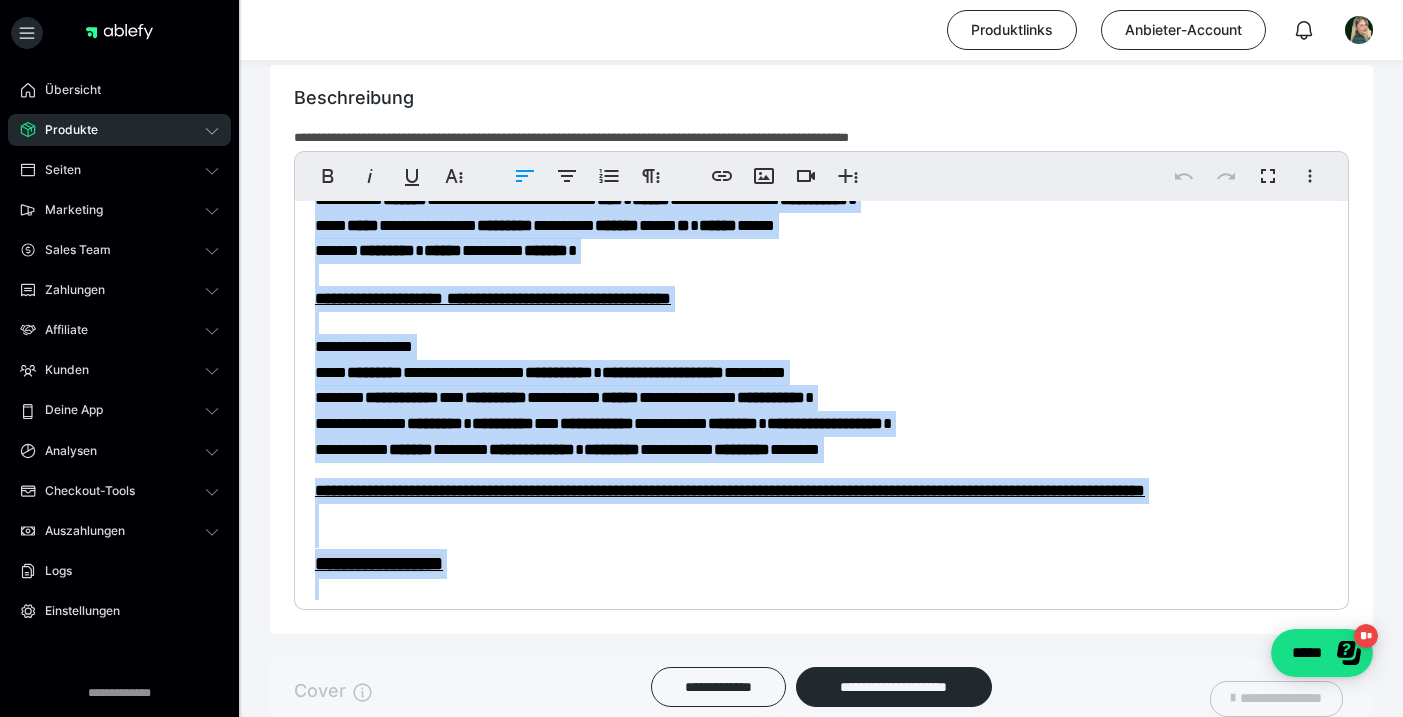 scroll, scrollTop: 468, scrollLeft: 0, axis: vertical 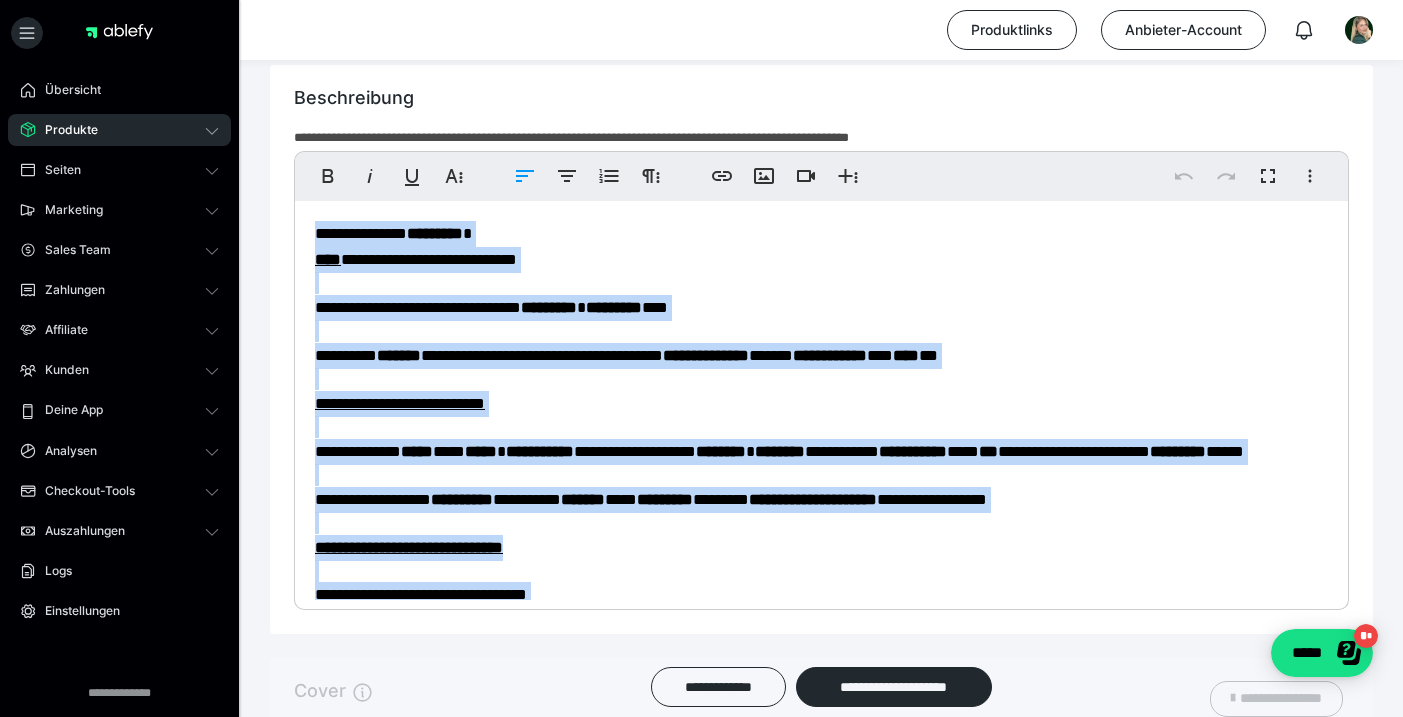 drag, startPoint x: 450, startPoint y: 530, endPoint x: 265, endPoint y: 176, distance: 399.42584 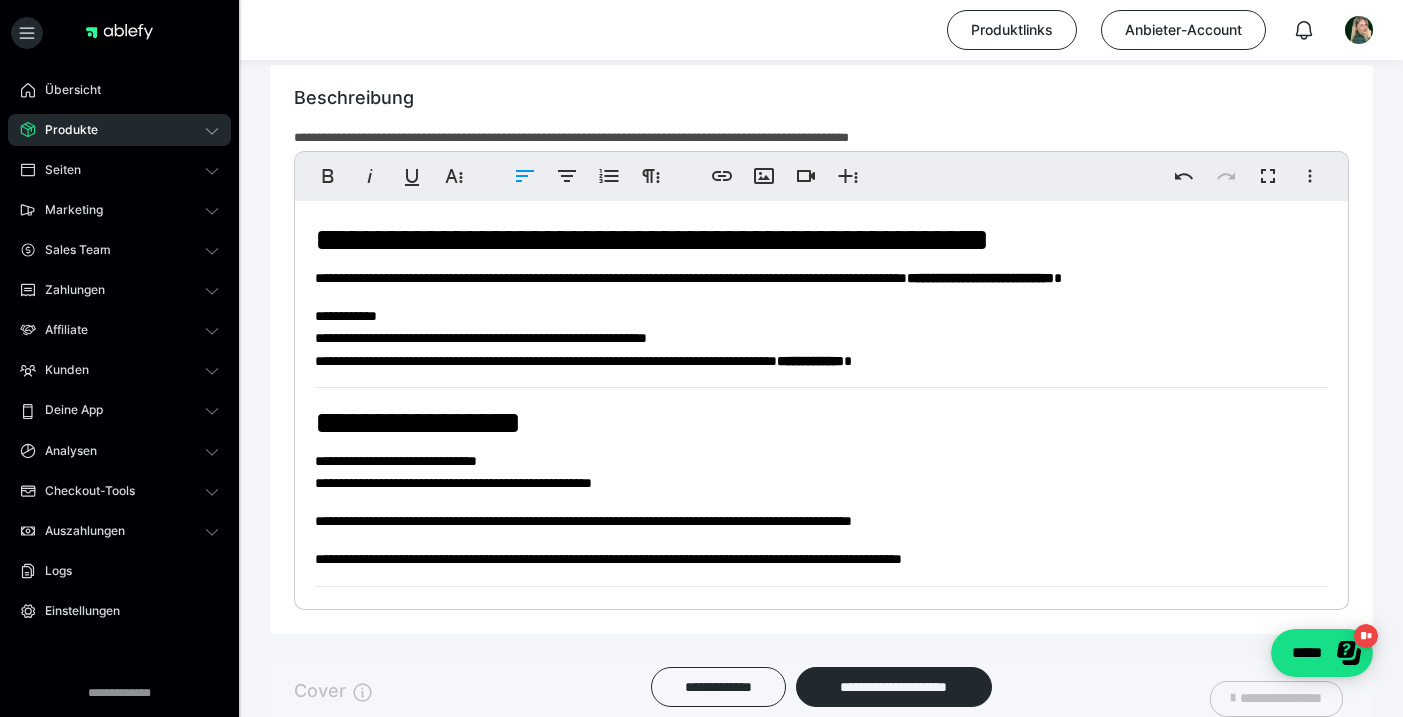 scroll, scrollTop: 0, scrollLeft: 0, axis: both 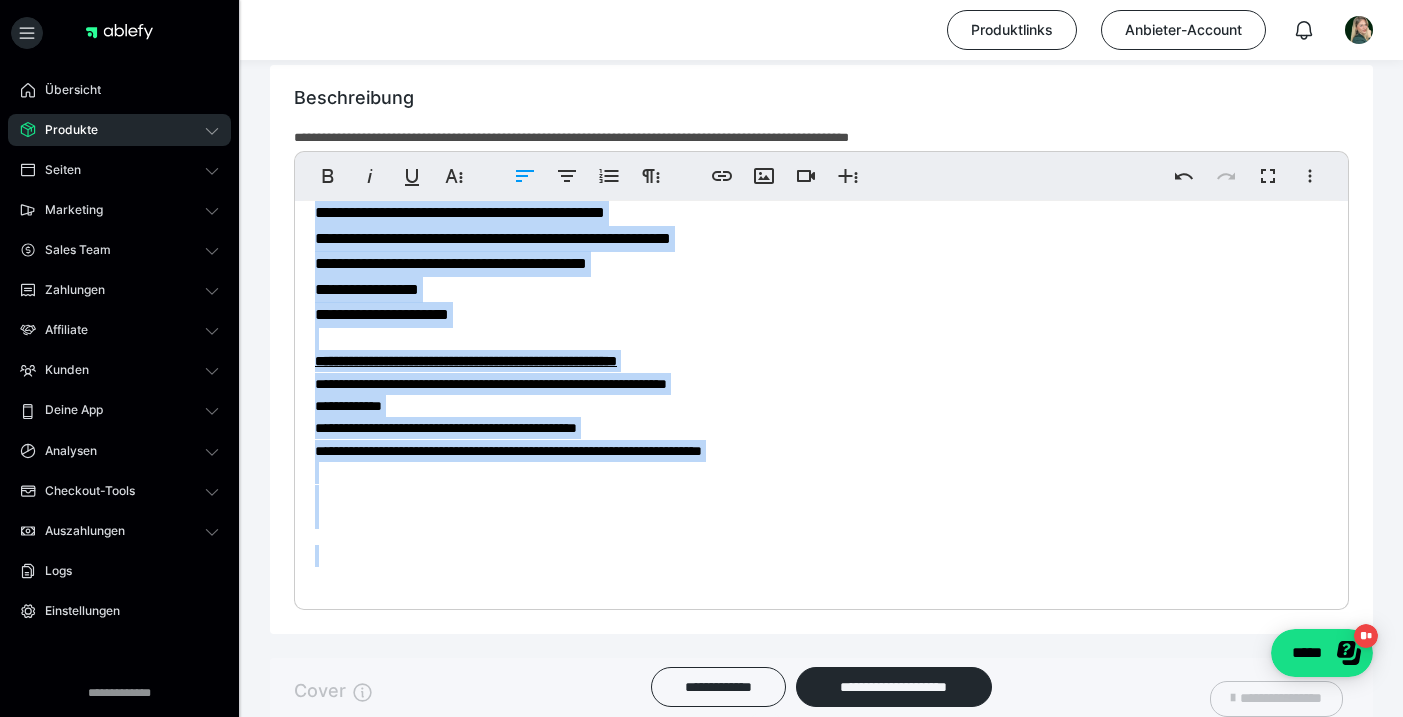 drag, startPoint x: 304, startPoint y: 230, endPoint x: 693, endPoint y: 643, distance: 567.3535 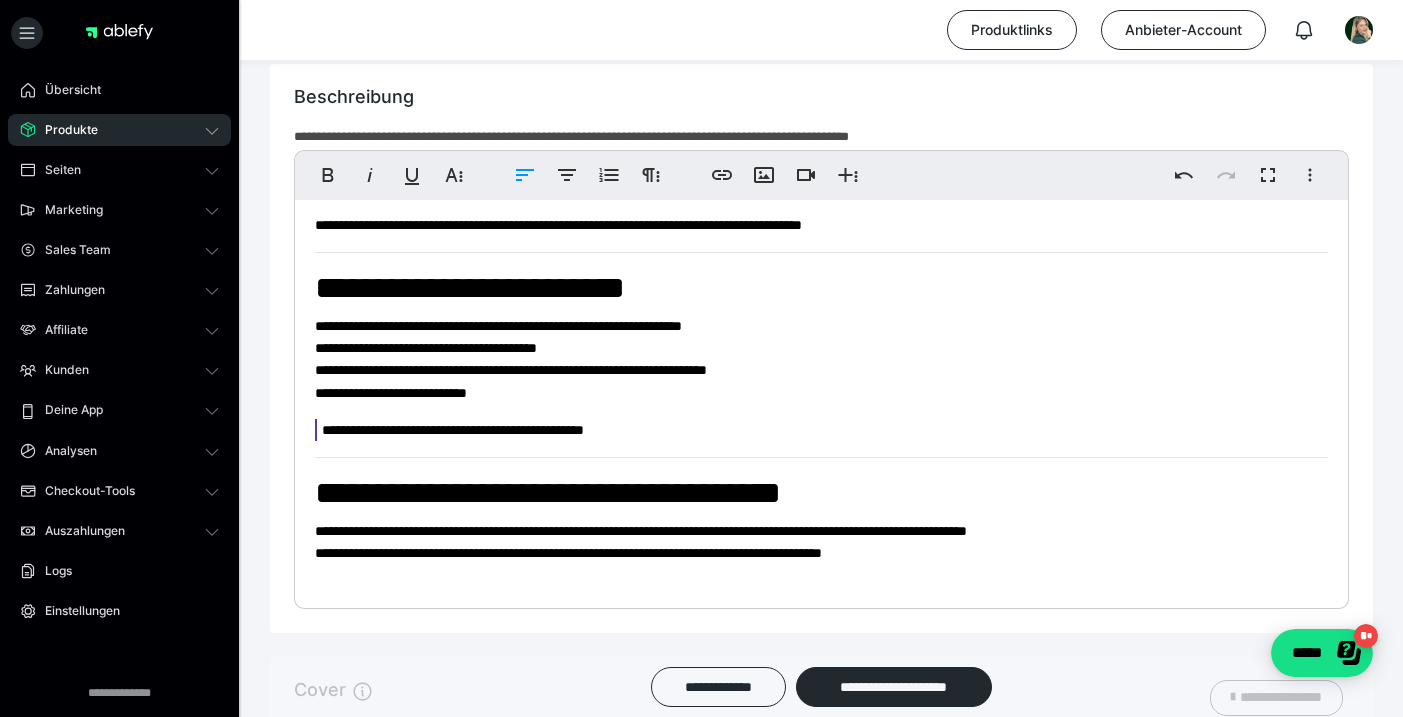 scroll, scrollTop: 1558, scrollLeft: 0, axis: vertical 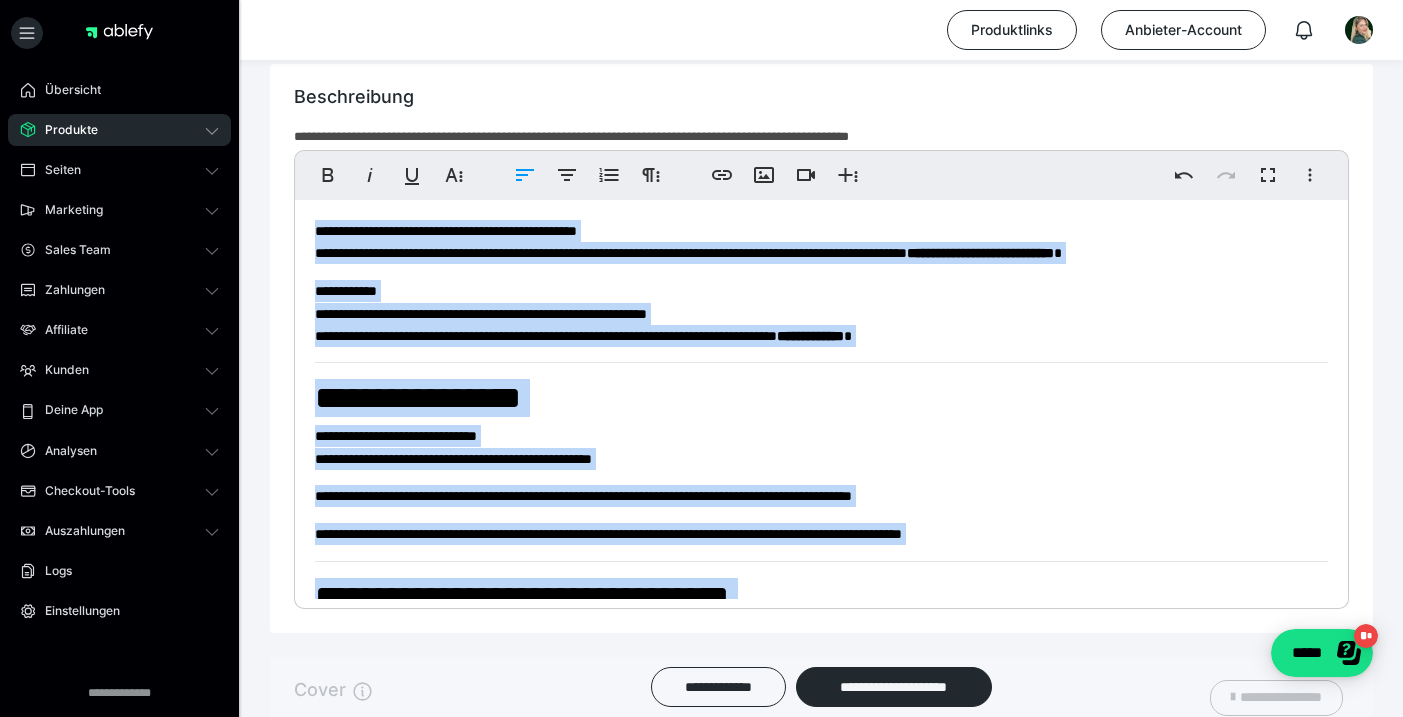 drag, startPoint x: 977, startPoint y: 554, endPoint x: 349, endPoint y: 134, distance: 755.5025 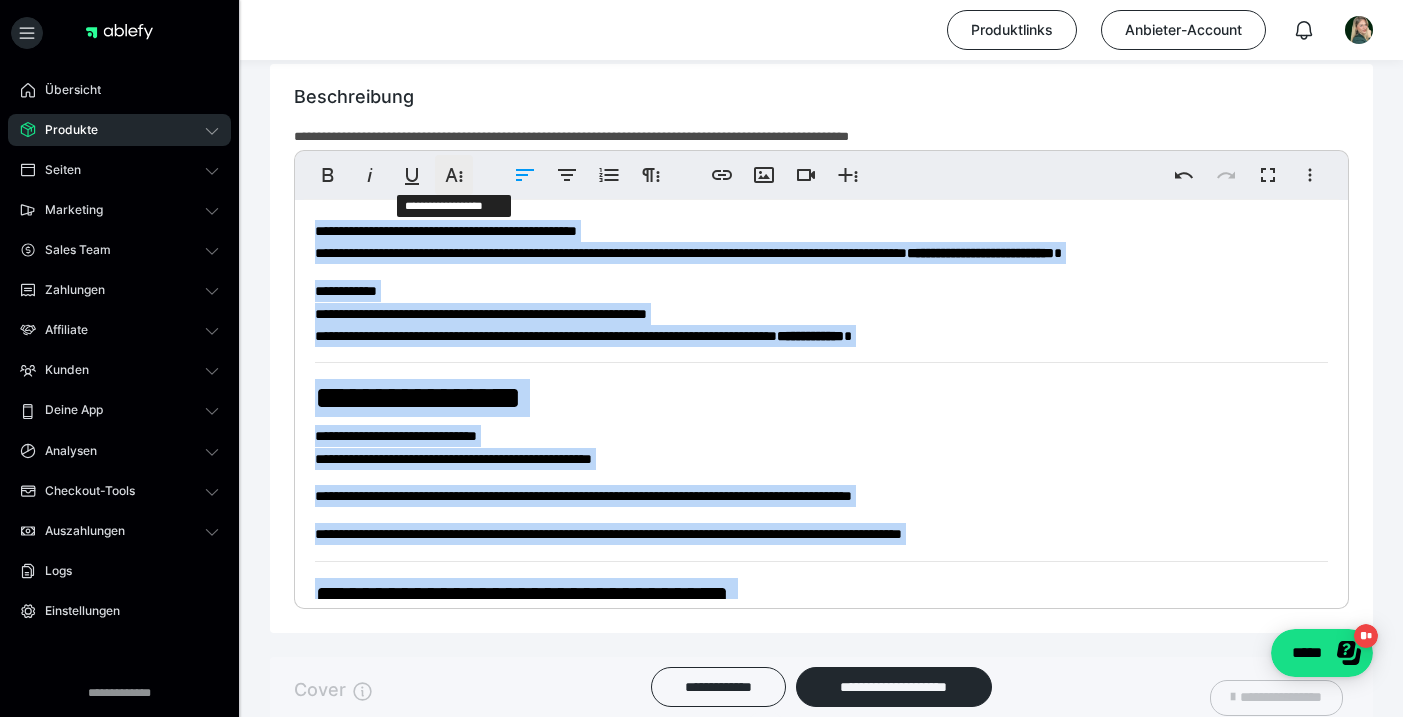 click 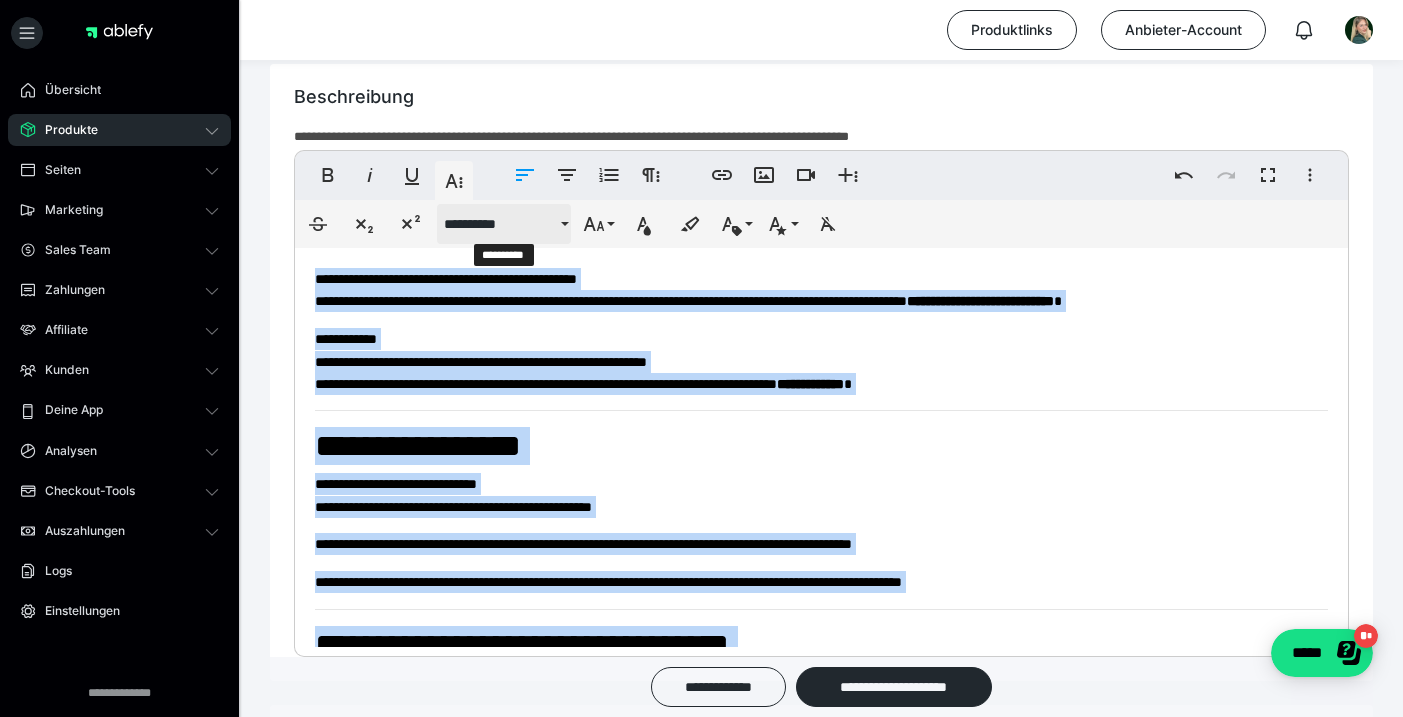 click on "**********" at bounding box center [500, 224] 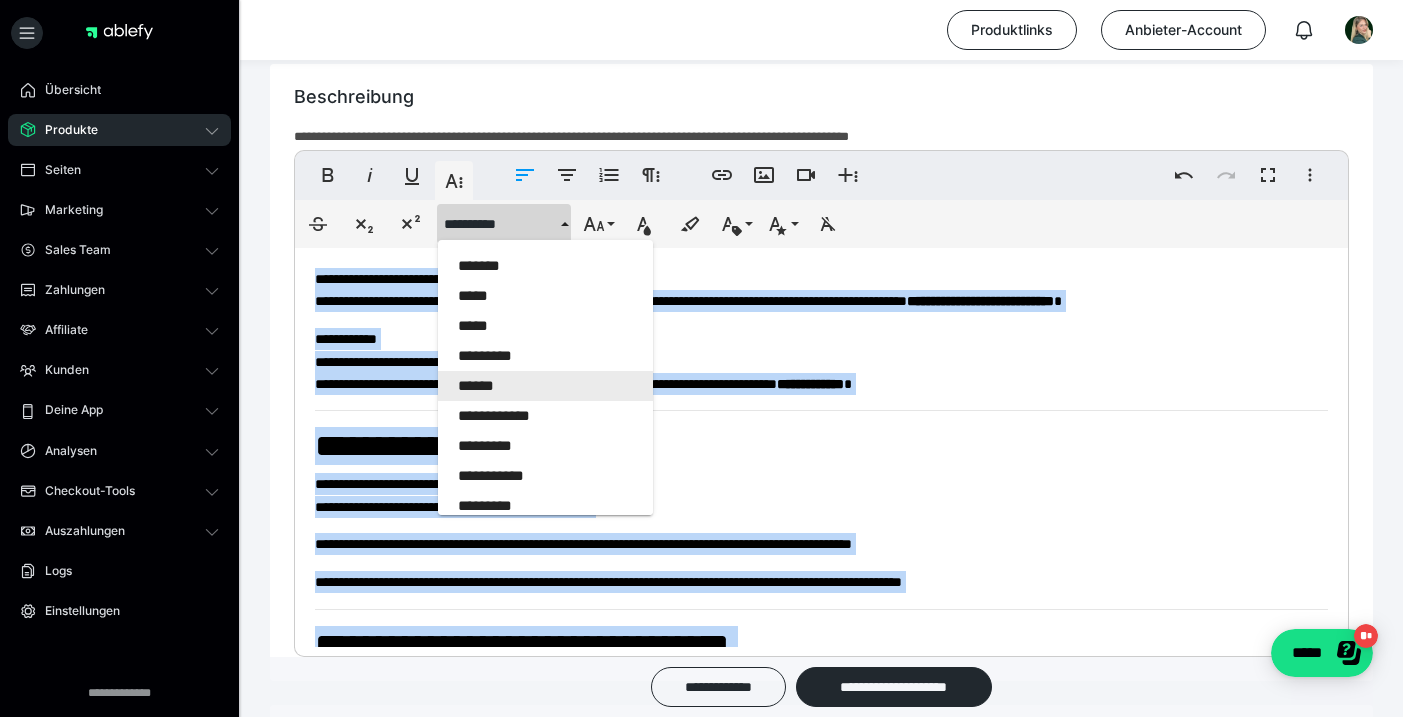 scroll, scrollTop: 703, scrollLeft: 0, axis: vertical 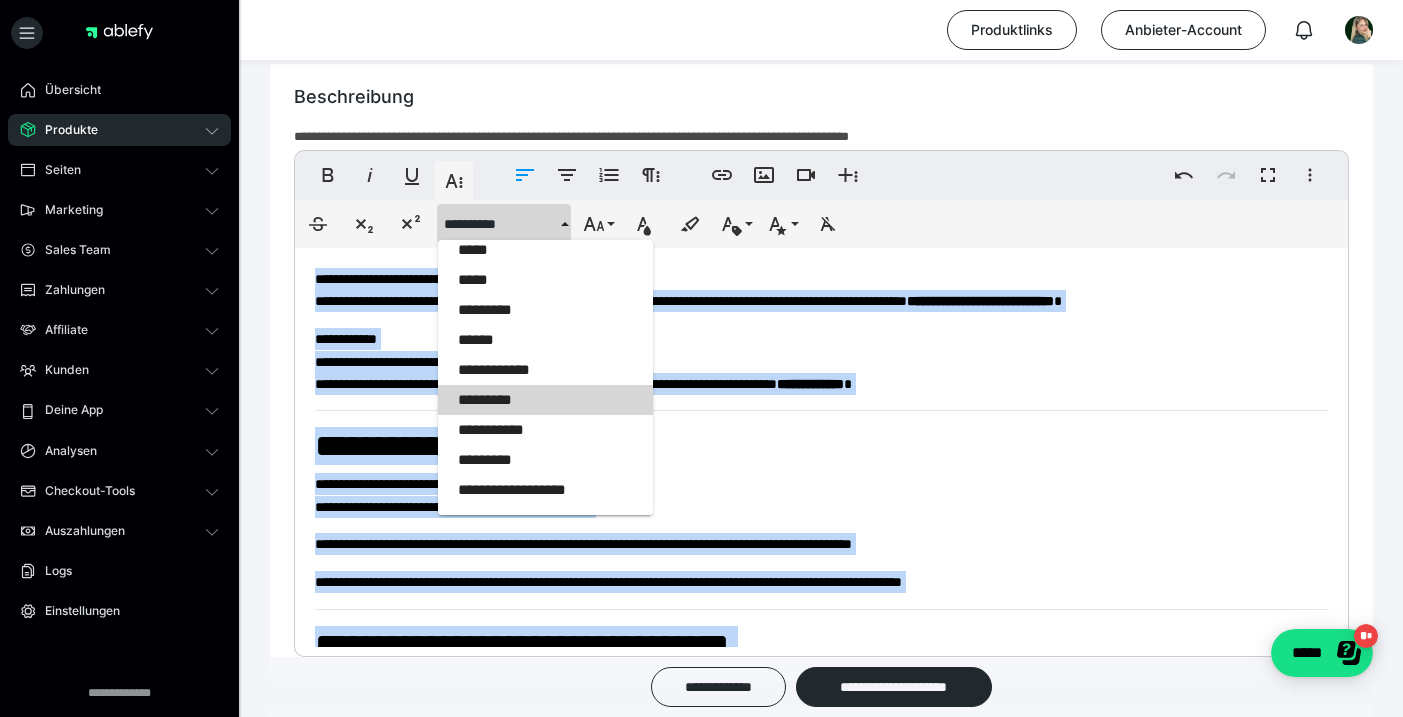 click on "*********" at bounding box center (545, 400) 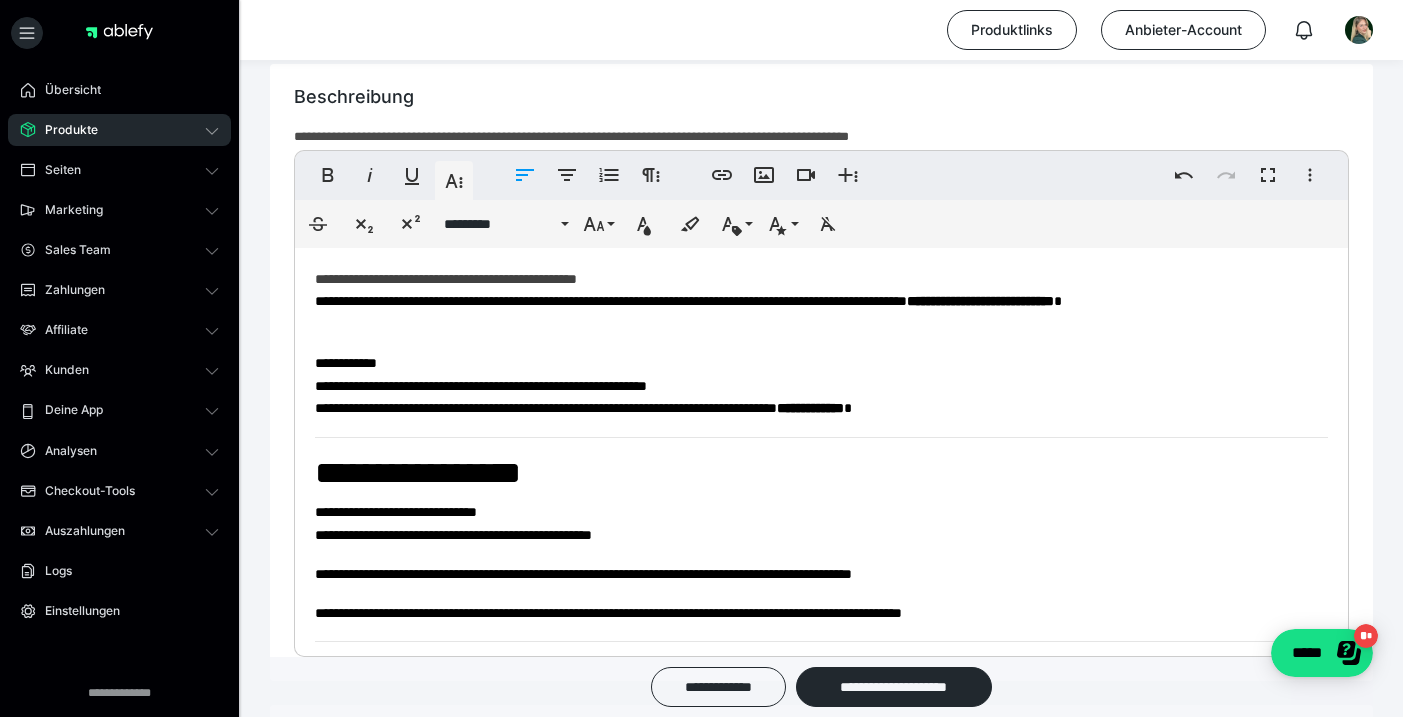 click on "**********" at bounding box center (821, 1275) 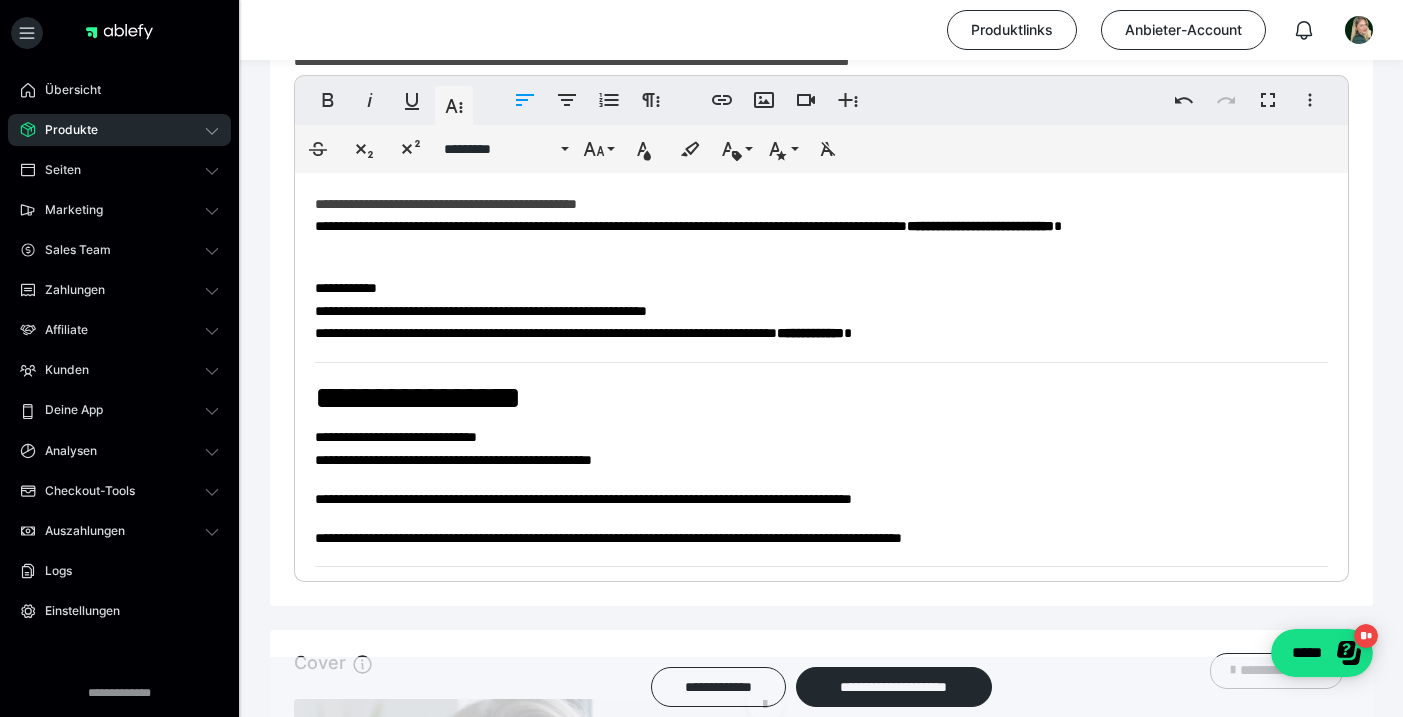 scroll, scrollTop: 1397, scrollLeft: 0, axis: vertical 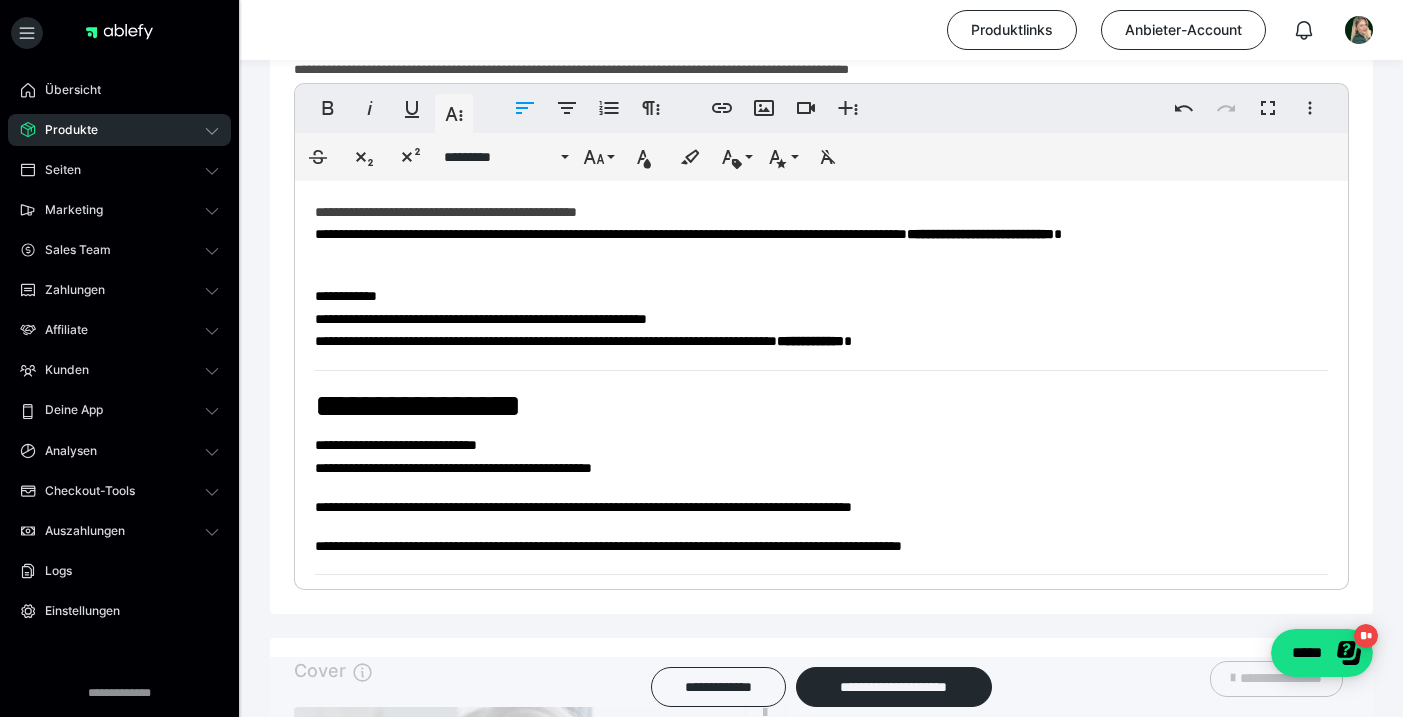 click on "**********" at bounding box center [418, 406] 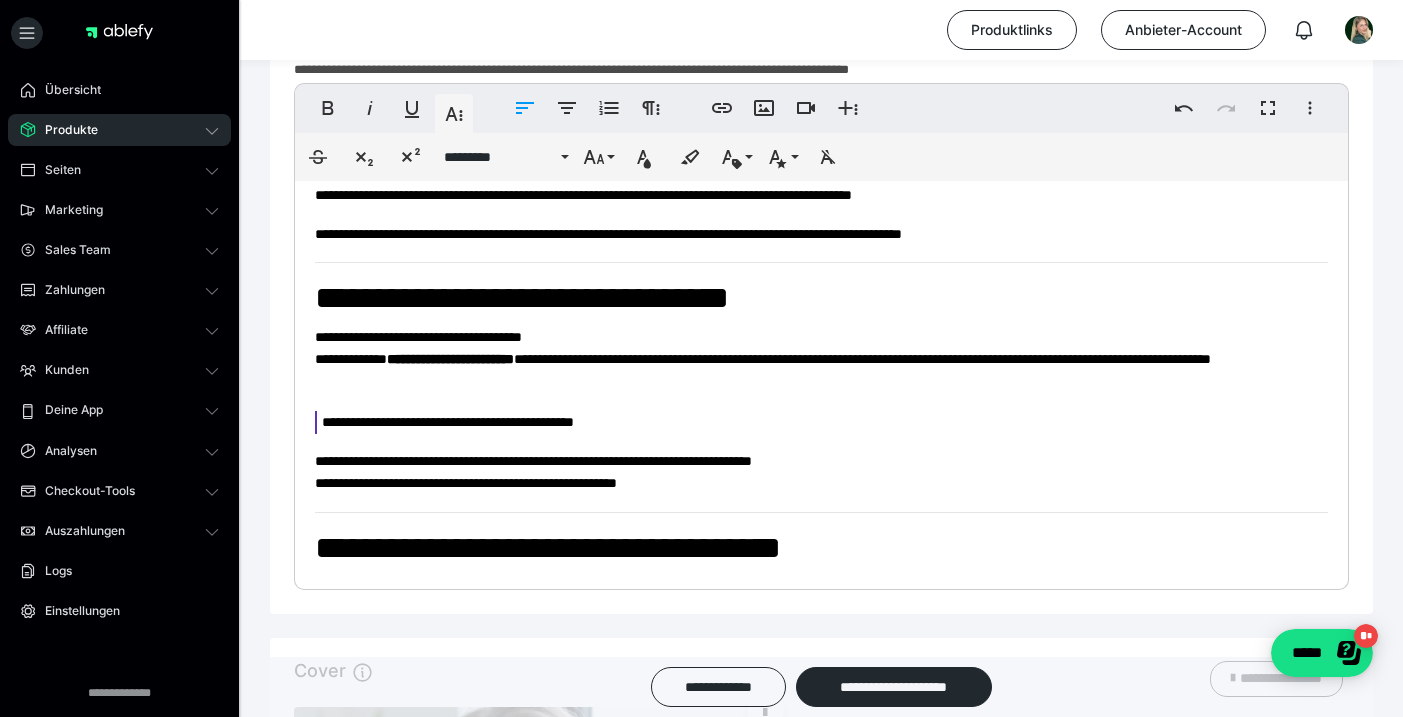 scroll, scrollTop: 341, scrollLeft: 0, axis: vertical 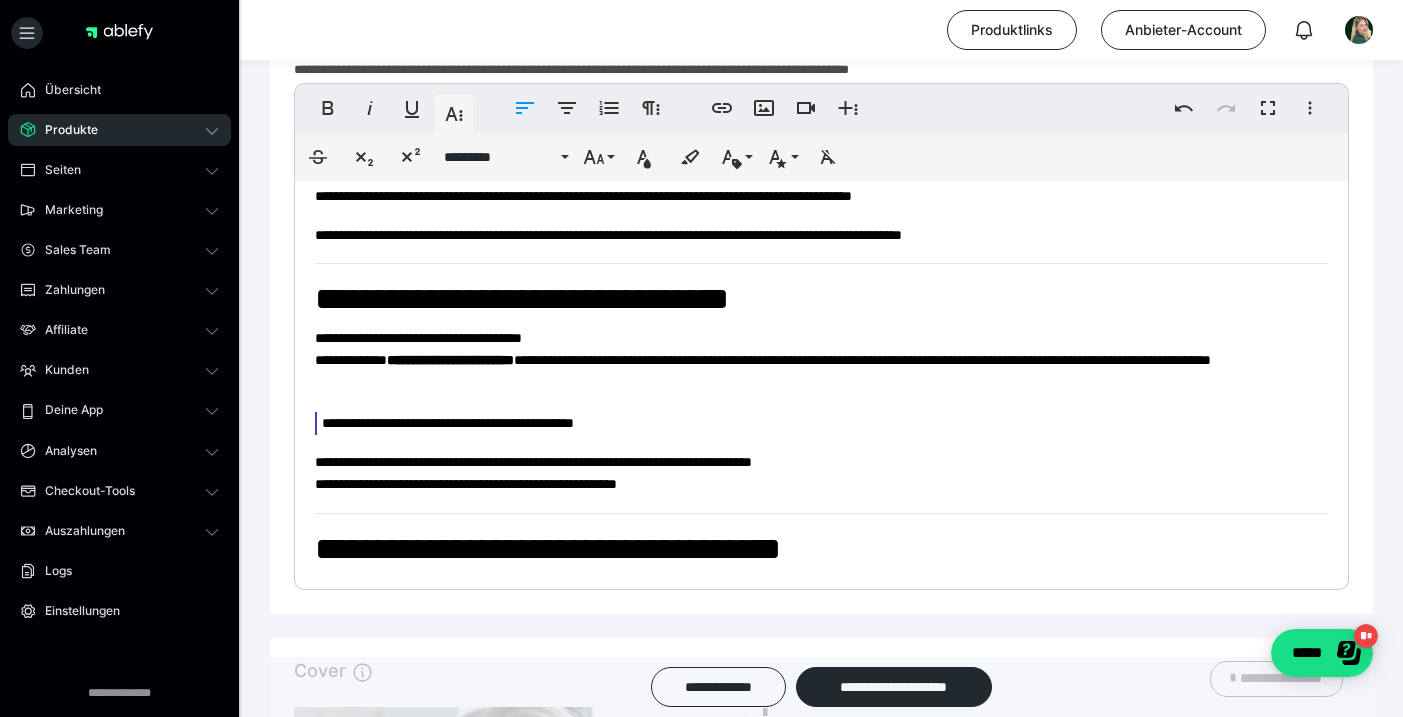 click on "**********" at bounding box center [821, 881] 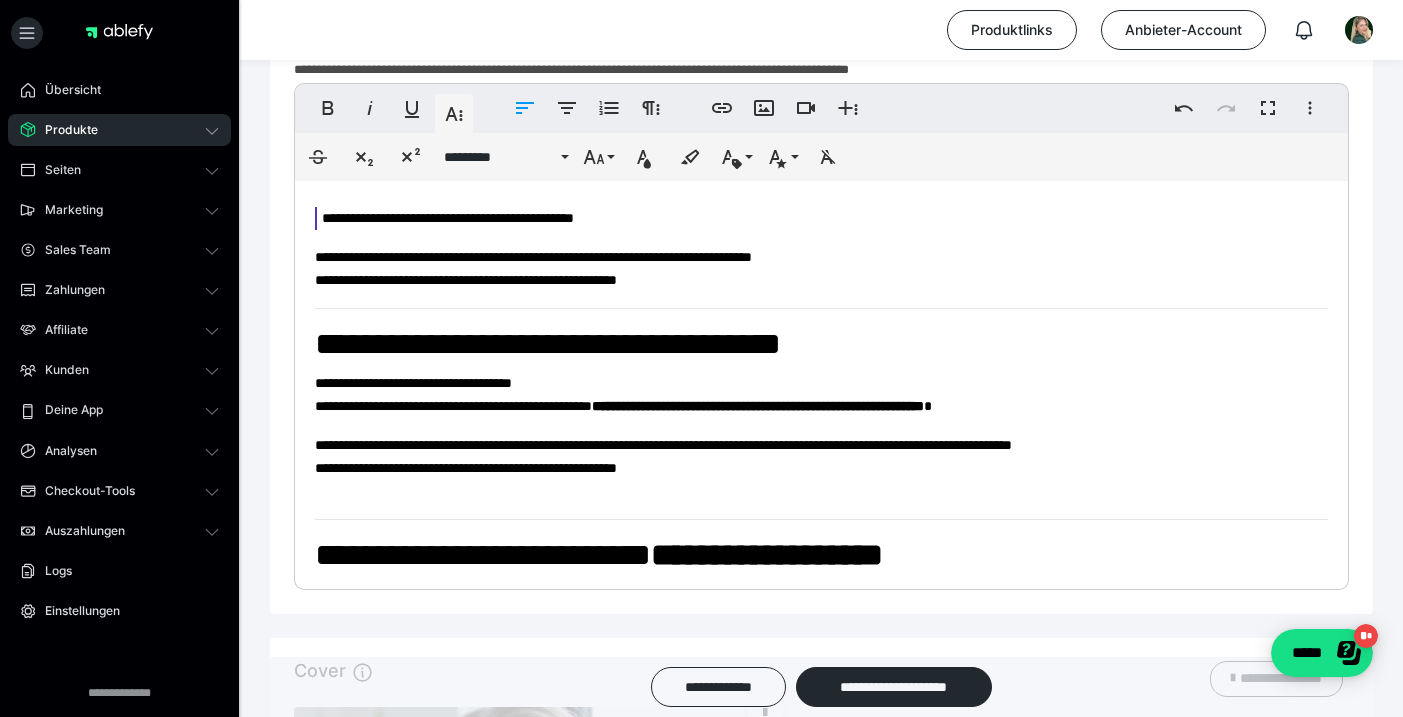 scroll, scrollTop: 596, scrollLeft: 0, axis: vertical 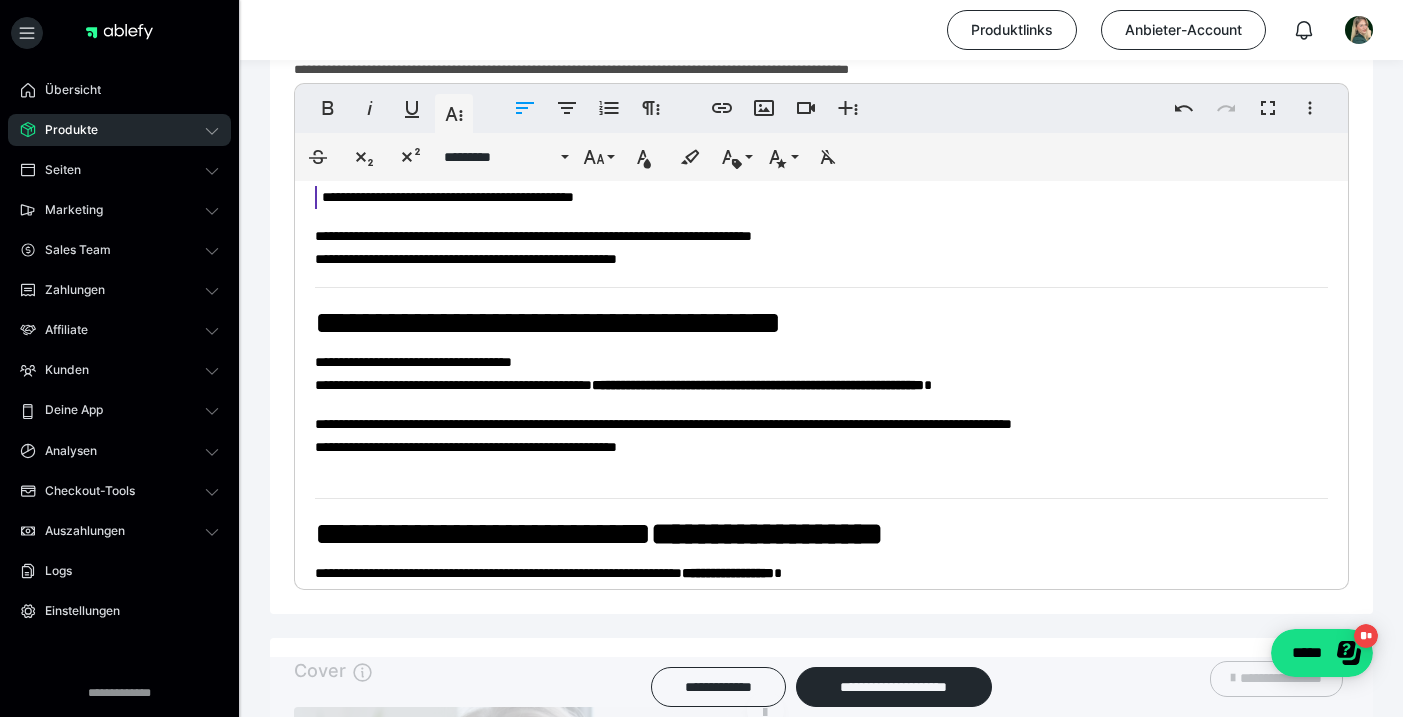 click on "**********" at bounding box center [548, 323] 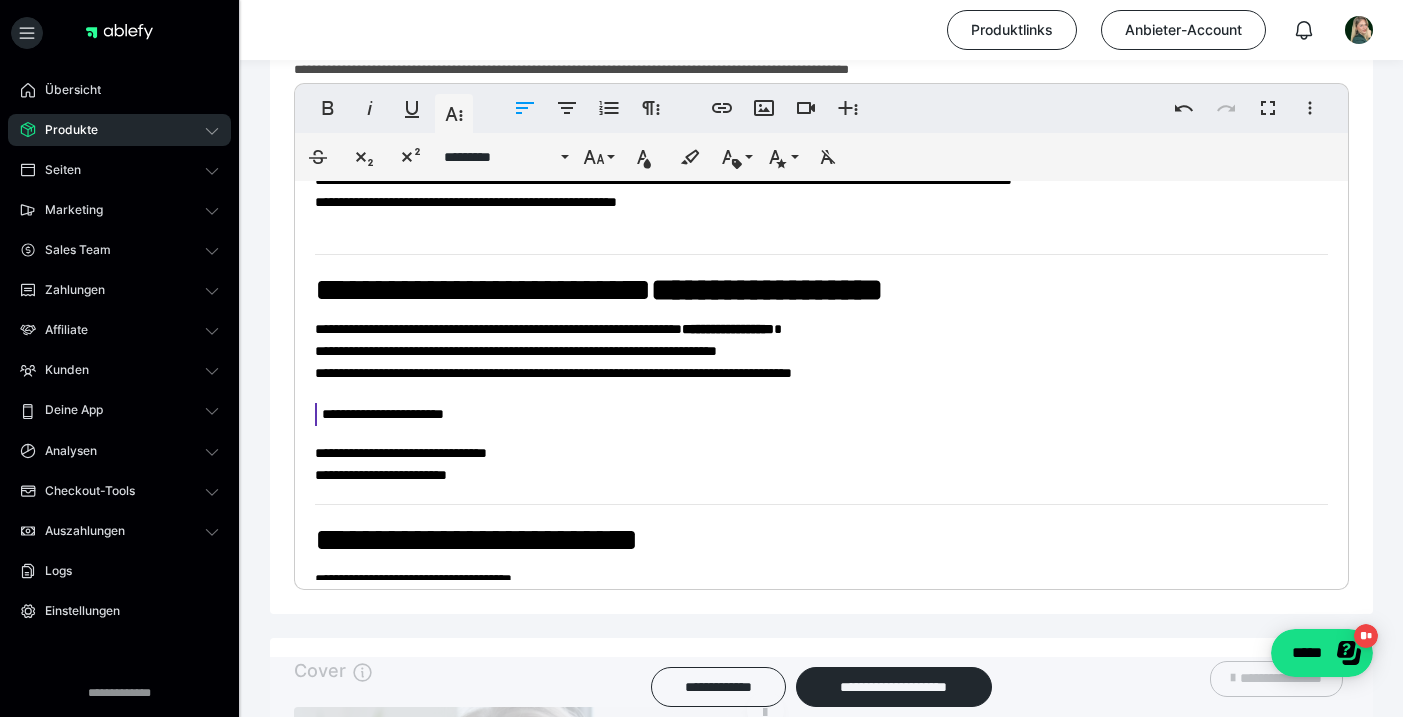 scroll, scrollTop: 871, scrollLeft: 0, axis: vertical 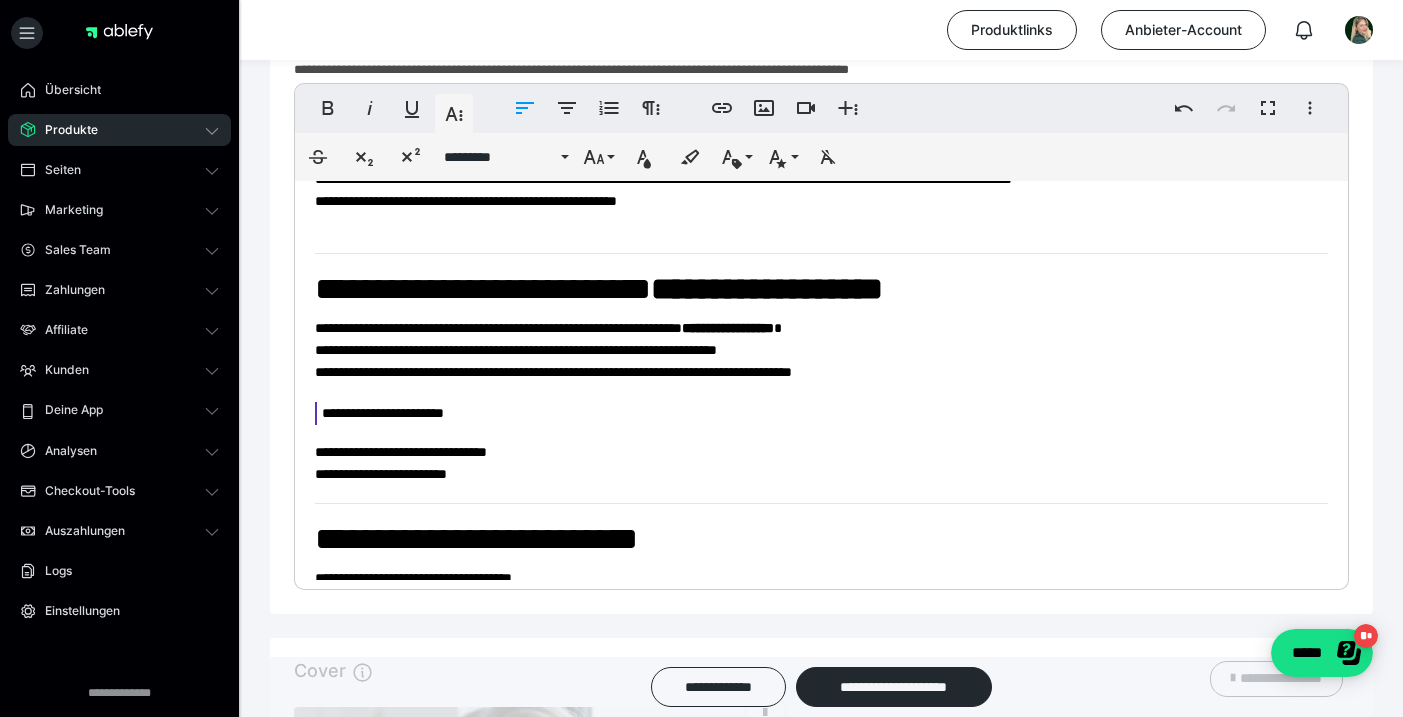 click on "**********" at bounding box center [821, 380] 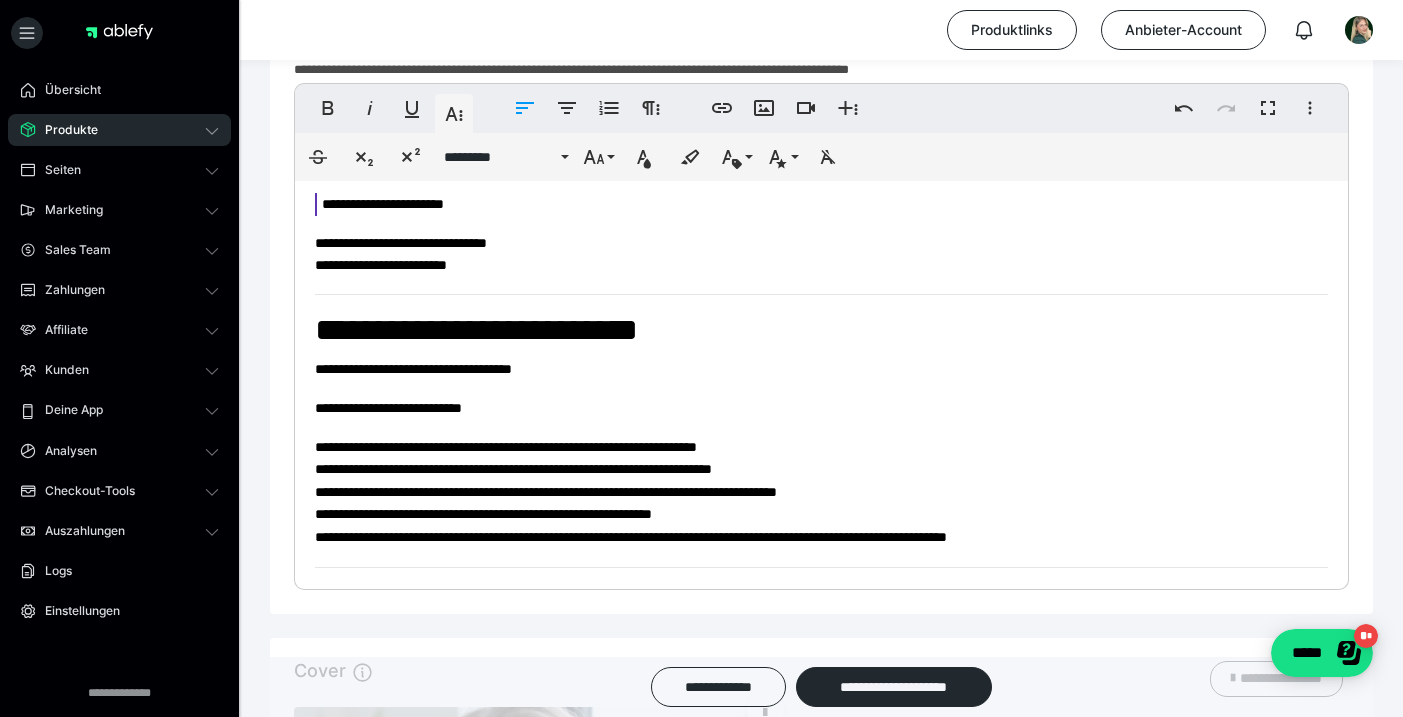 scroll, scrollTop: 1114, scrollLeft: 0, axis: vertical 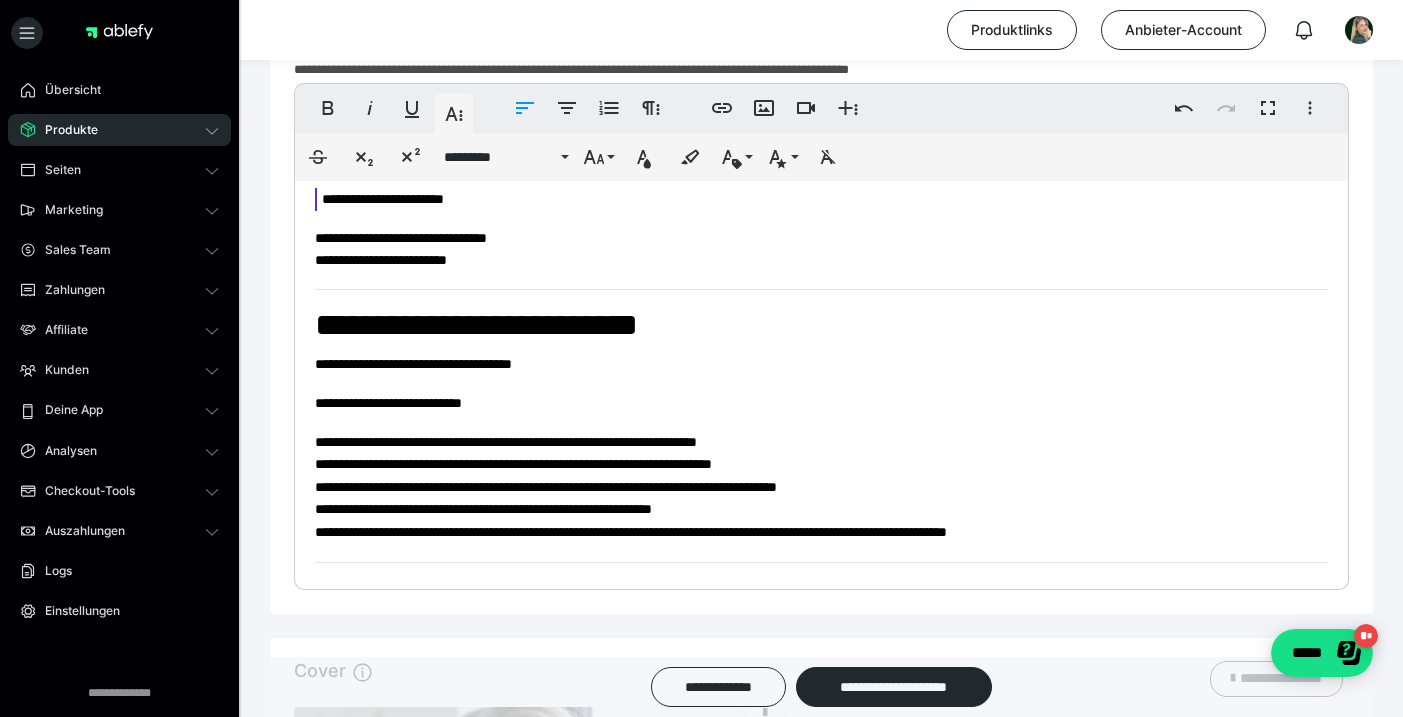 click on "**********" at bounding box center [821, 152] 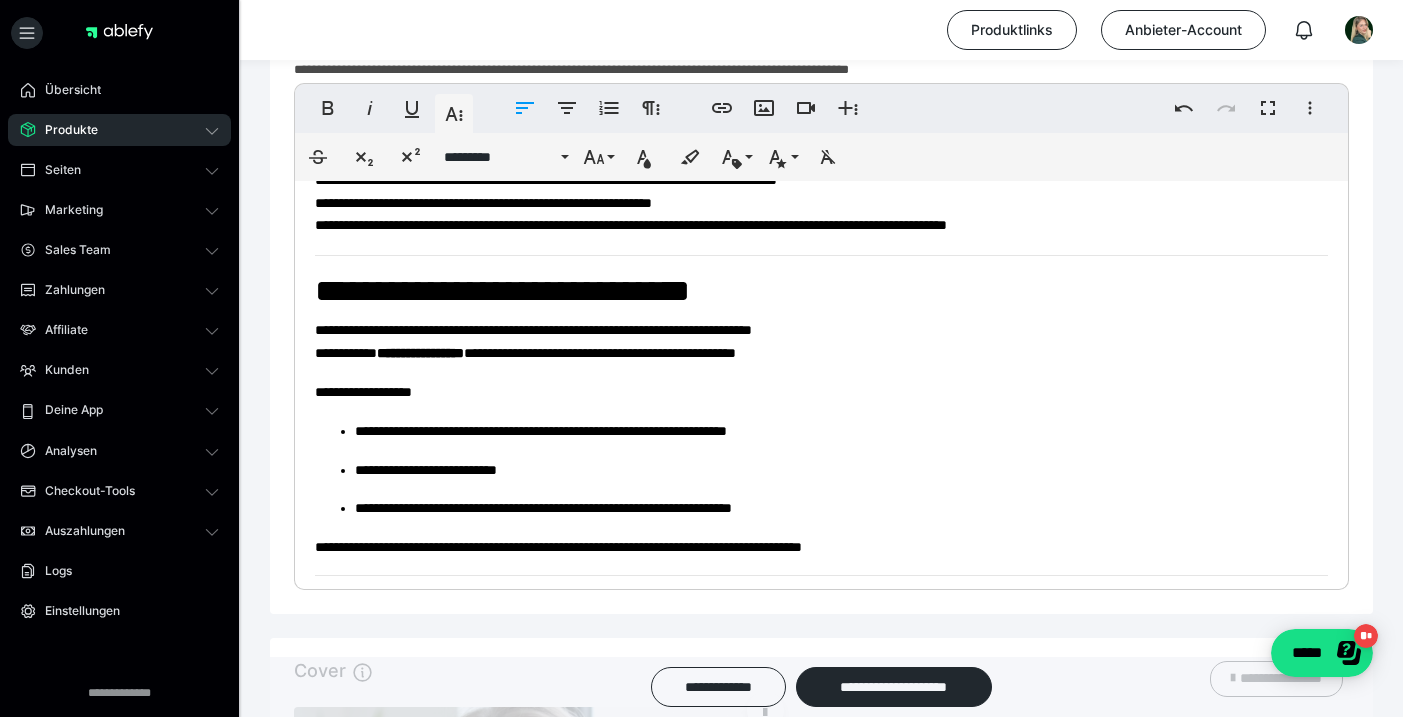 scroll, scrollTop: 1447, scrollLeft: 0, axis: vertical 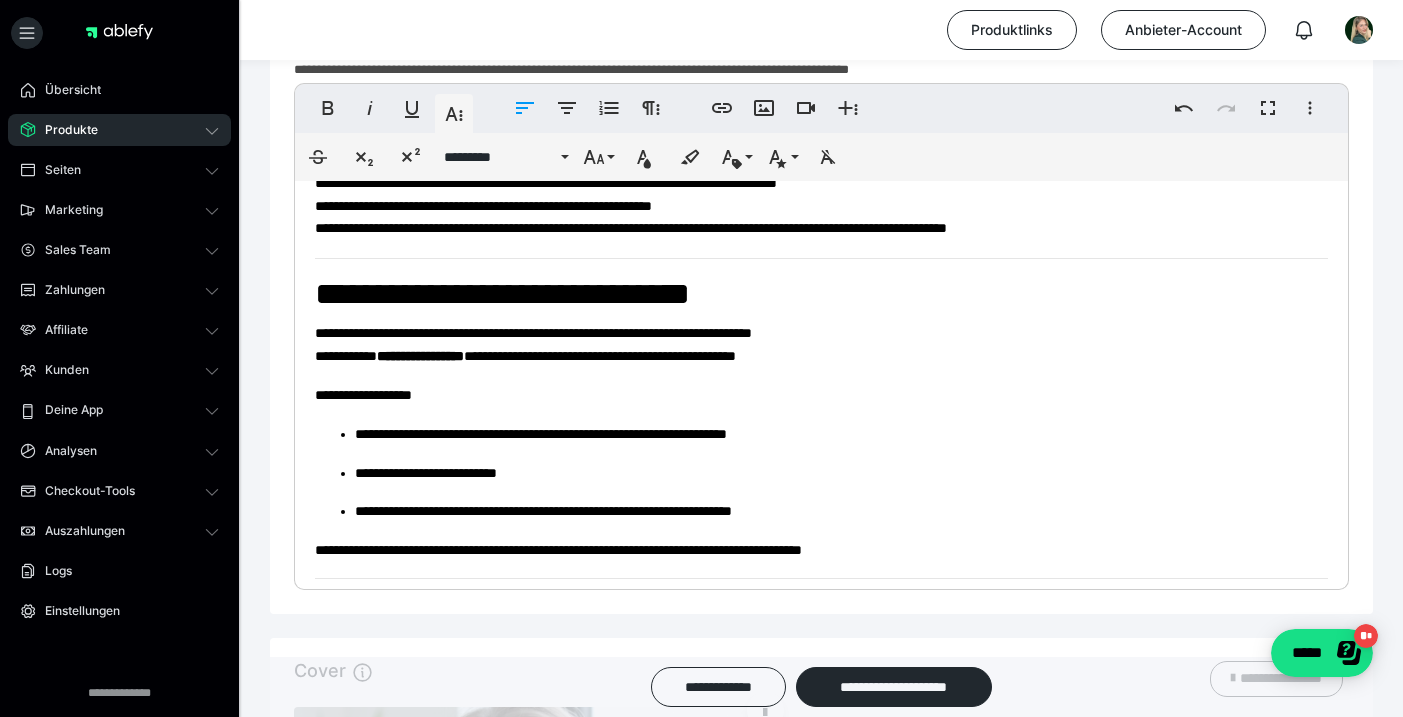 click on "**********" at bounding box center (502, 294) 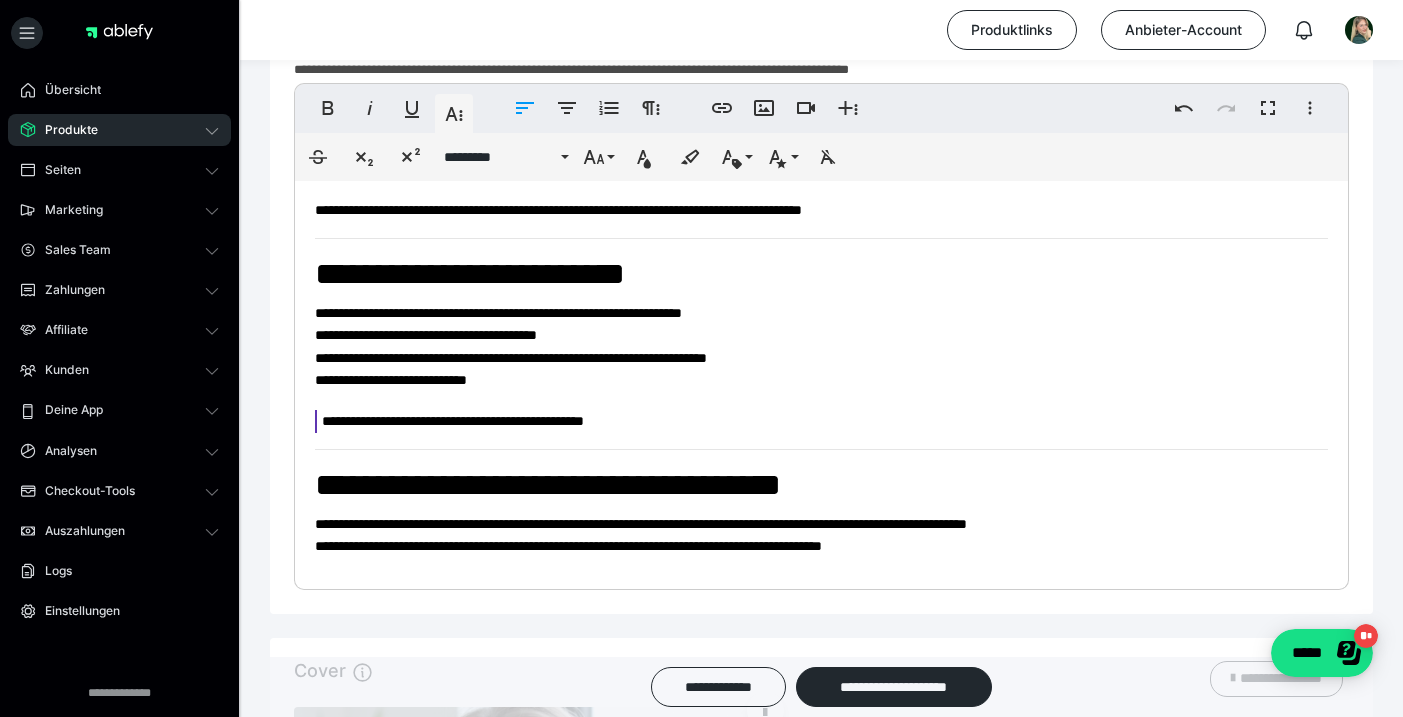 scroll, scrollTop: 1817, scrollLeft: 0, axis: vertical 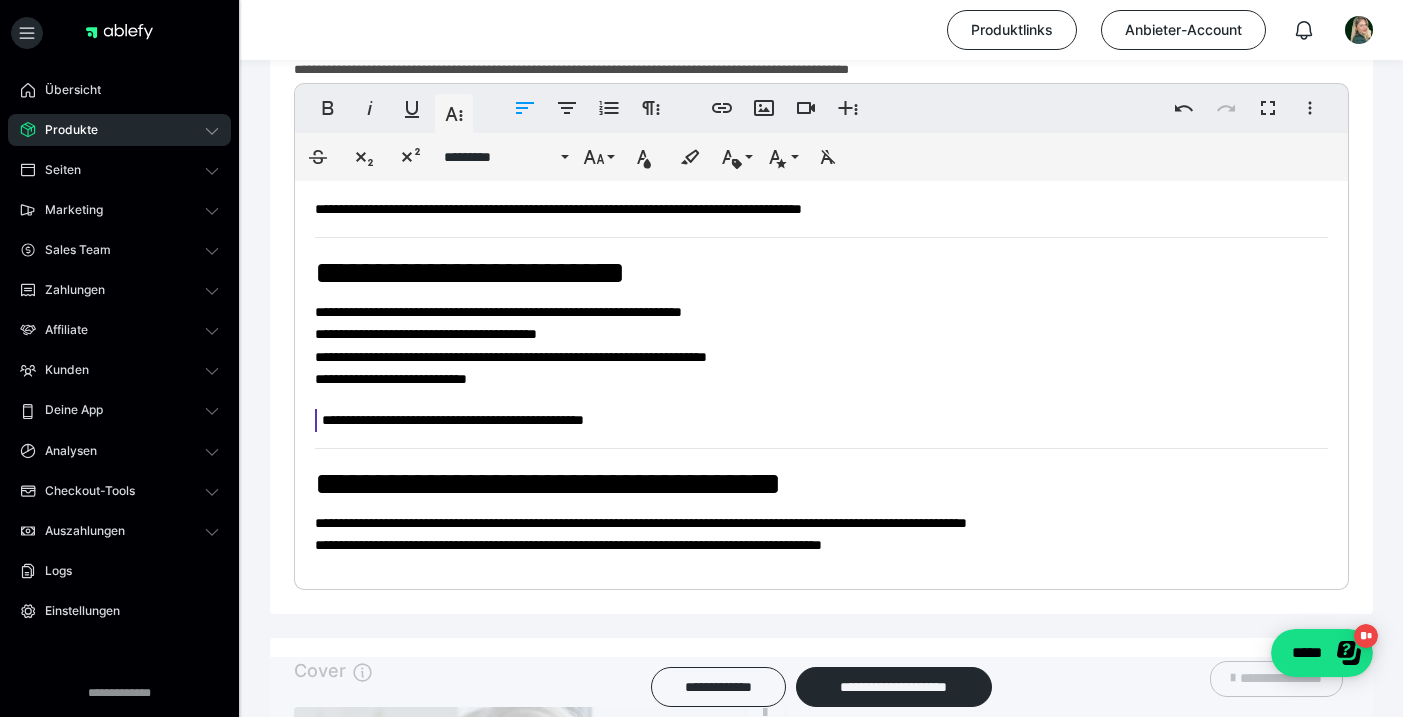 click on "**********" at bounding box center (821, -522) 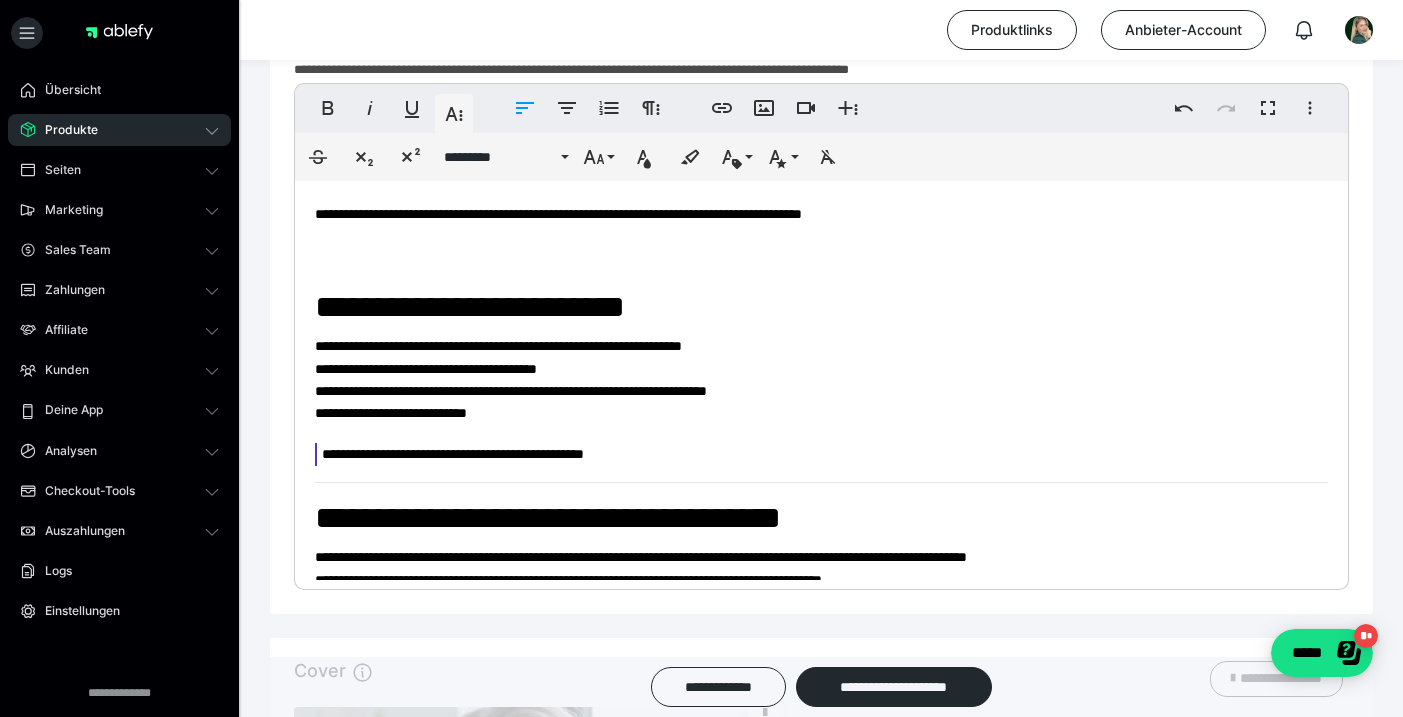 click on "**********" at bounding box center [821, -503] 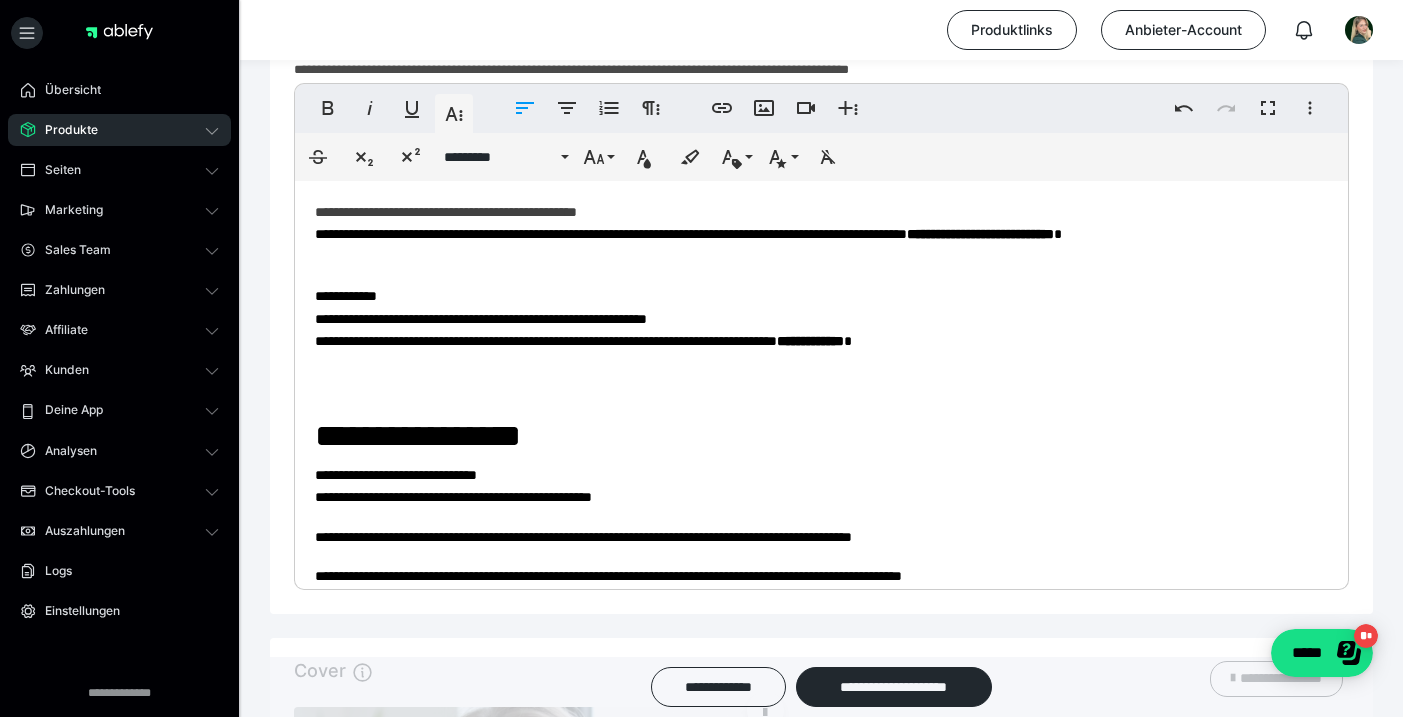 scroll, scrollTop: 0, scrollLeft: 0, axis: both 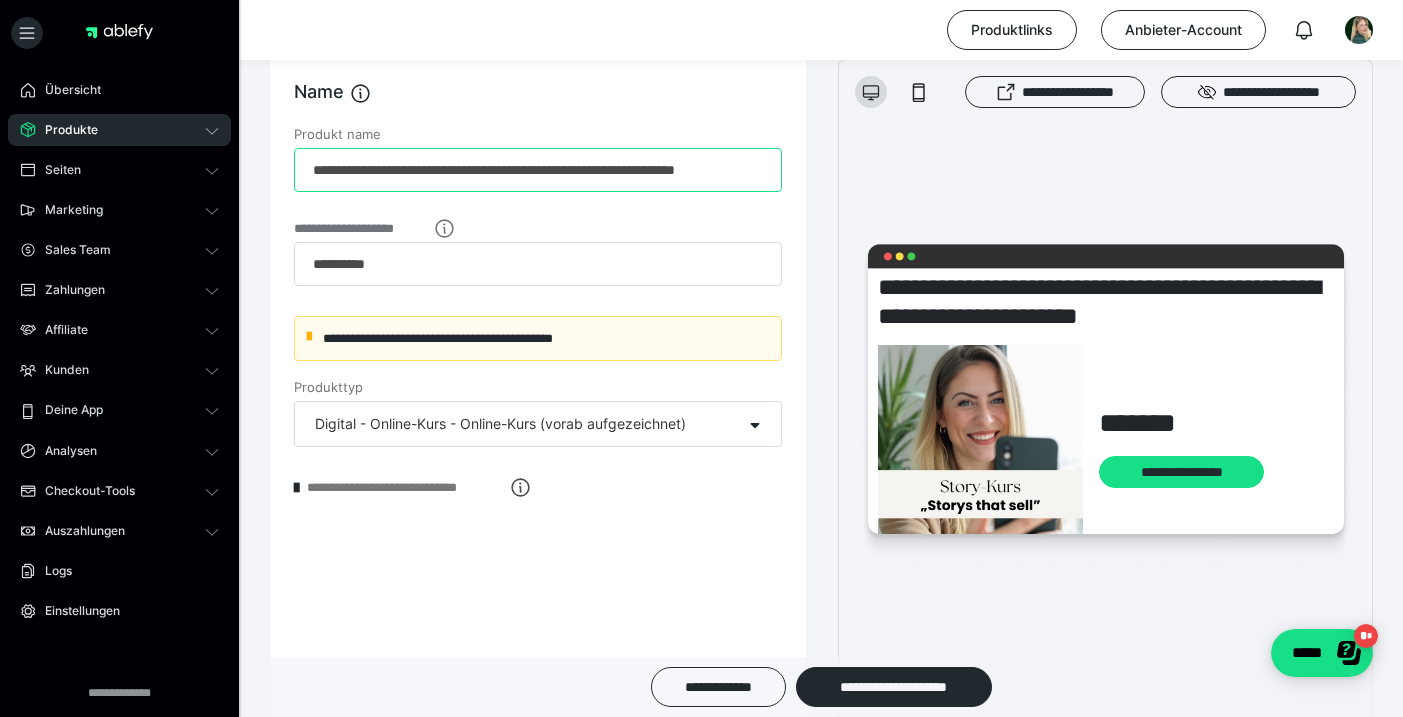 drag, startPoint x: 313, startPoint y: 160, endPoint x: 796, endPoint y: 163, distance: 483.0093 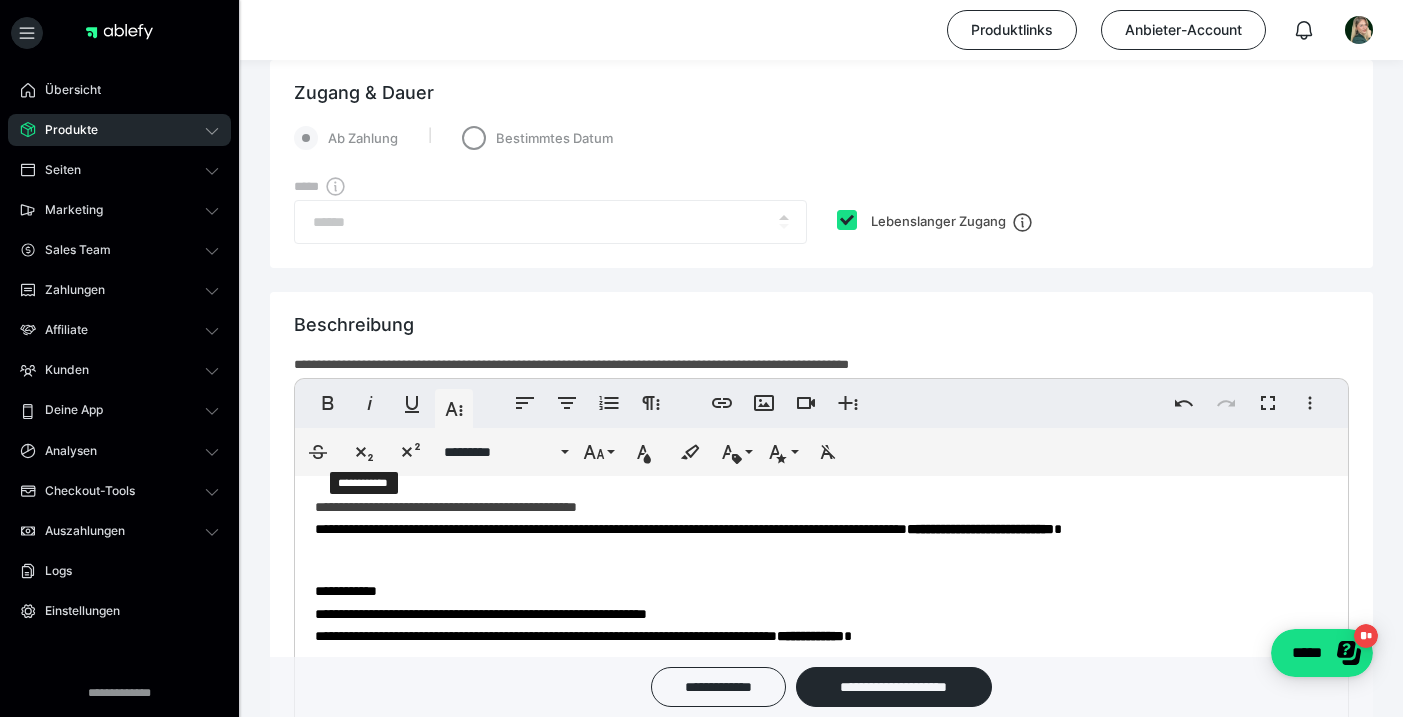 scroll, scrollTop: 1132, scrollLeft: 0, axis: vertical 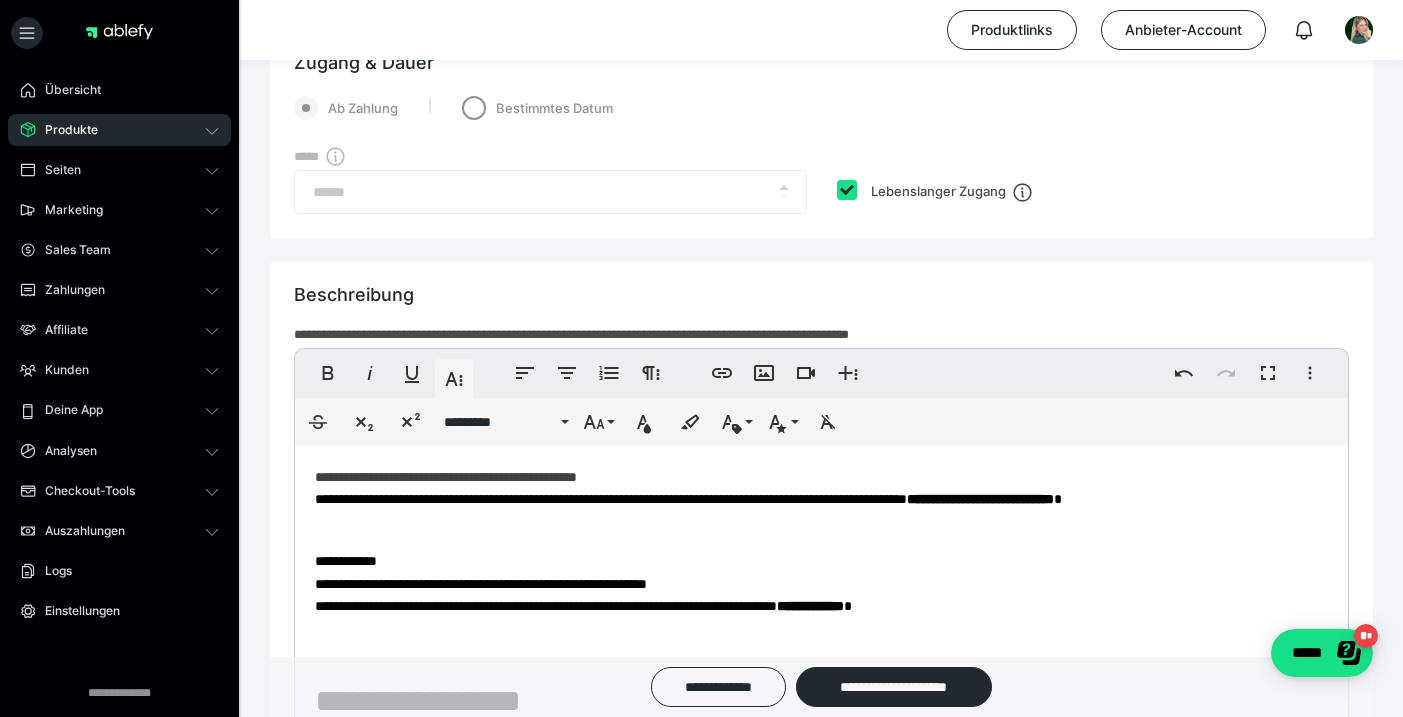 click on "**********" at bounding box center (446, 477) 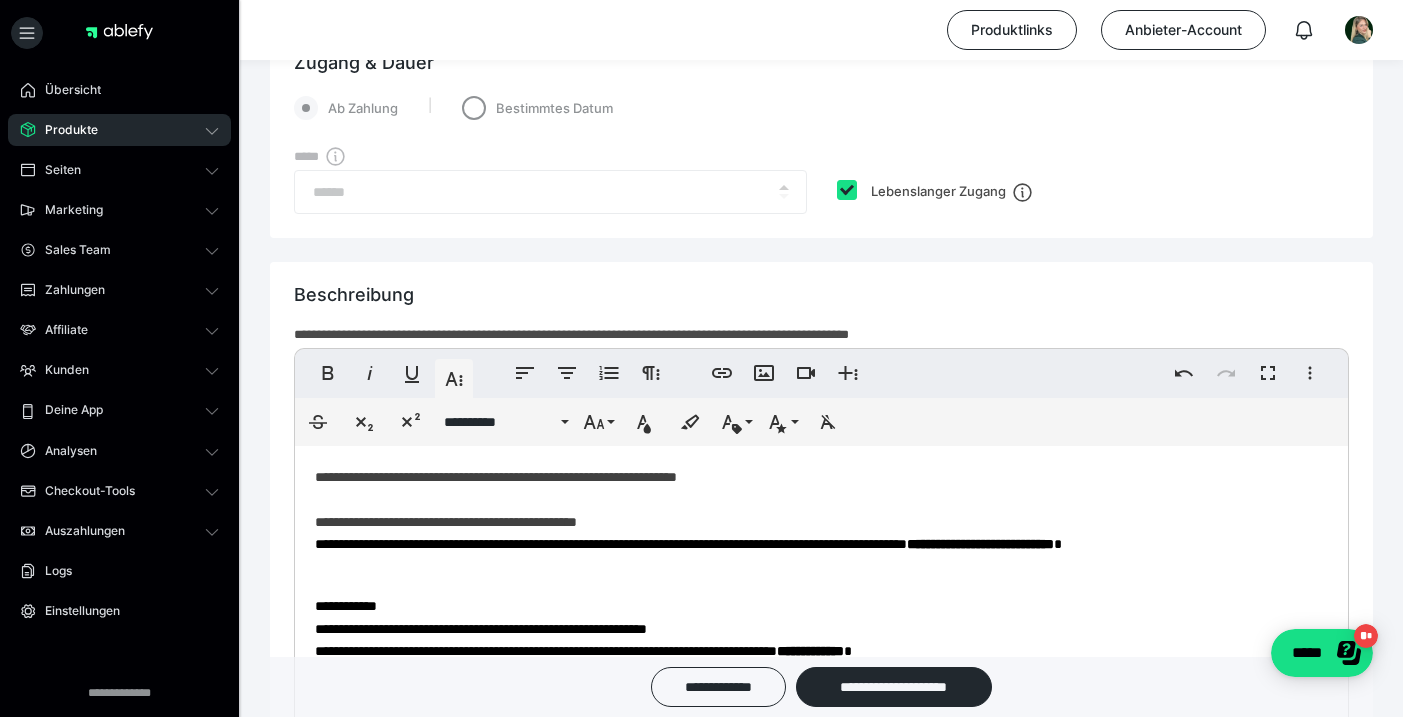 scroll, scrollTop: 461, scrollLeft: 4, axis: both 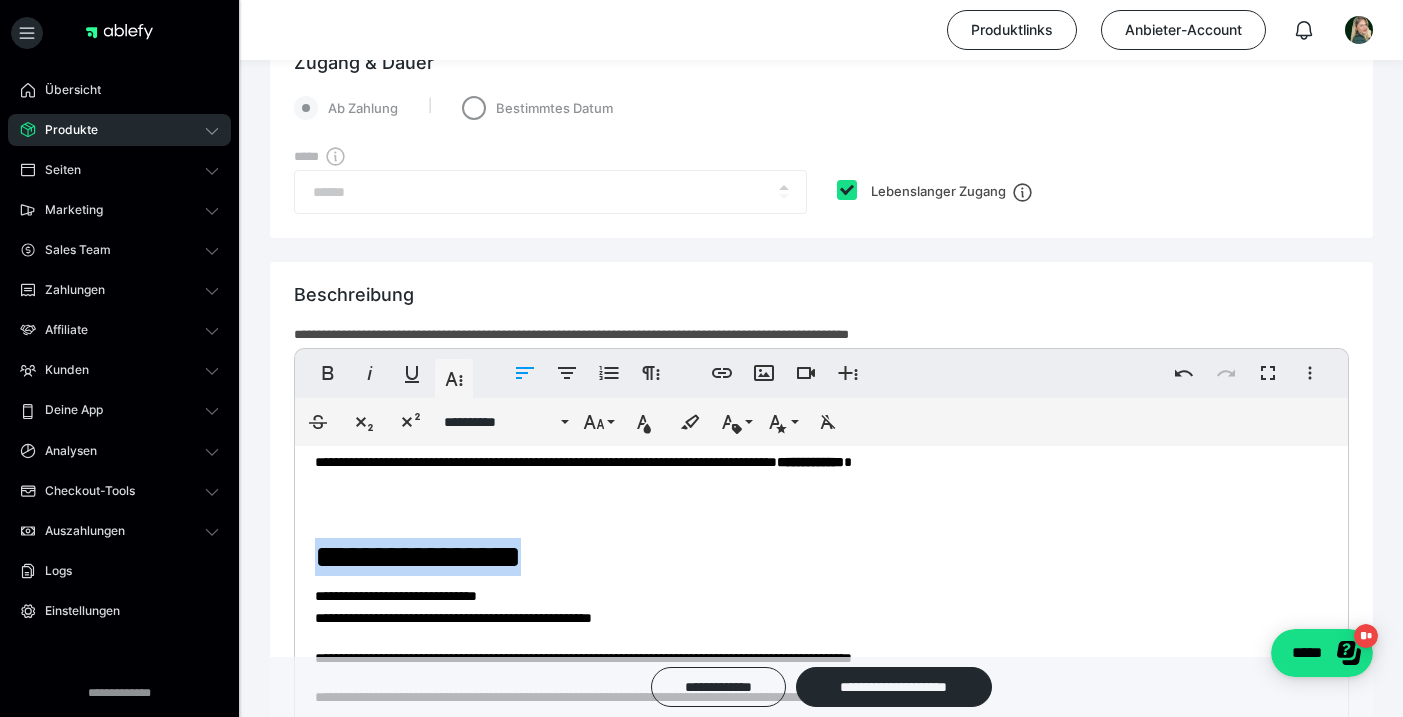drag, startPoint x: 561, startPoint y: 554, endPoint x: 308, endPoint y: 545, distance: 253.16003 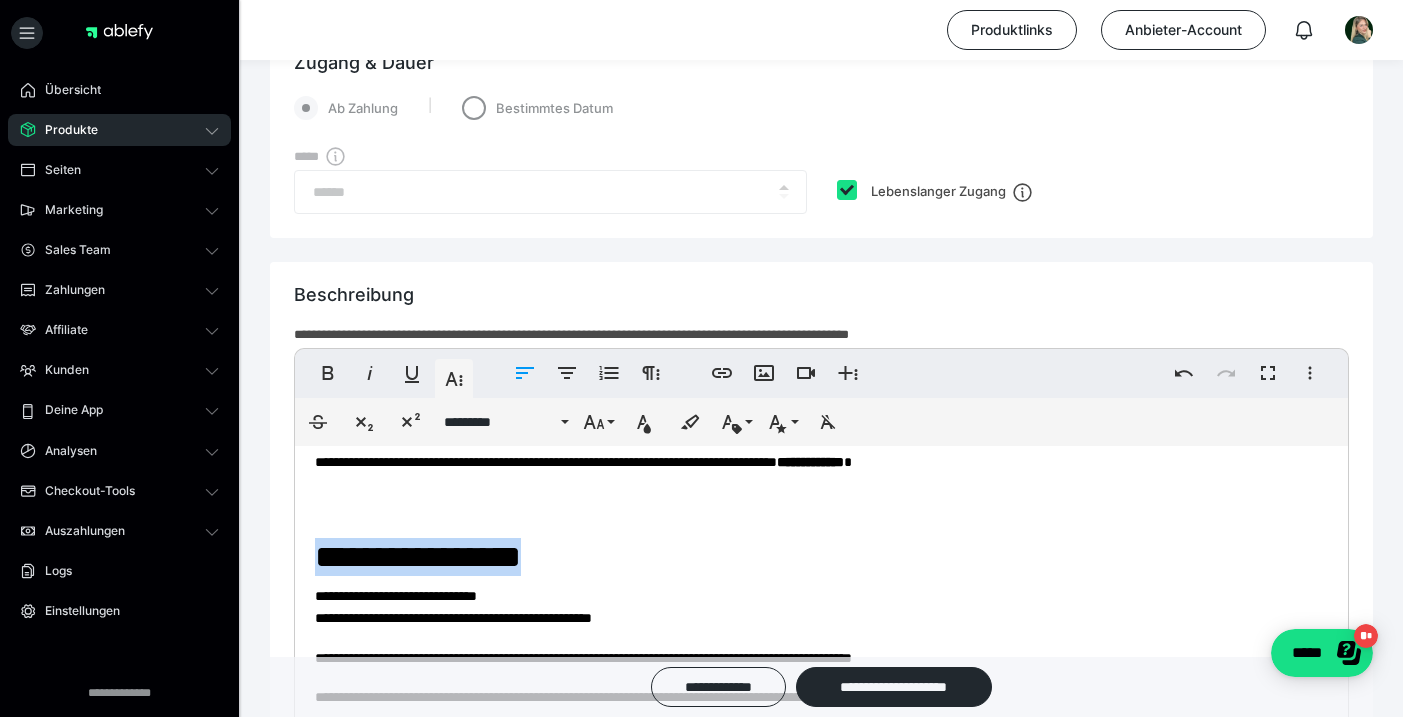 copy on "**********" 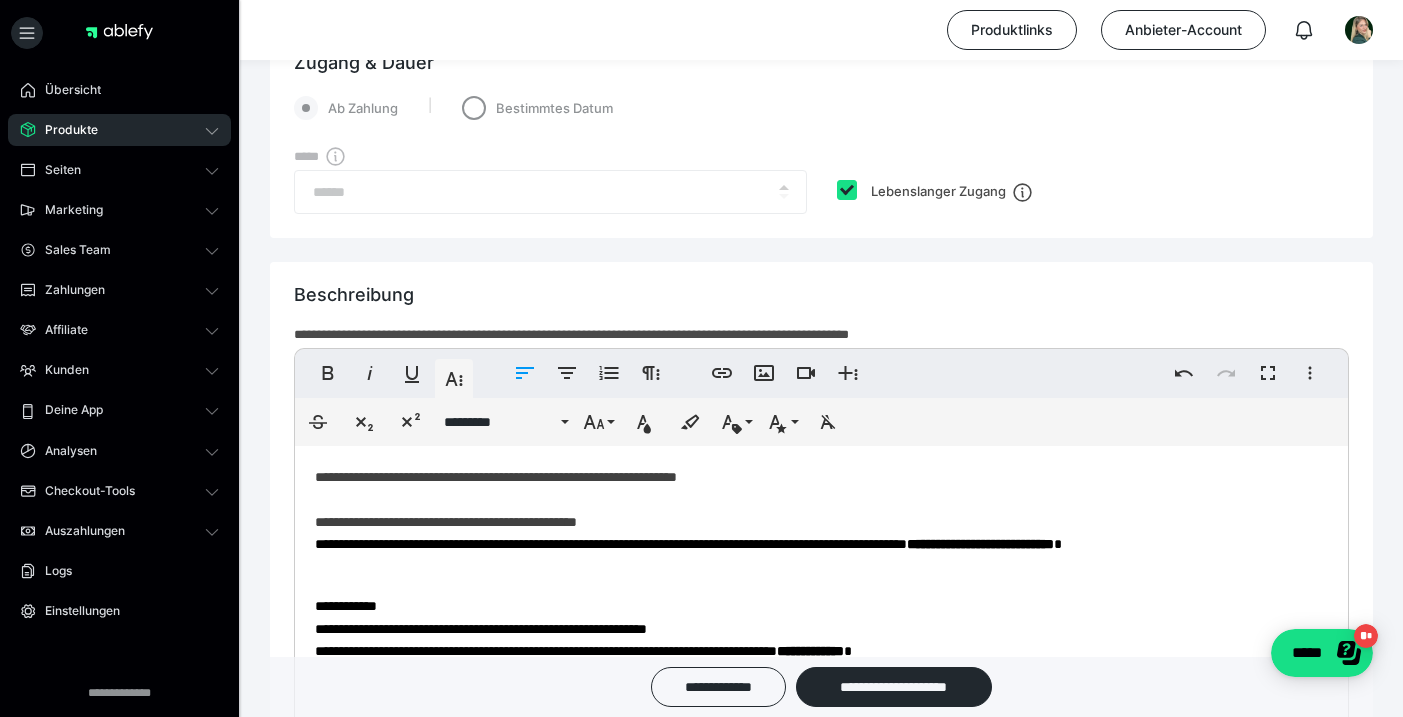 scroll, scrollTop: 0, scrollLeft: 0, axis: both 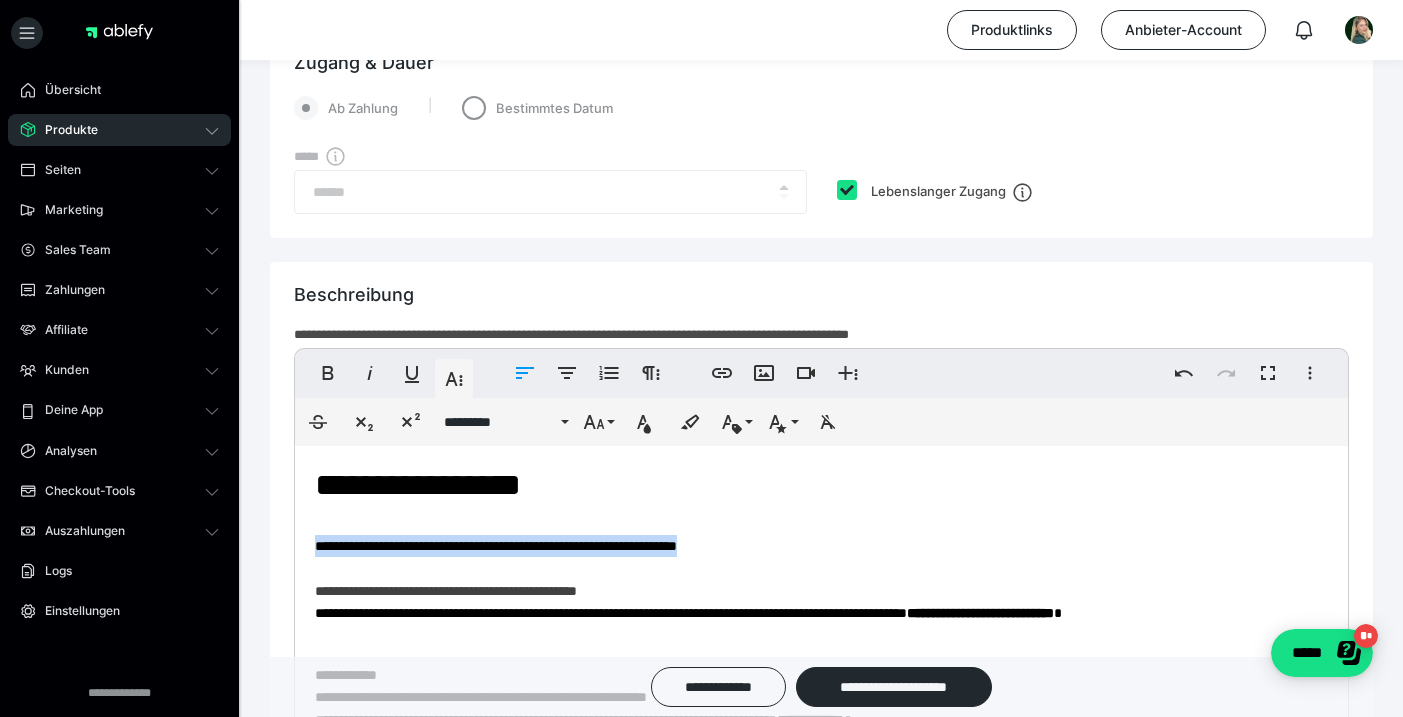 drag, startPoint x: 325, startPoint y: 545, endPoint x: 763, endPoint y: 548, distance: 438.01028 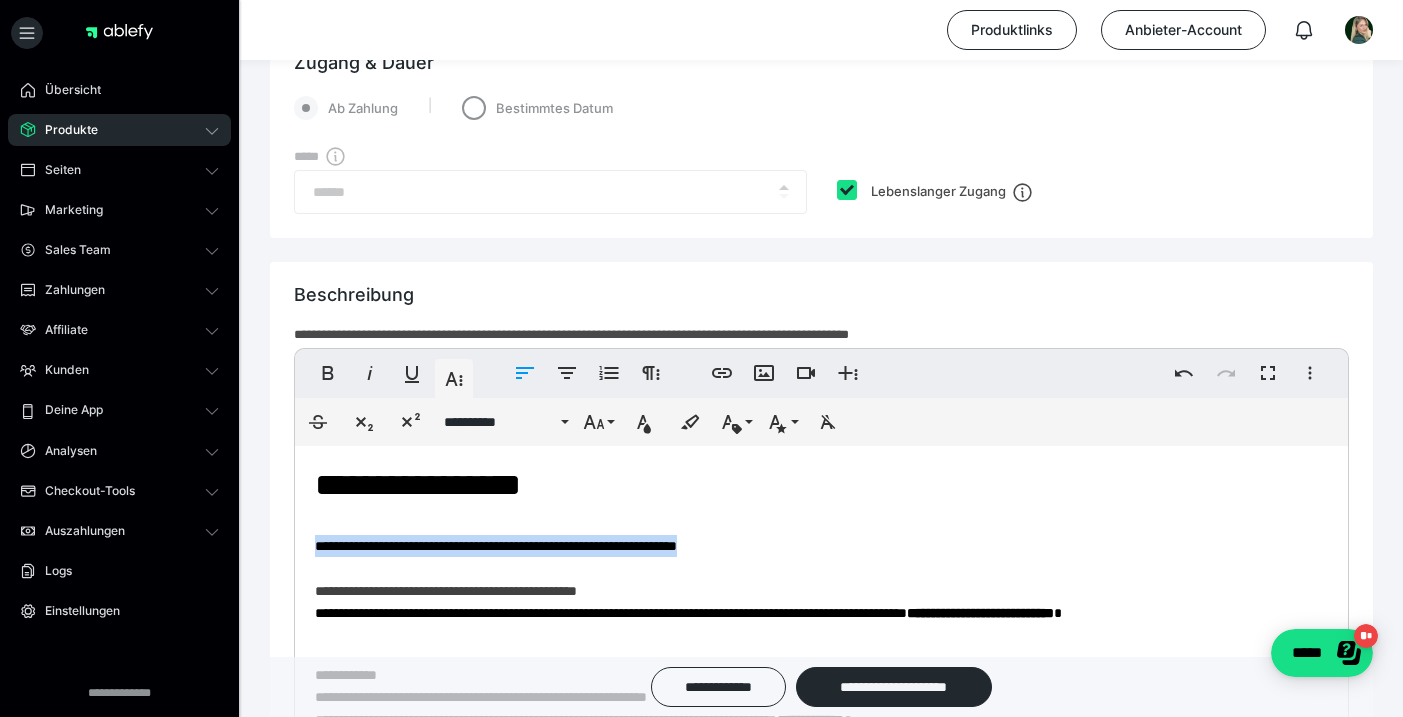 type 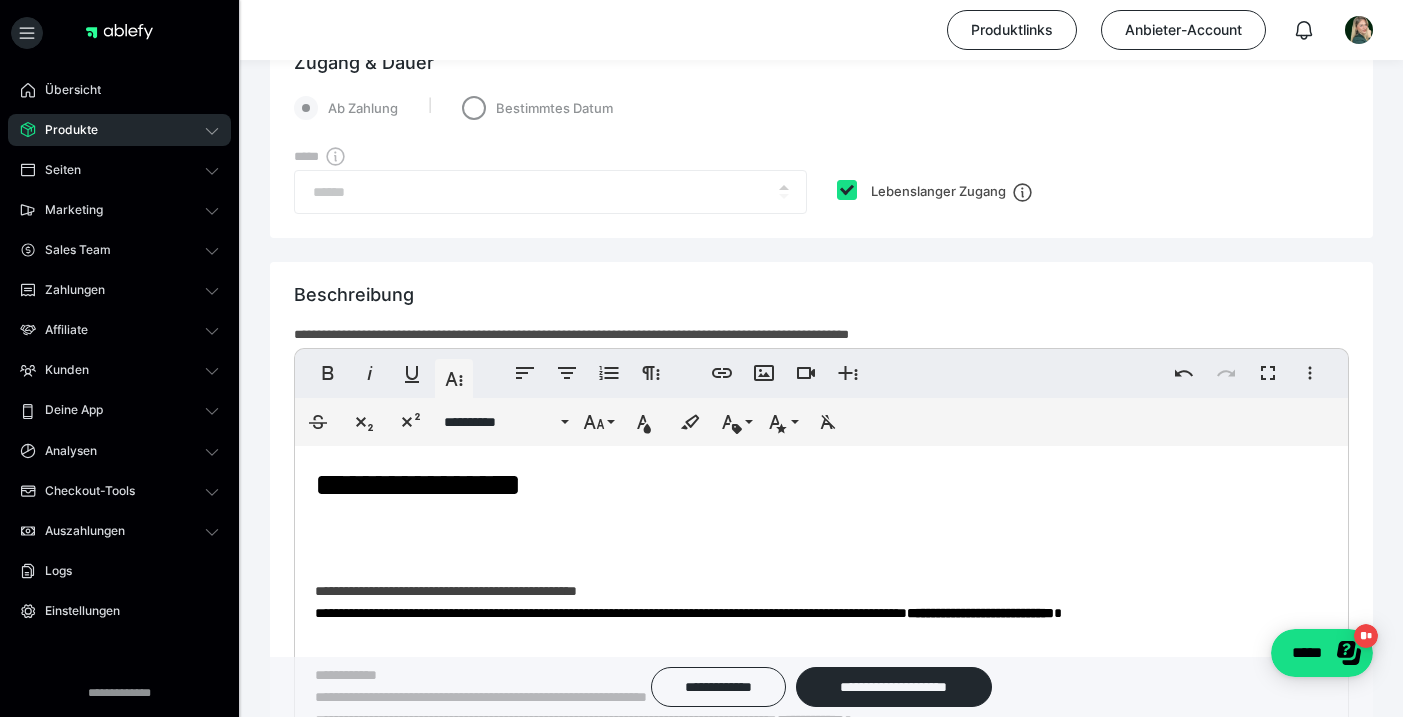 click on "**********" at bounding box center [418, 485] 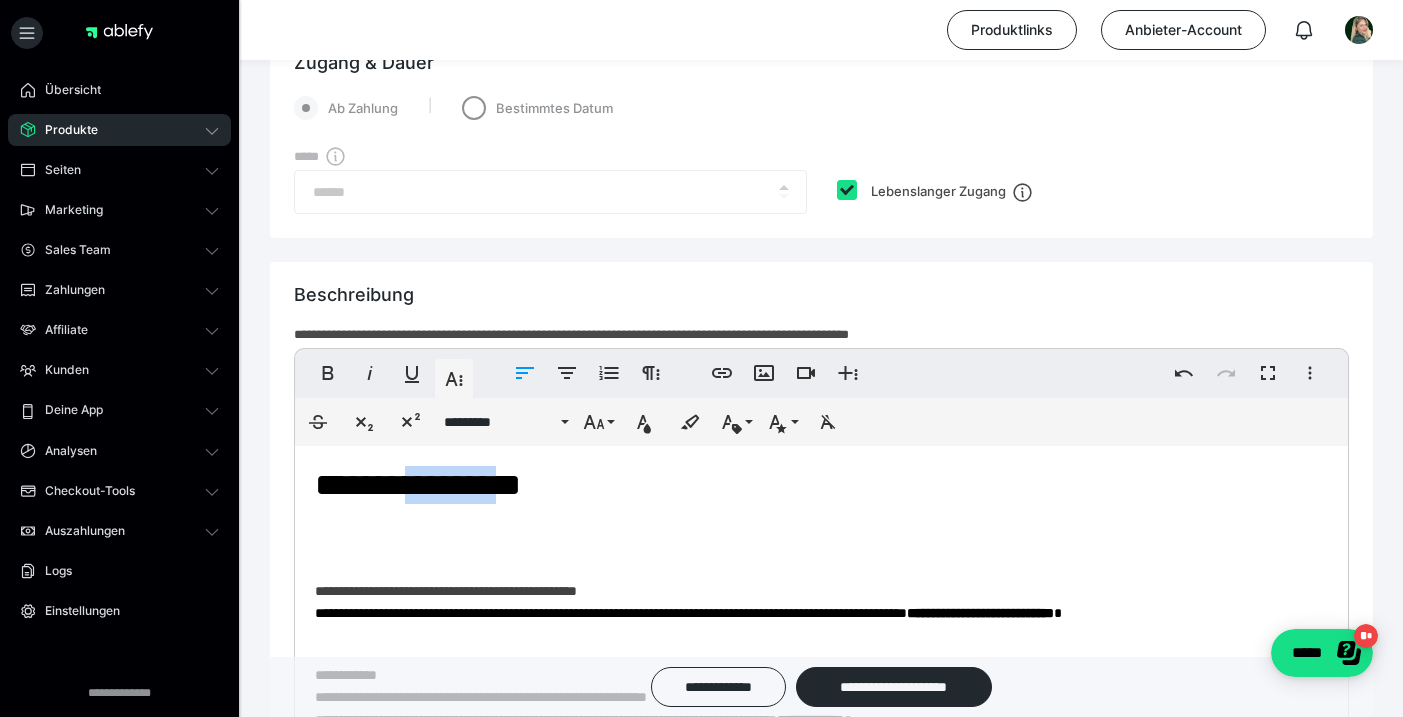 click on "**********" at bounding box center (418, 485) 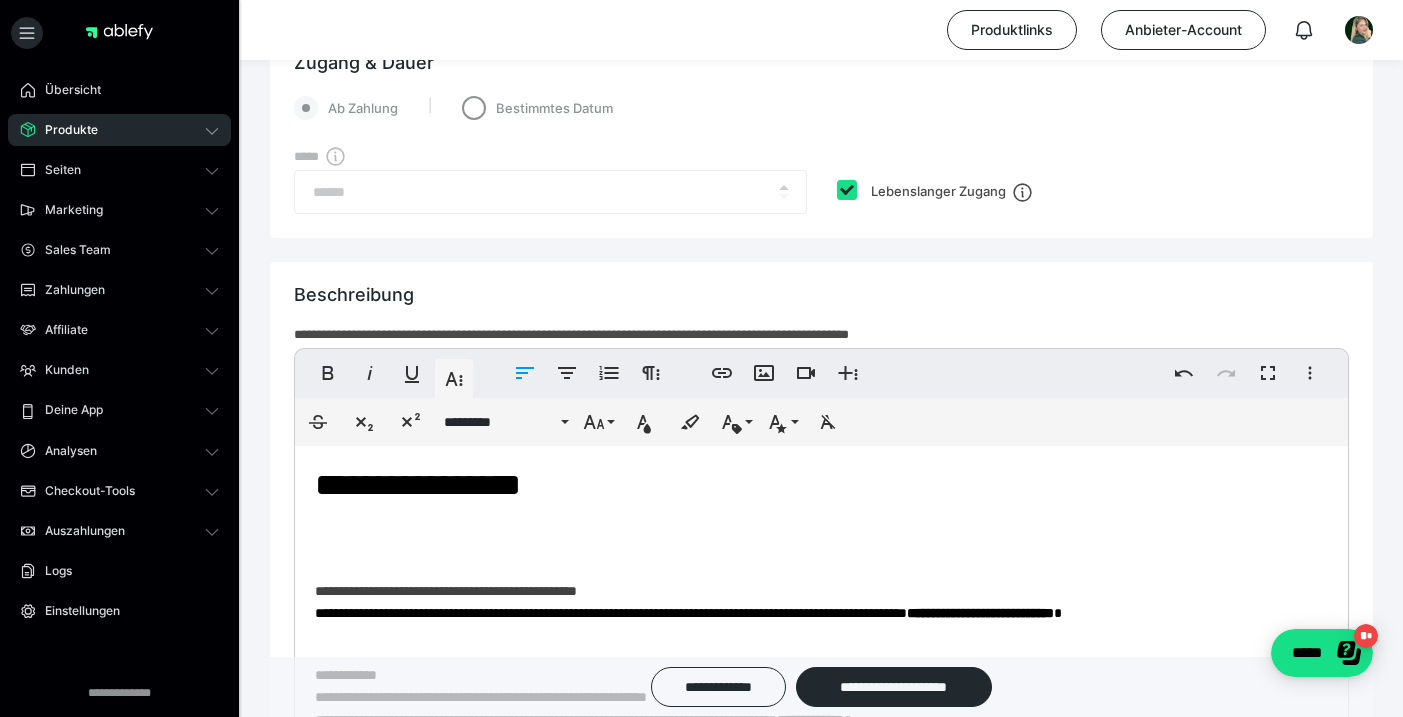 click on "**********" at bounding box center [418, 485] 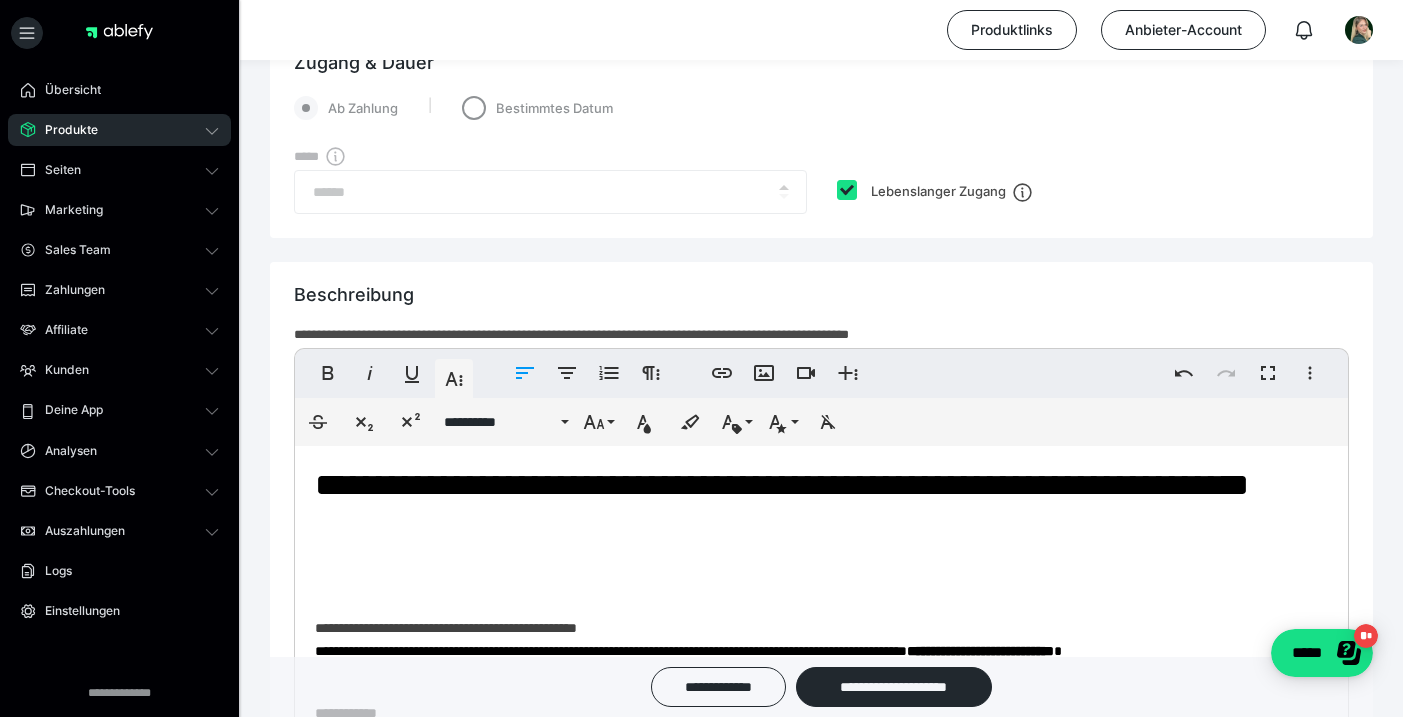 click on "**********" at bounding box center [821, 1664] 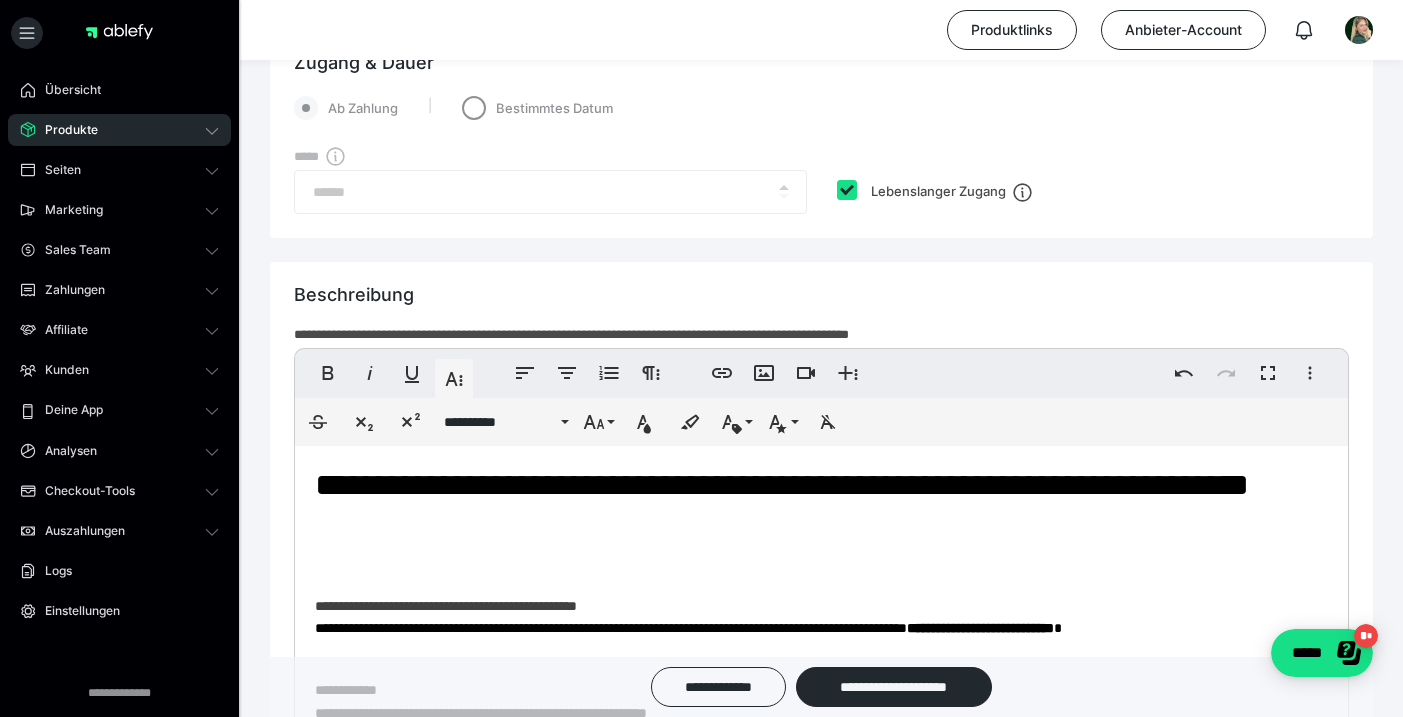 click on "**********" at bounding box center (821, 504) 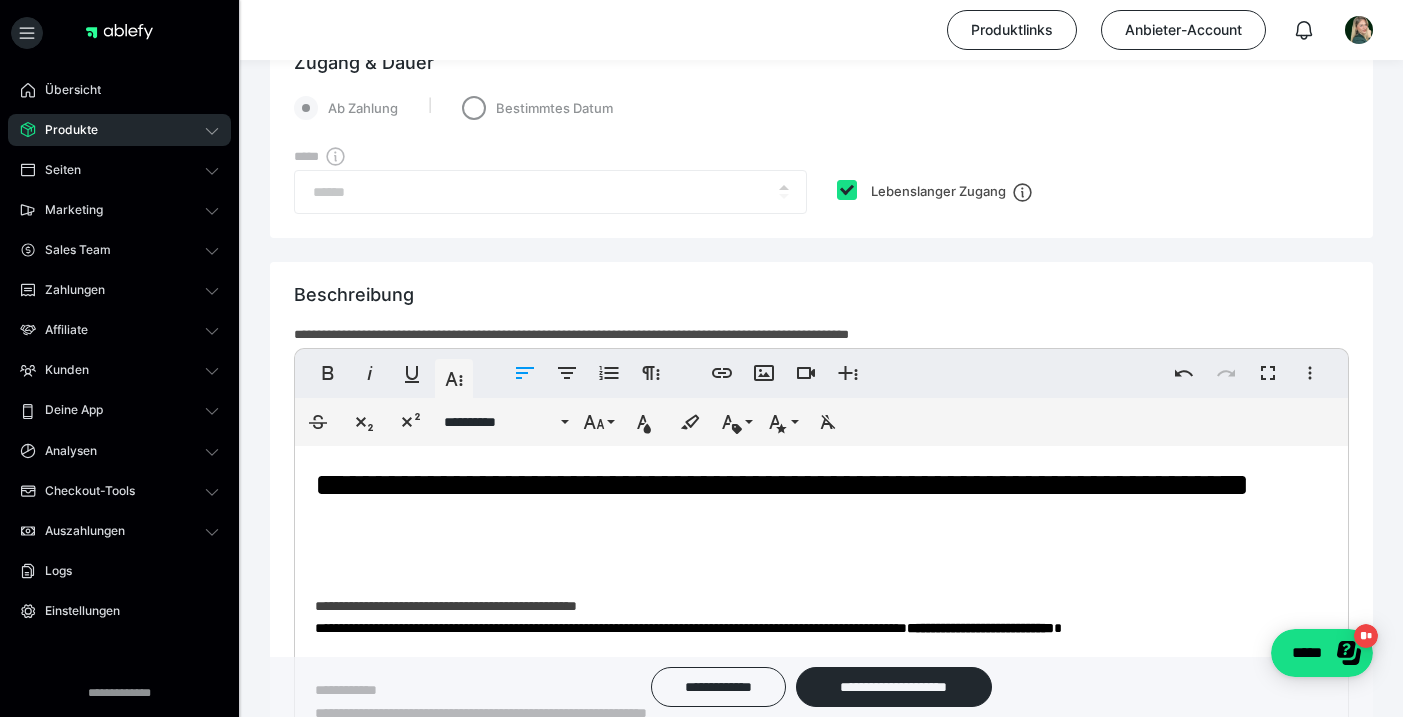 click on "**********" at bounding box center [821, 1653] 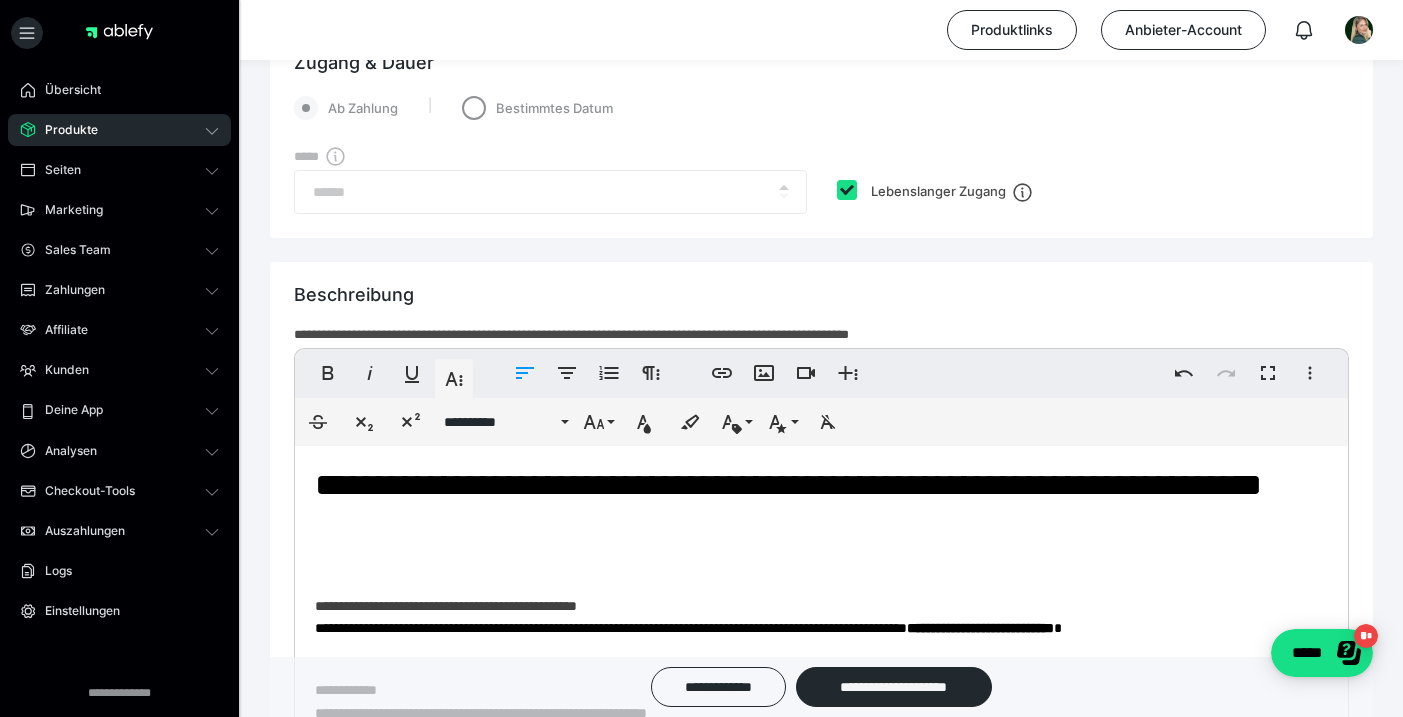 click on "**********" at bounding box center [821, 504] 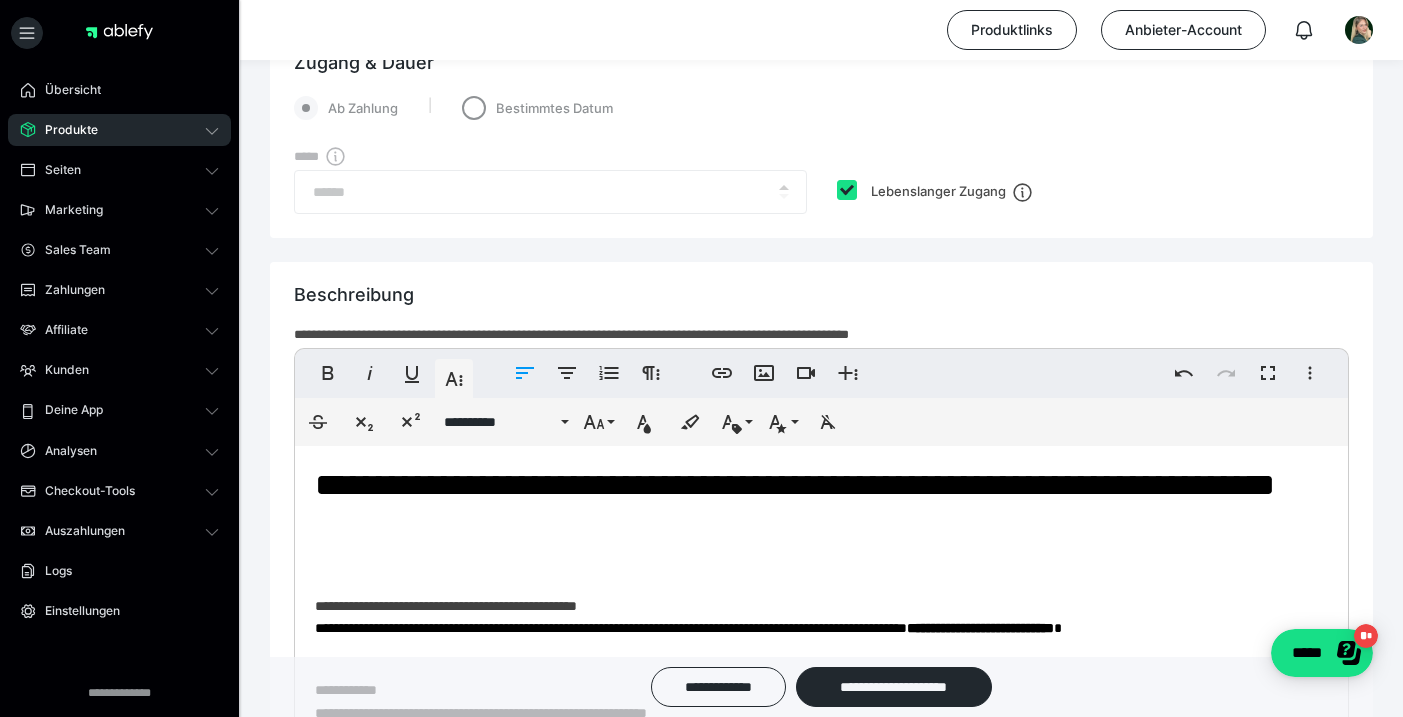 click on "**********" at bounding box center [821, 1653] 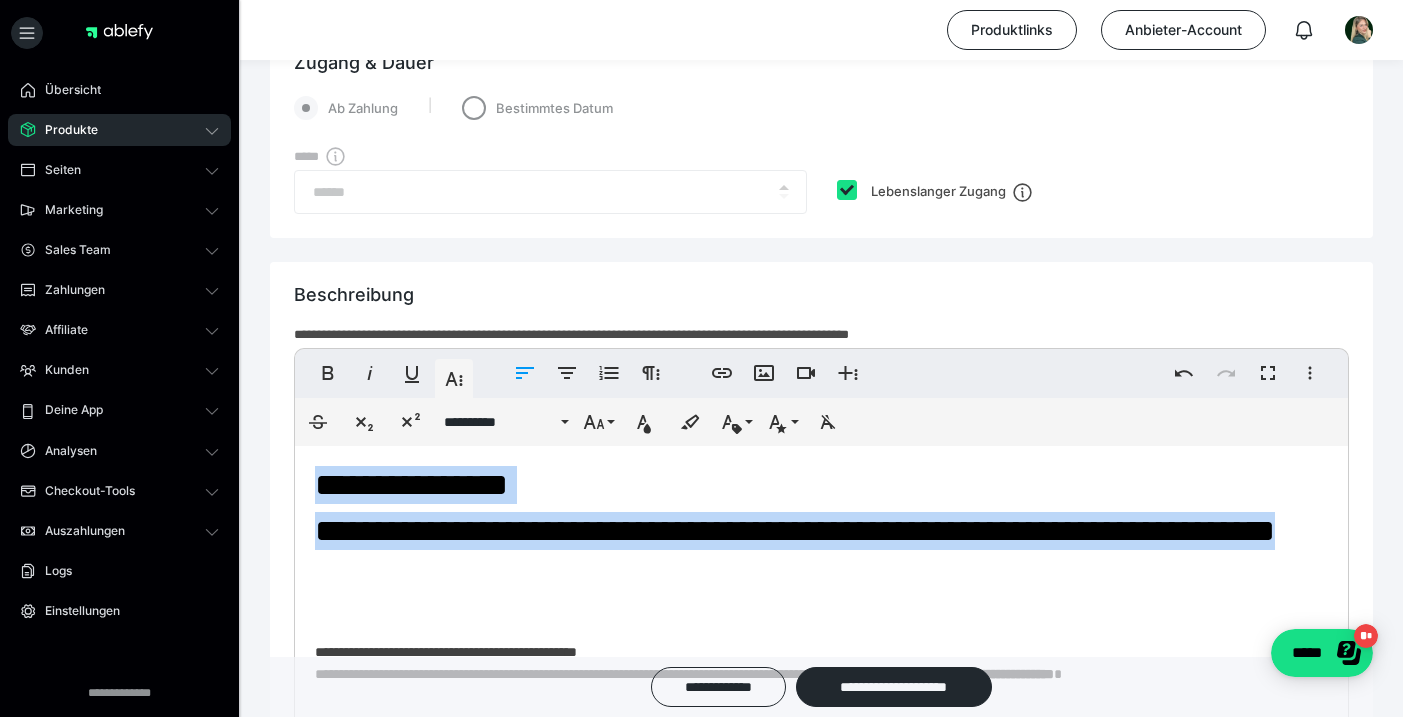 drag, startPoint x: 452, startPoint y: 569, endPoint x: 314, endPoint y: 465, distance: 172.80046 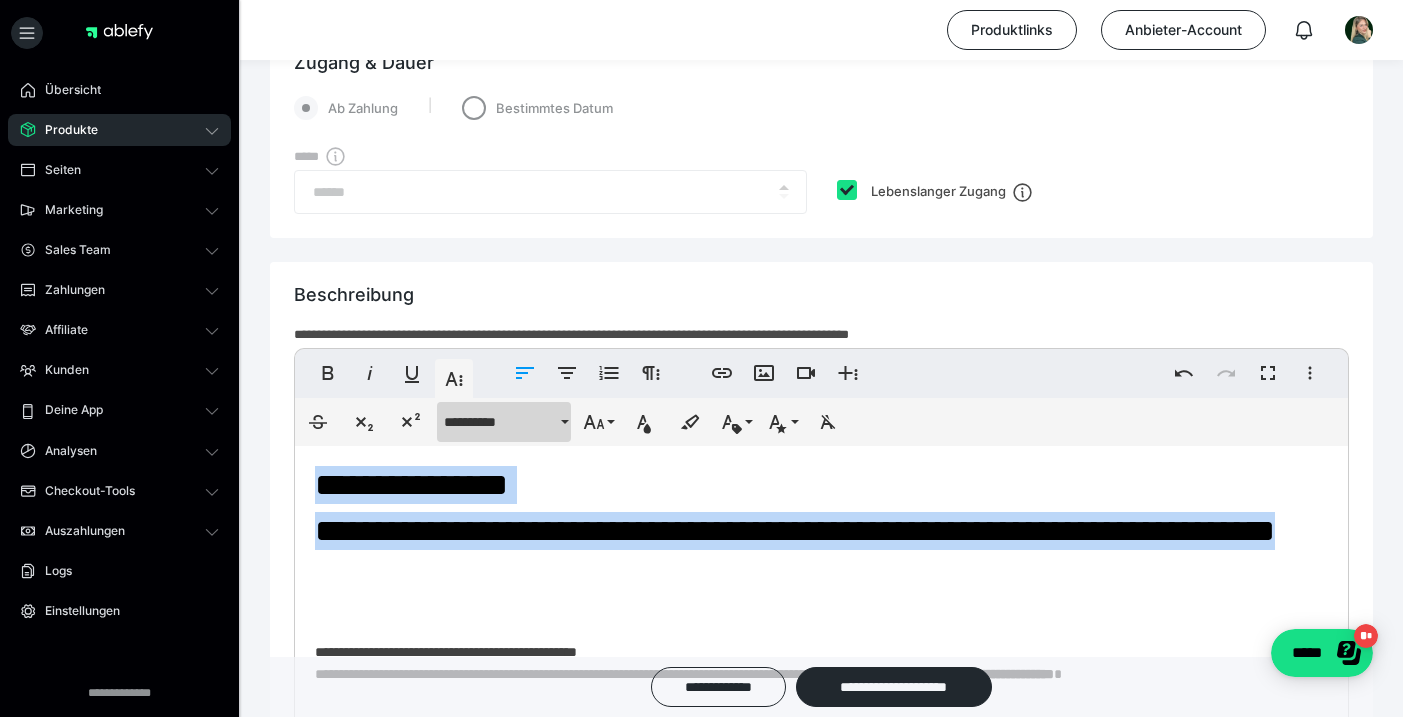 click on "**********" at bounding box center (500, 422) 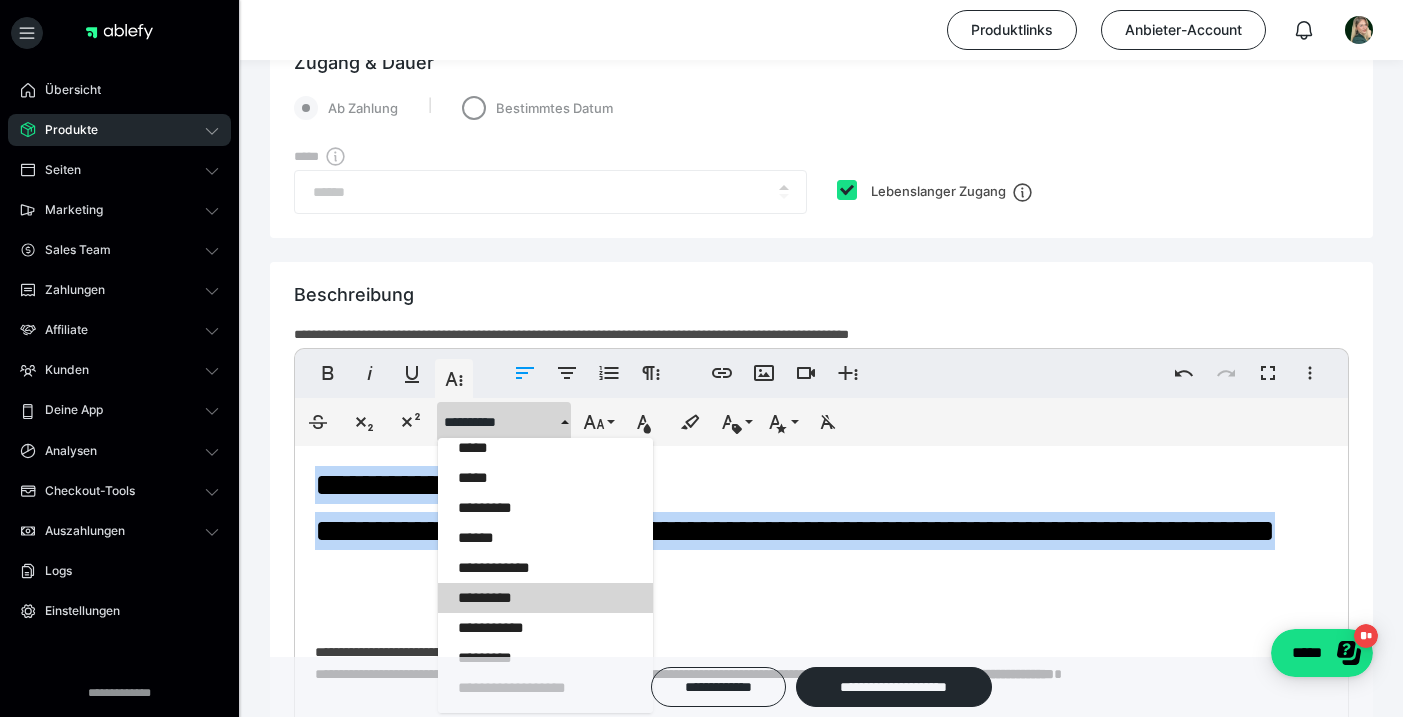 click on "*********" at bounding box center [545, 598] 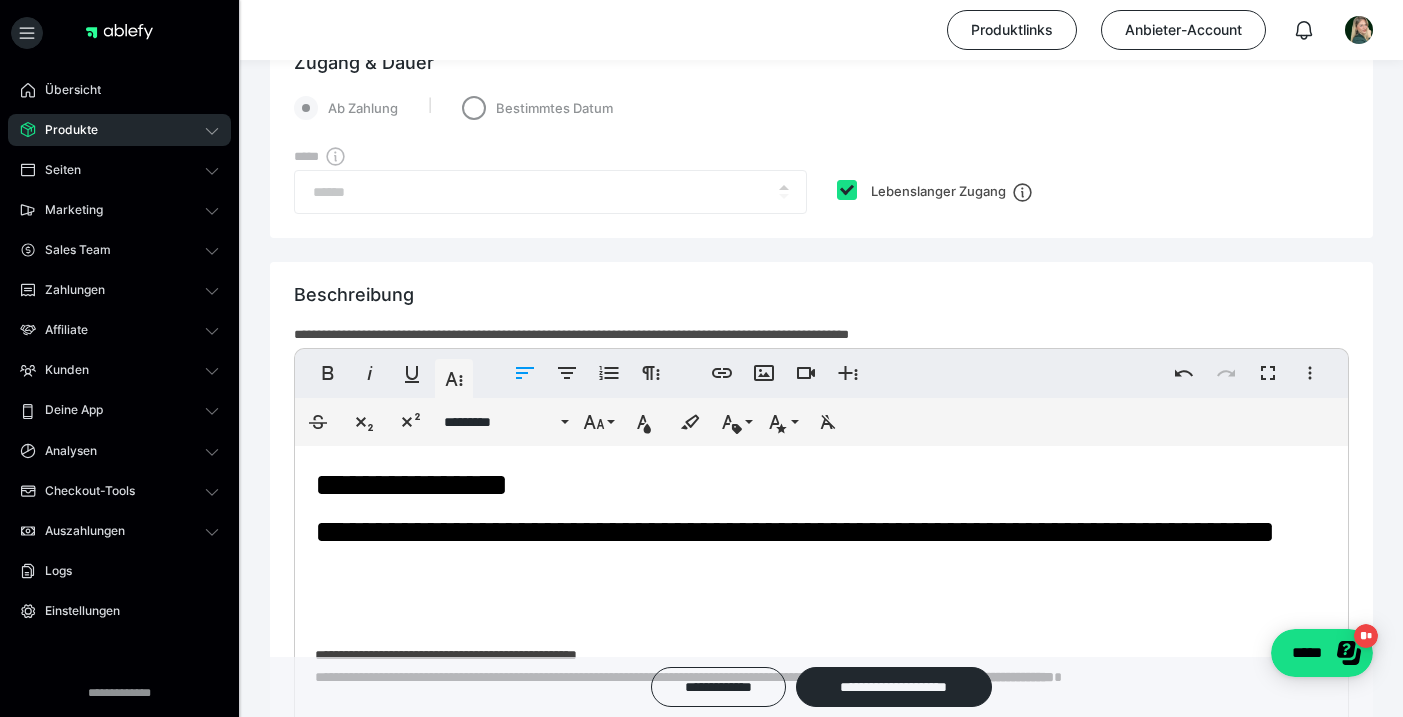click on "**********" at bounding box center (821, 552) 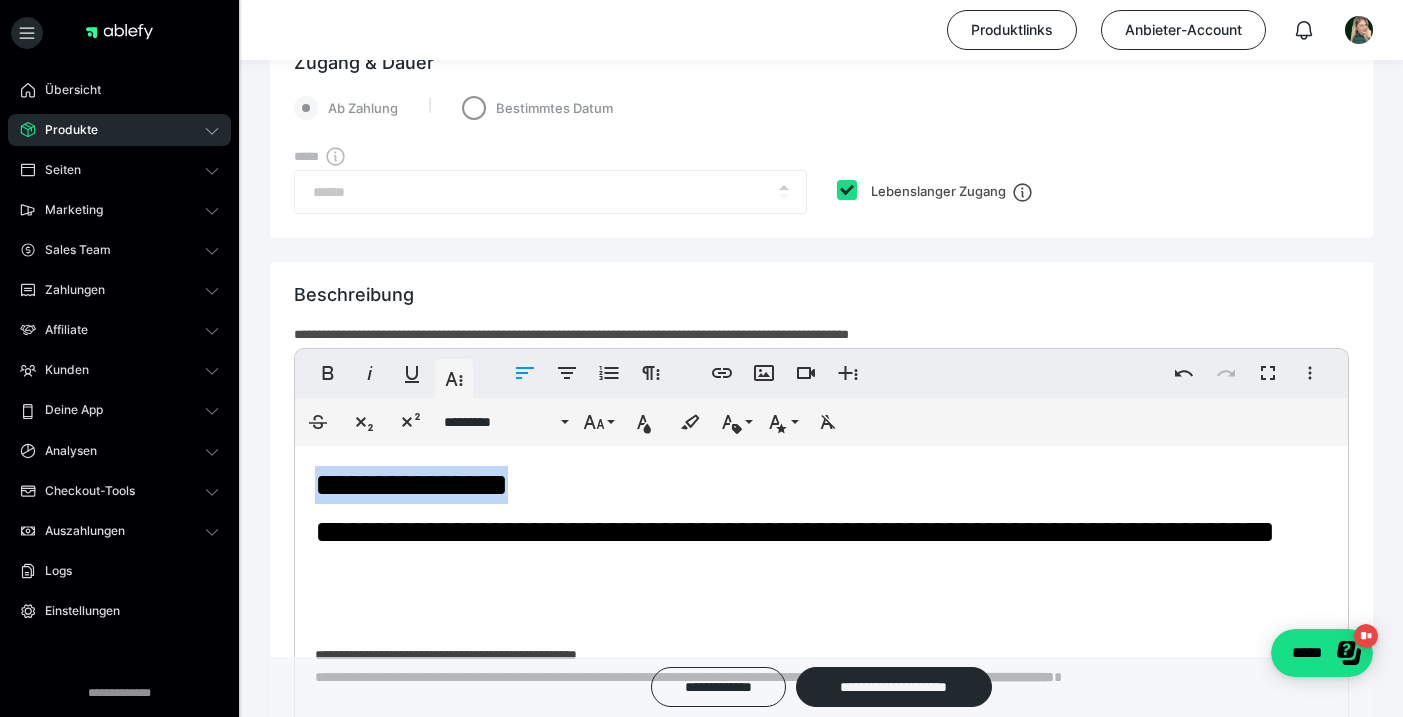 drag, startPoint x: 620, startPoint y: 489, endPoint x: 331, endPoint y: 480, distance: 289.1401 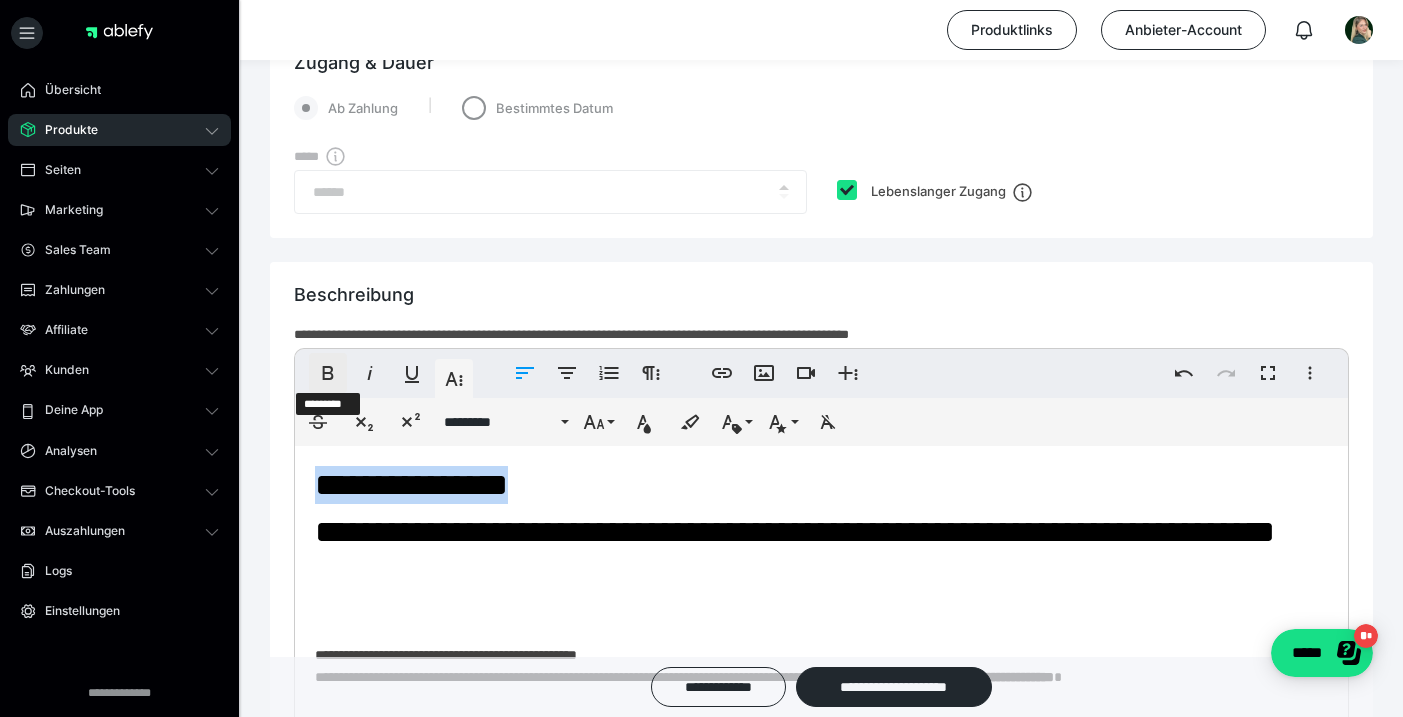 click 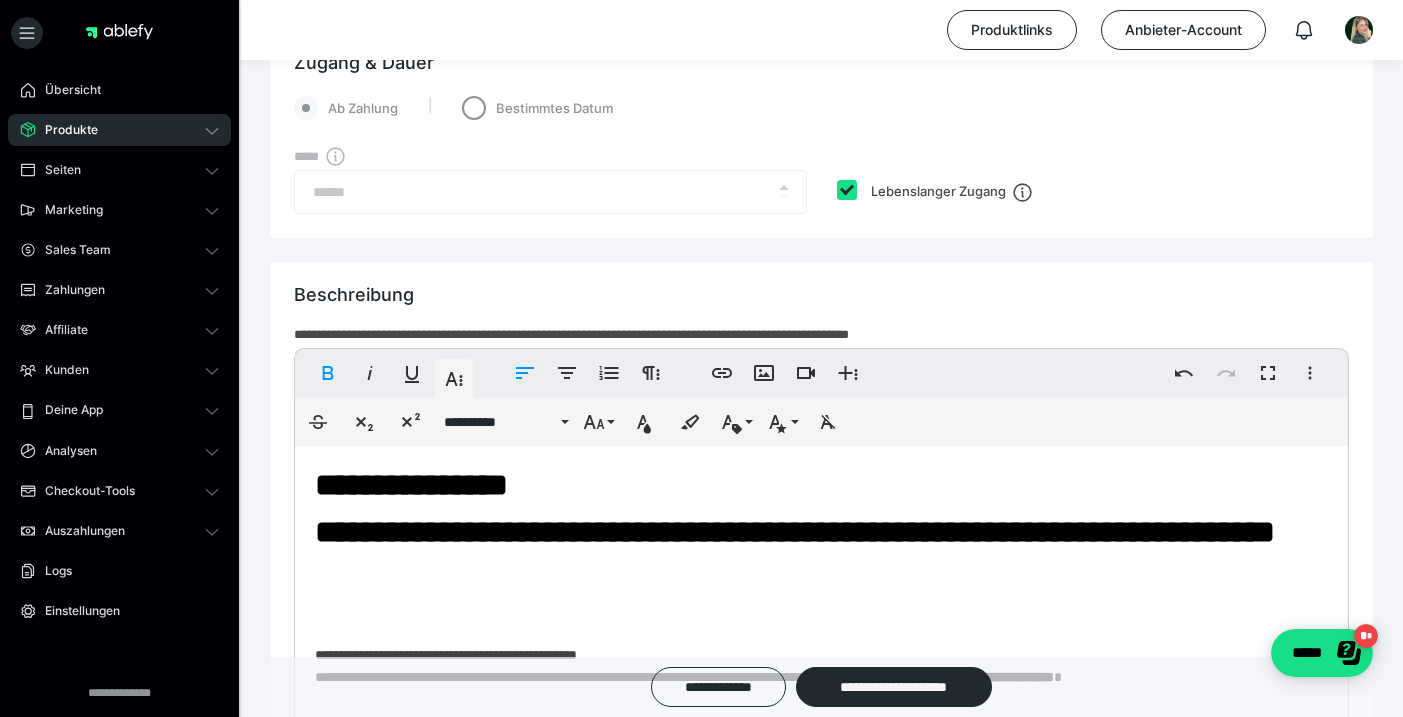 drag, startPoint x: 645, startPoint y: 486, endPoint x: 641, endPoint y: 571, distance: 85.09406 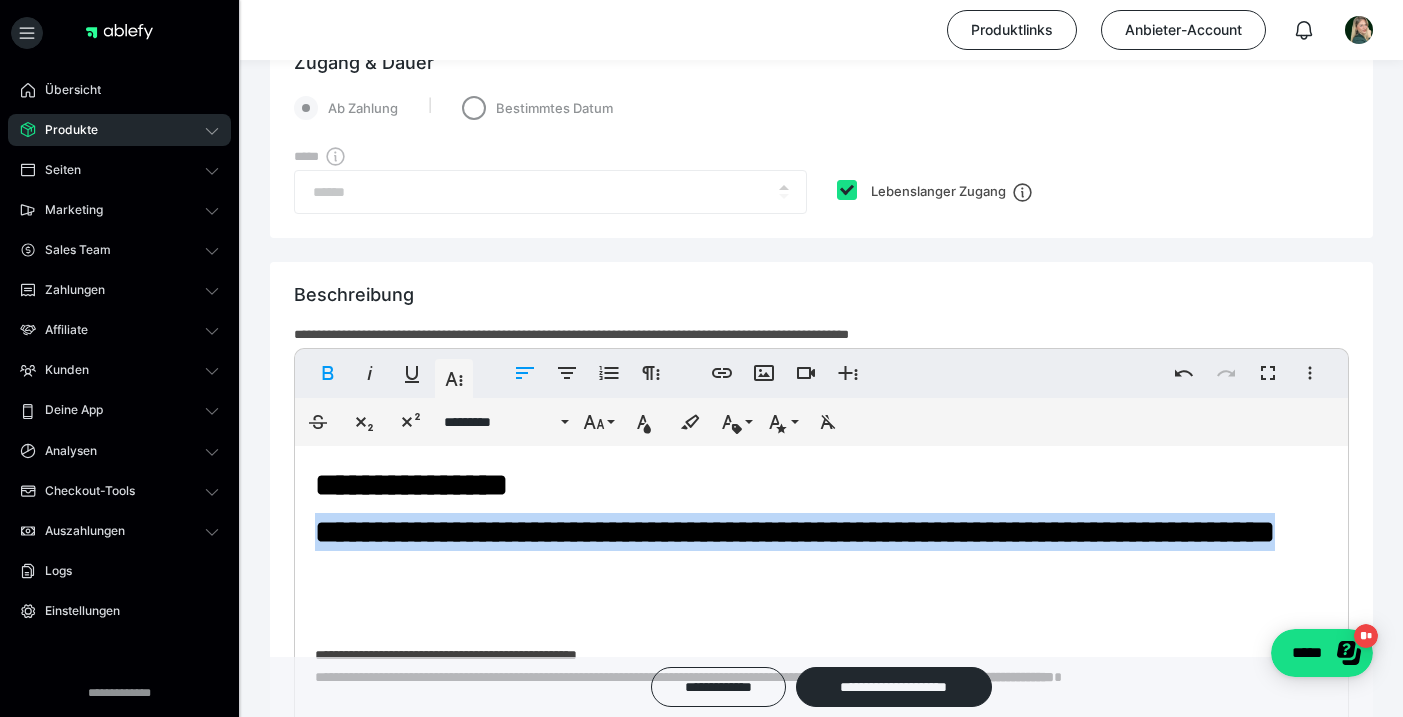 drag, startPoint x: 551, startPoint y: 568, endPoint x: 305, endPoint y: 498, distance: 255.76552 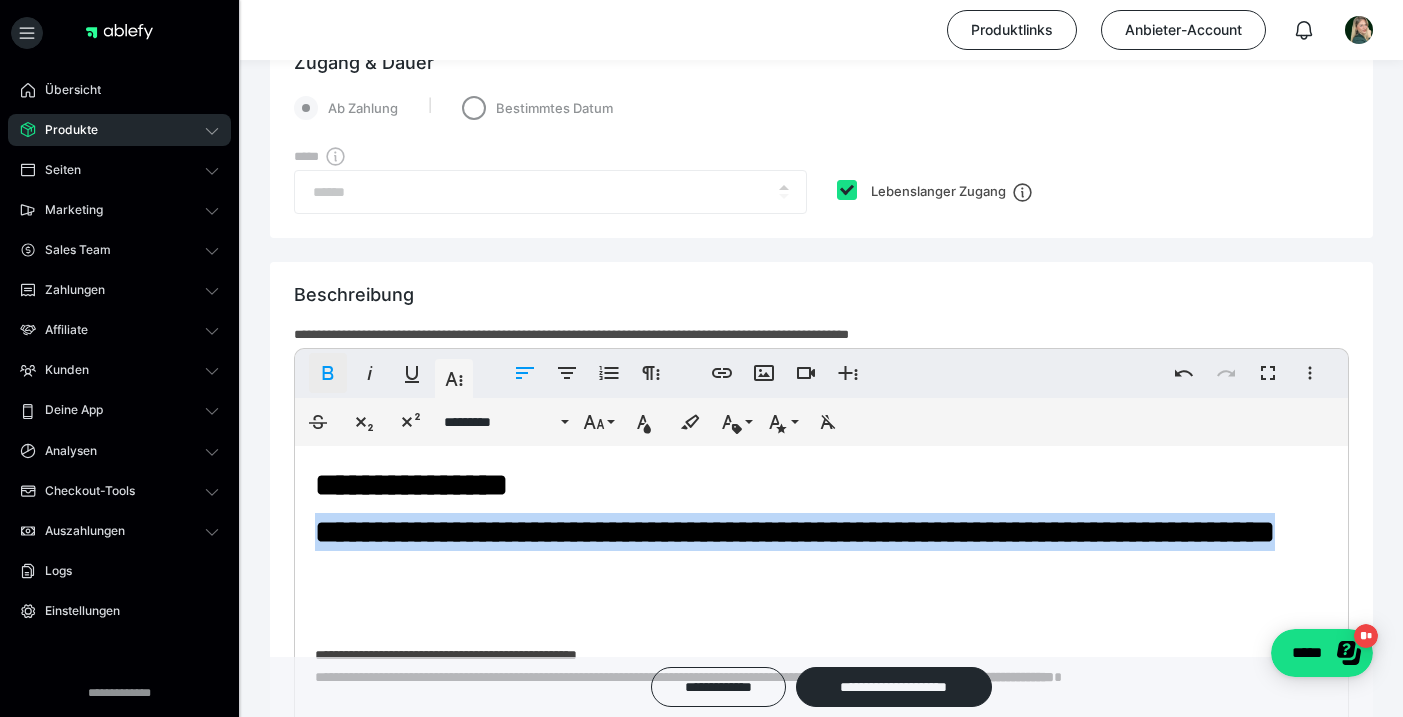 click 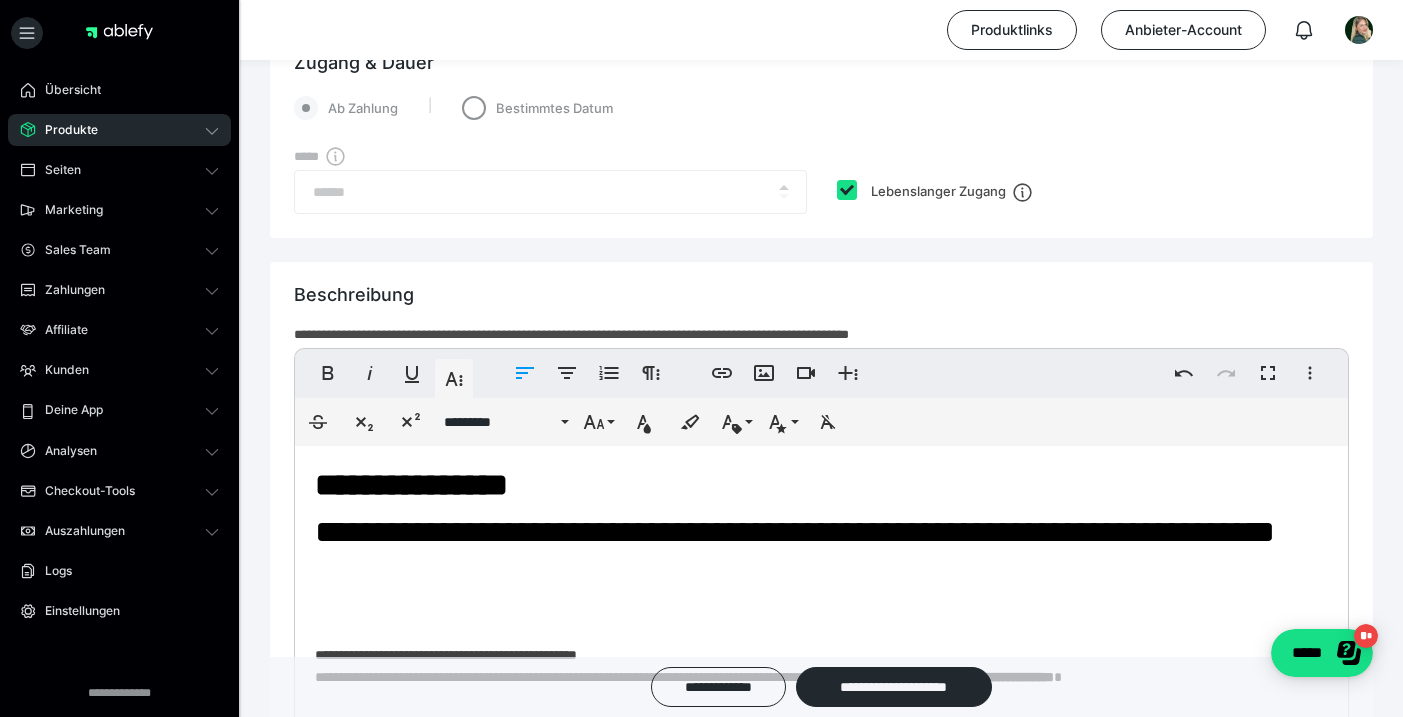 click on "**********" at bounding box center (821, 485) 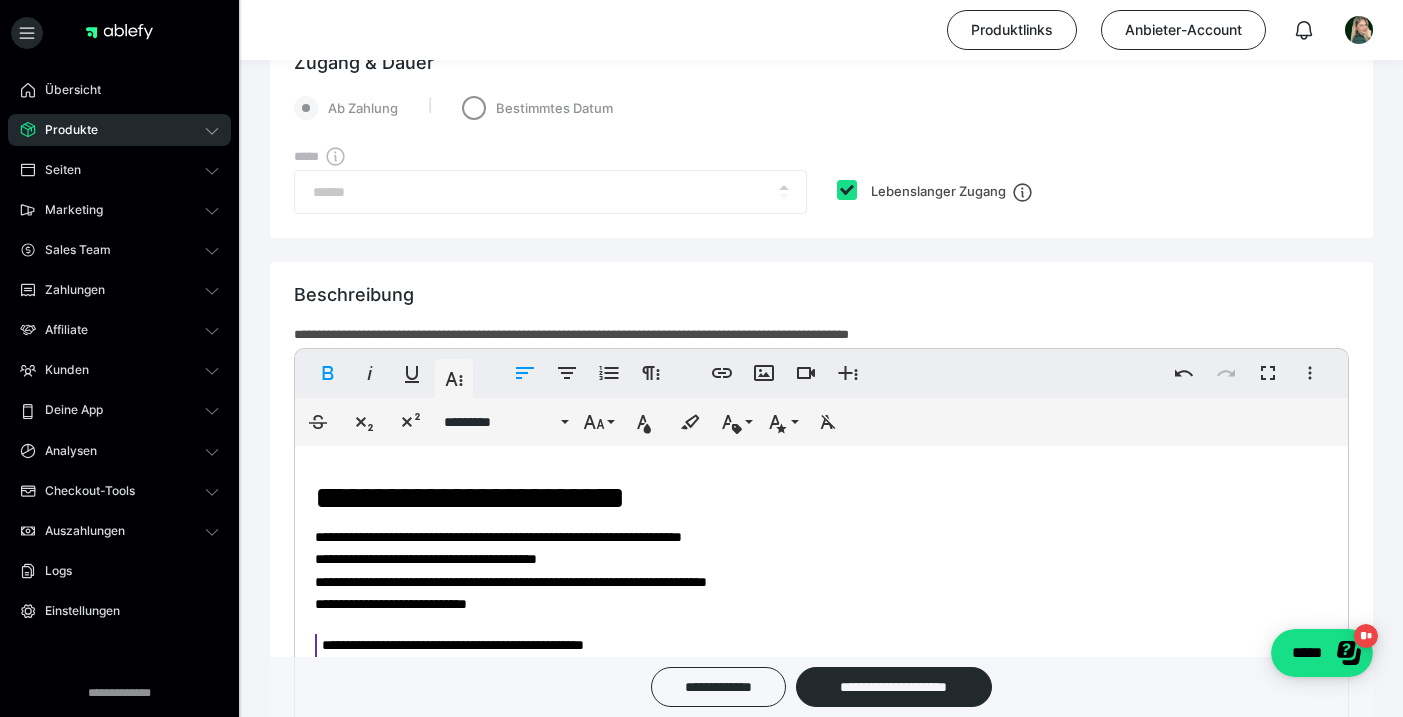 scroll, scrollTop: 2064, scrollLeft: 0, axis: vertical 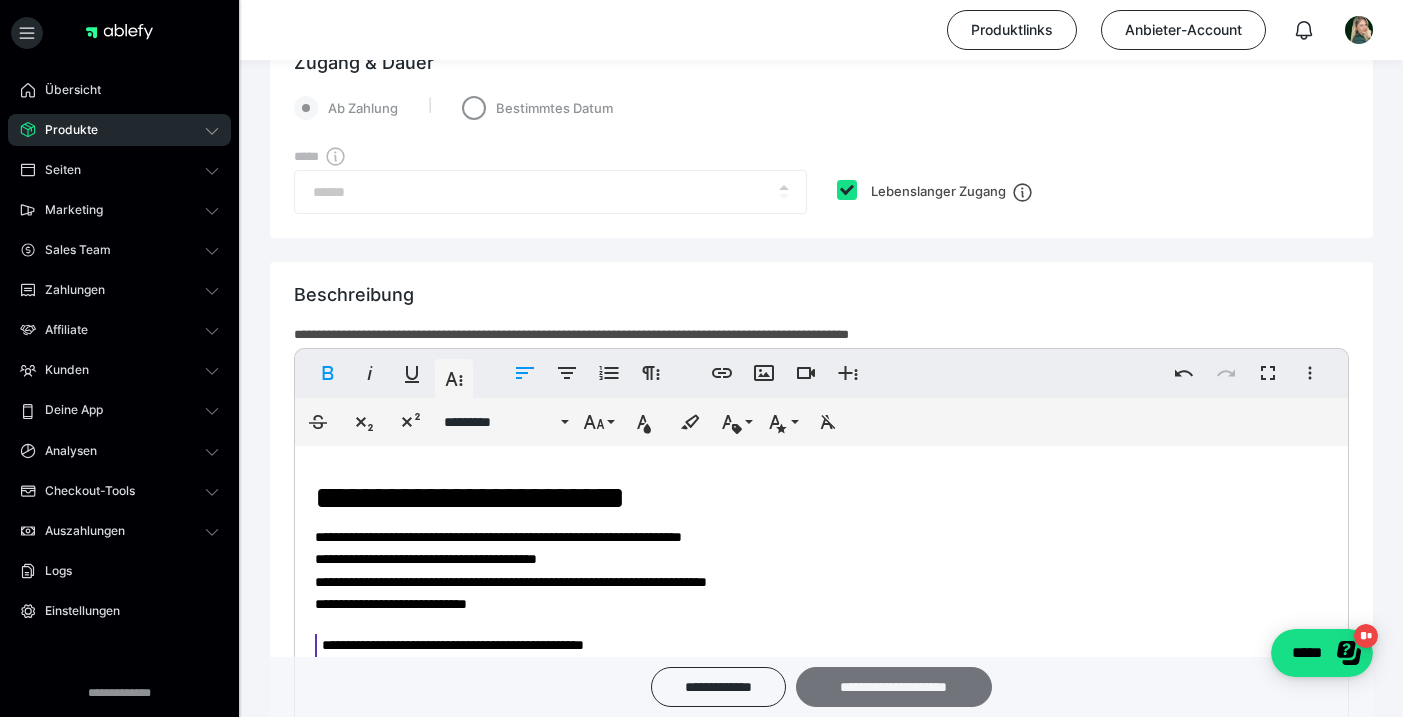 click on "**********" at bounding box center (894, 687) 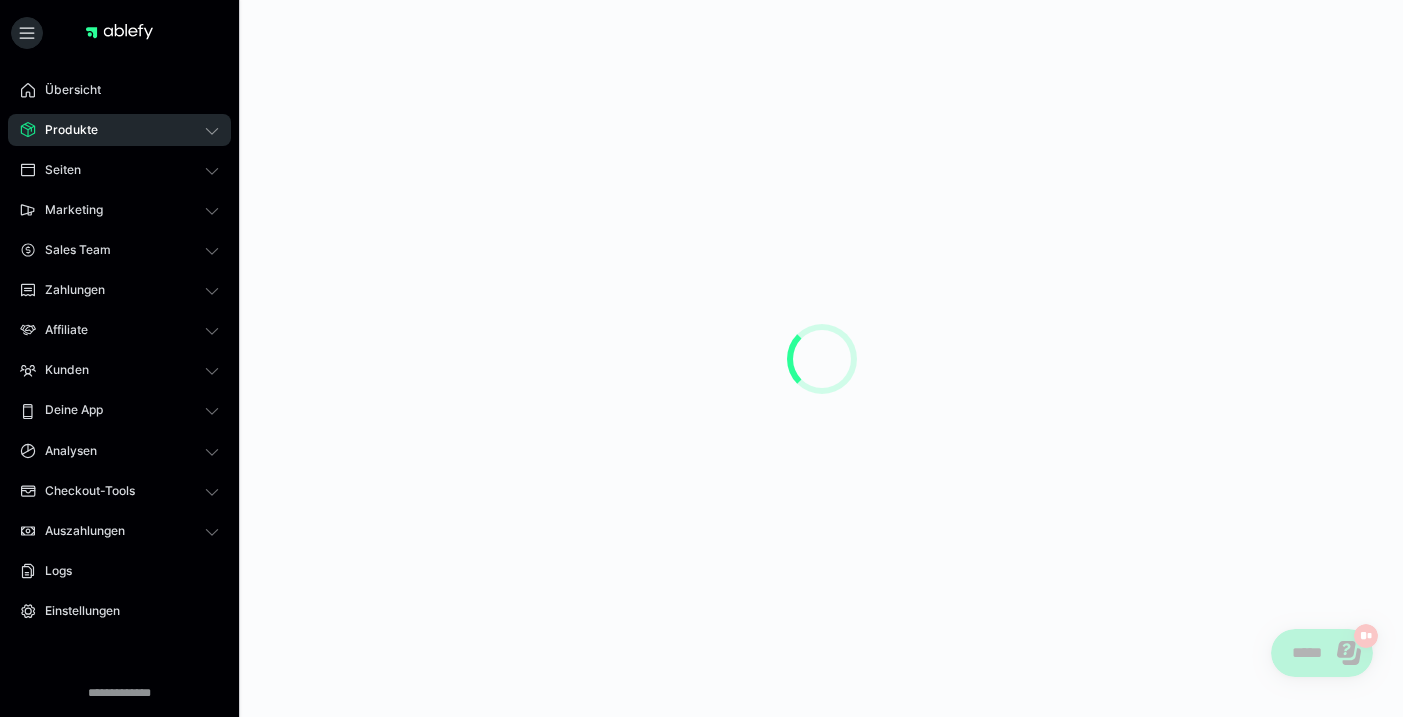 scroll, scrollTop: 0, scrollLeft: 0, axis: both 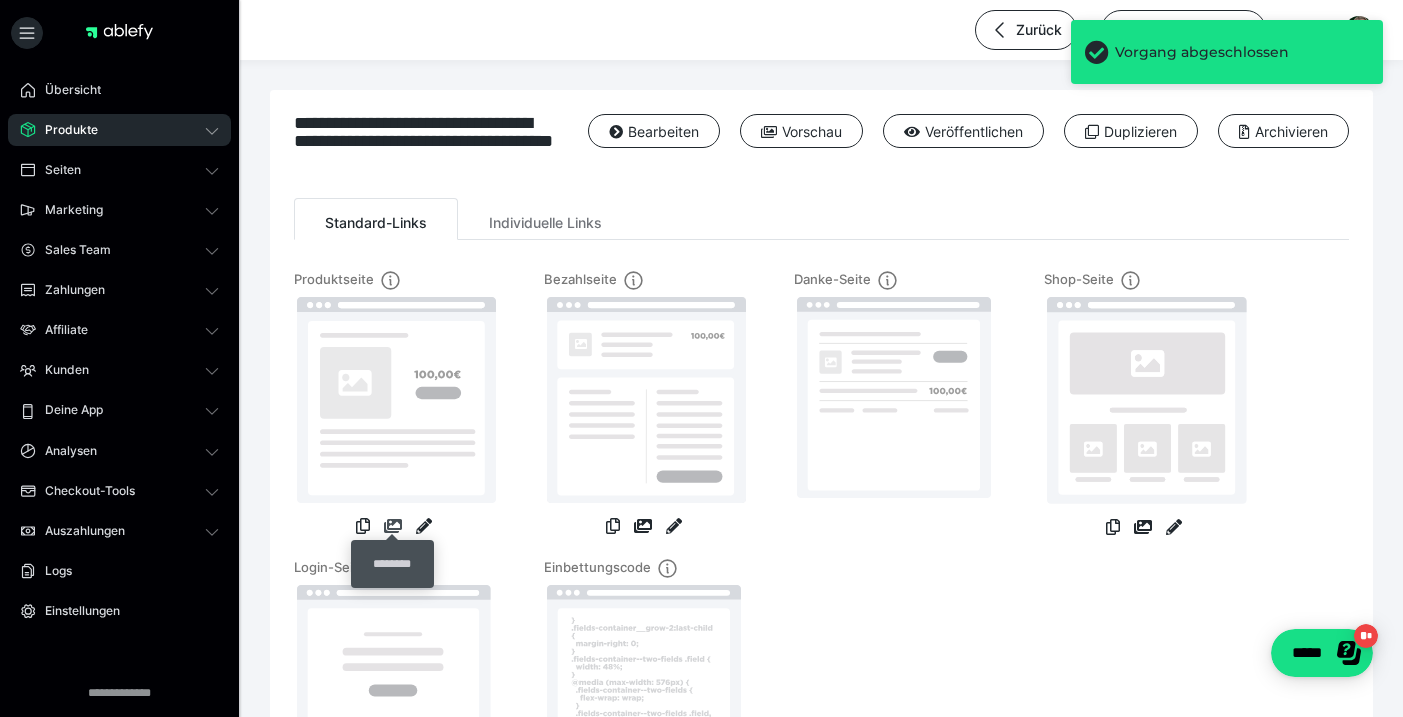 click at bounding box center [393, 526] 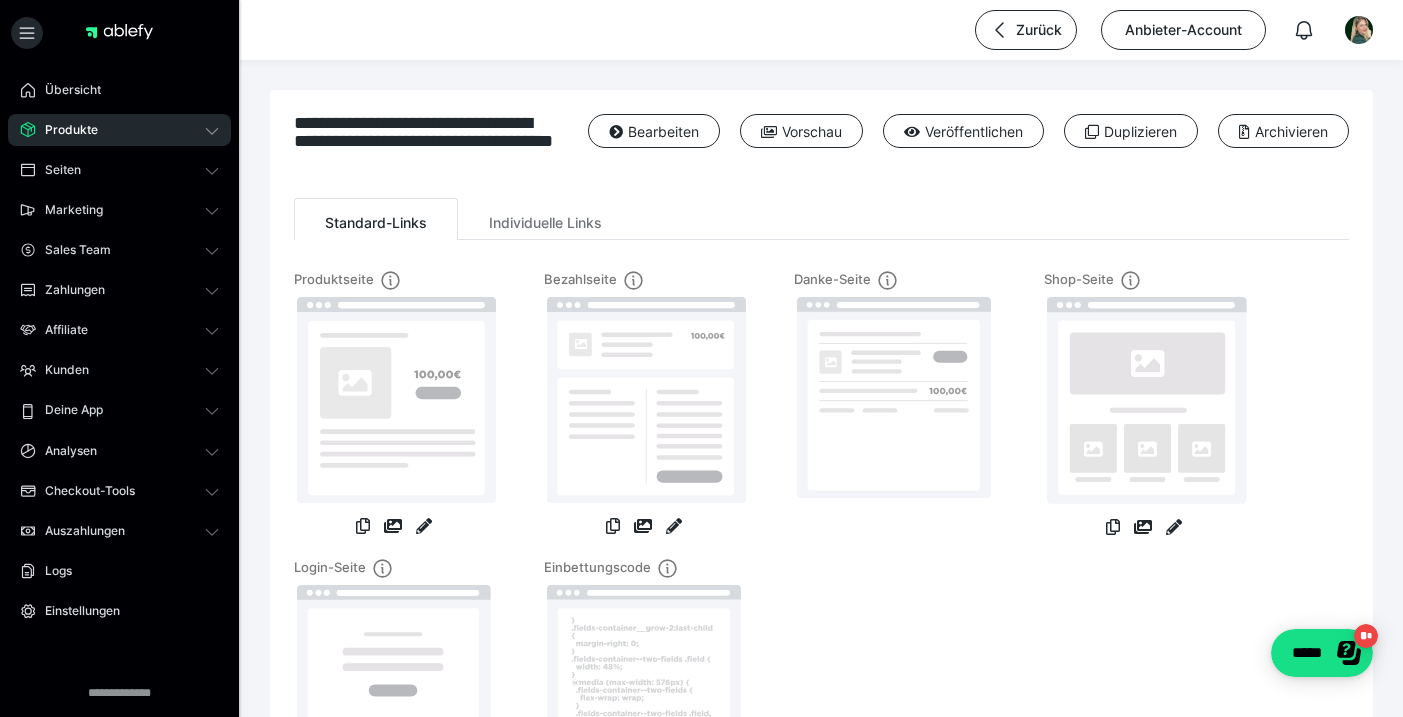 click on "Produkte" at bounding box center [119, 130] 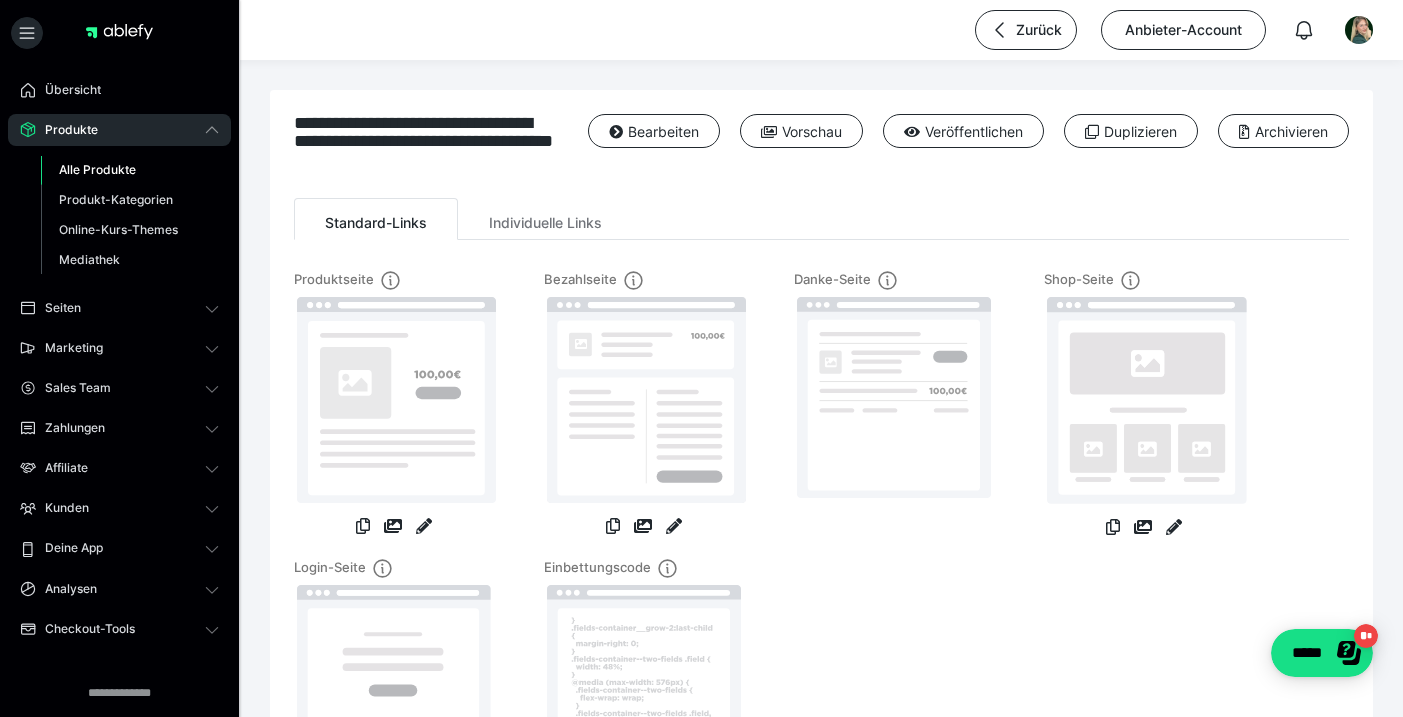 click on "Alle Produkte" at bounding box center (97, 169) 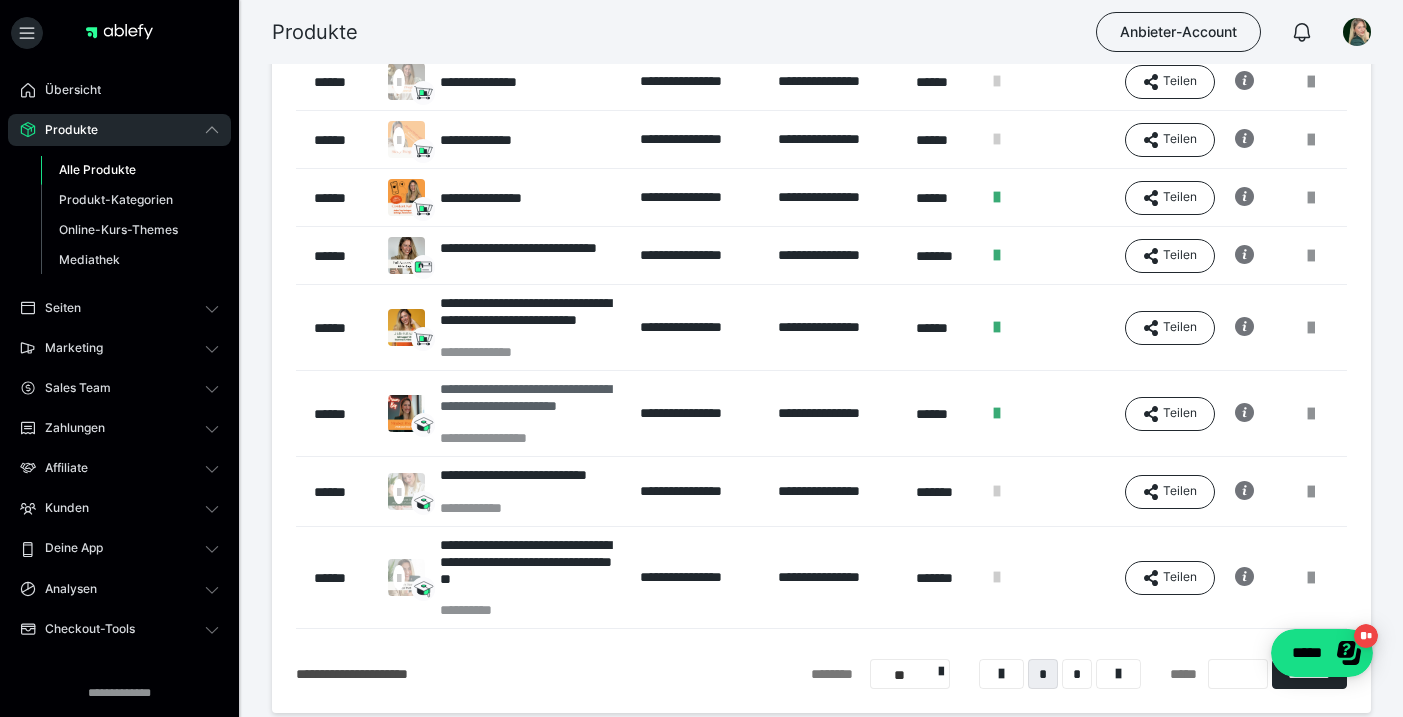 scroll, scrollTop: 369, scrollLeft: 0, axis: vertical 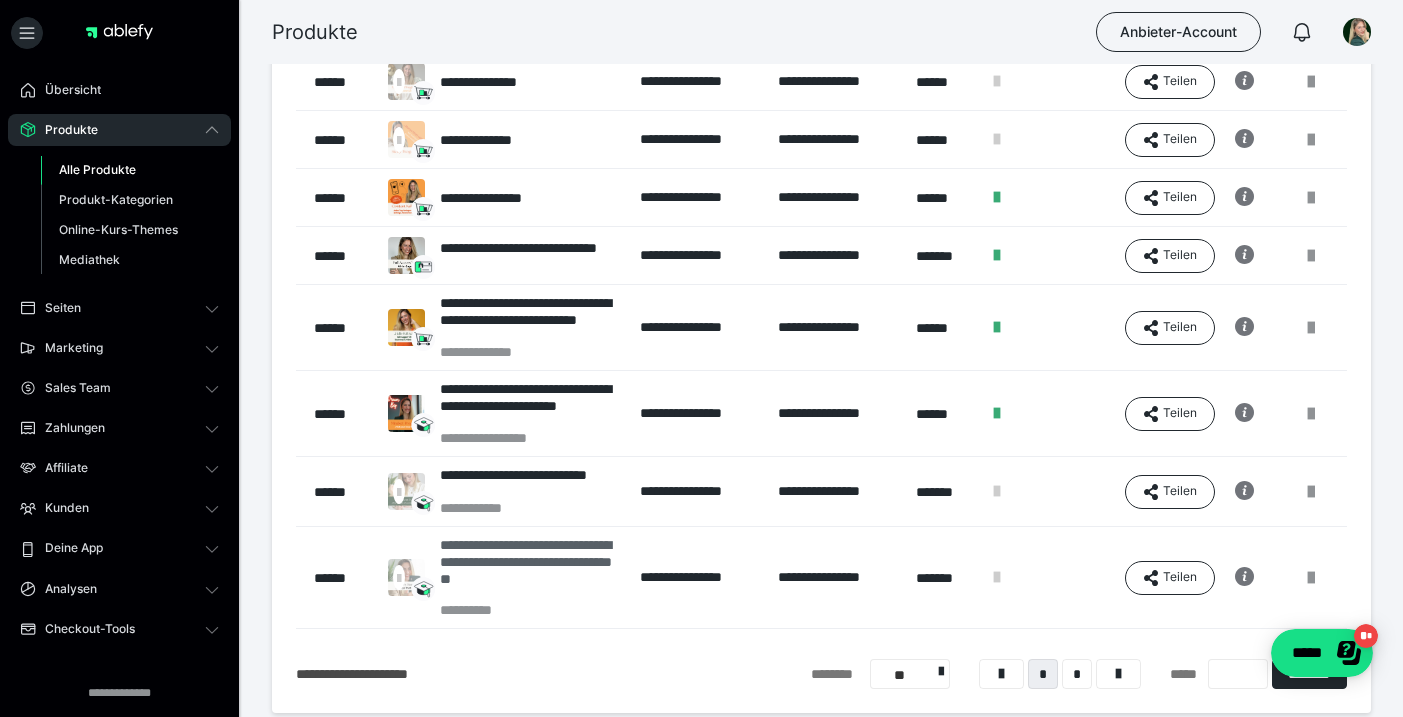 click on "**********" at bounding box center (530, 569) 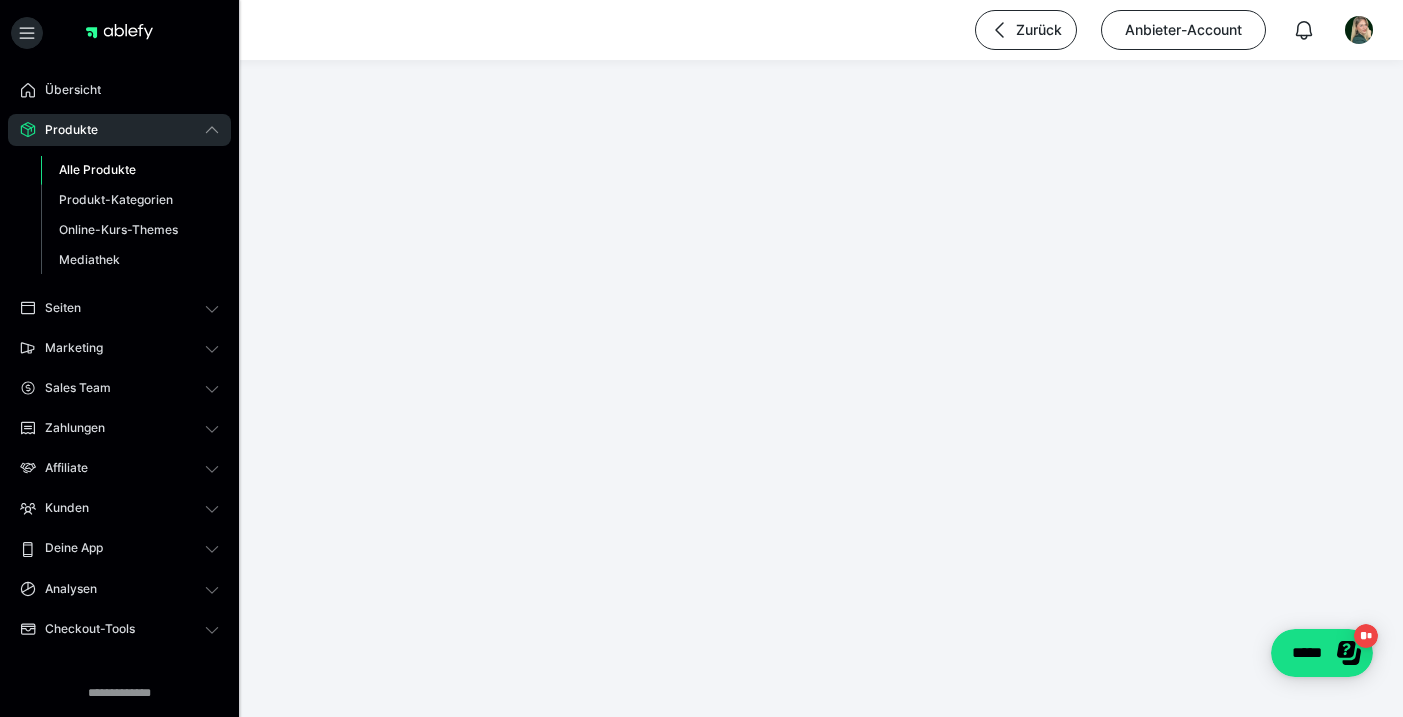 scroll, scrollTop: 0, scrollLeft: 0, axis: both 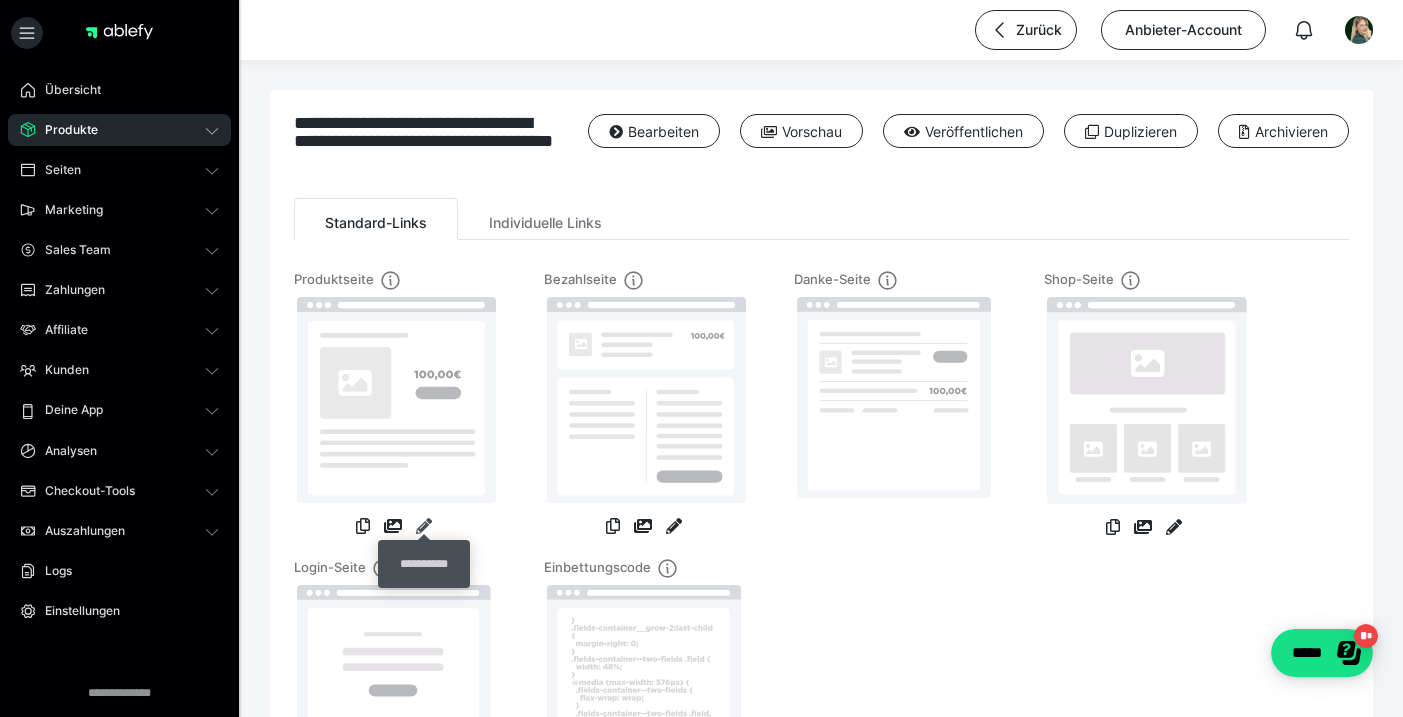click at bounding box center (424, 526) 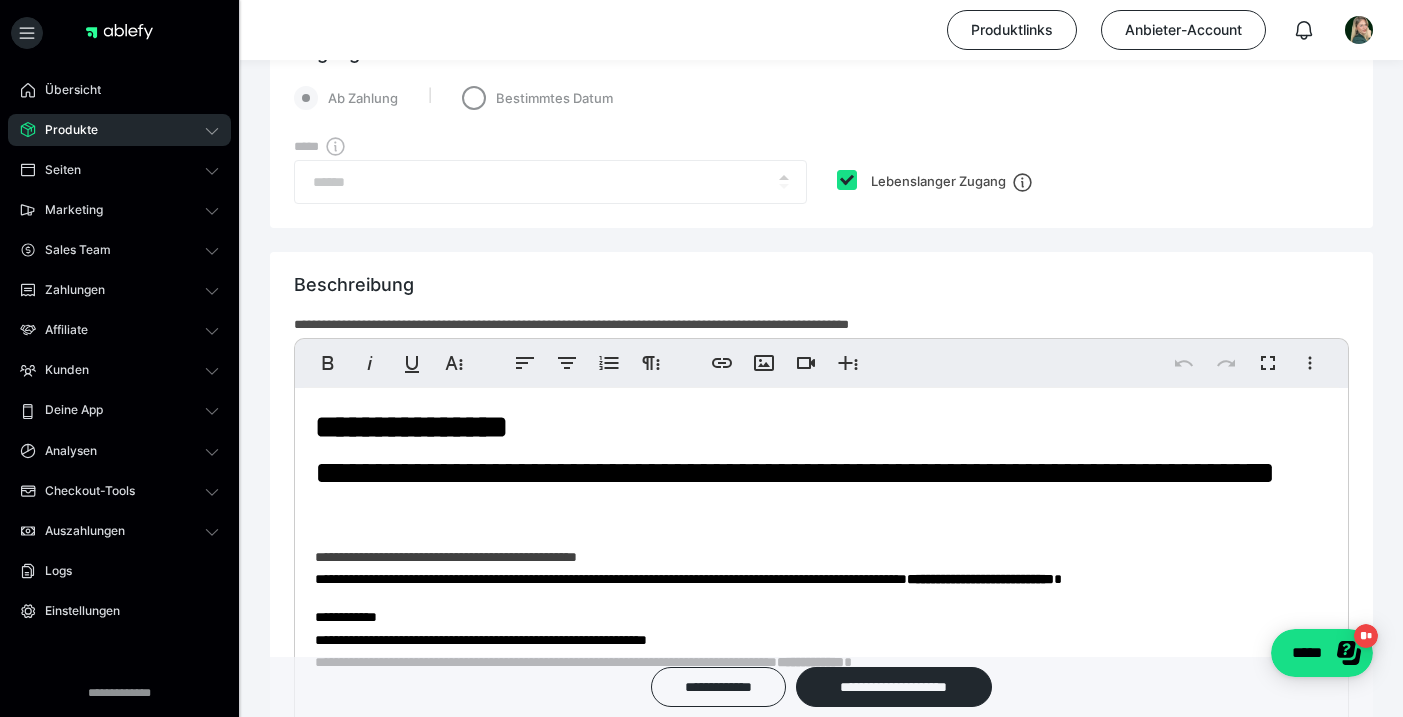 scroll, scrollTop: 1479, scrollLeft: 0, axis: vertical 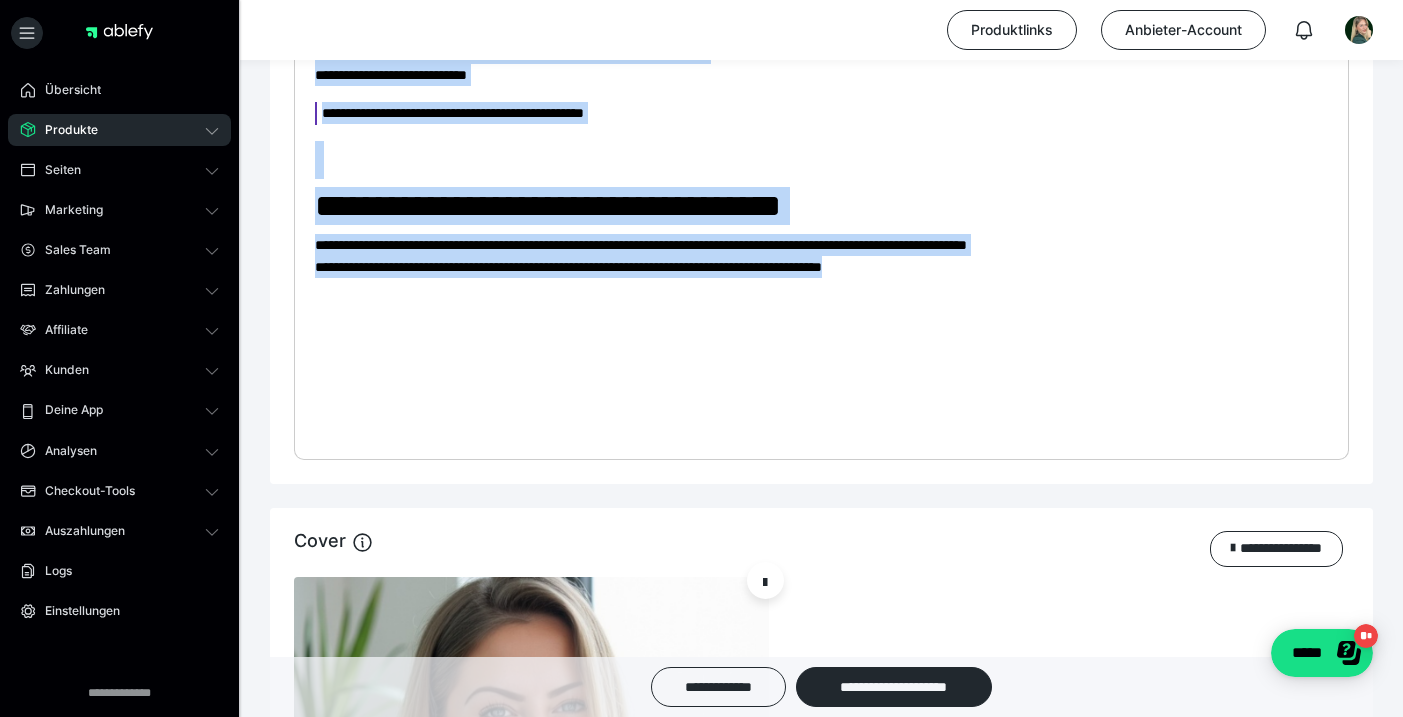 drag, startPoint x: 314, startPoint y: 81, endPoint x: 599, endPoint y: 549, distance: 547.9498 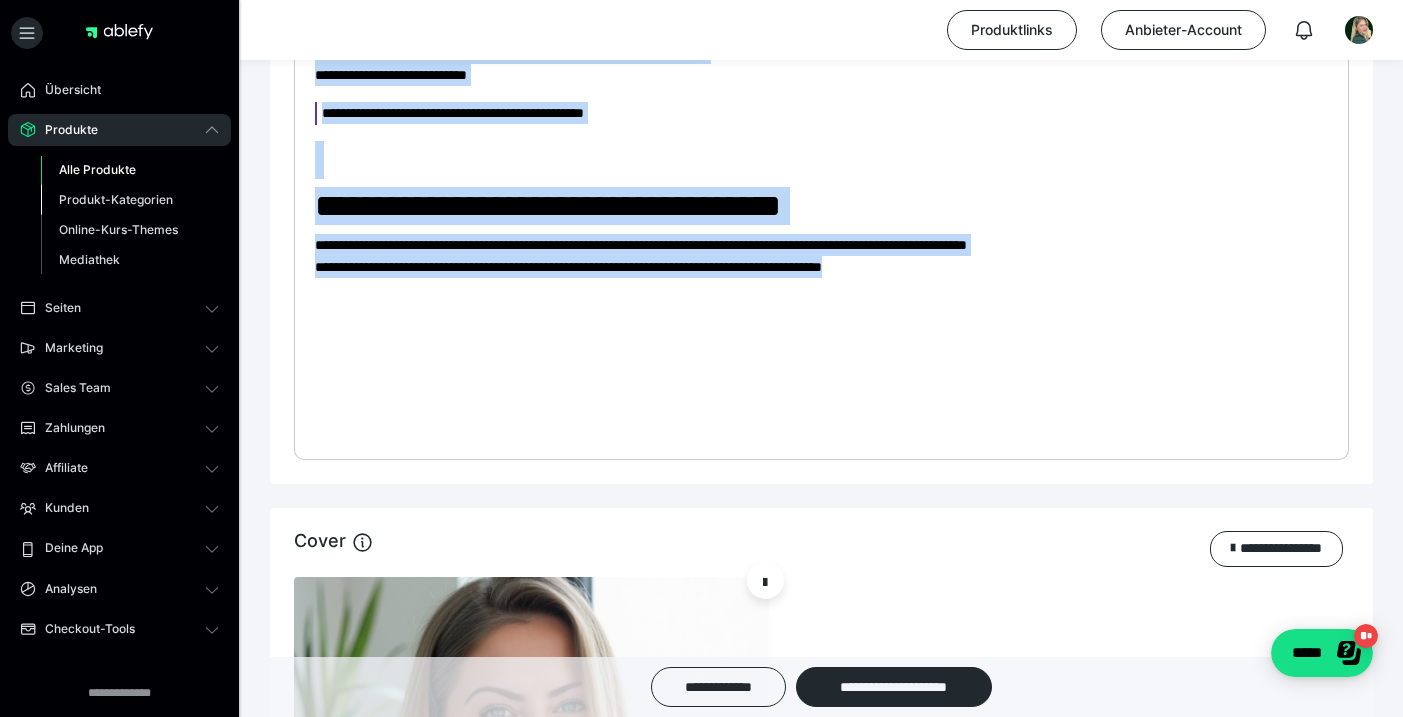 click on "Produkt-Kategorien" at bounding box center (130, 200) 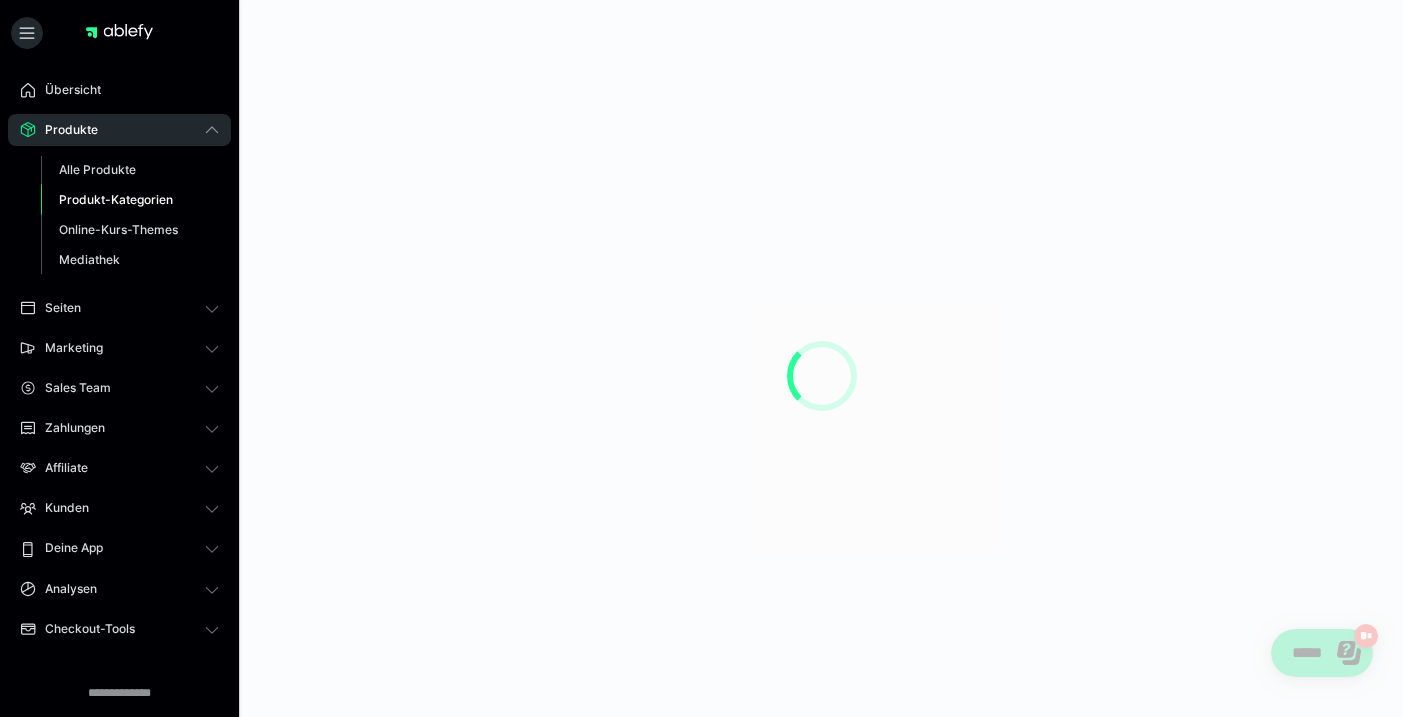 scroll, scrollTop: 0, scrollLeft: 0, axis: both 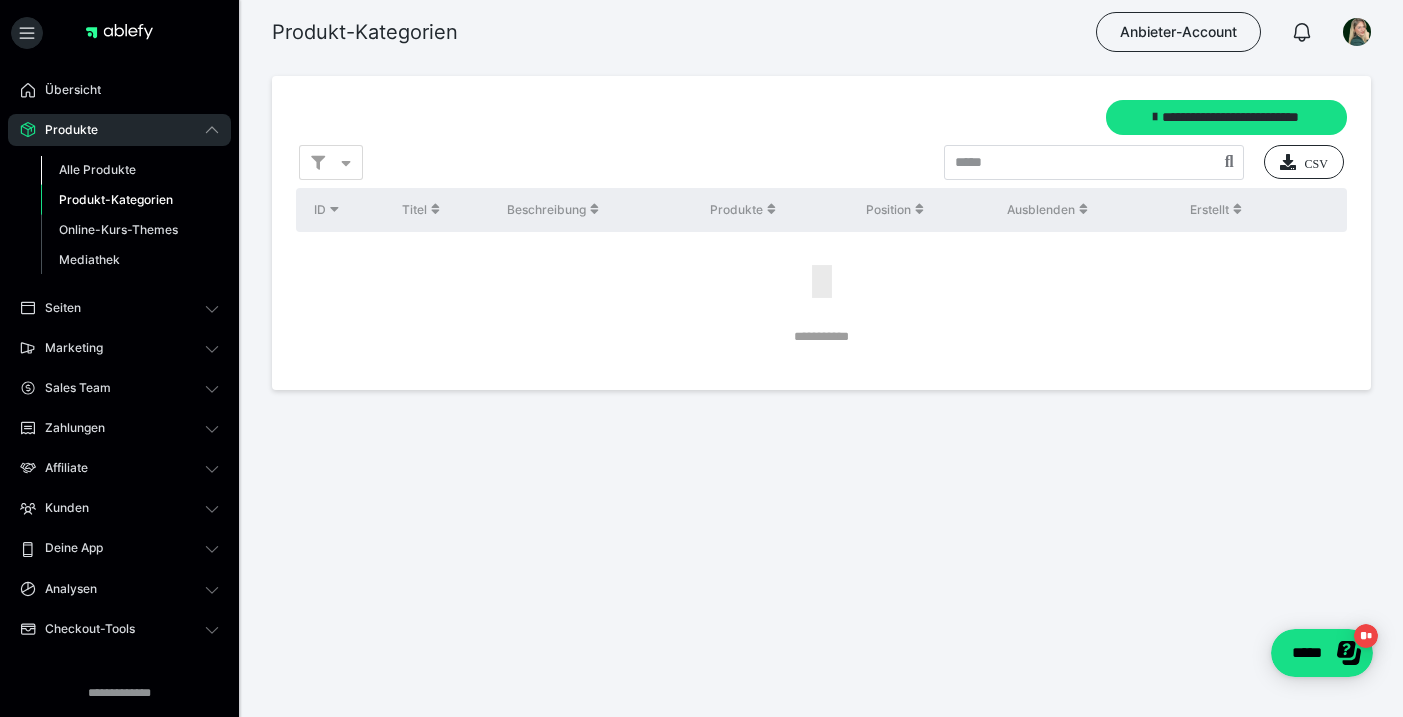 click on "Alle Produkte" at bounding box center [97, 169] 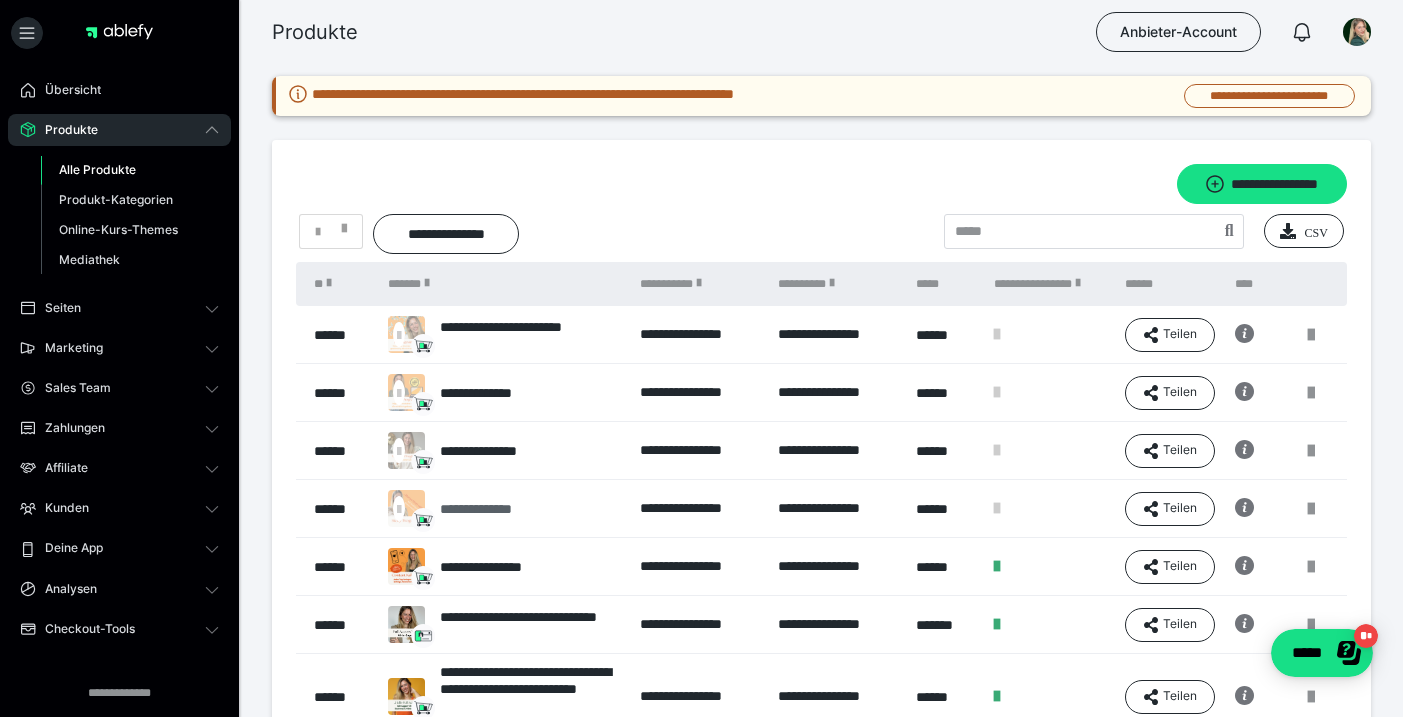 click on "**********" at bounding box center [496, 509] 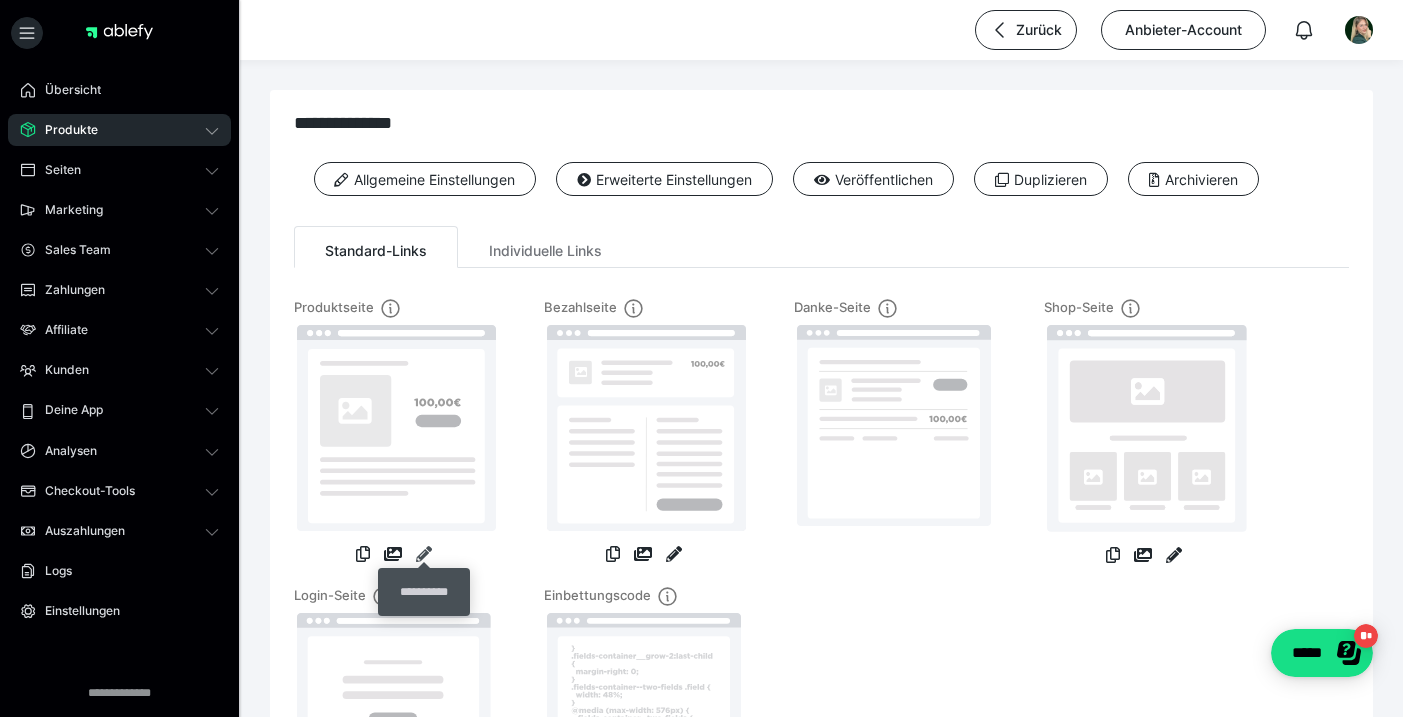 click at bounding box center (424, 554) 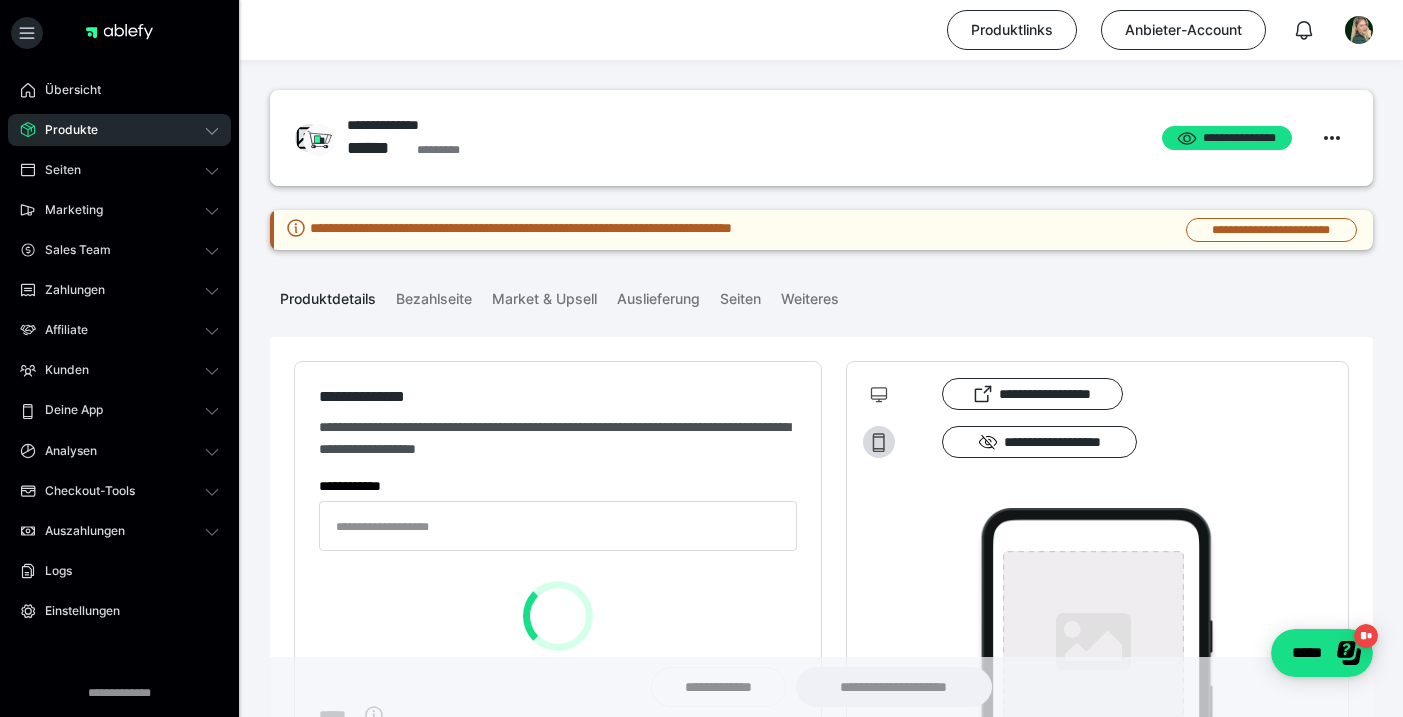type on "**********" 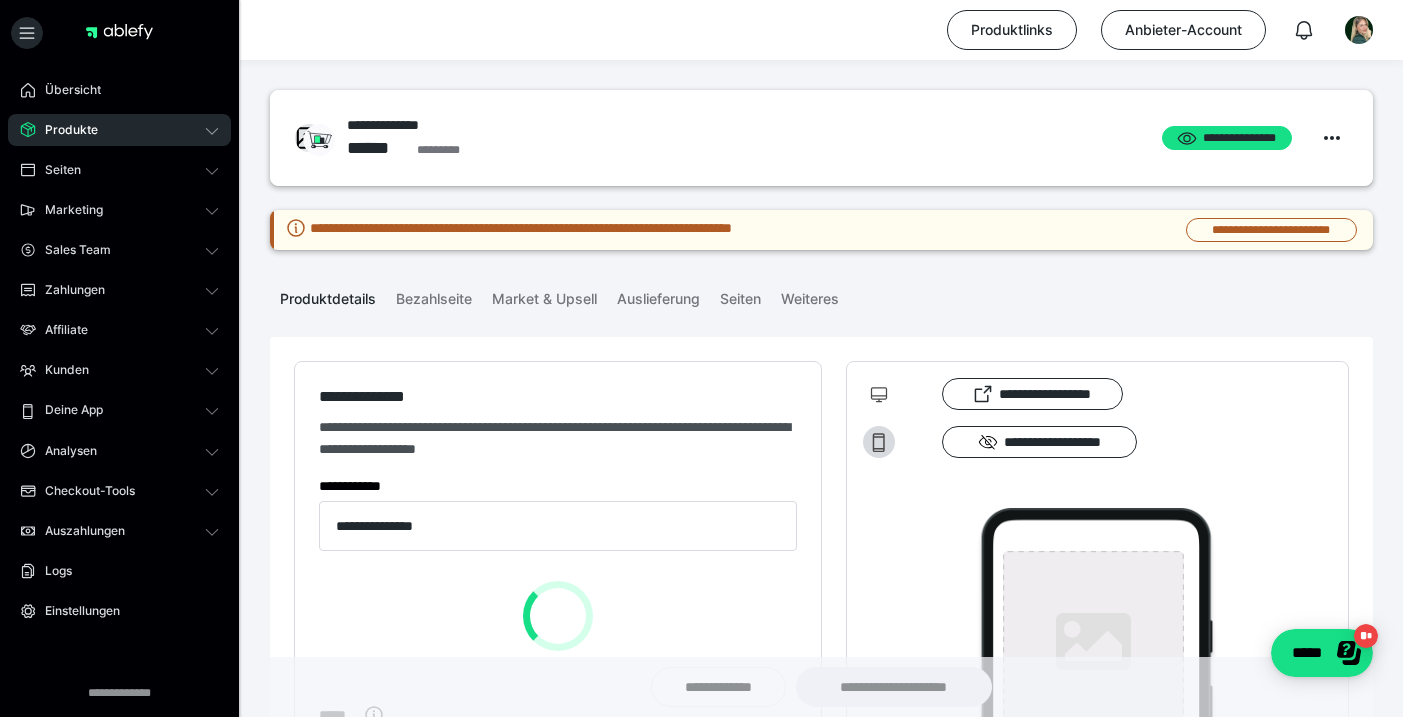 type on "**********" 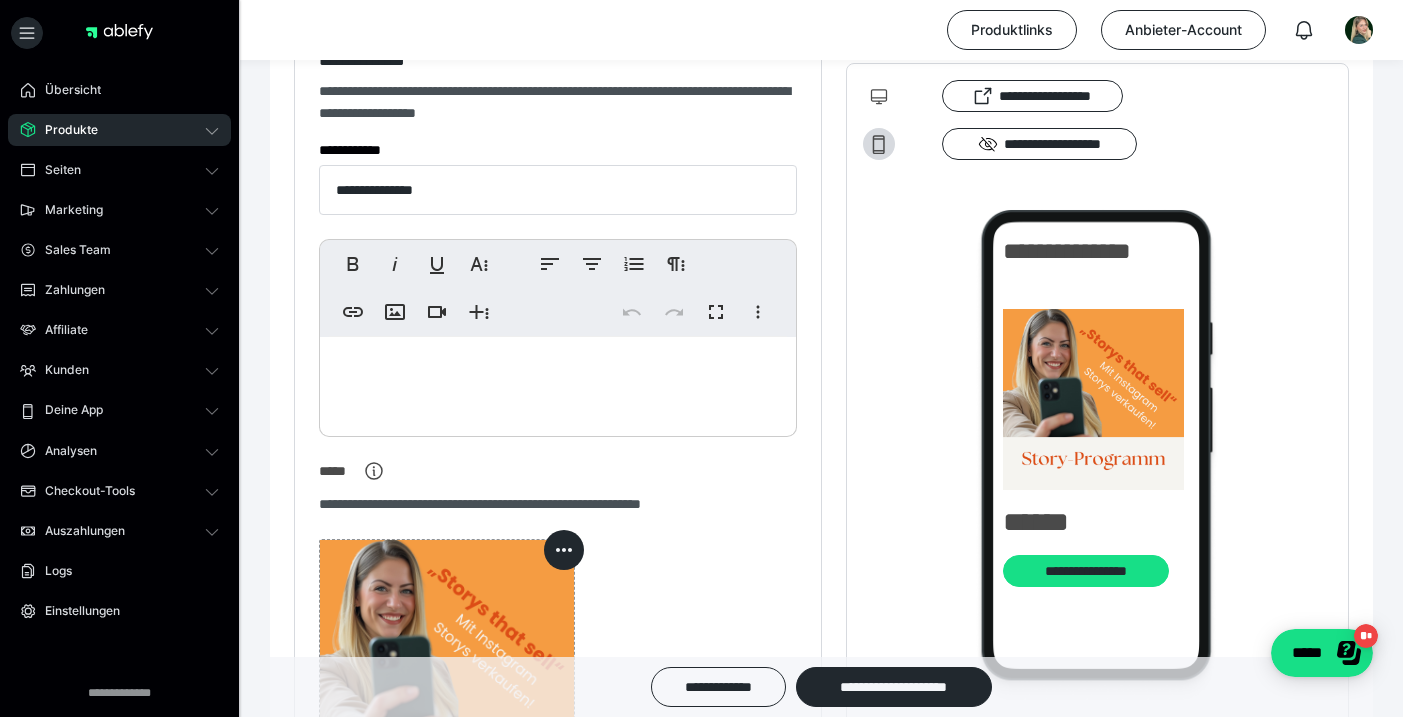 scroll, scrollTop: 151, scrollLeft: 0, axis: vertical 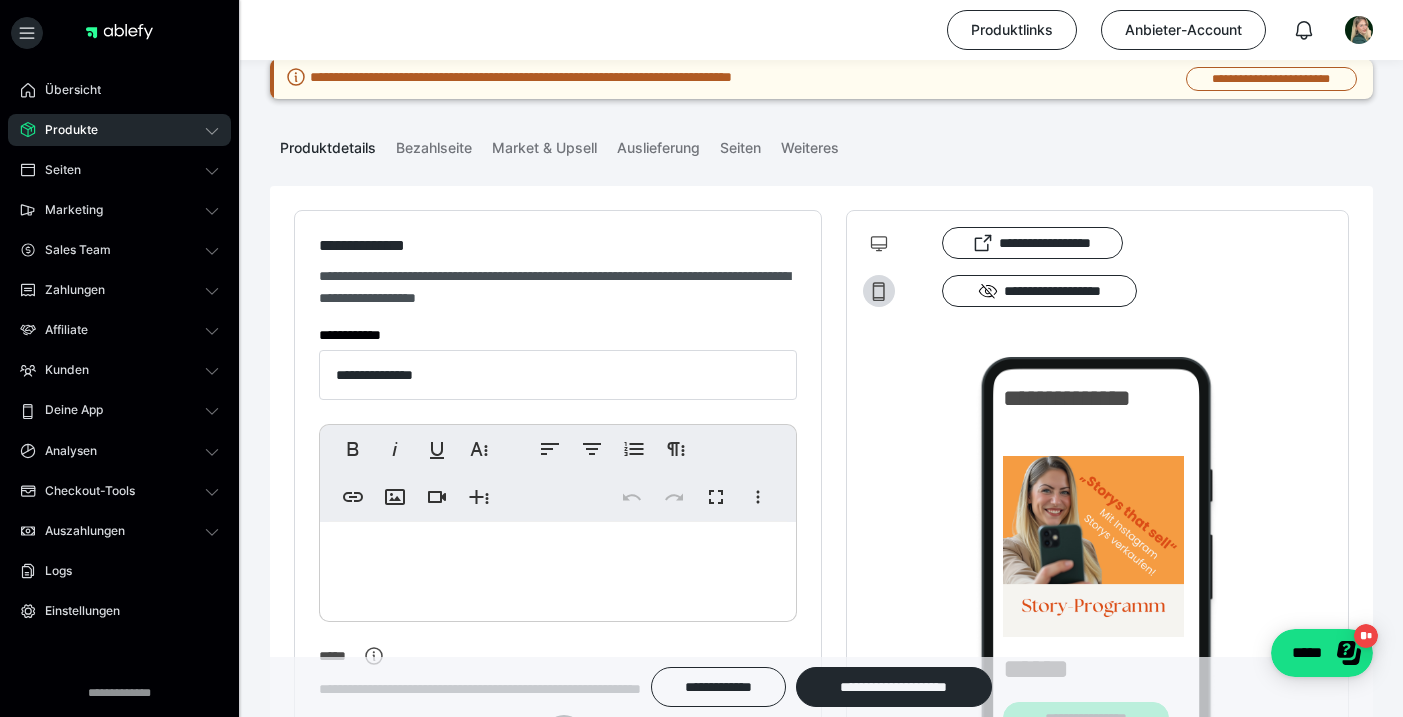 click at bounding box center [558, 567] 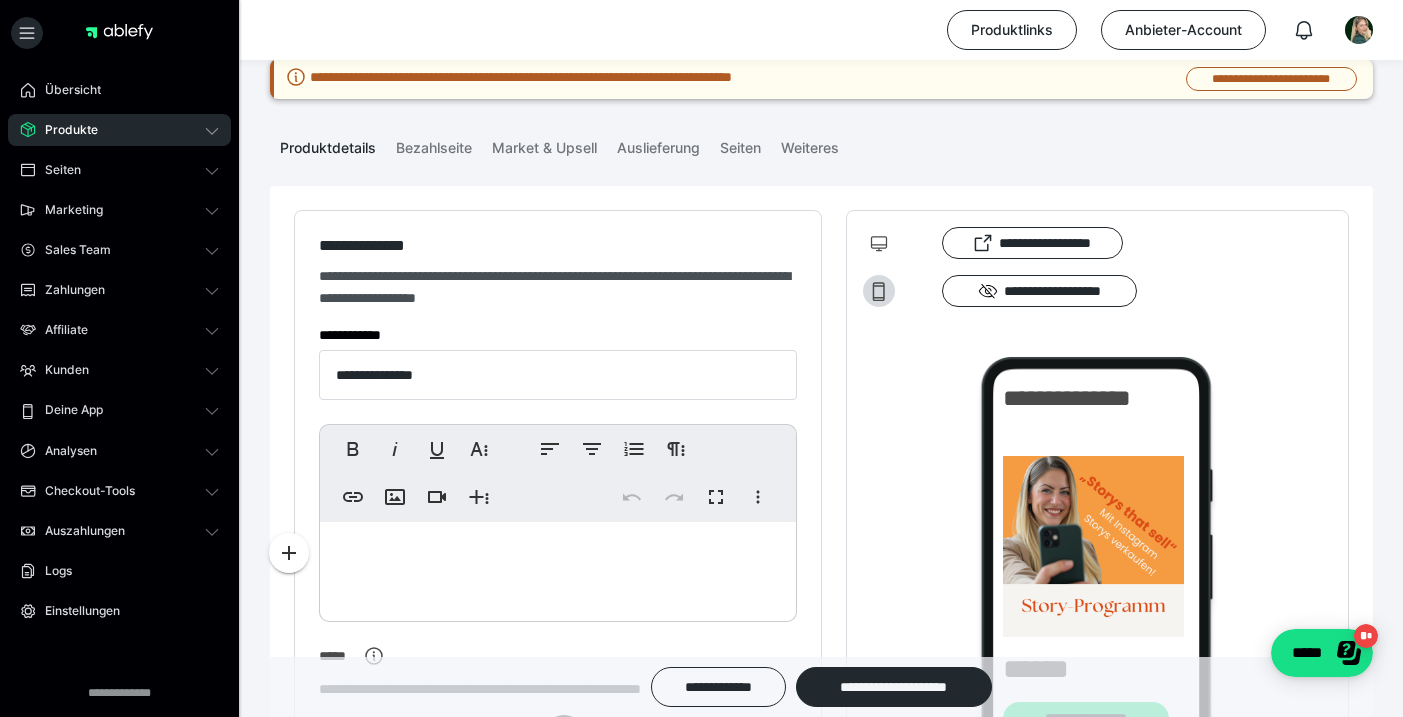 scroll, scrollTop: 3052, scrollLeft: 0, axis: vertical 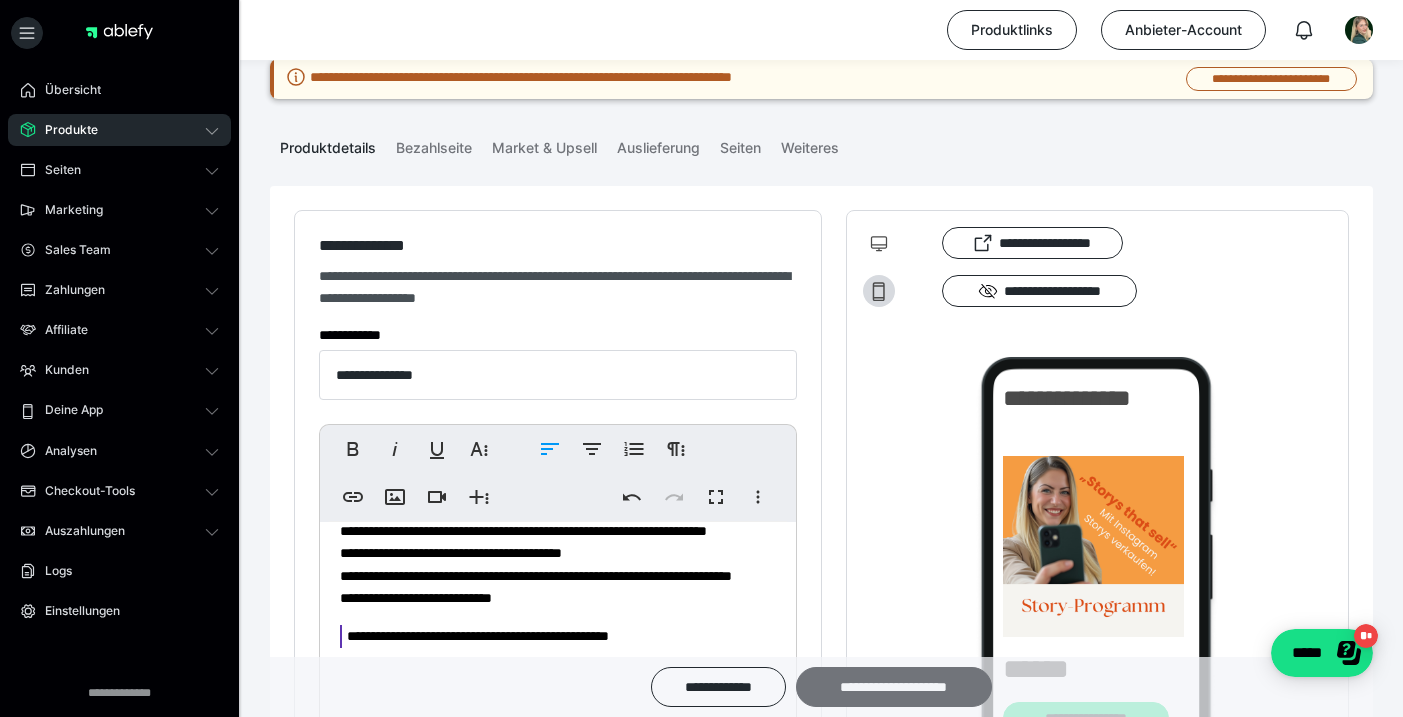 click on "**********" at bounding box center (894, 687) 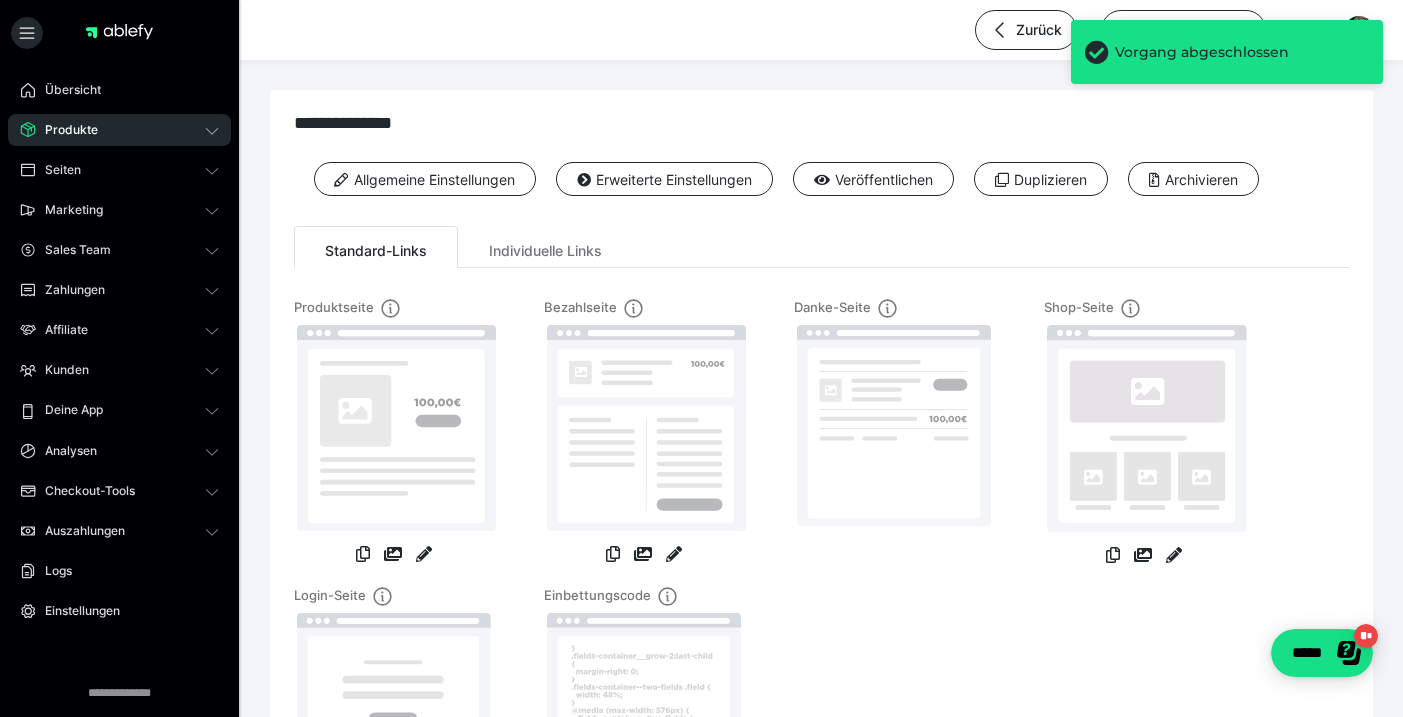 click on "Produkte" at bounding box center (119, 130) 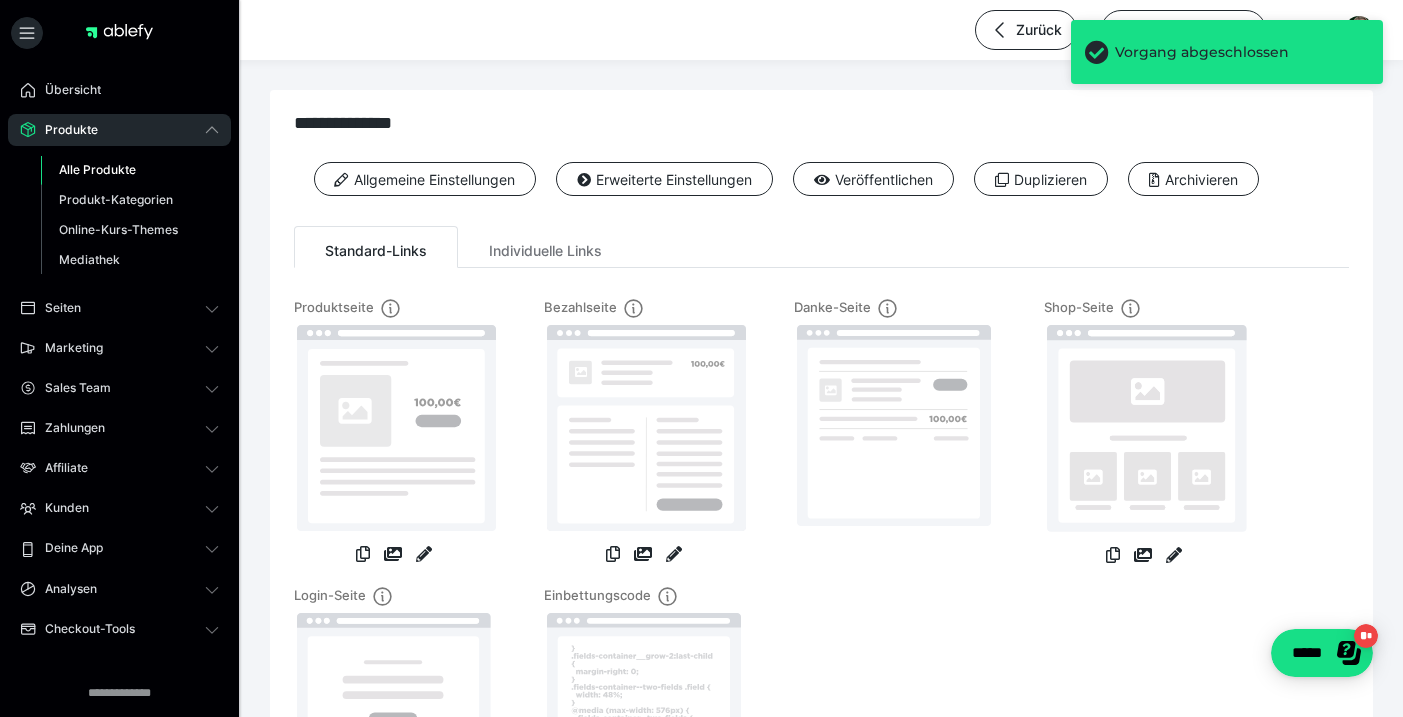 click on "Alle Produkte" at bounding box center (97, 169) 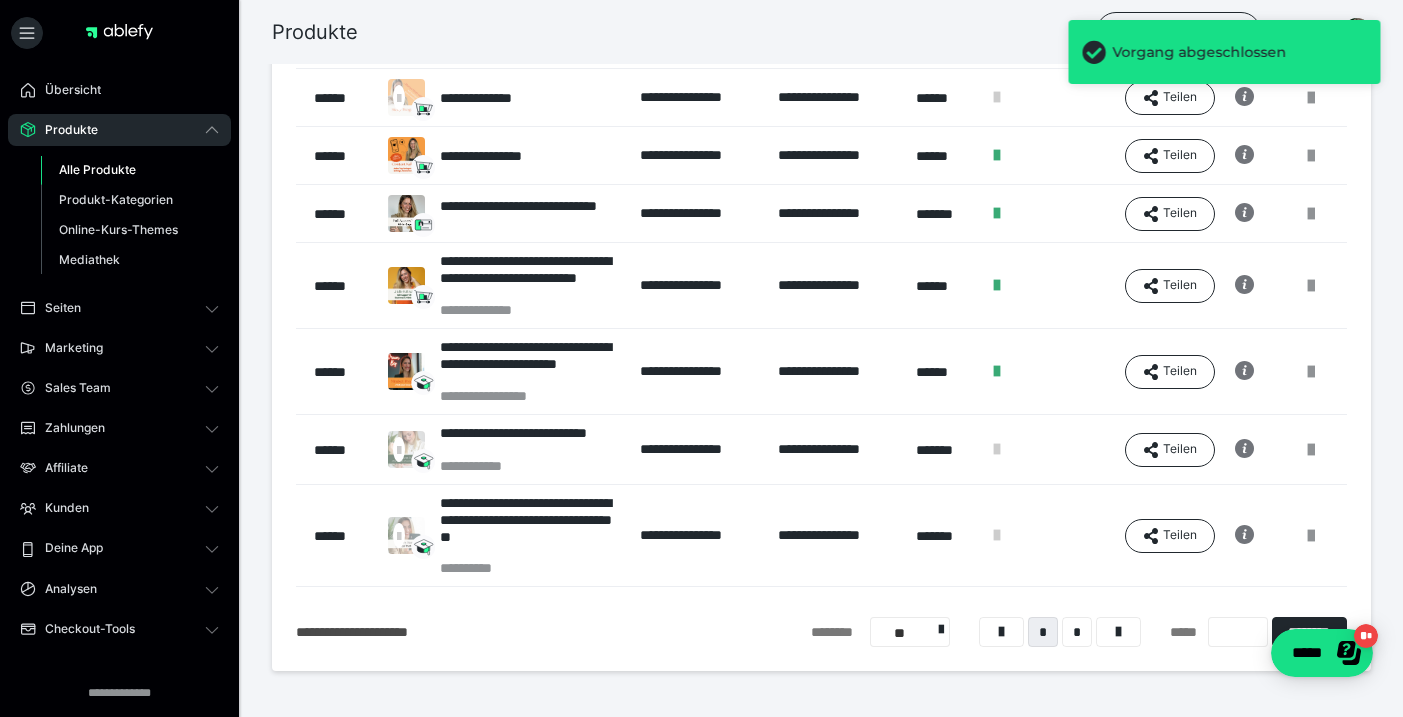 scroll, scrollTop: 413, scrollLeft: 0, axis: vertical 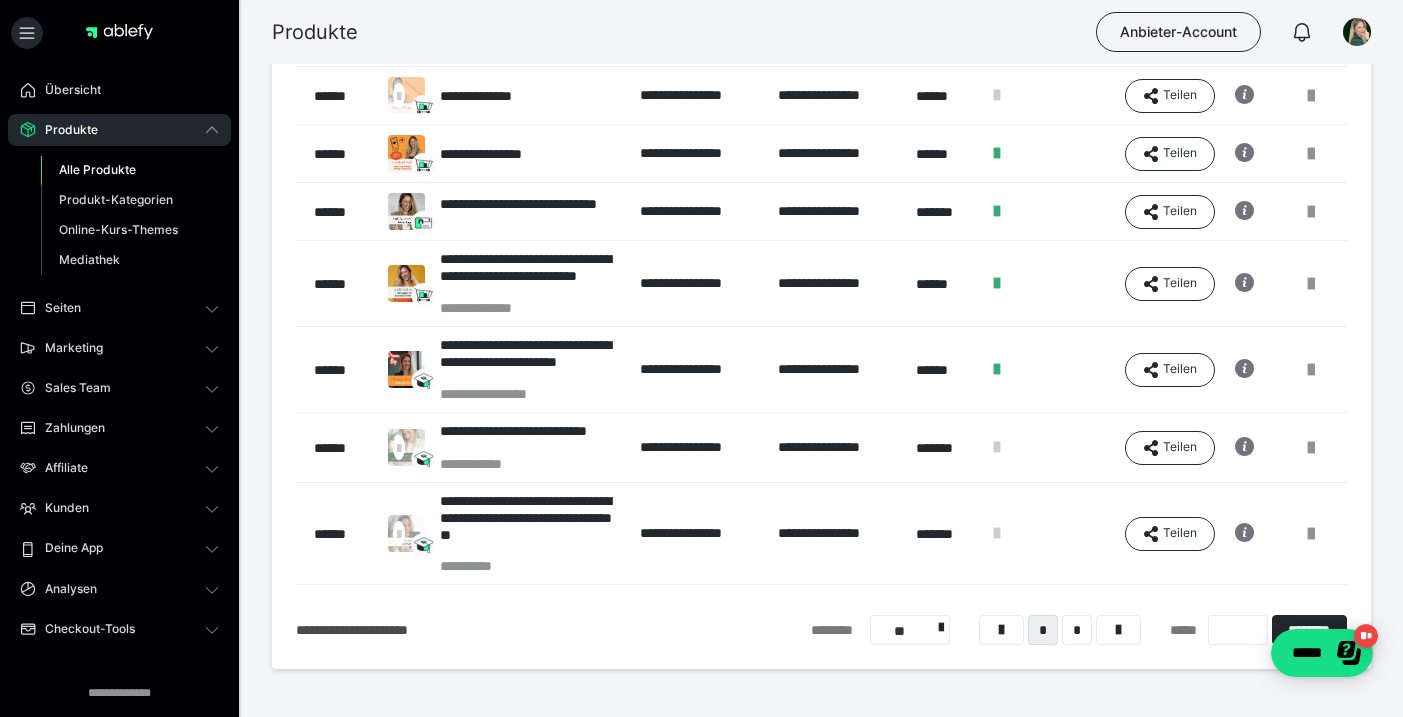 click on "**********" at bounding box center (530, 525) 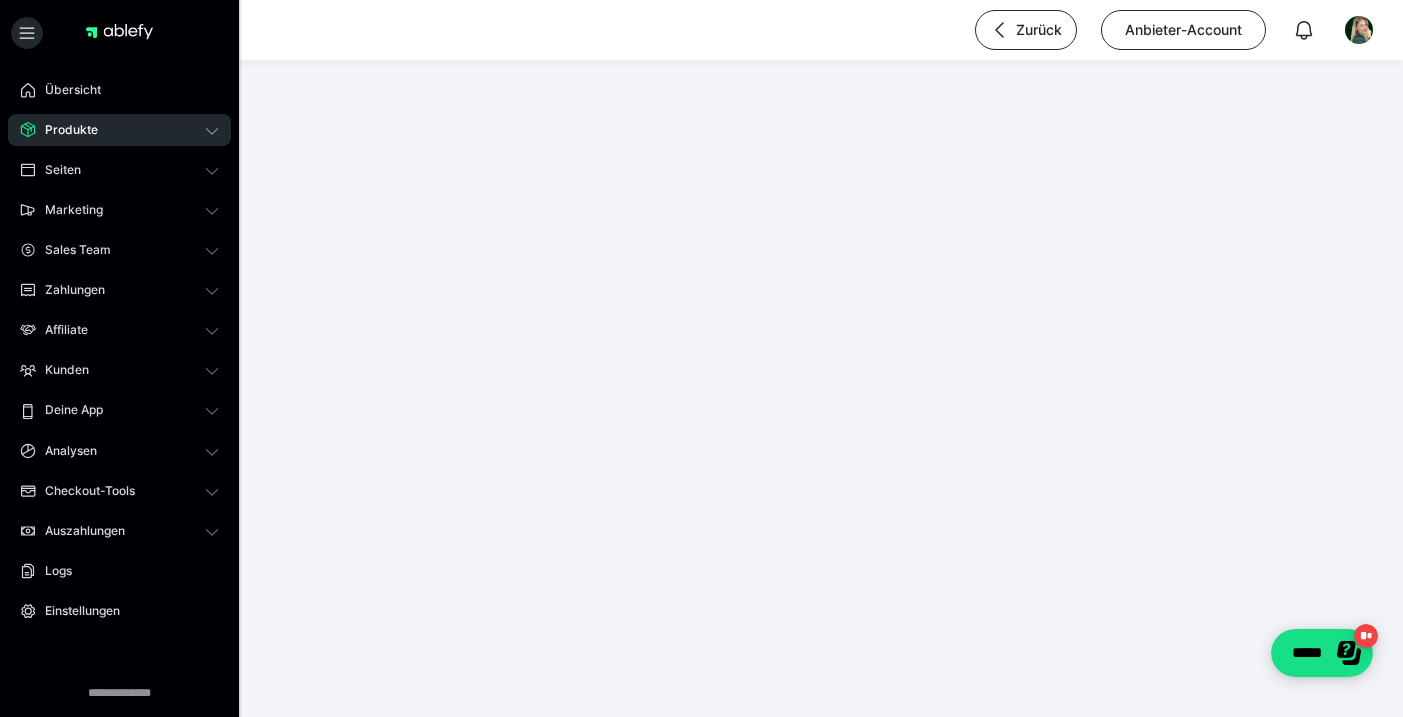 scroll, scrollTop: 0, scrollLeft: 0, axis: both 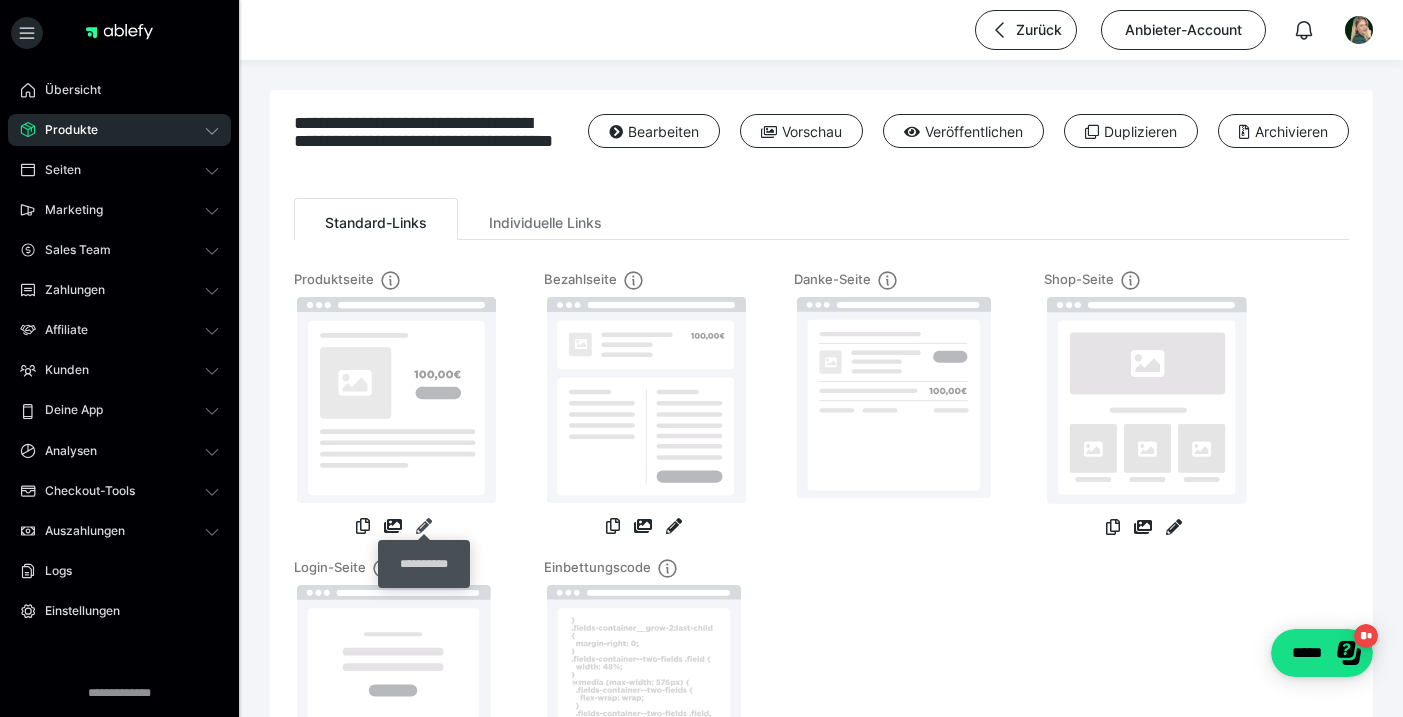 click at bounding box center (424, 526) 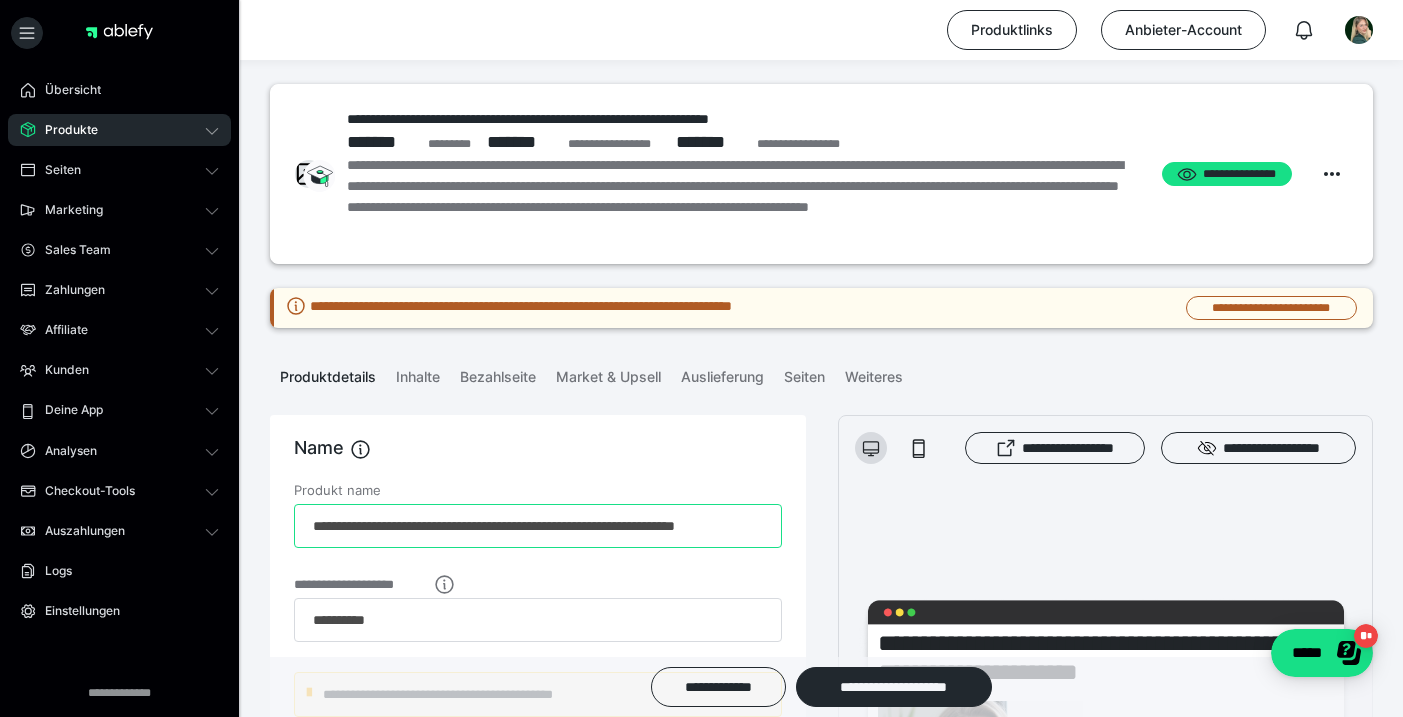 scroll, scrollTop: 0, scrollLeft: 0, axis: both 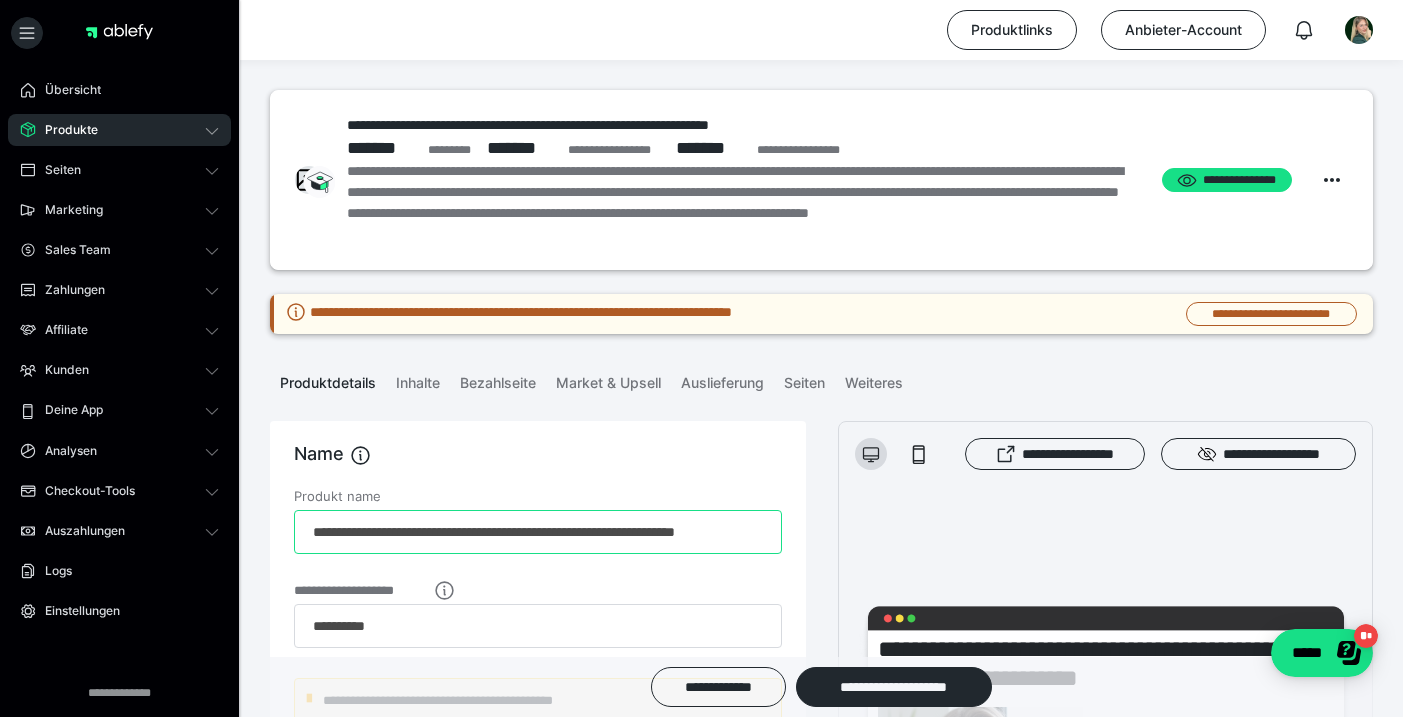 drag, startPoint x: 310, startPoint y: 535, endPoint x: 847, endPoint y: 531, distance: 537.0149 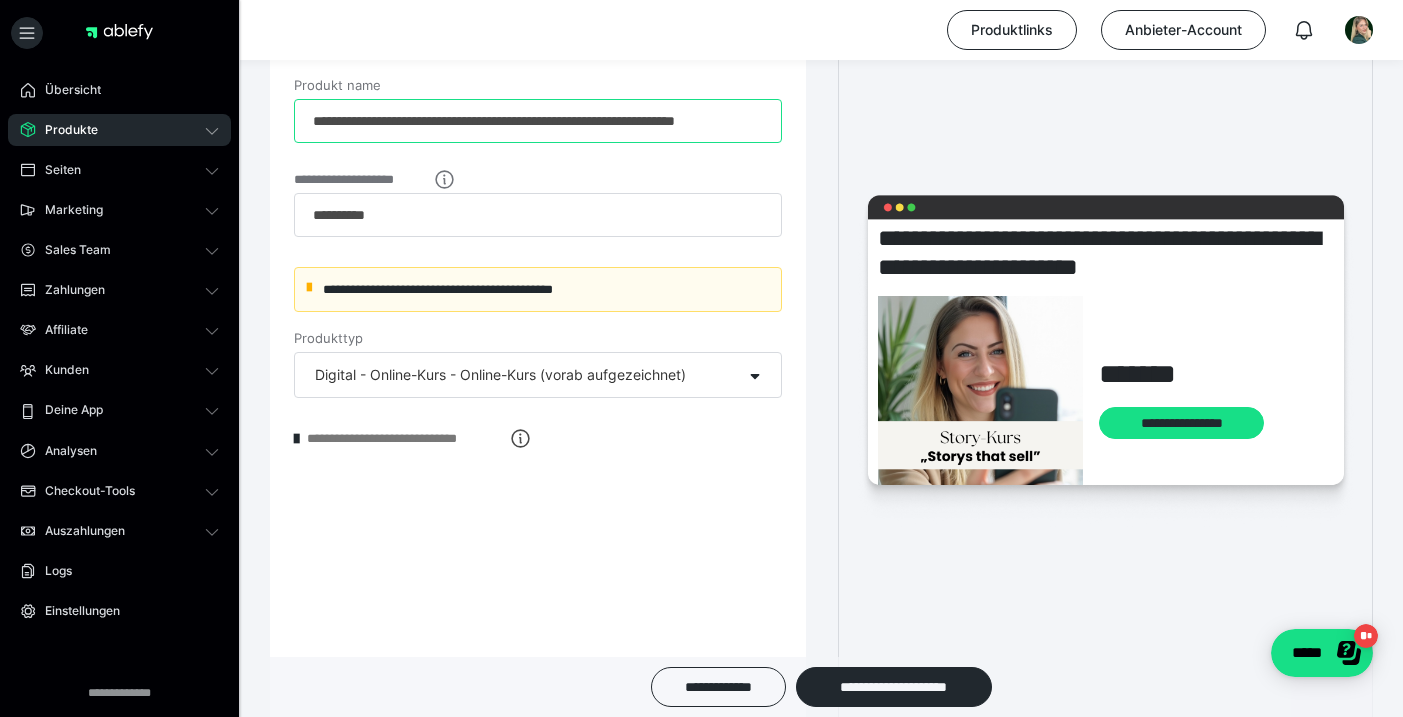 scroll, scrollTop: 535, scrollLeft: 0, axis: vertical 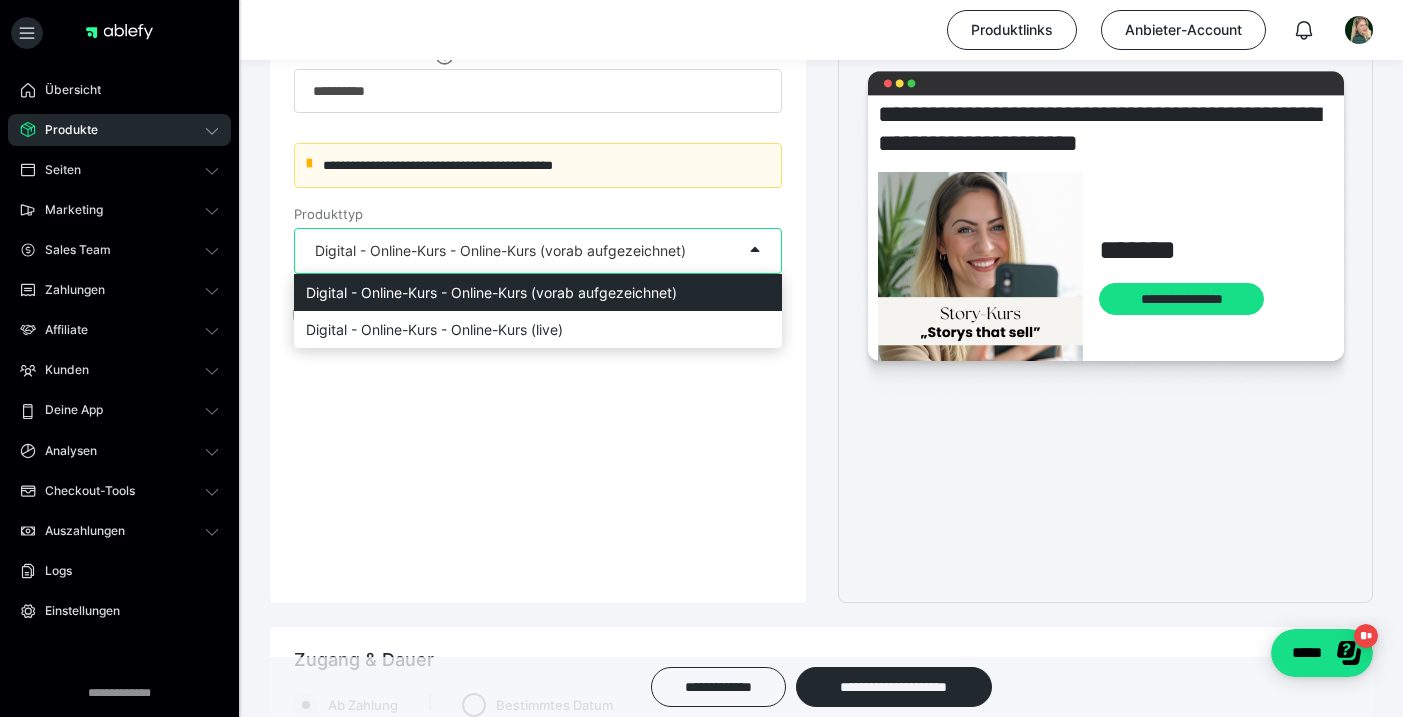 click on "Digital - Online-Kurs - Online-Kurs (vorab aufgezeichnet)" at bounding box center [500, 251] 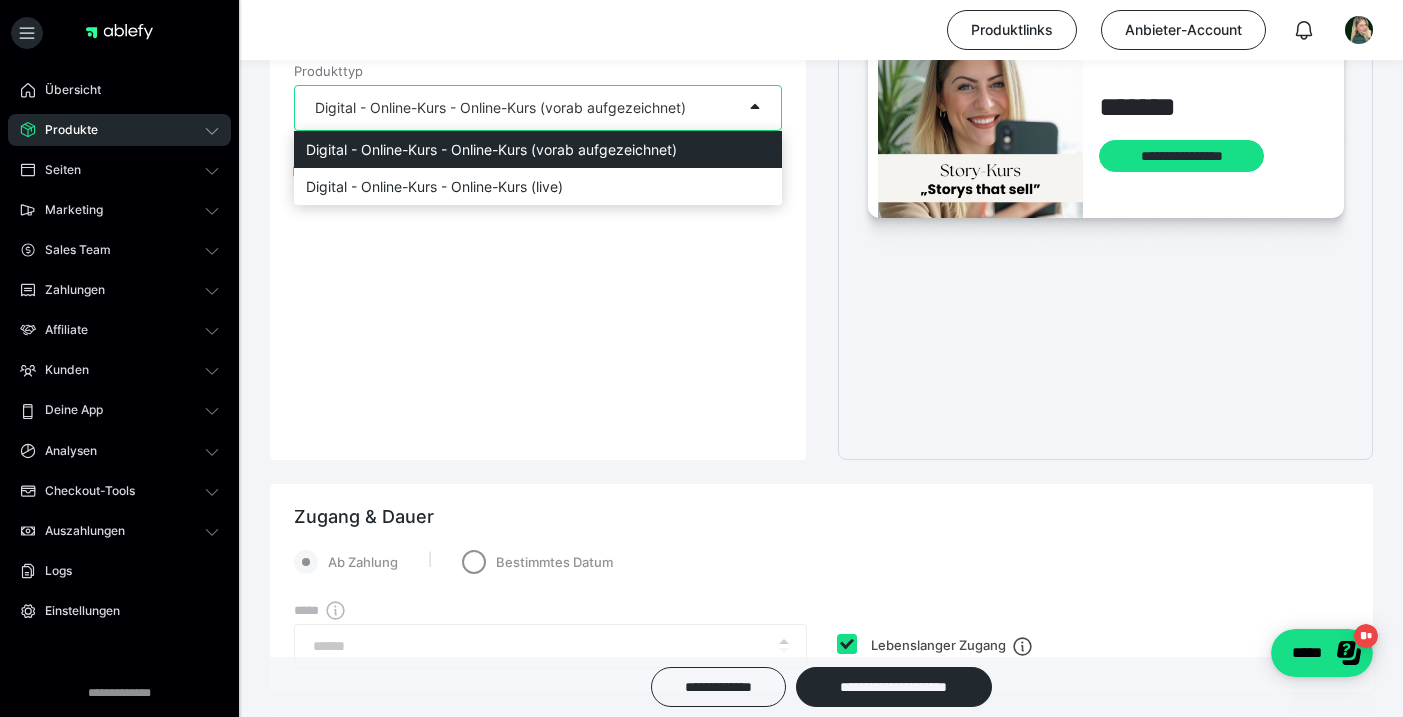 scroll, scrollTop: 678, scrollLeft: 0, axis: vertical 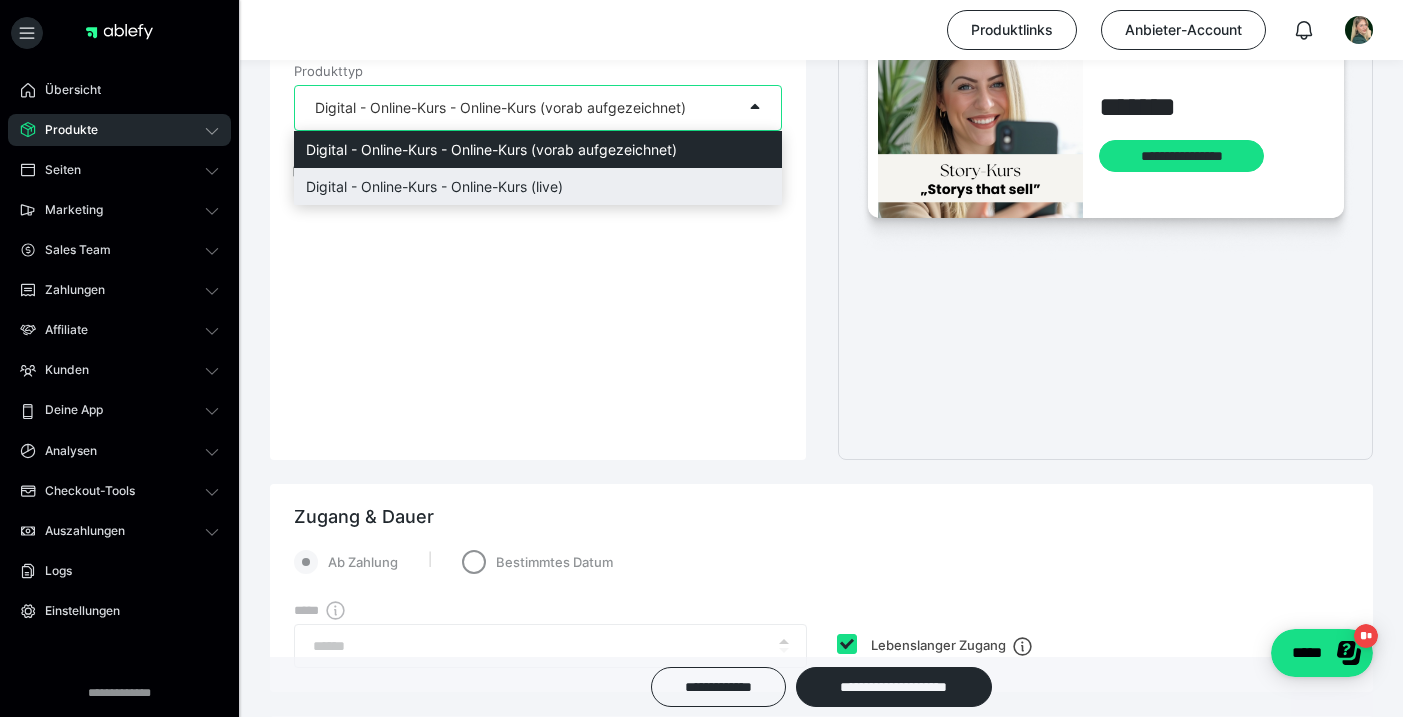 drag, startPoint x: 610, startPoint y: 283, endPoint x: 592, endPoint y: 270, distance: 22.203604 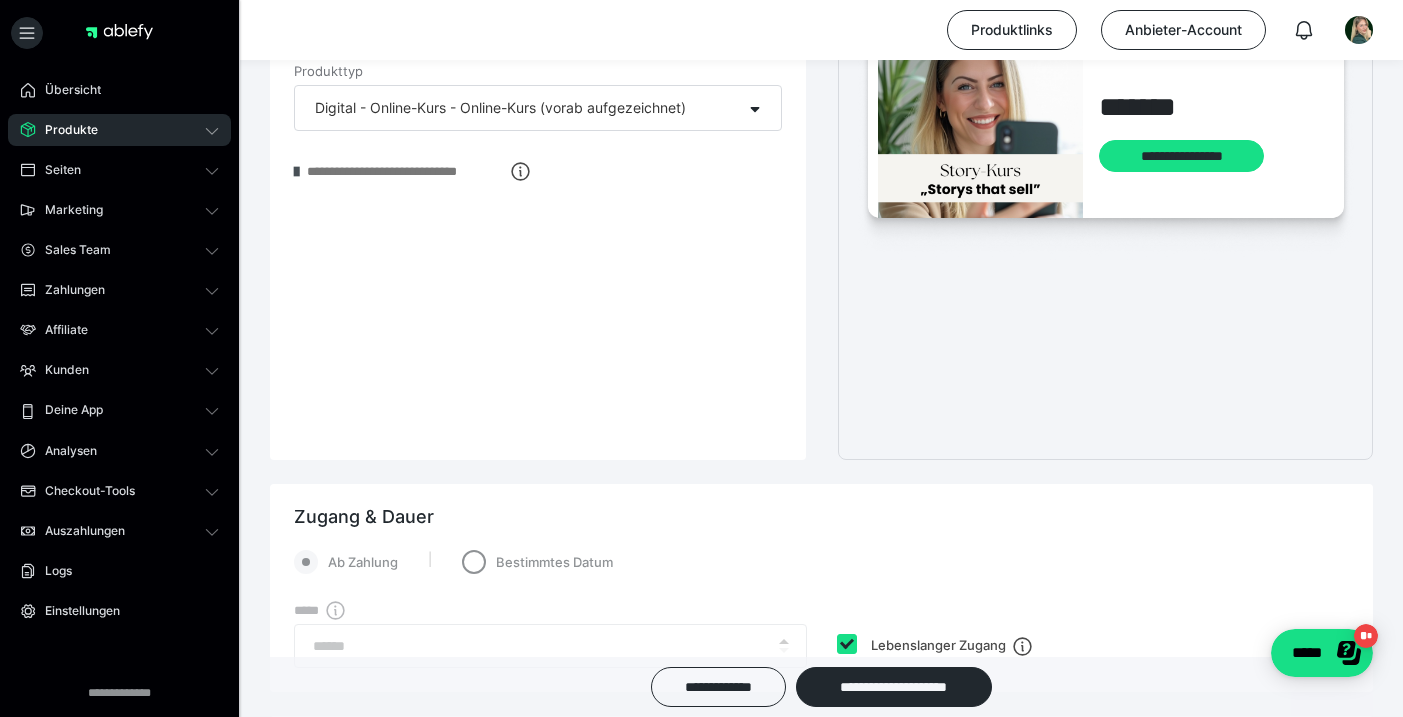 click at bounding box center (296, 172) 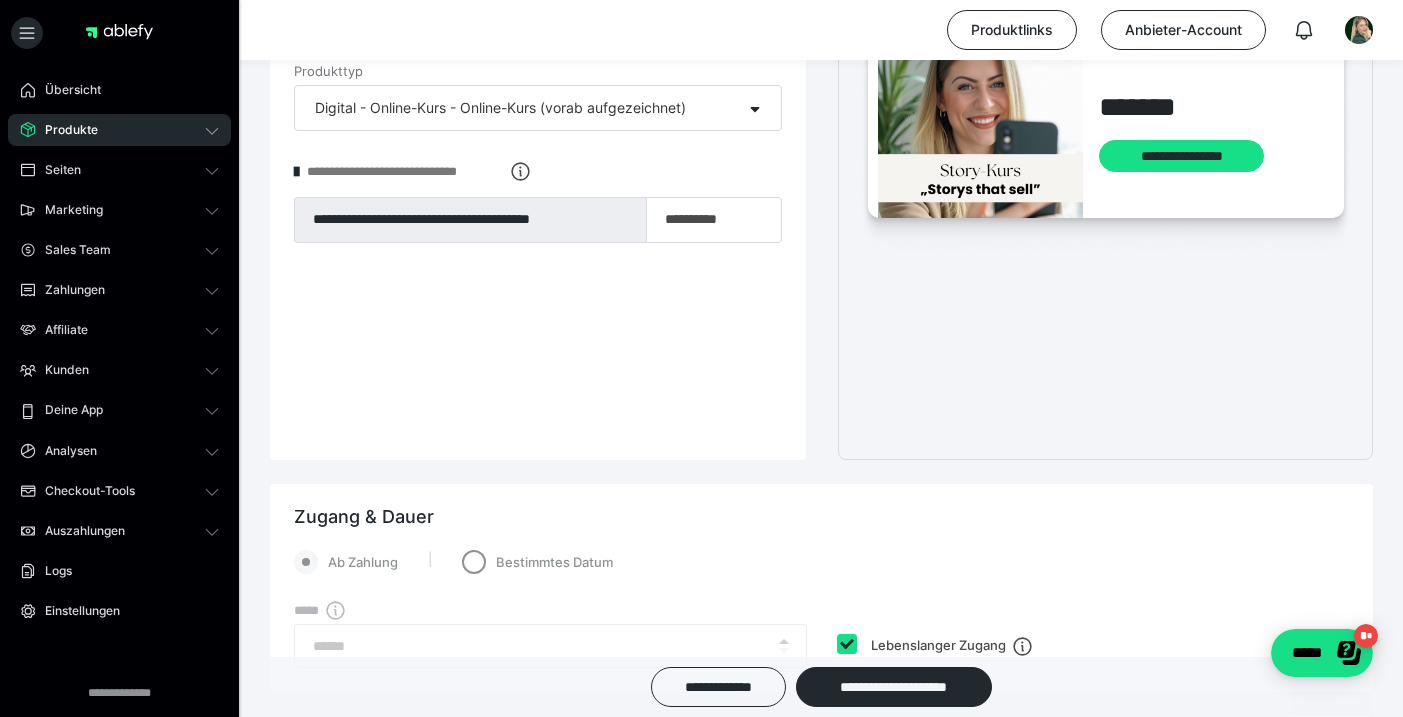 click on "Produkte" at bounding box center [119, 130] 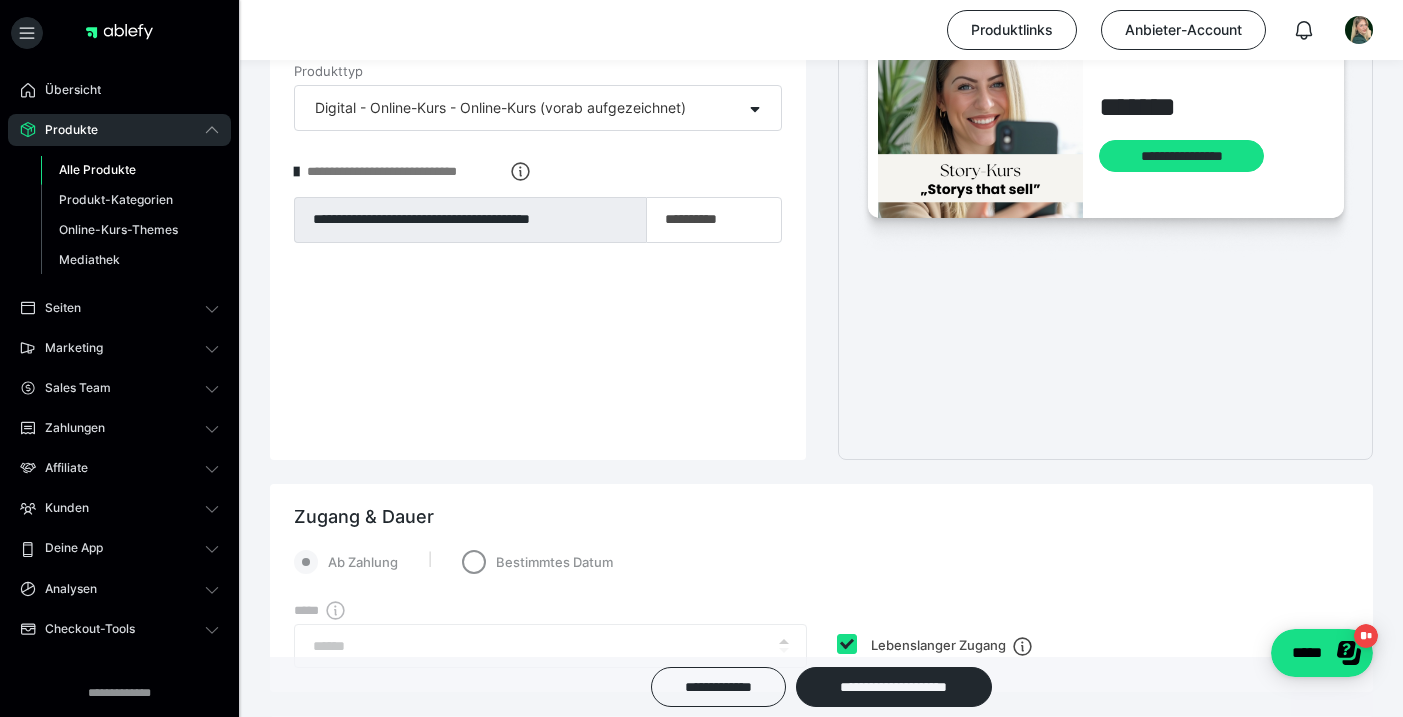 click on "Alle Produkte" at bounding box center (97, 169) 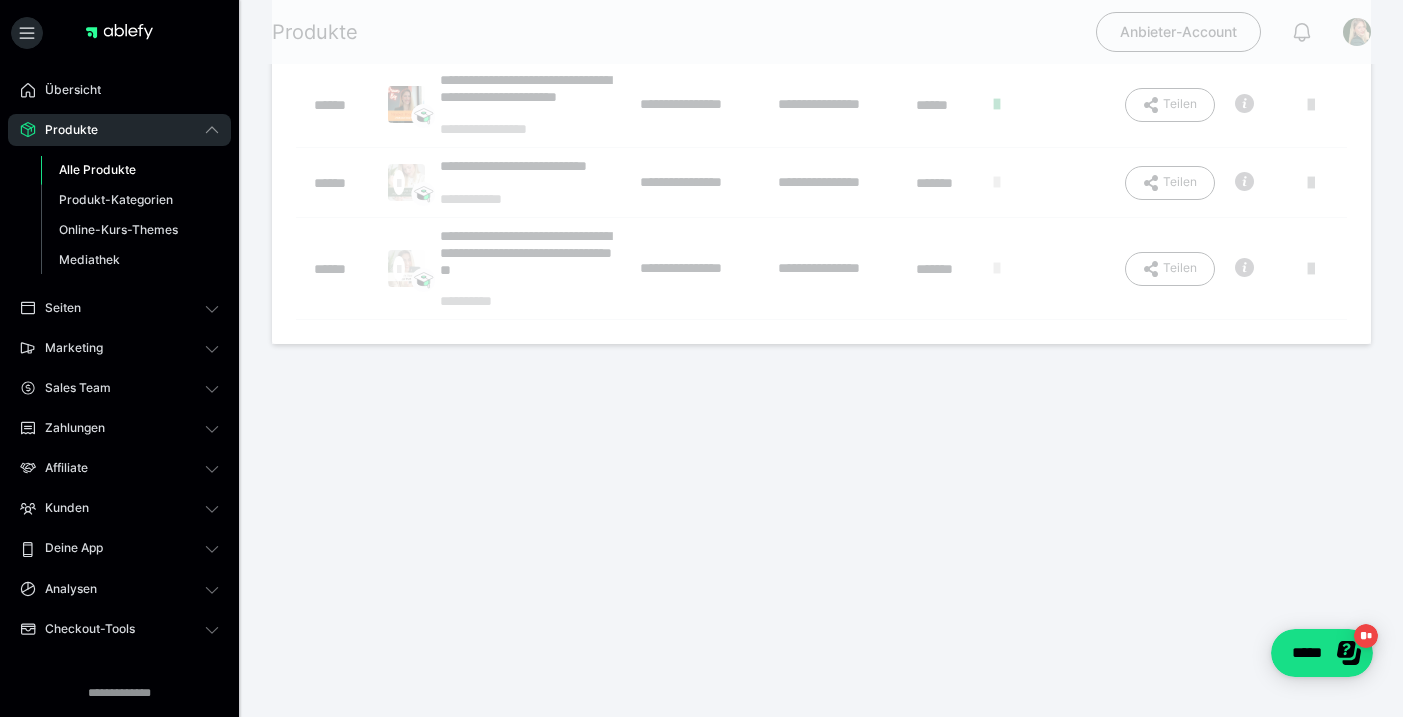 scroll, scrollTop: 0, scrollLeft: 0, axis: both 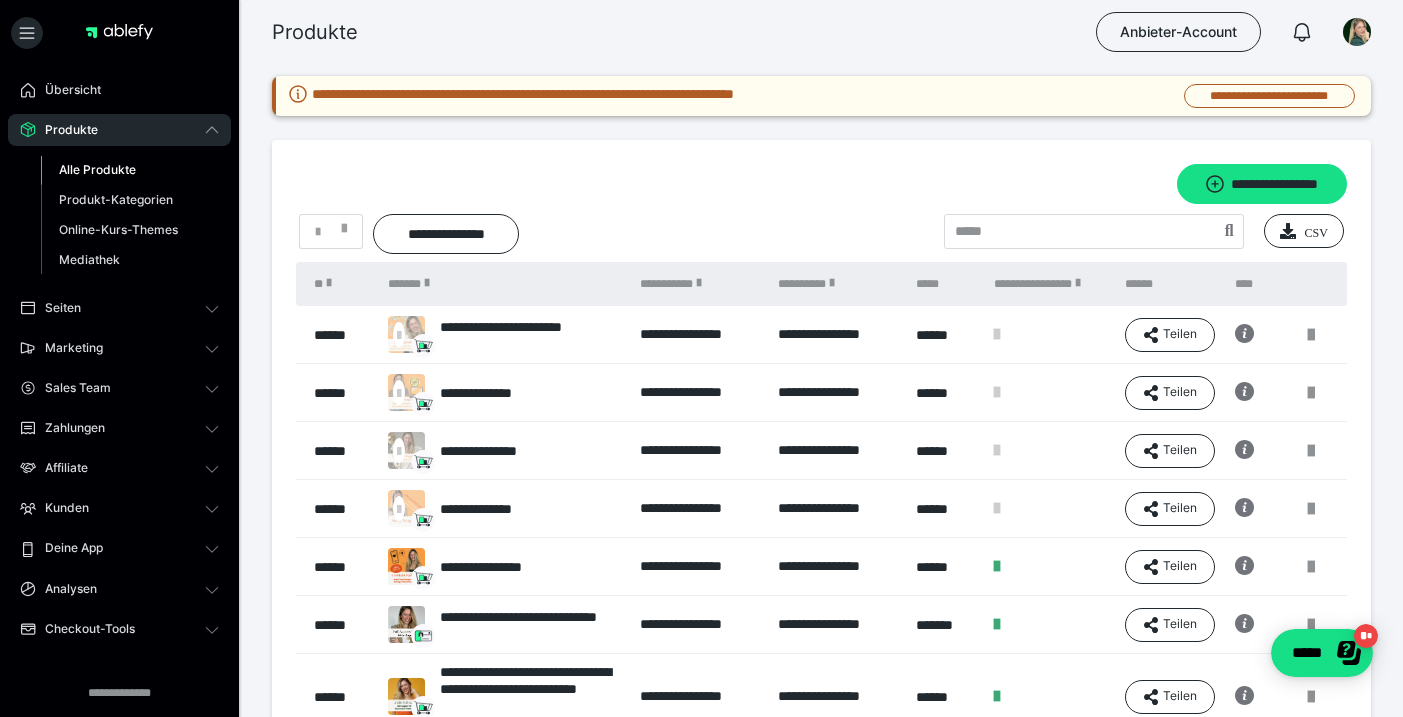 click on "**********" at bounding box center (496, 509) 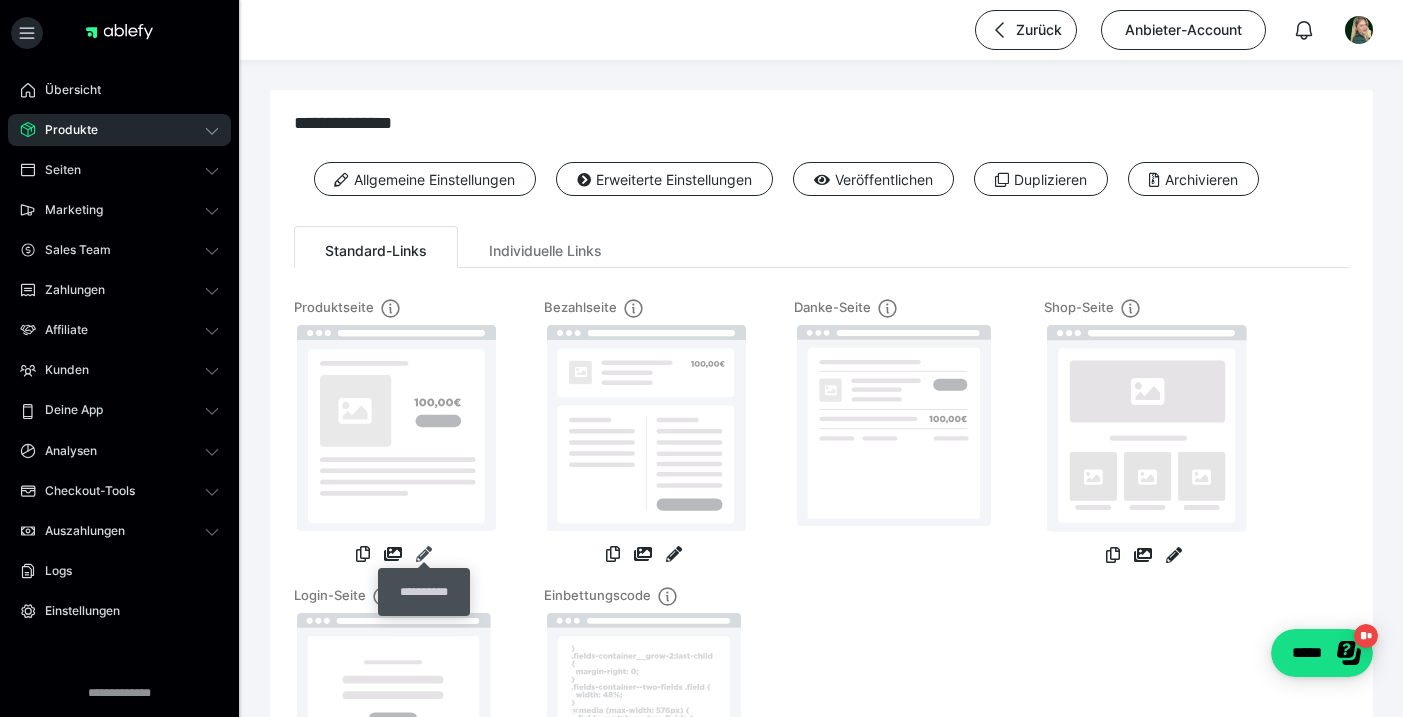 click at bounding box center (424, 554) 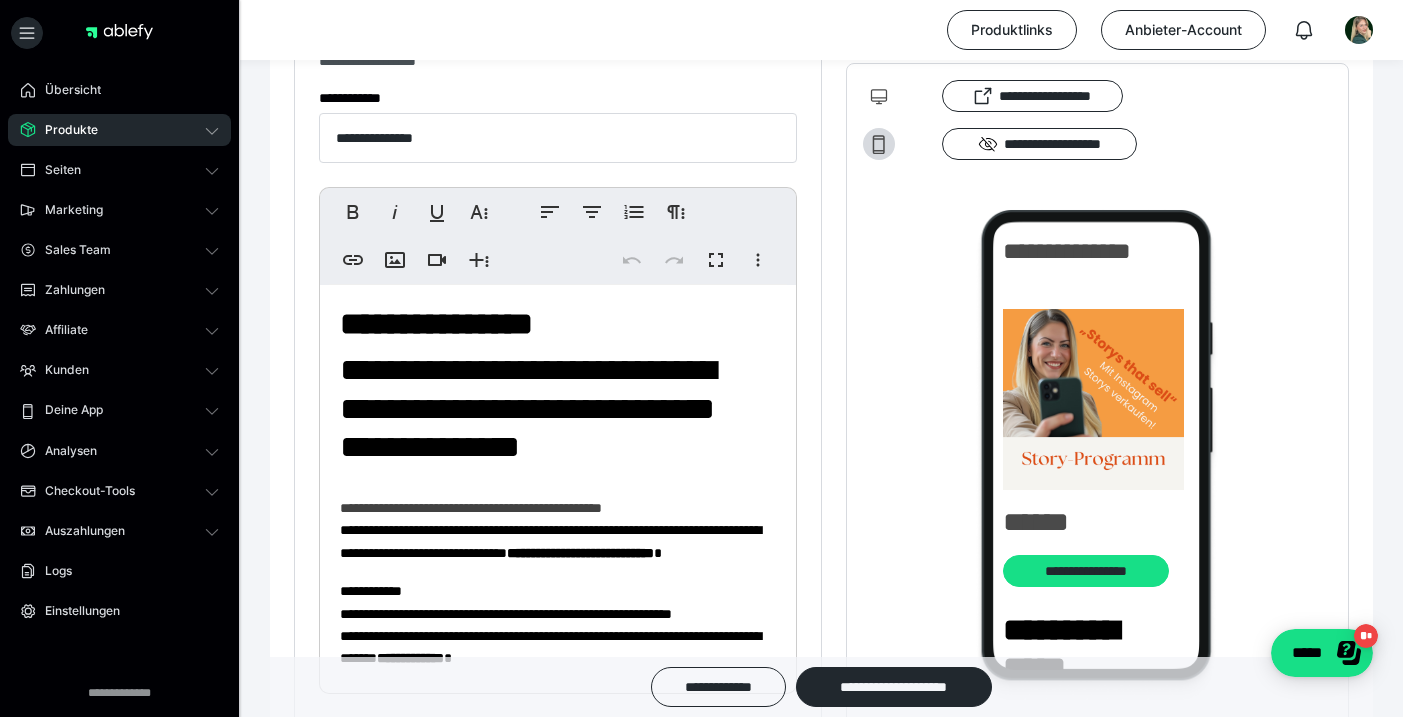 scroll, scrollTop: 568, scrollLeft: 0, axis: vertical 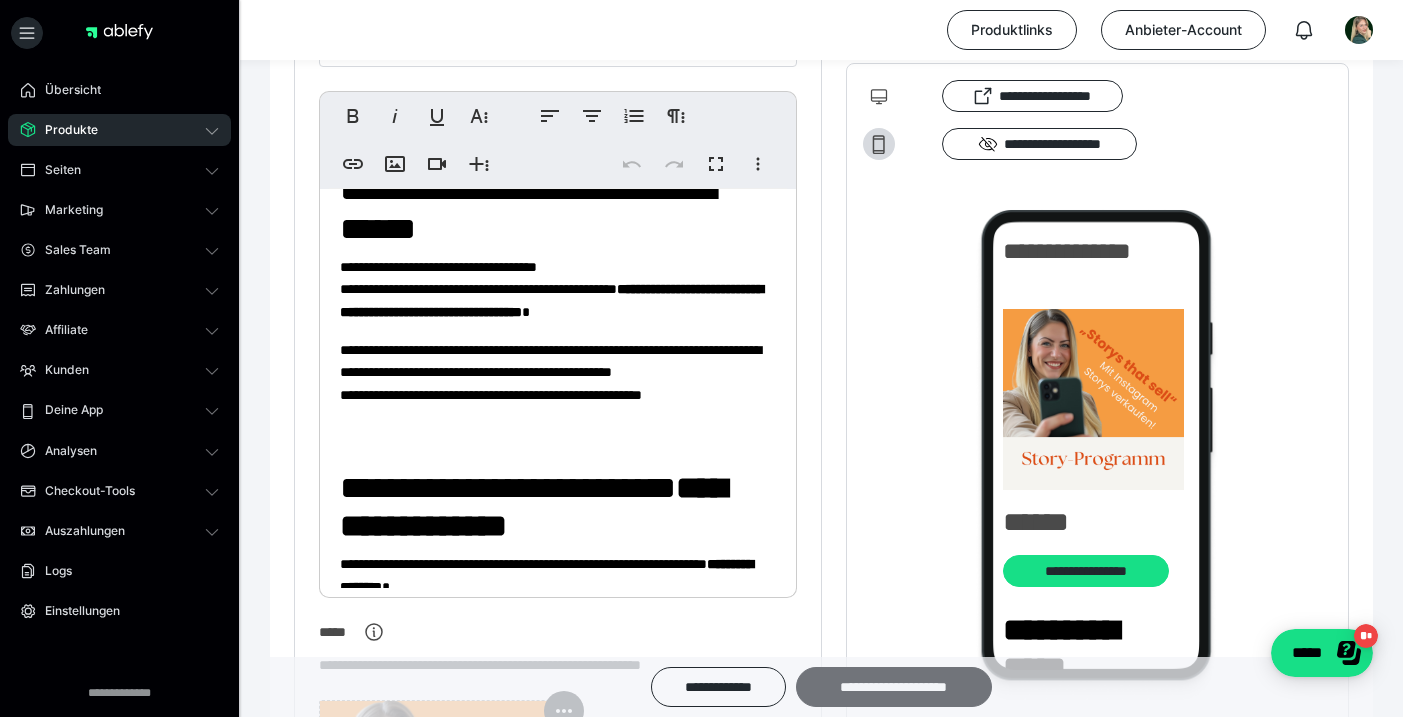 click on "**********" at bounding box center (894, 687) 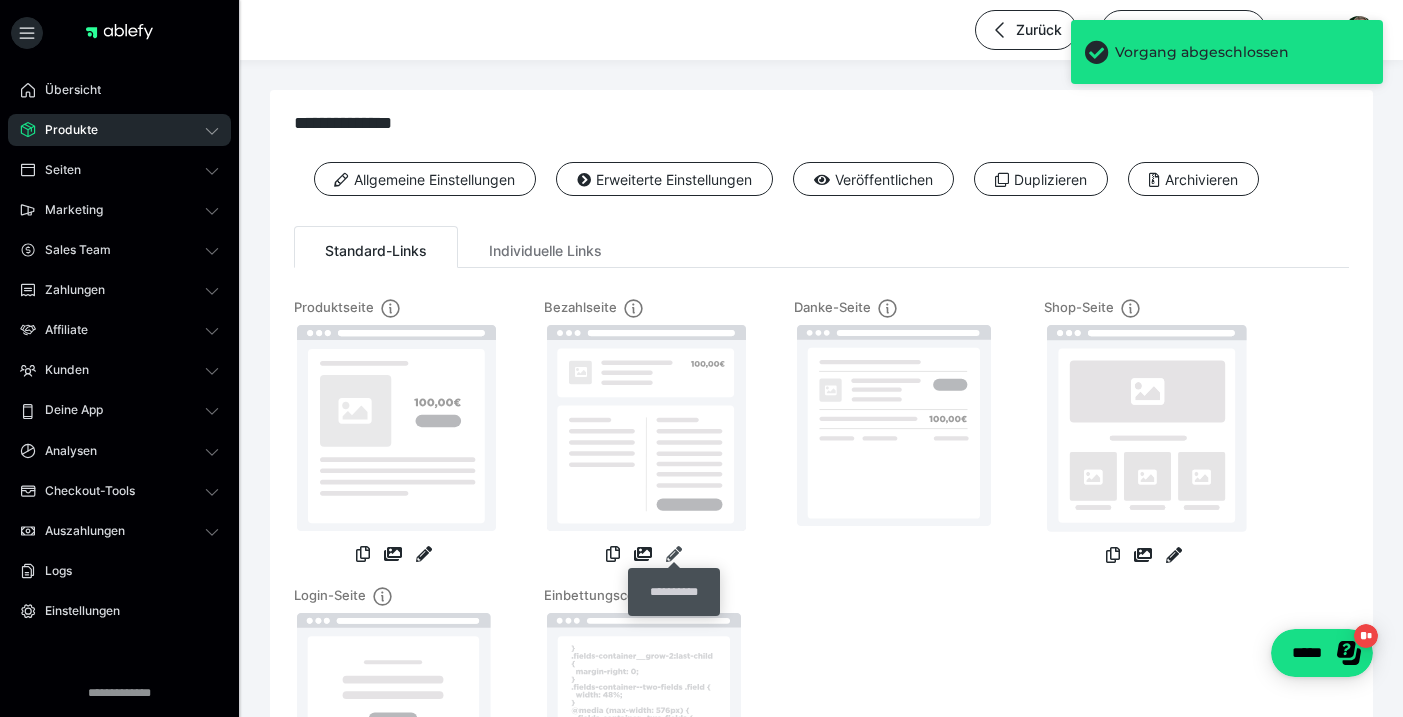 click at bounding box center (674, 554) 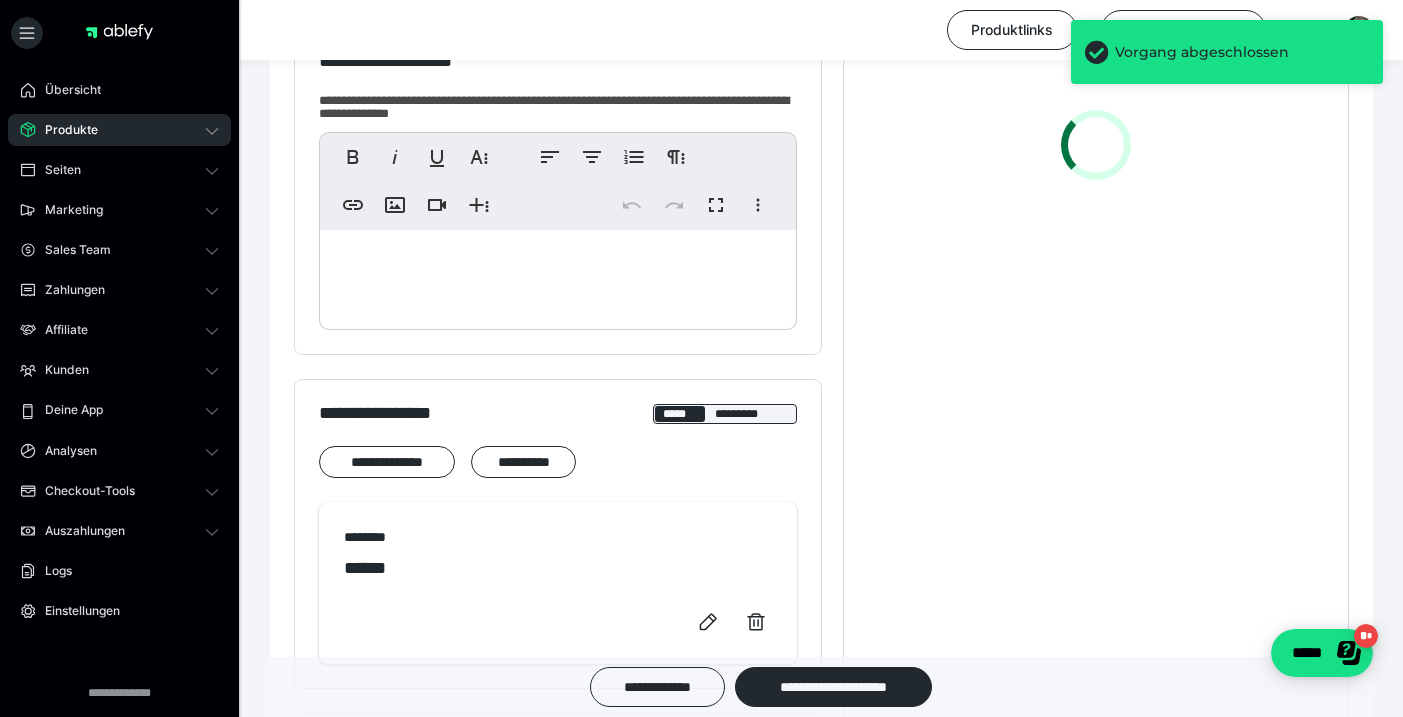scroll, scrollTop: 636, scrollLeft: 0, axis: vertical 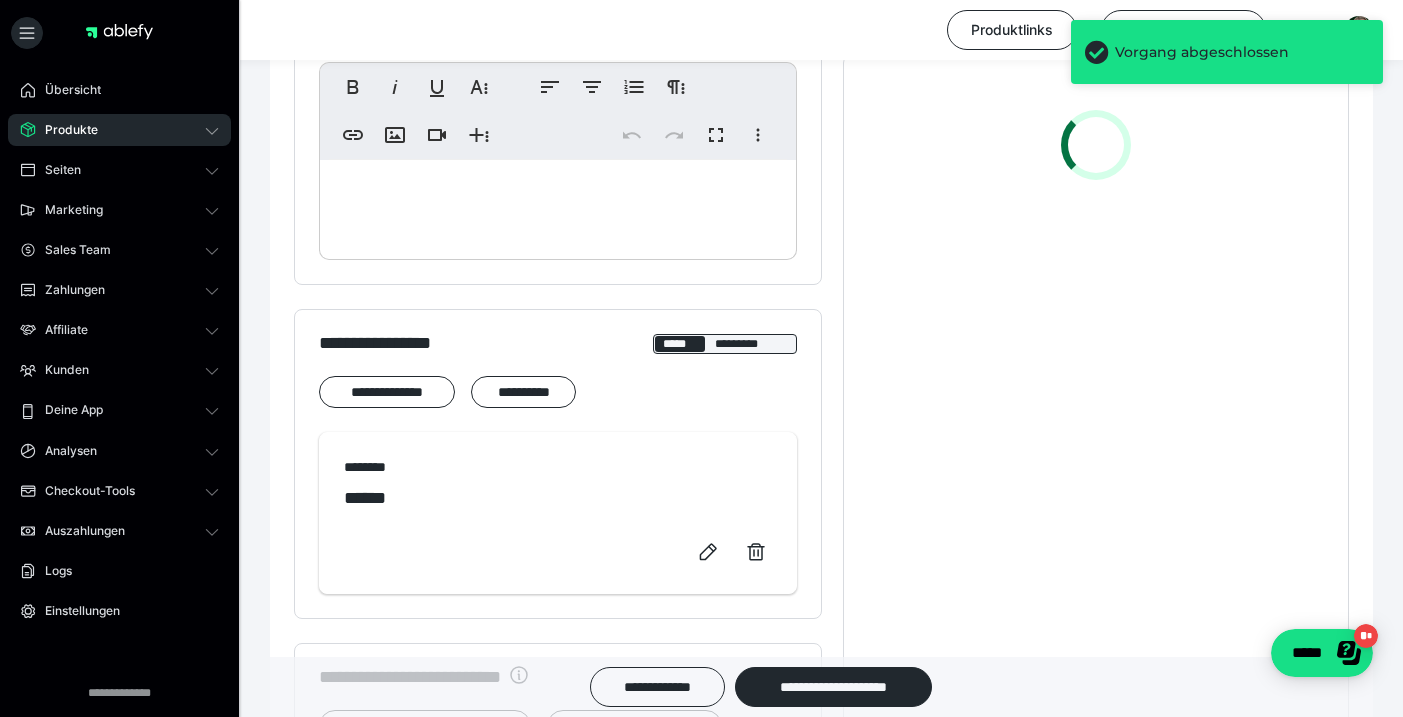 click at bounding box center [558, 205] 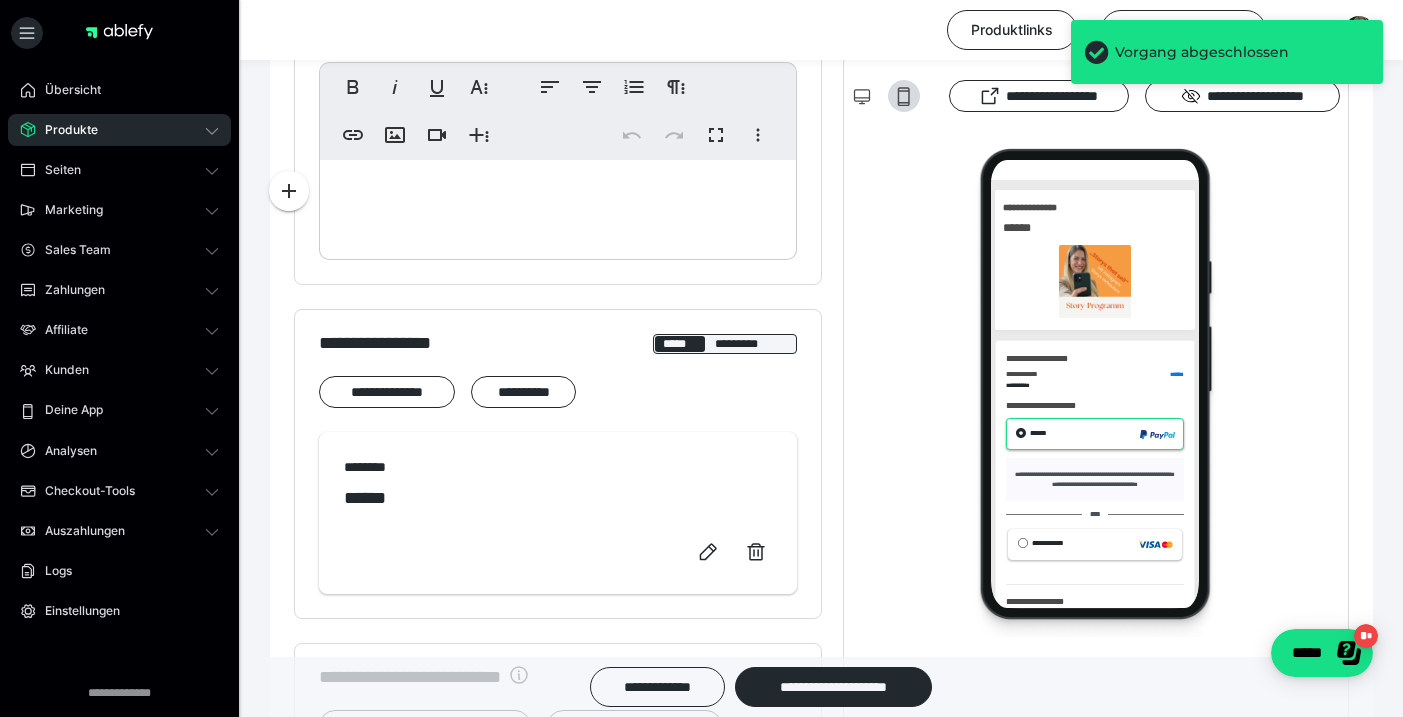 scroll, scrollTop: 0, scrollLeft: 0, axis: both 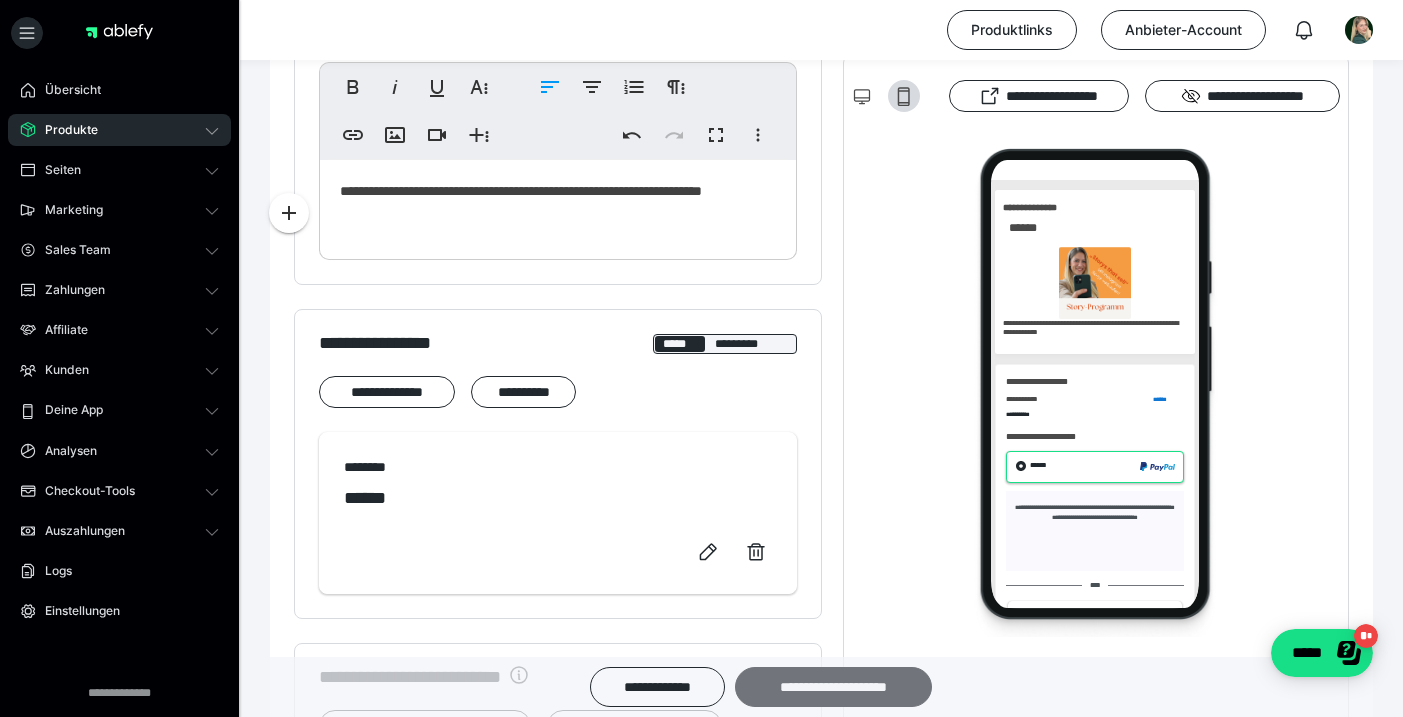 click on "**********" at bounding box center [833, 687] 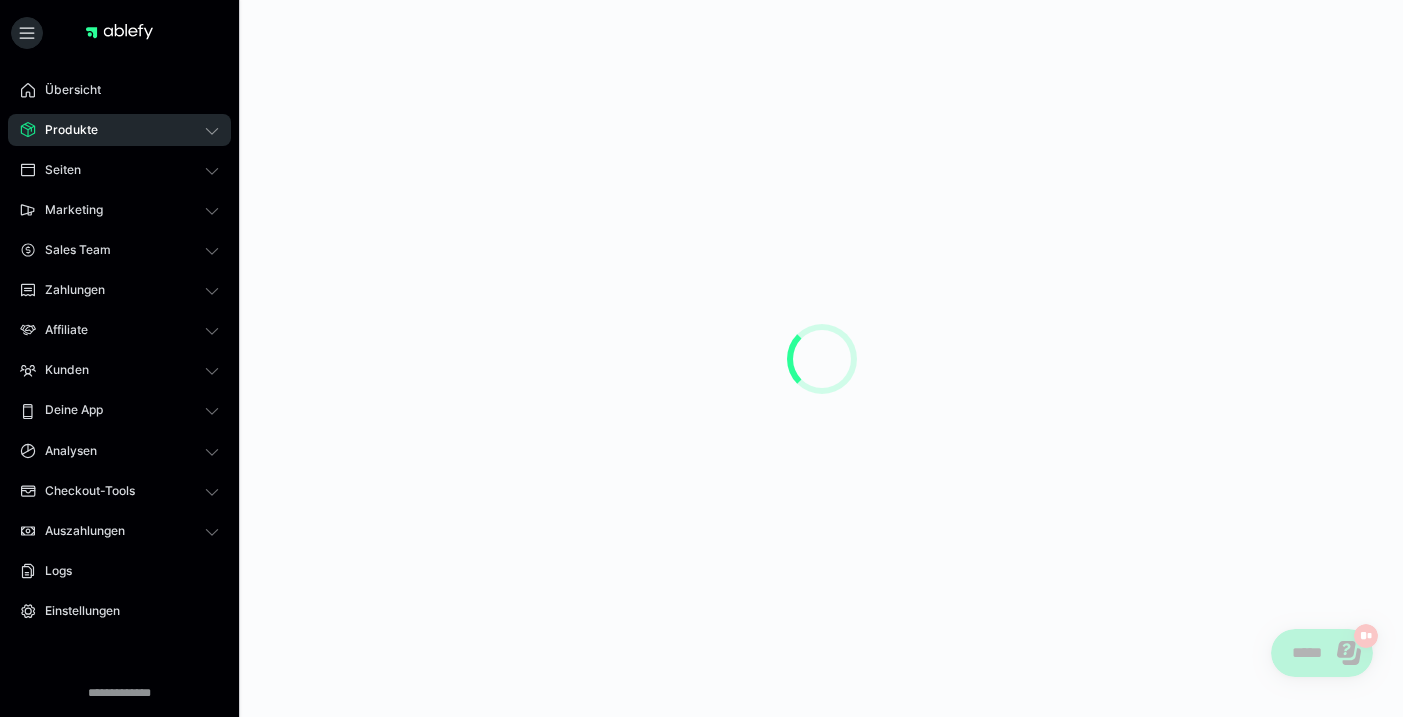 scroll, scrollTop: 0, scrollLeft: 0, axis: both 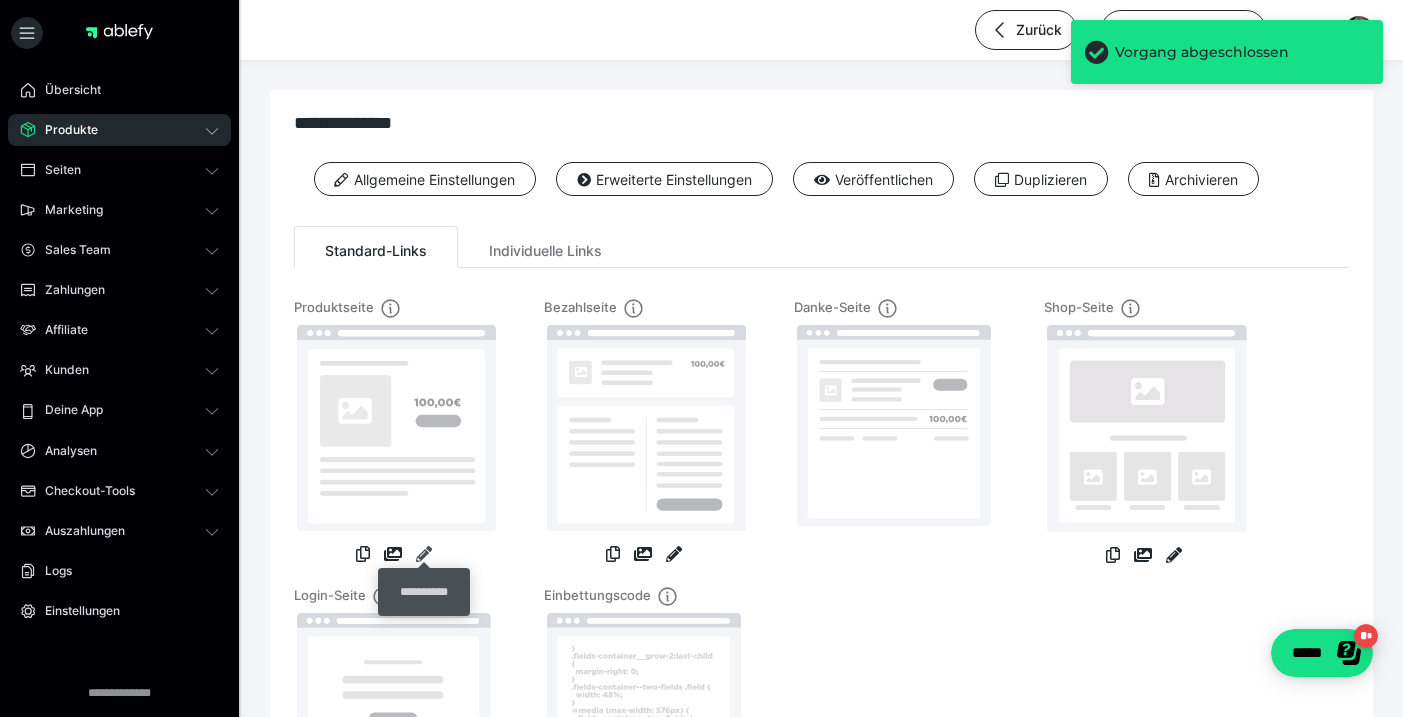 click at bounding box center (424, 554) 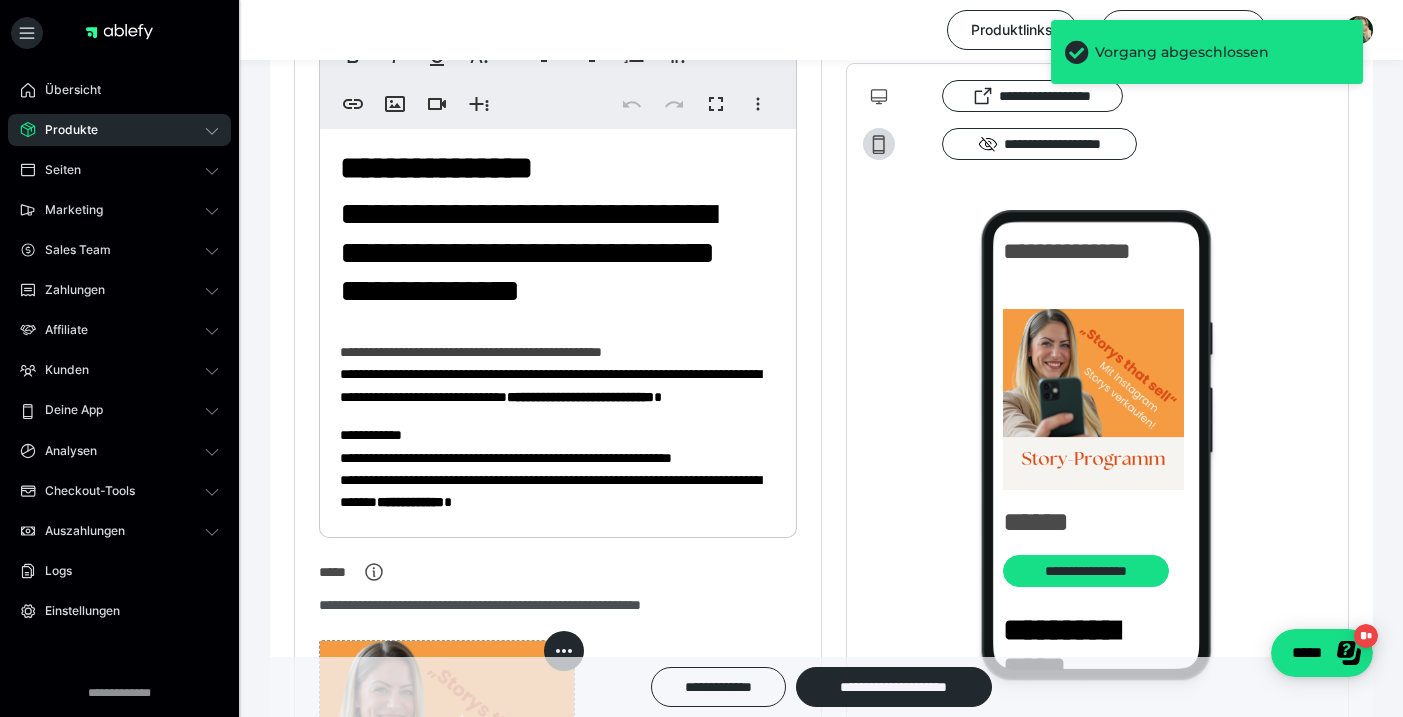 scroll, scrollTop: 597, scrollLeft: 0, axis: vertical 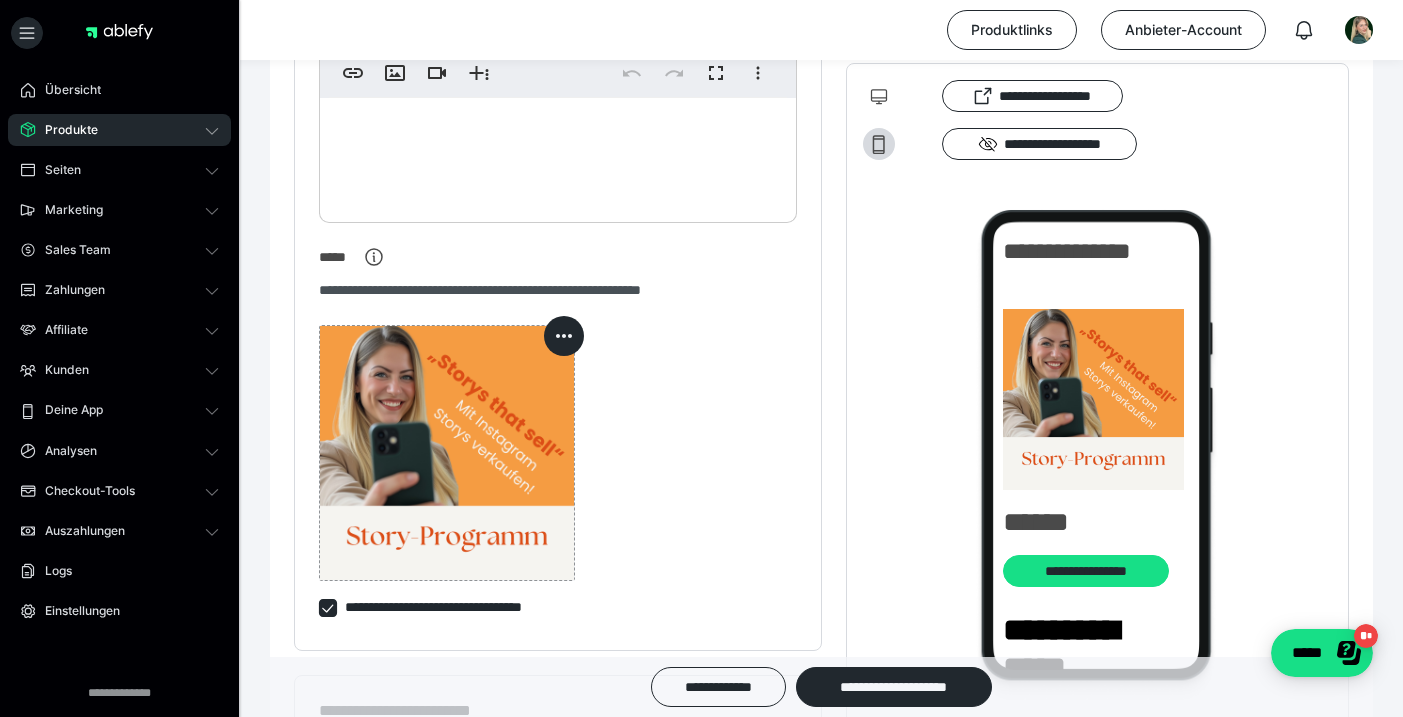 drag, startPoint x: 331, startPoint y: 480, endPoint x: 644, endPoint y: 764, distance: 422.6405 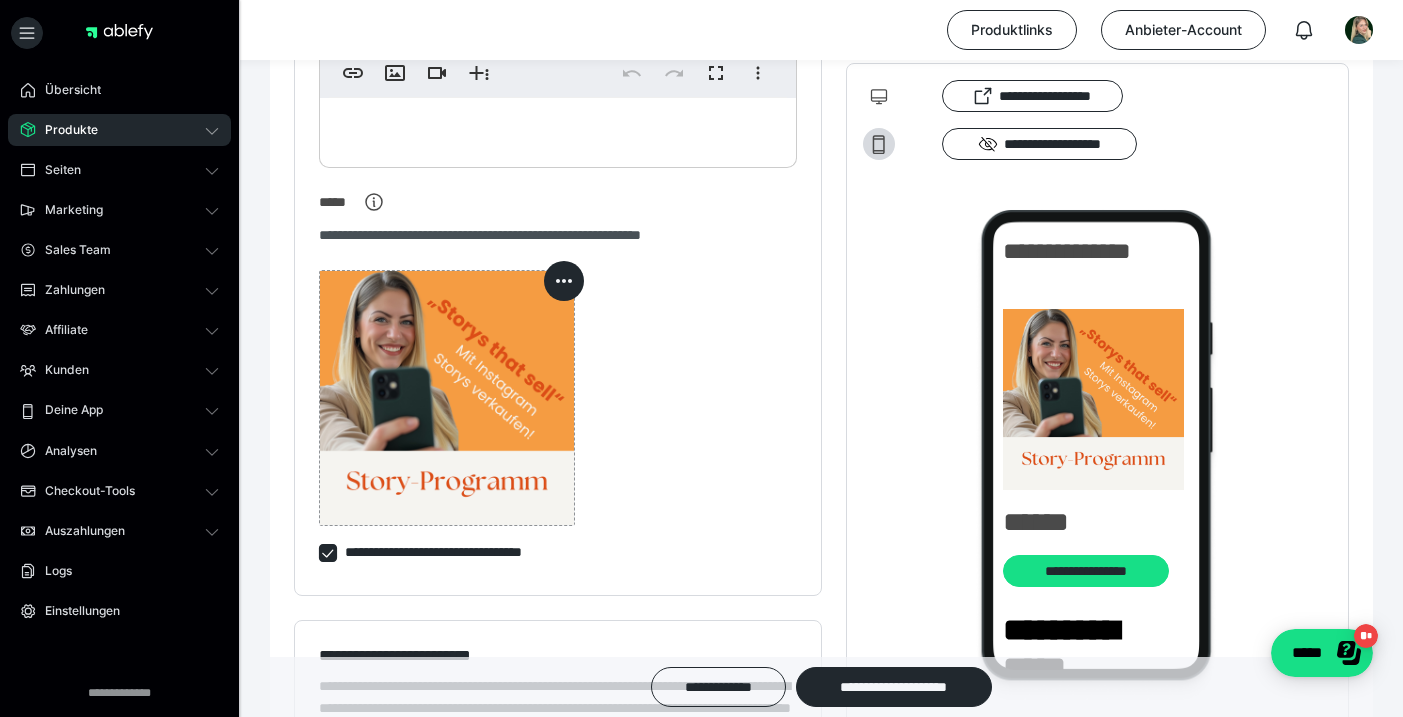 type 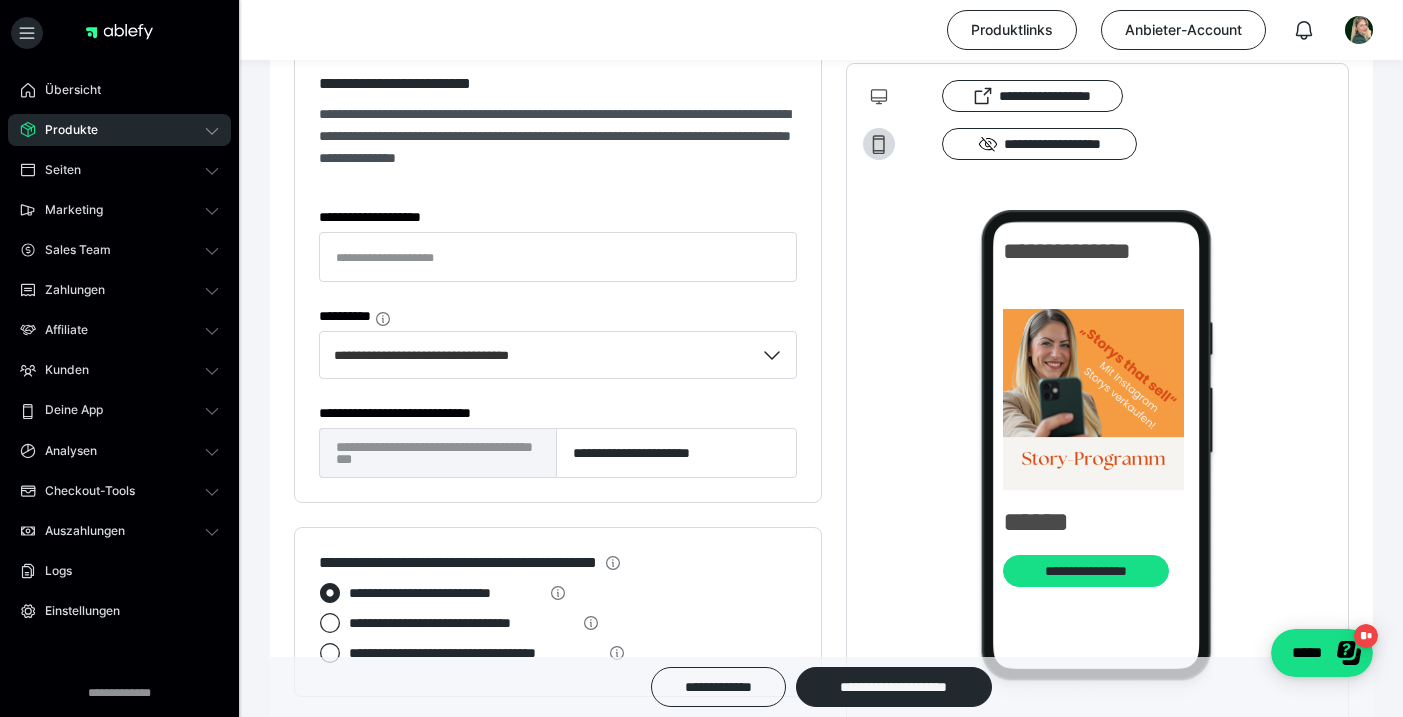 scroll, scrollTop: 1282, scrollLeft: 0, axis: vertical 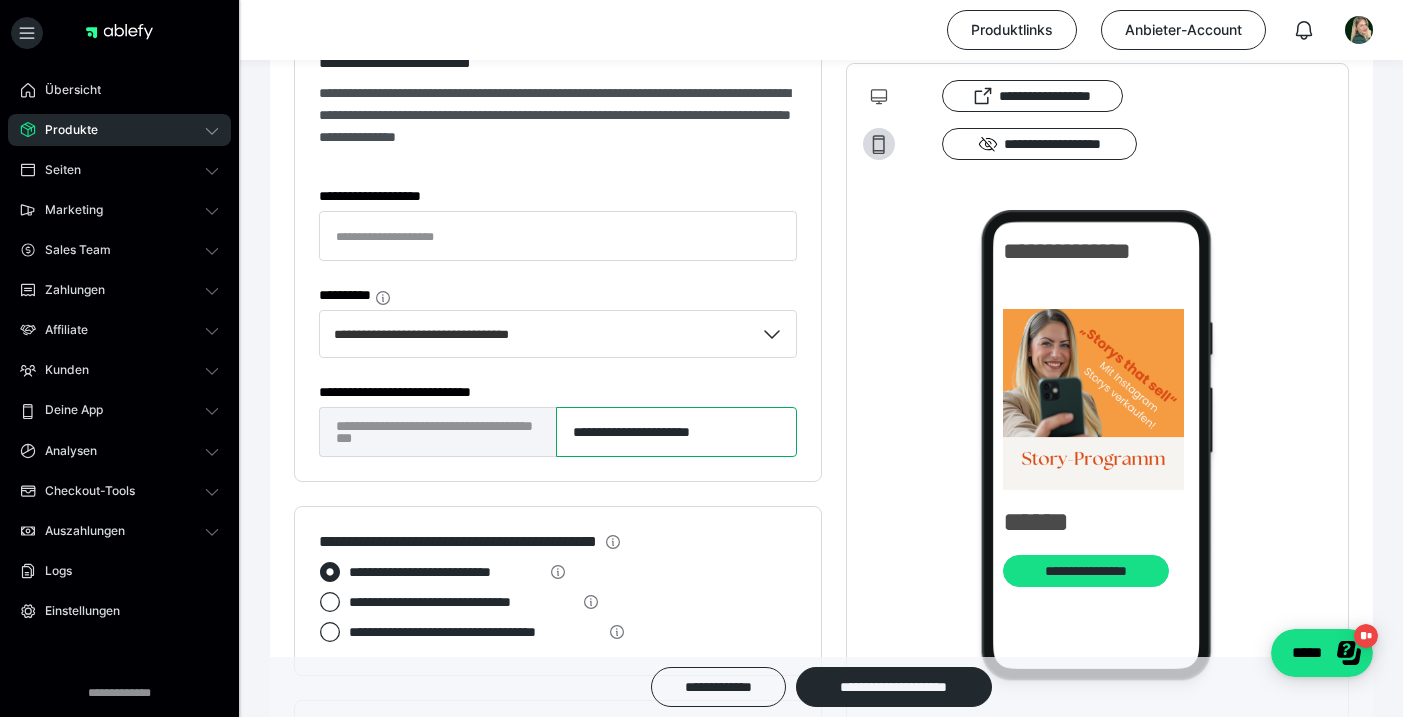 drag, startPoint x: 751, startPoint y: 435, endPoint x: 681, endPoint y: 441, distance: 70.256676 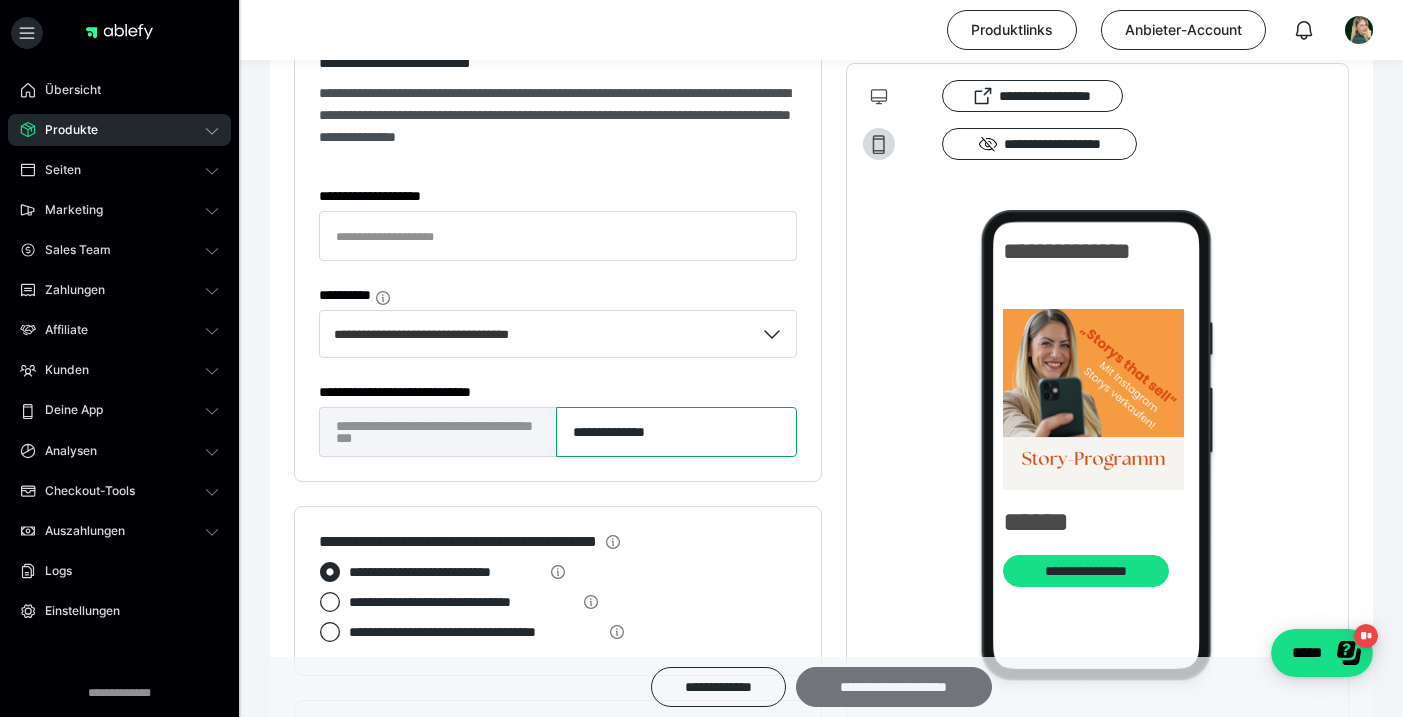 type on "**********" 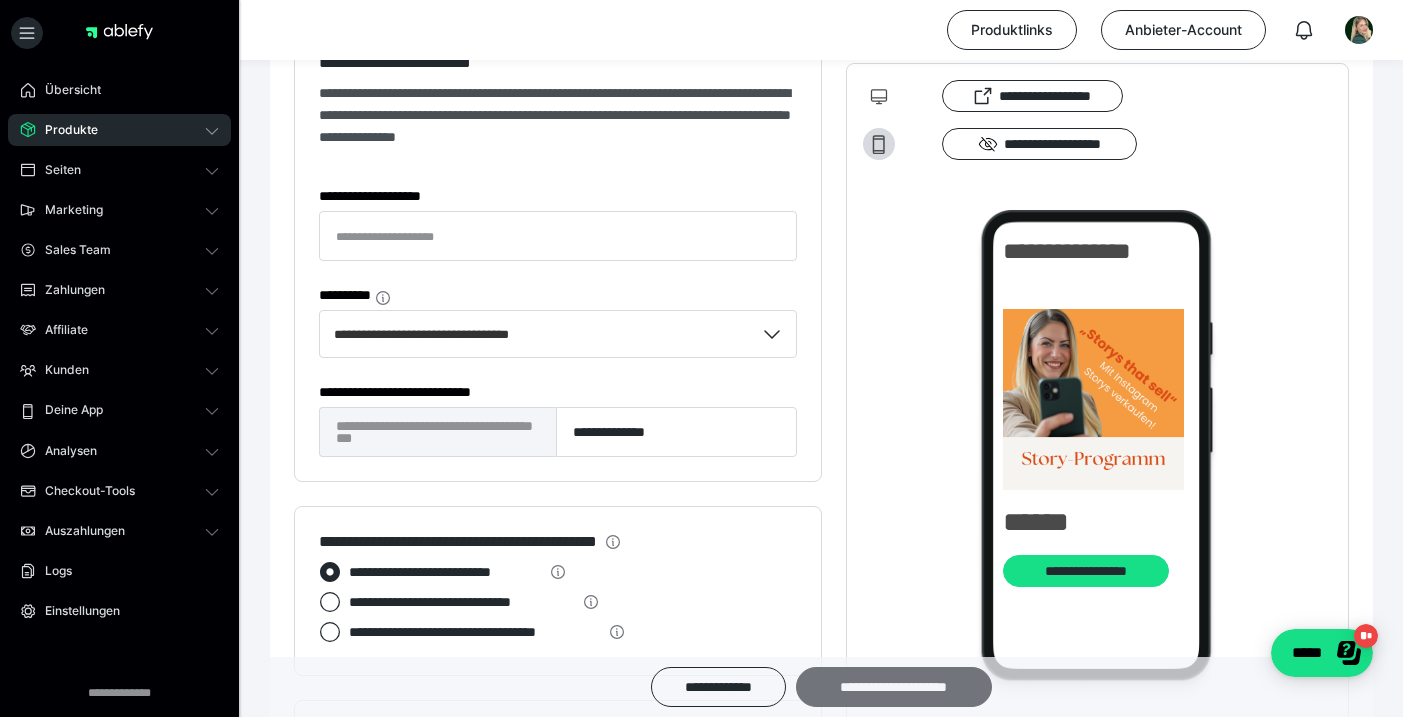 click on "**********" at bounding box center (894, 687) 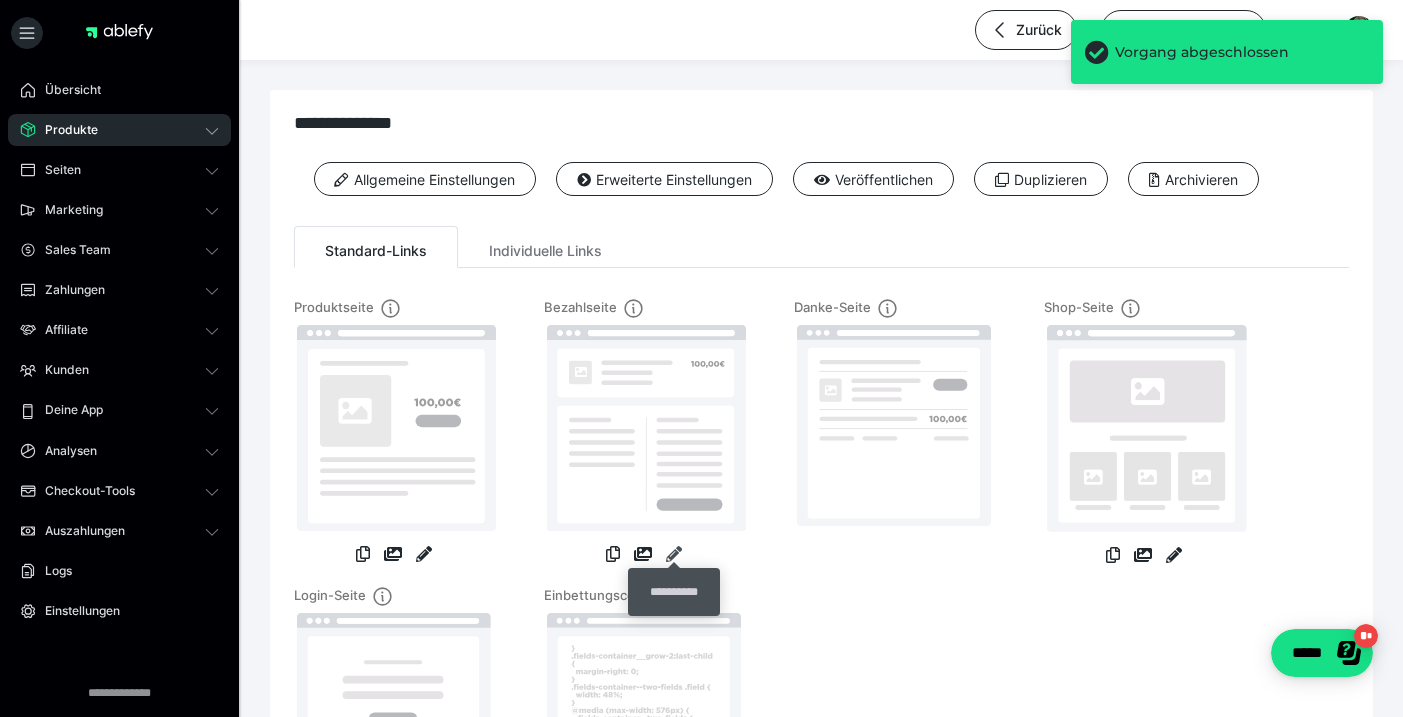 click at bounding box center (674, 554) 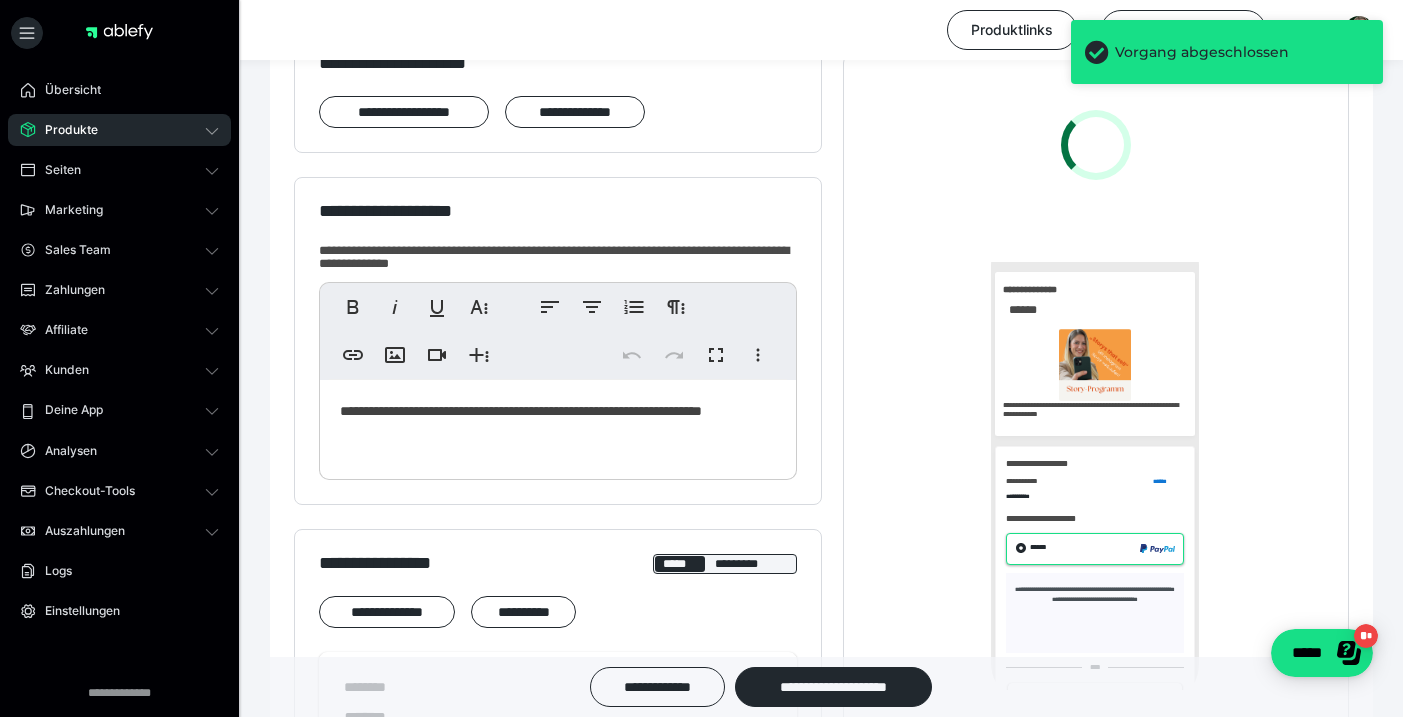 scroll, scrollTop: 337, scrollLeft: 0, axis: vertical 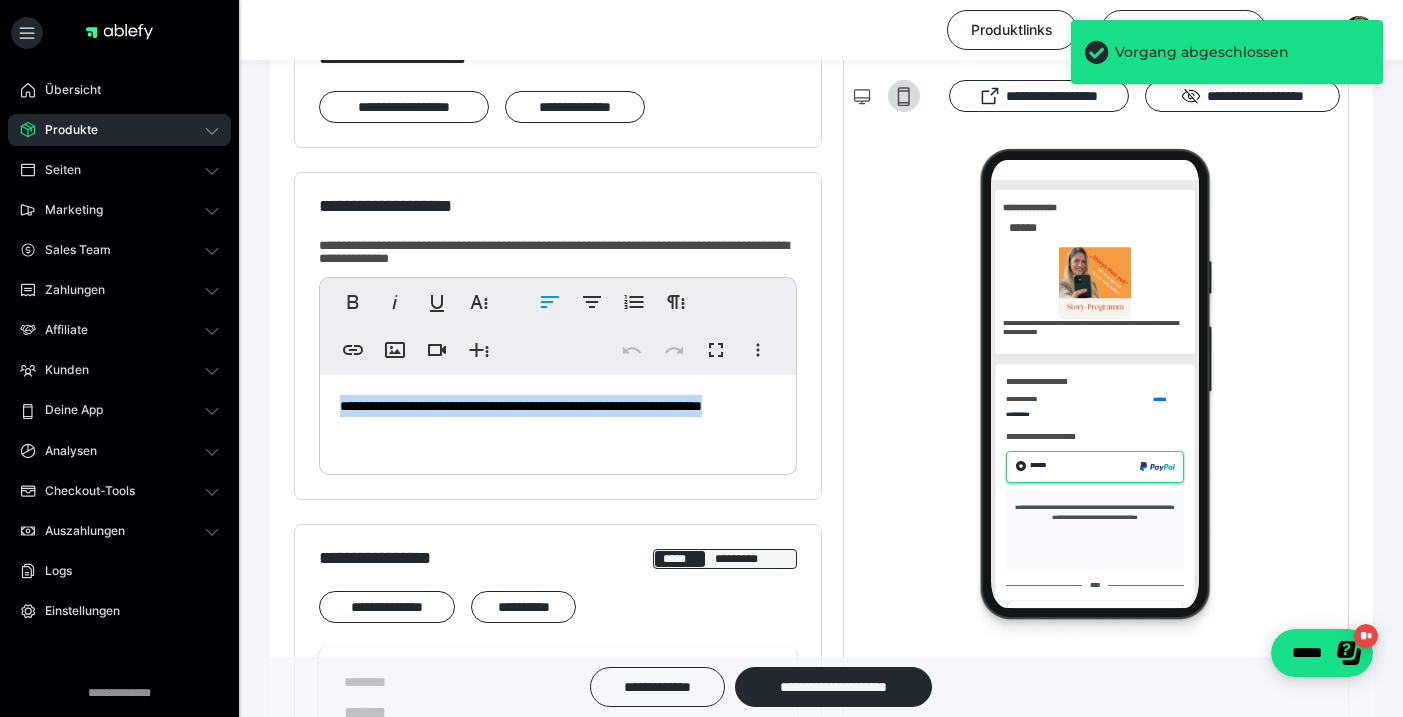drag, startPoint x: 395, startPoint y: 428, endPoint x: 338, endPoint y: 409, distance: 60.083275 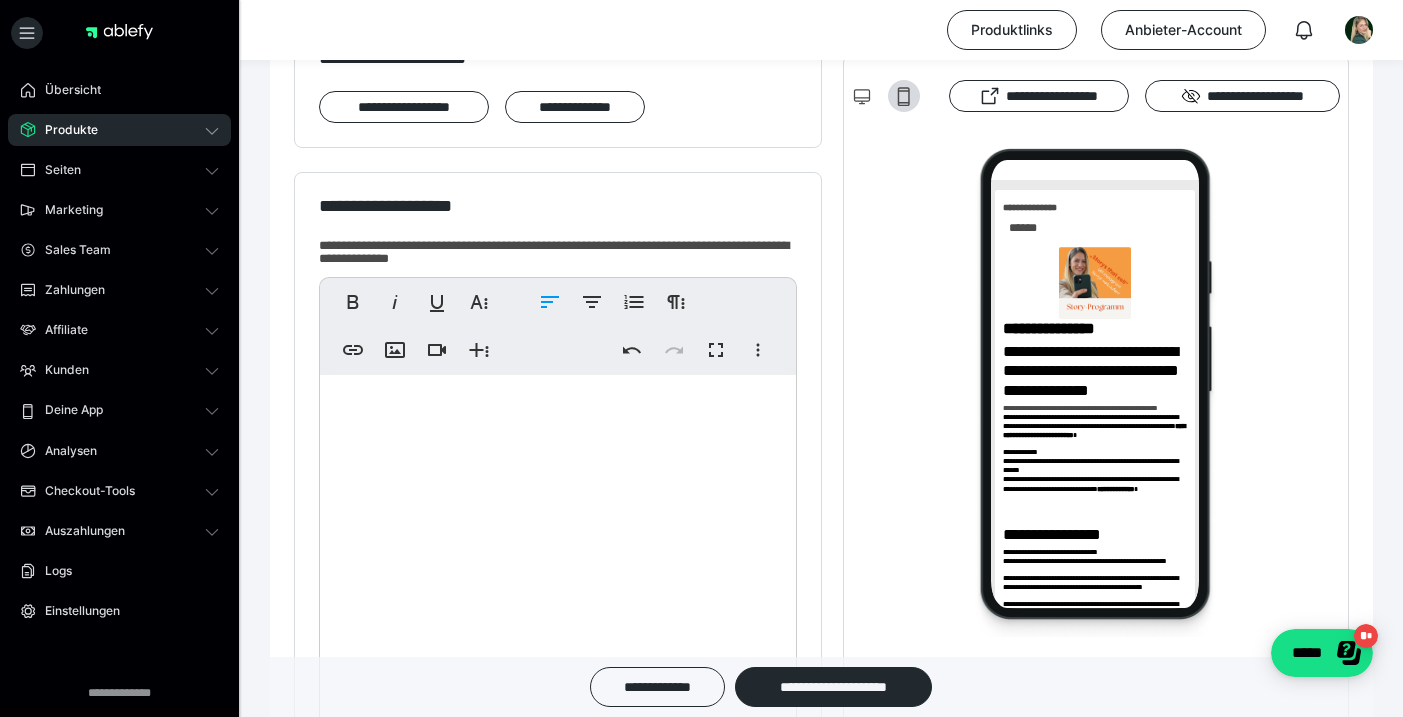 scroll, scrollTop: 3066, scrollLeft: 0, axis: vertical 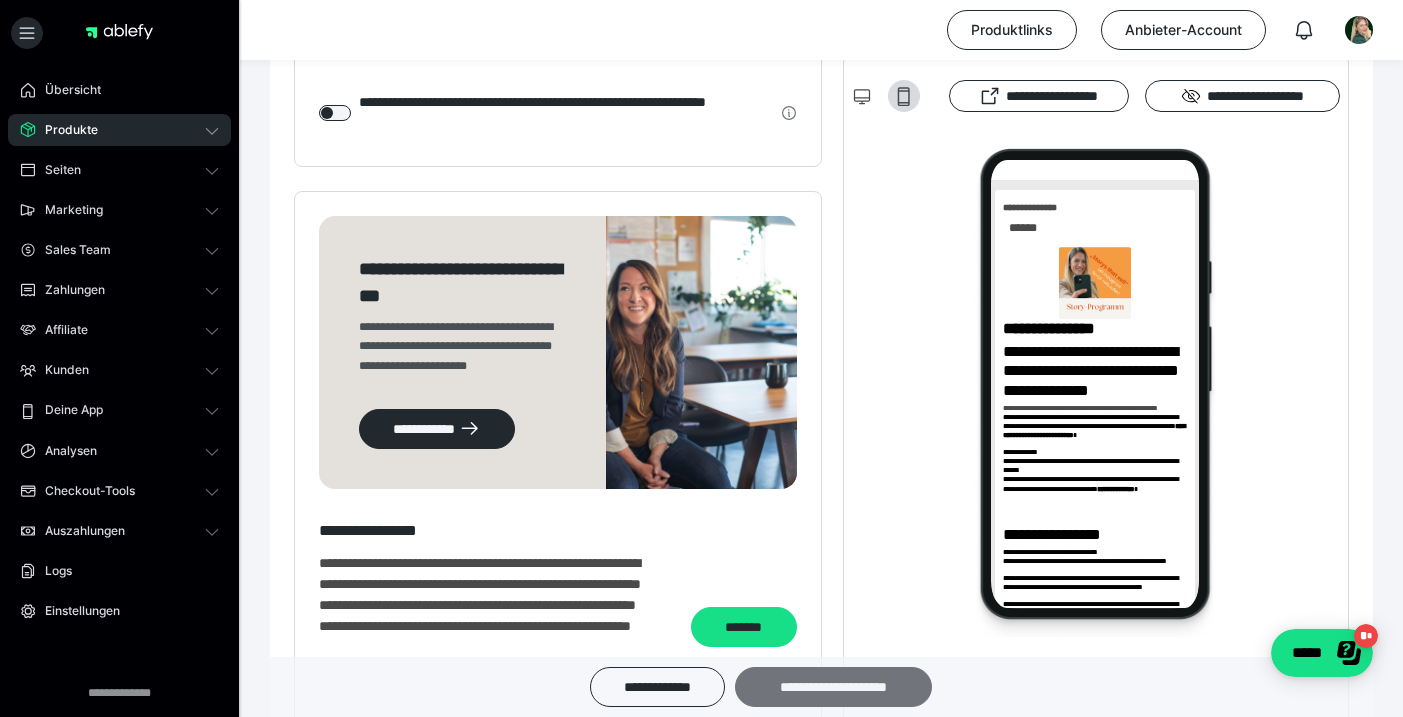 click on "**********" at bounding box center [833, 687] 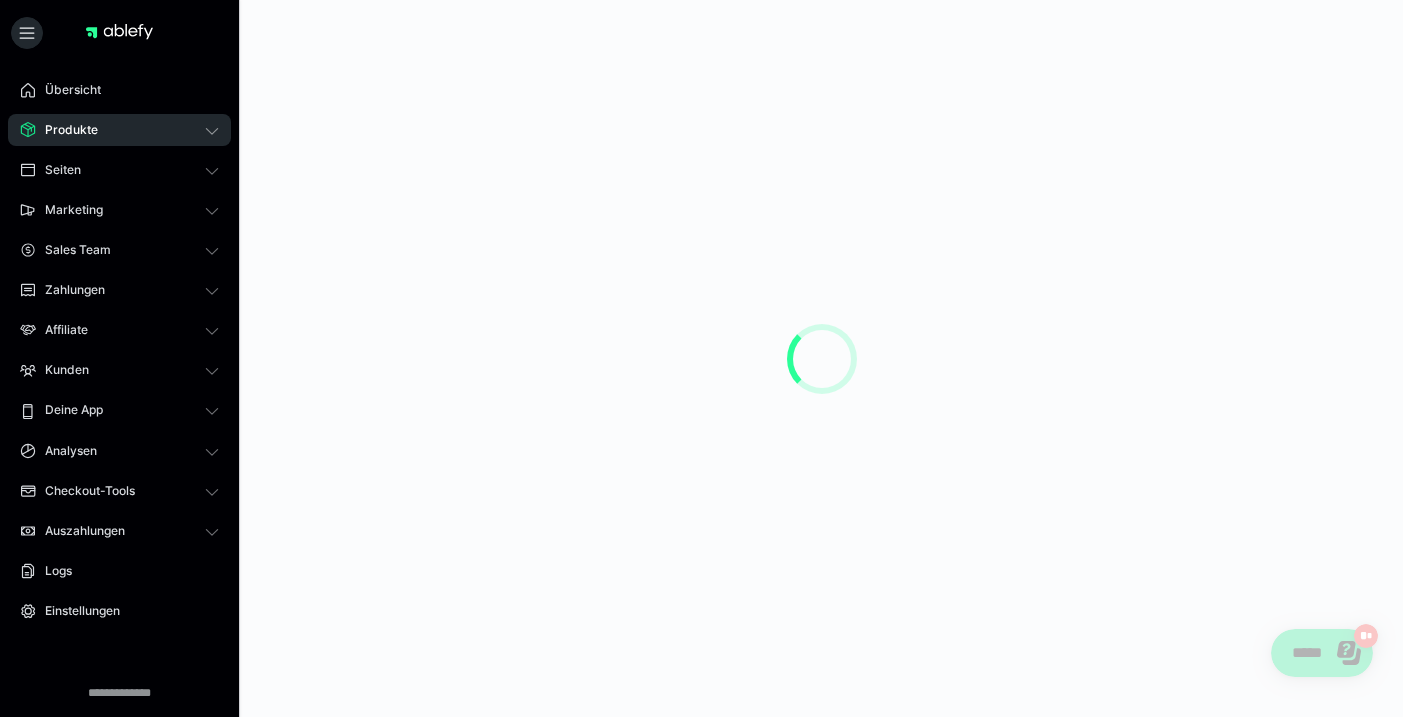 scroll, scrollTop: 0, scrollLeft: 0, axis: both 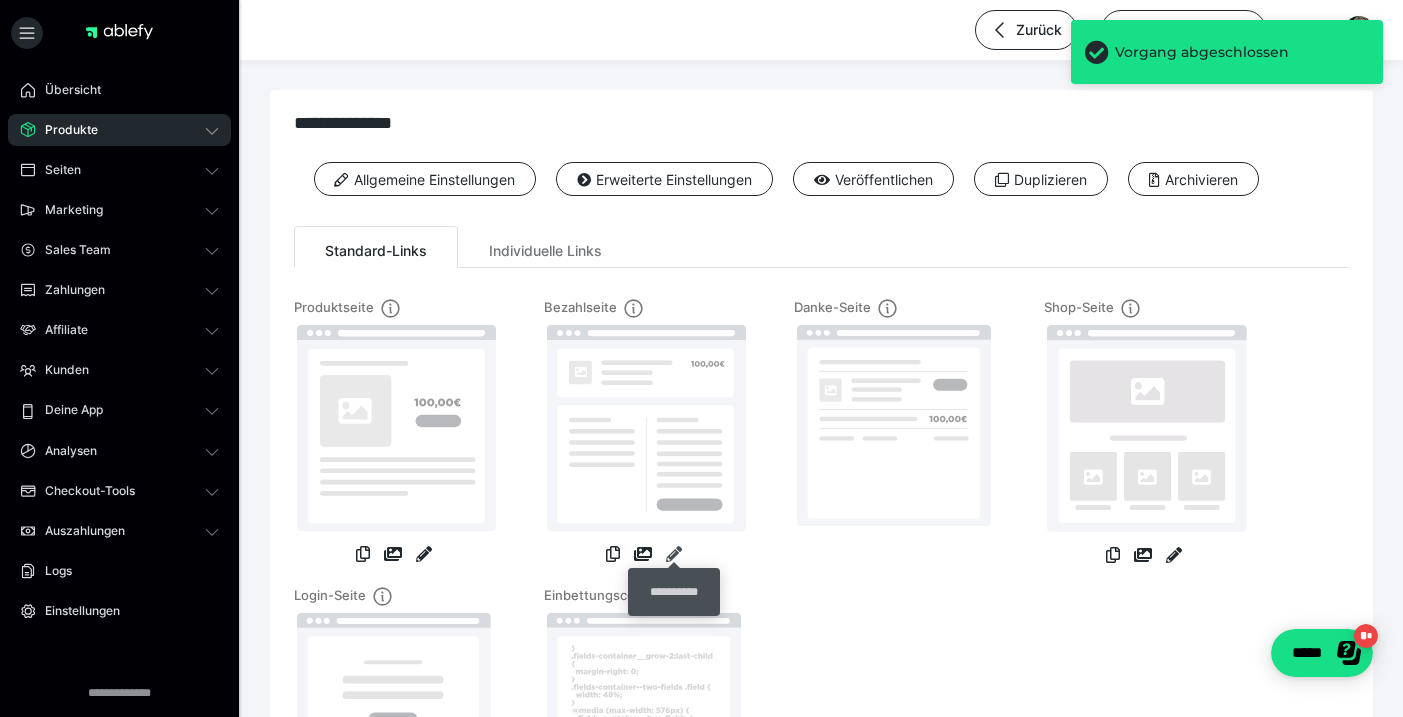 click at bounding box center [674, 554] 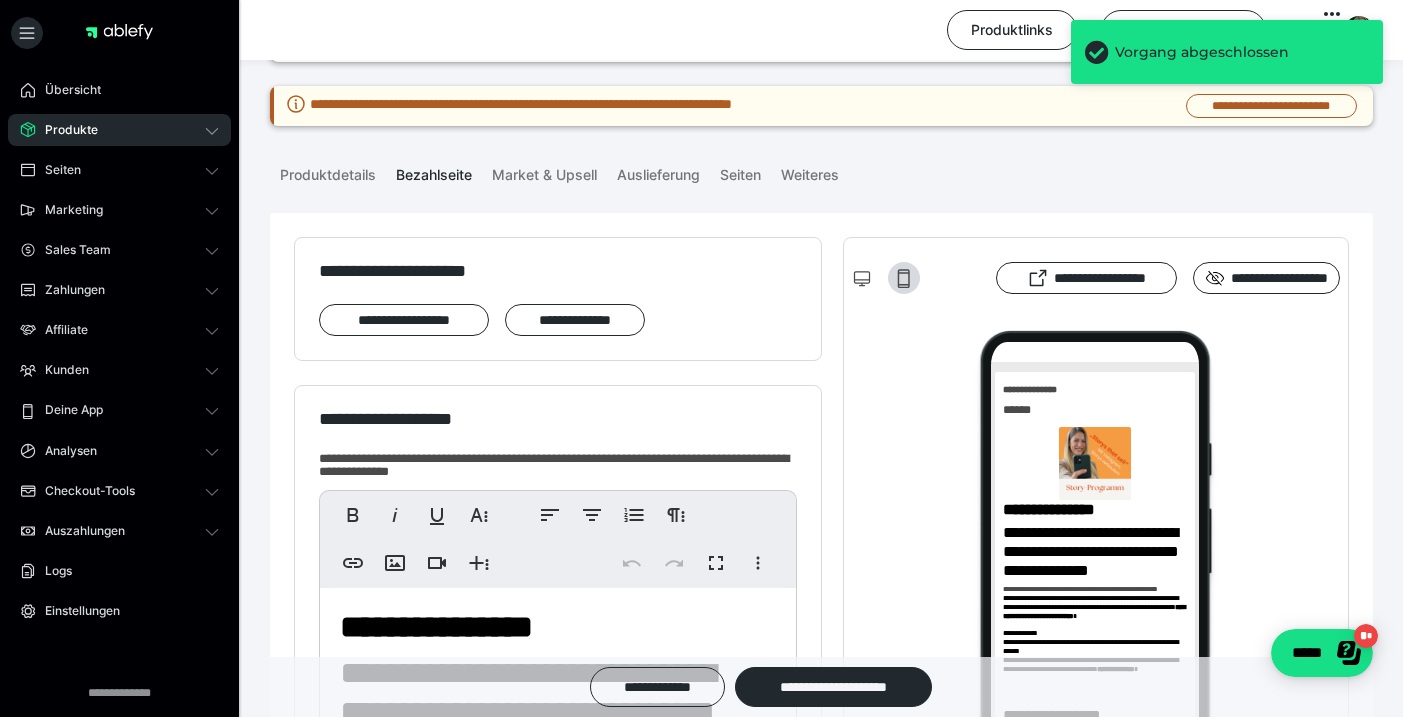 scroll 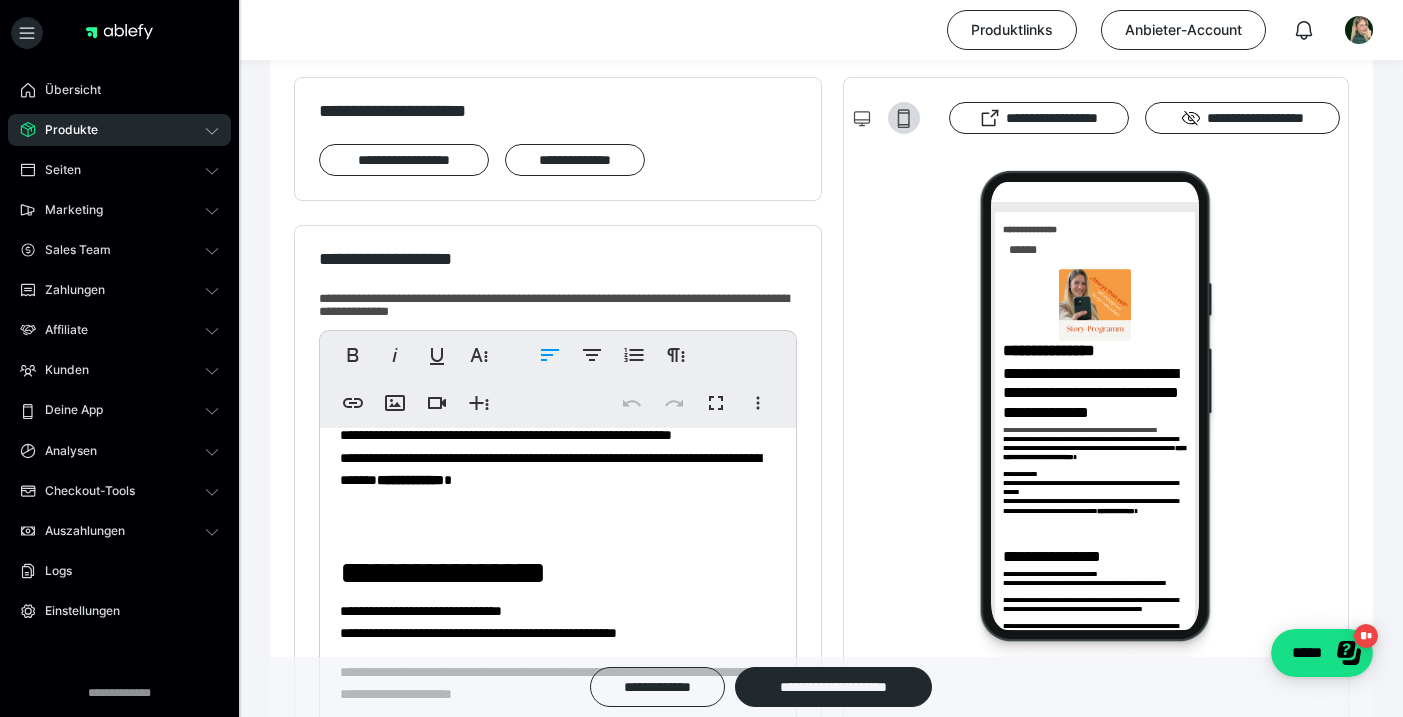 drag, startPoint x: 442, startPoint y: 475, endPoint x: 342, endPoint y: 452, distance: 102.610916 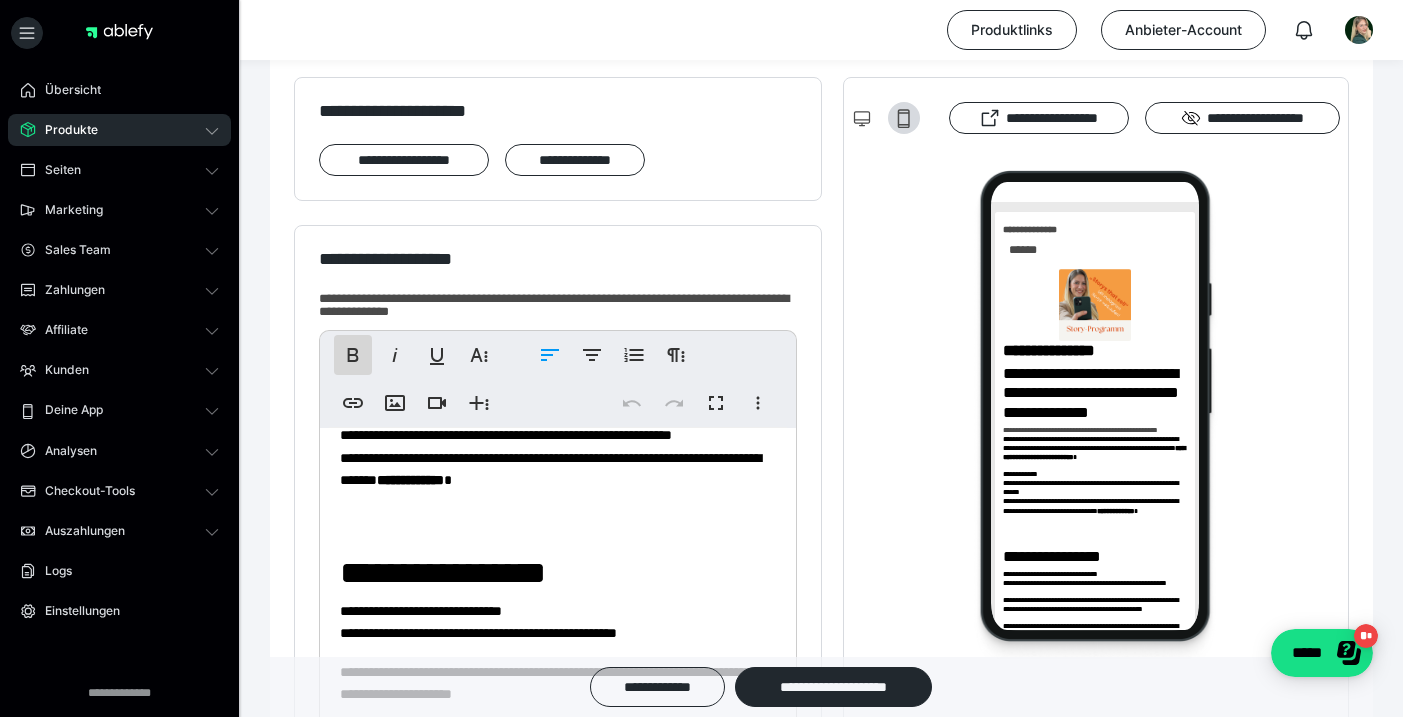 click 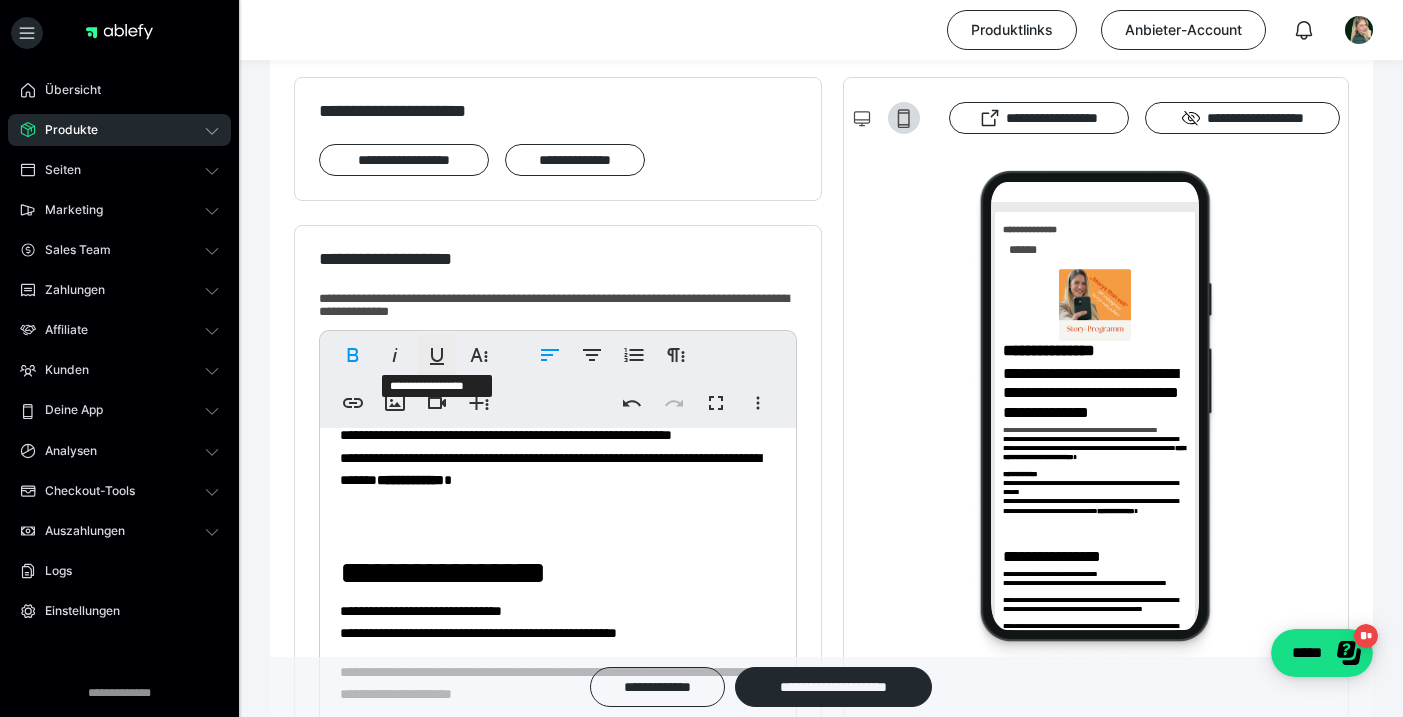 click 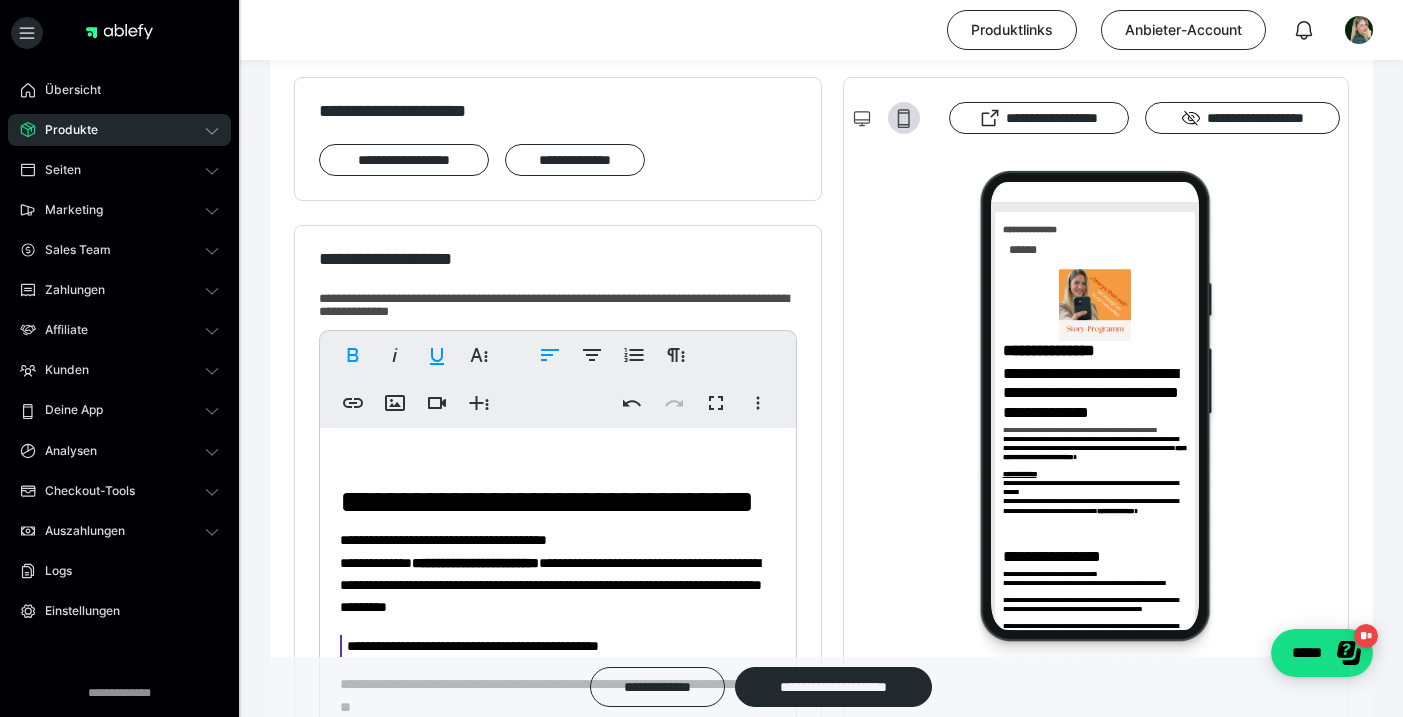 scroll, scrollTop: 648, scrollLeft: 0, axis: vertical 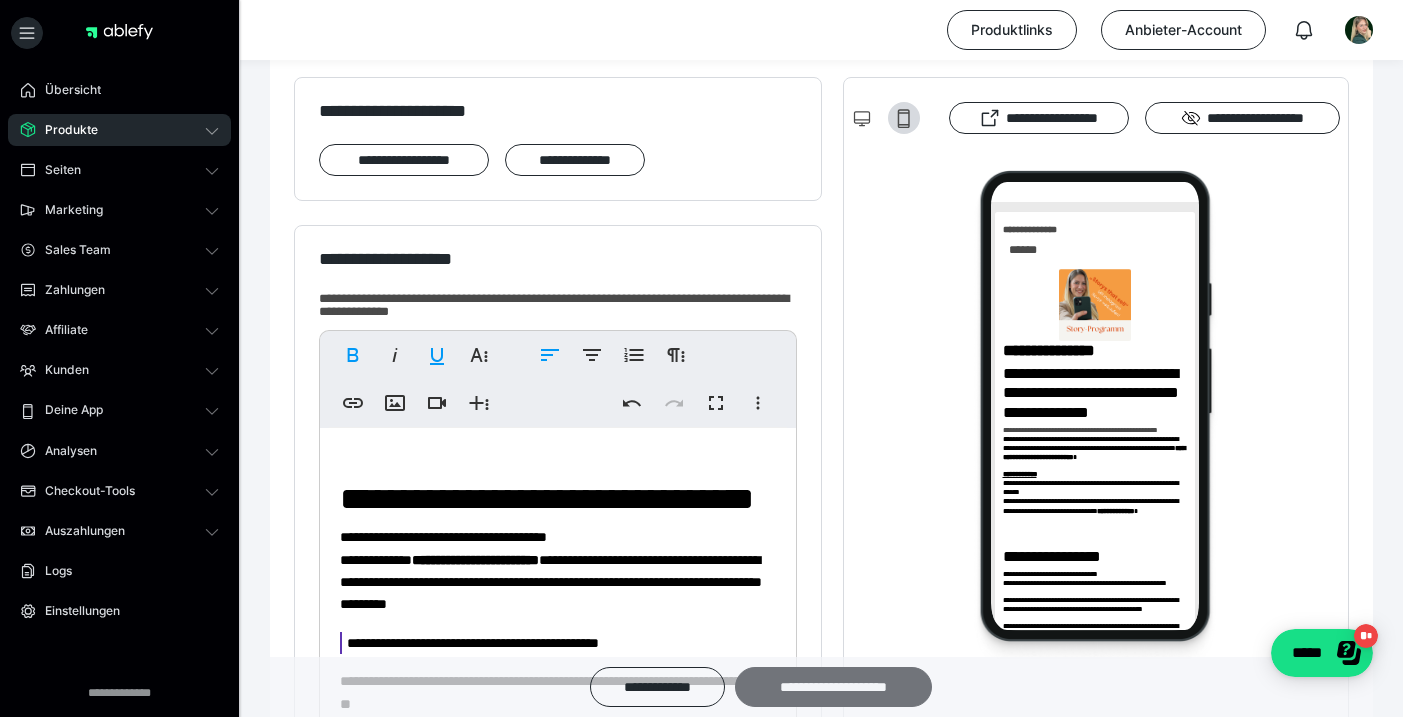 click on "**********" at bounding box center (833, 687) 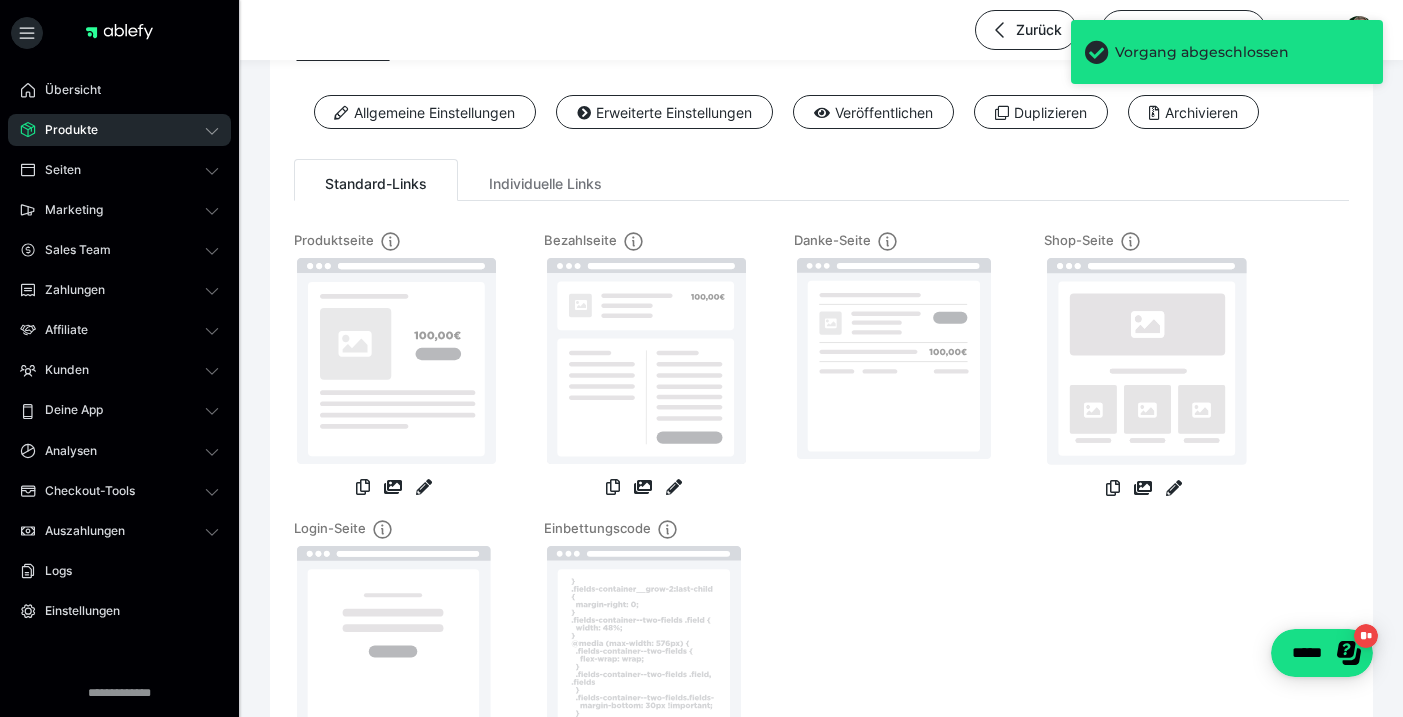 scroll, scrollTop: 25, scrollLeft: 0, axis: vertical 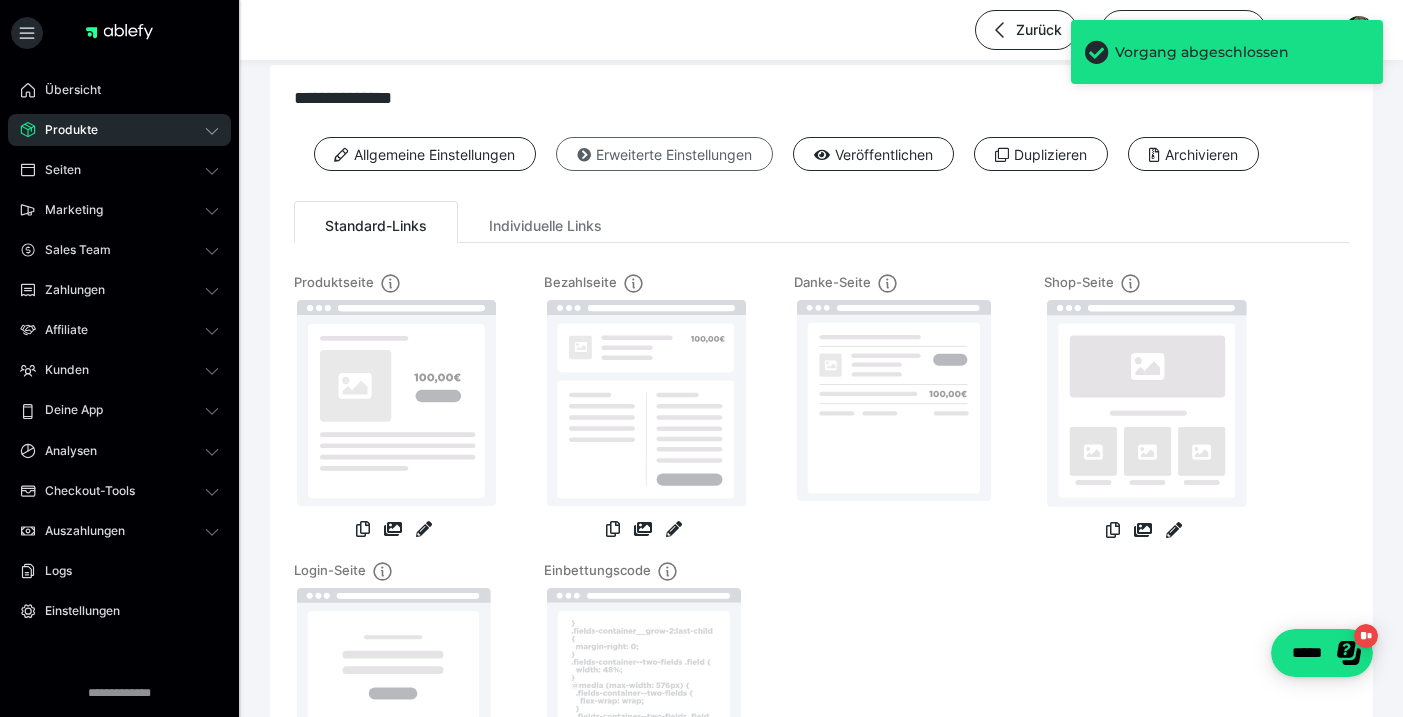 click on "Erweiterte Einstellungen" at bounding box center (664, 154) 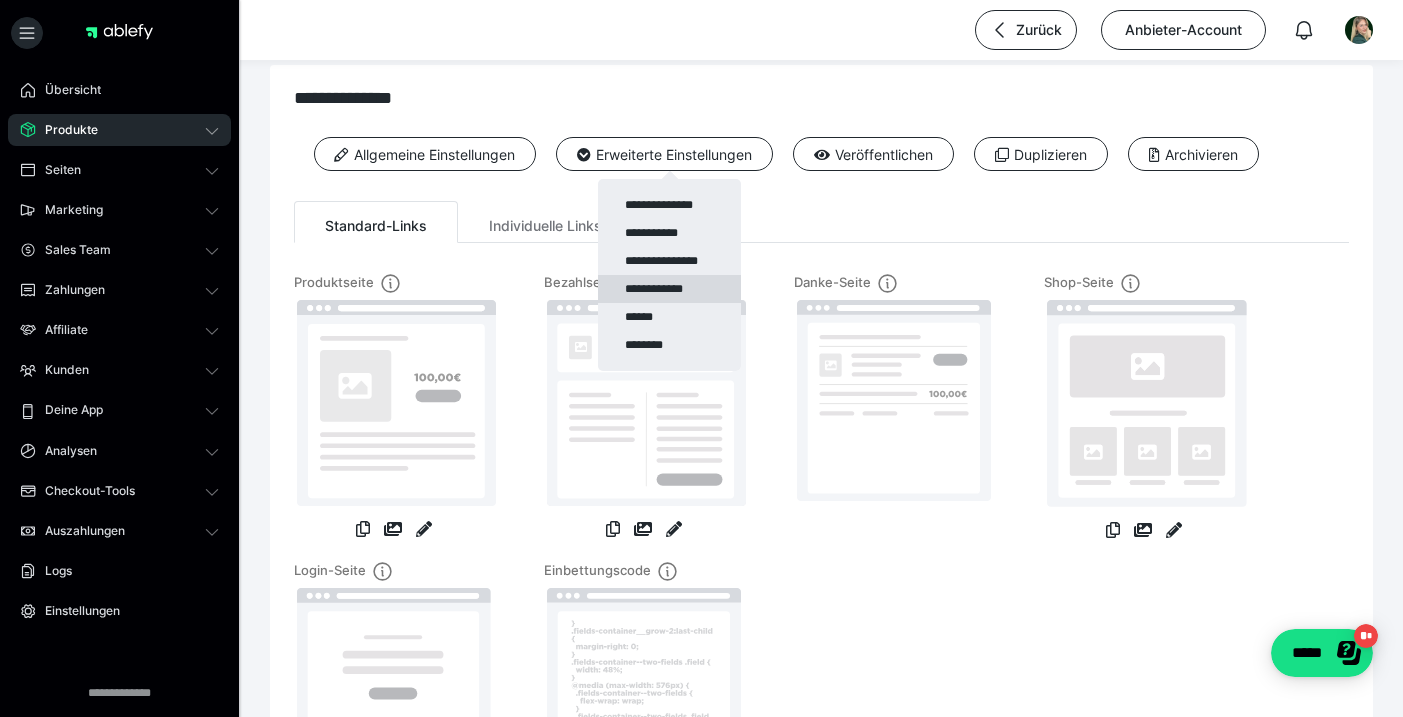 click on "**********" at bounding box center (669, 289) 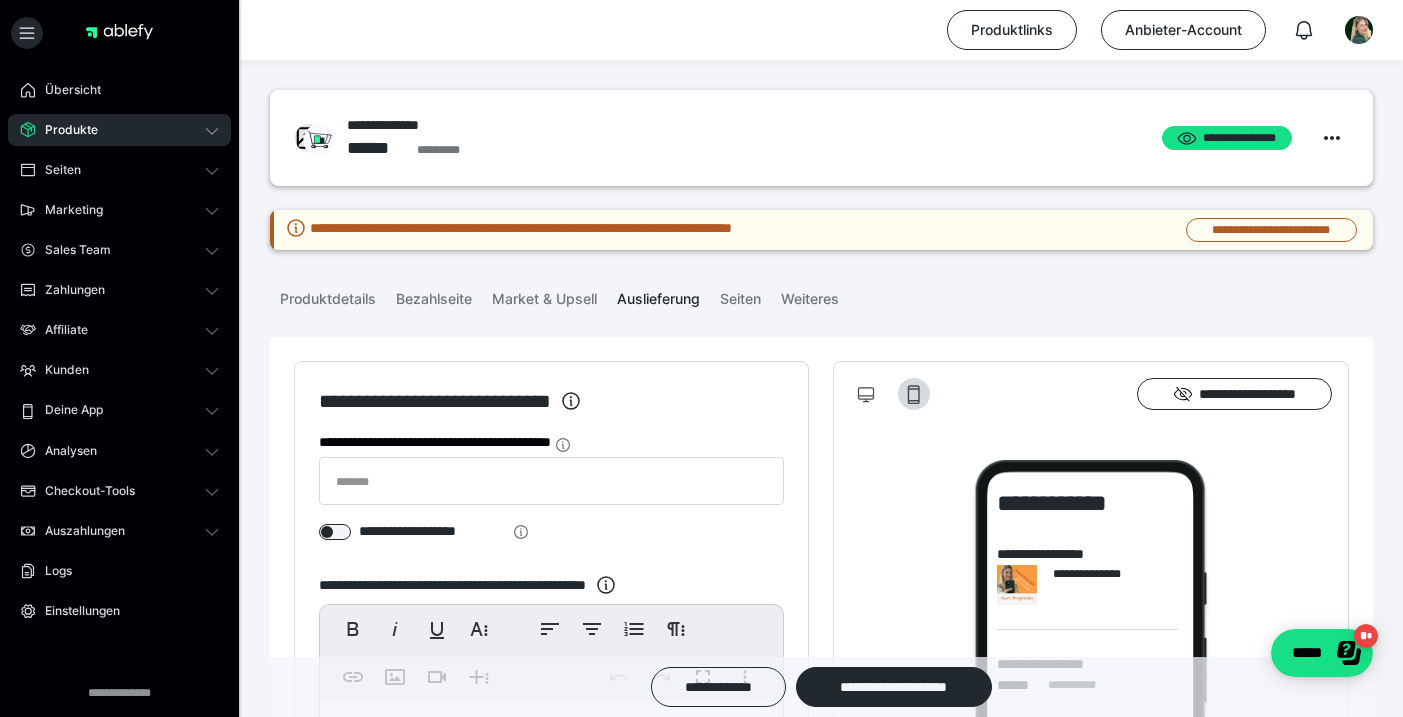 scroll, scrollTop: 0, scrollLeft: 0, axis: both 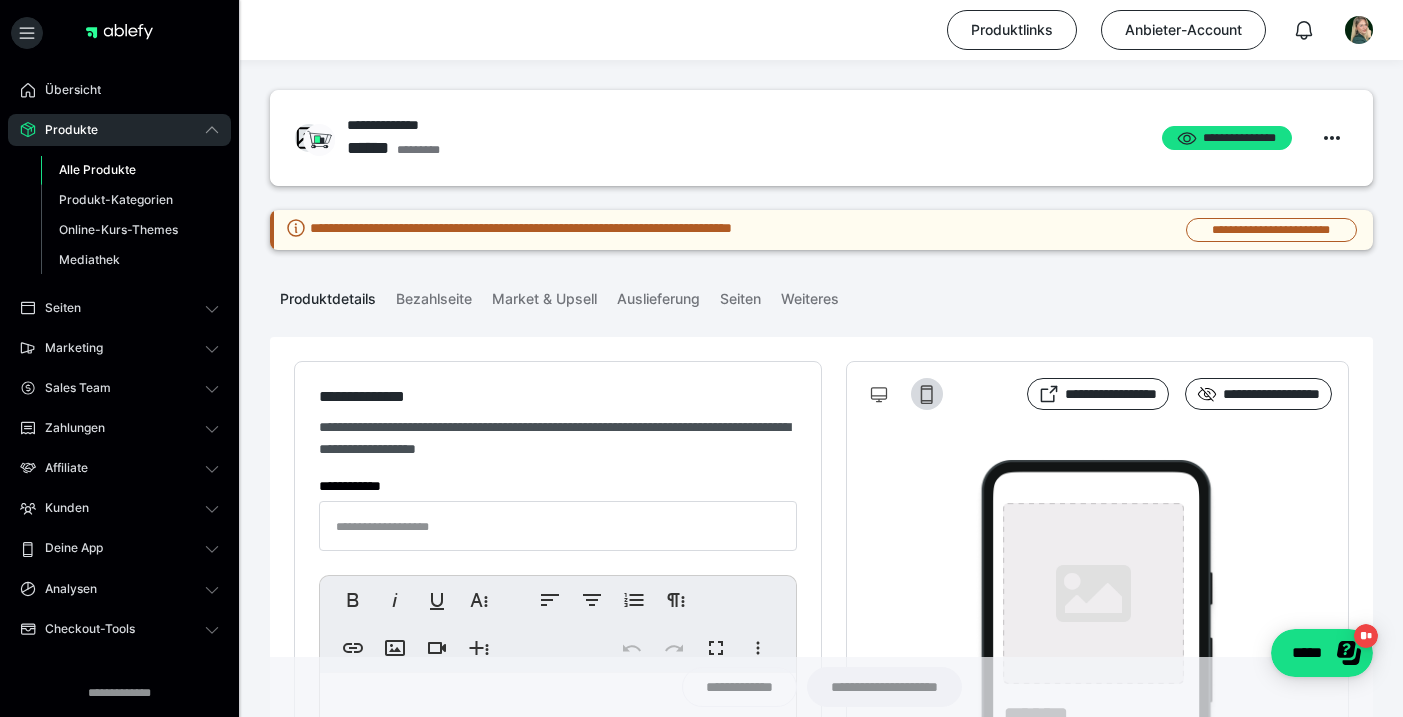 type on "**********" 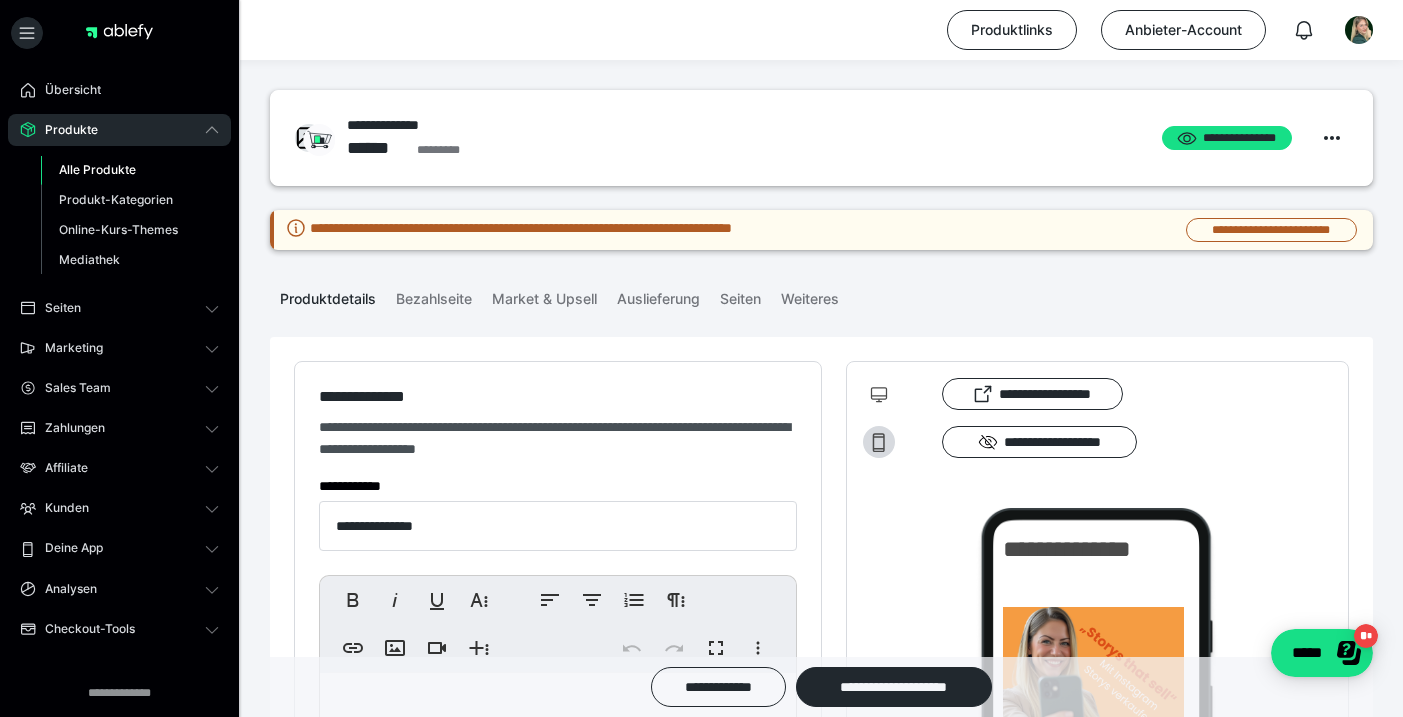 click on "Alle Produkte" at bounding box center (97, 169) 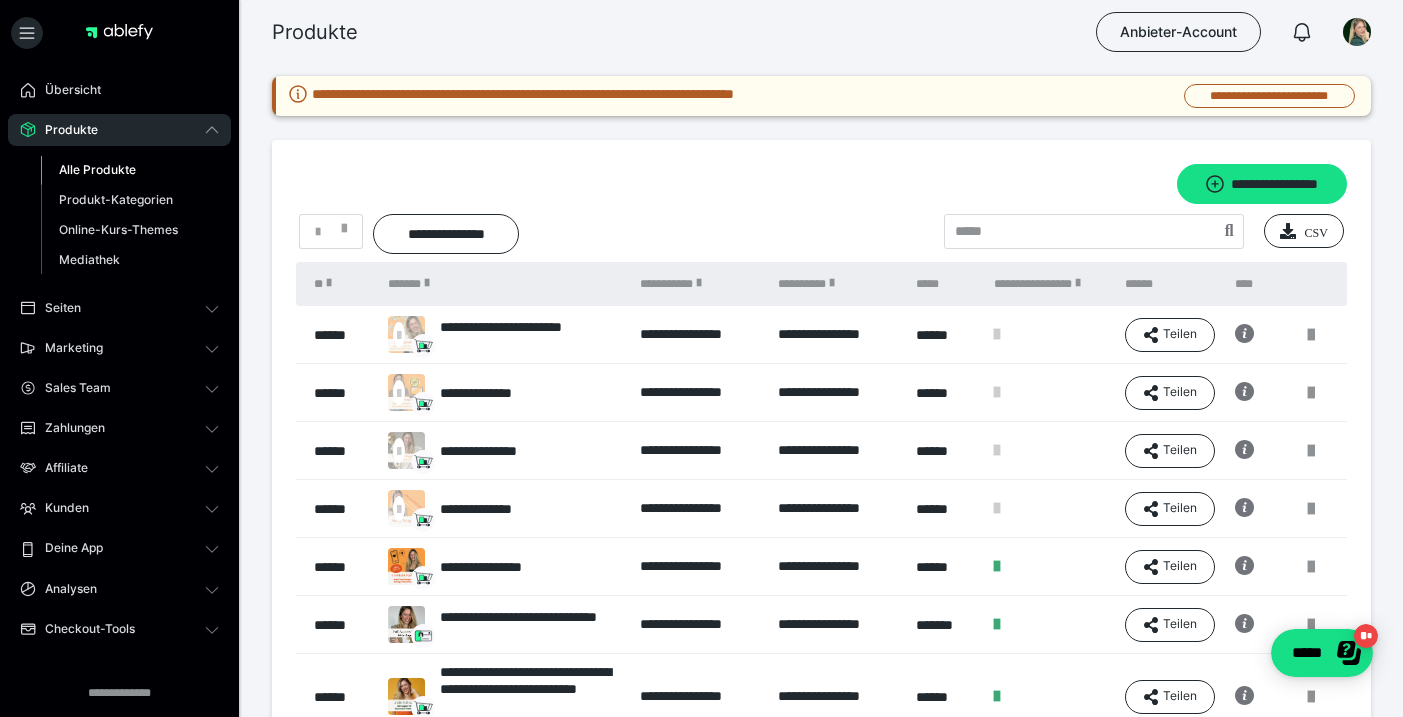 click on "**********" at bounding box center (496, 509) 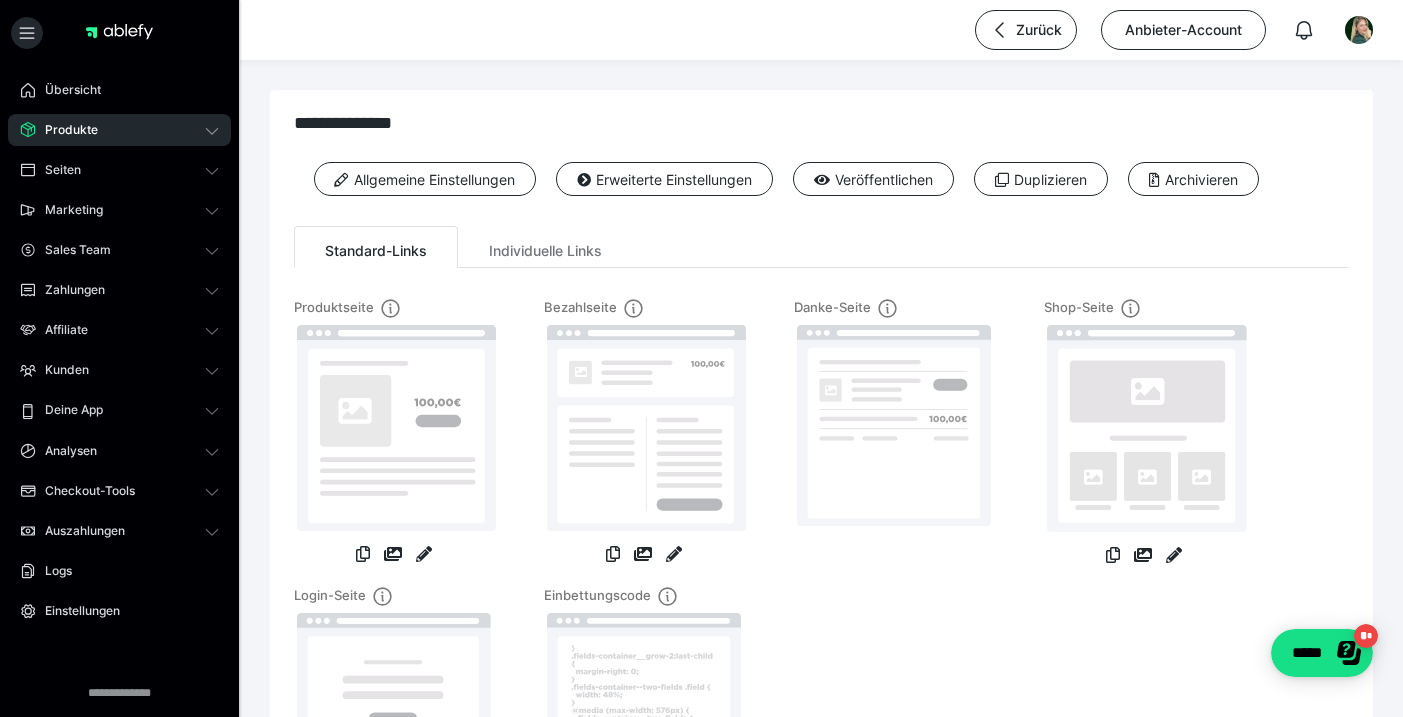 click on "Produkte" at bounding box center [119, 130] 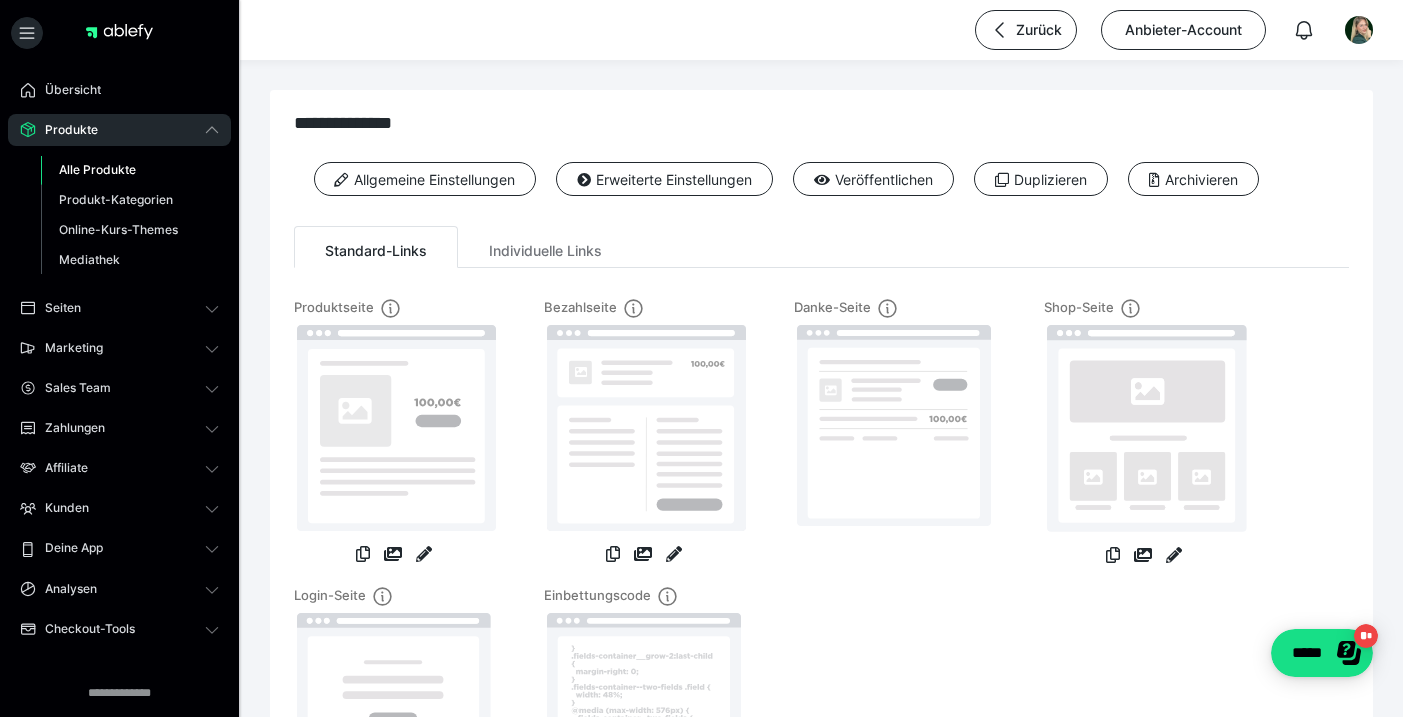 click on "Alle Produkte" at bounding box center (97, 169) 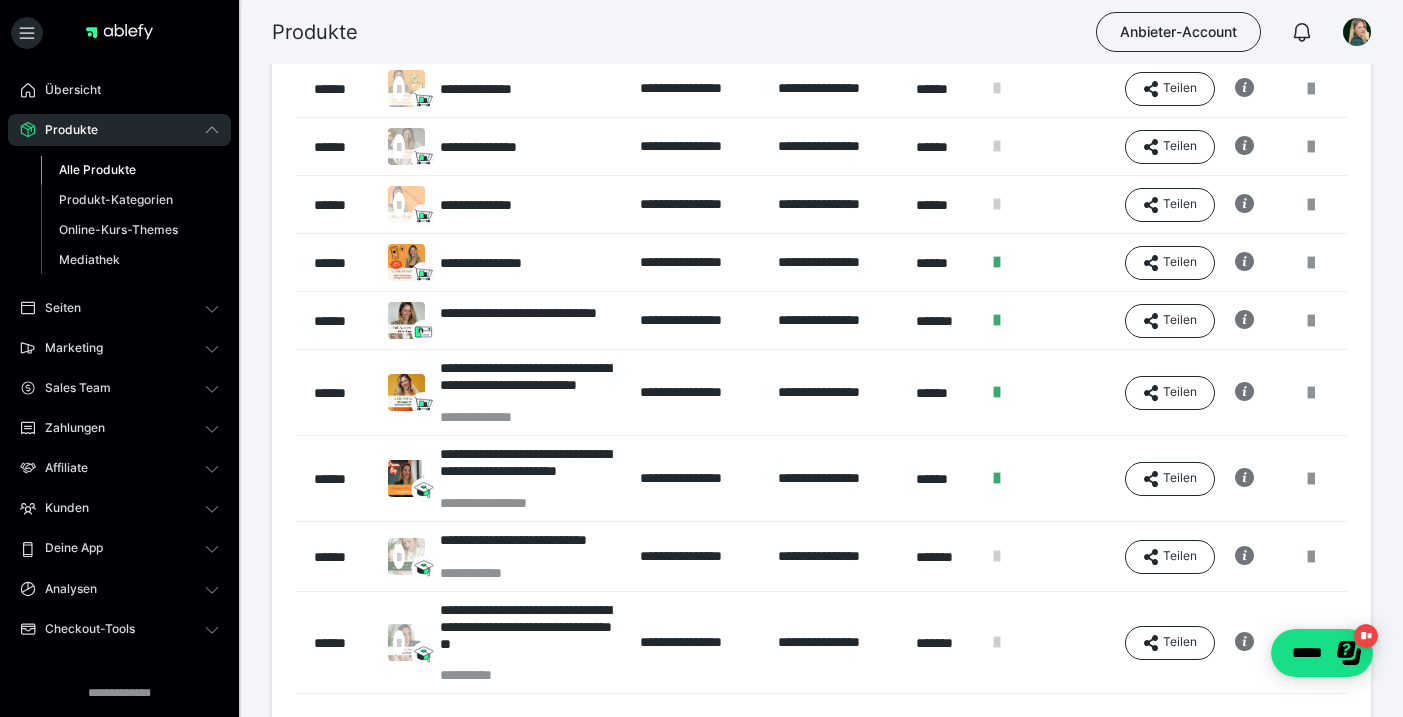 scroll, scrollTop: 304, scrollLeft: 0, axis: vertical 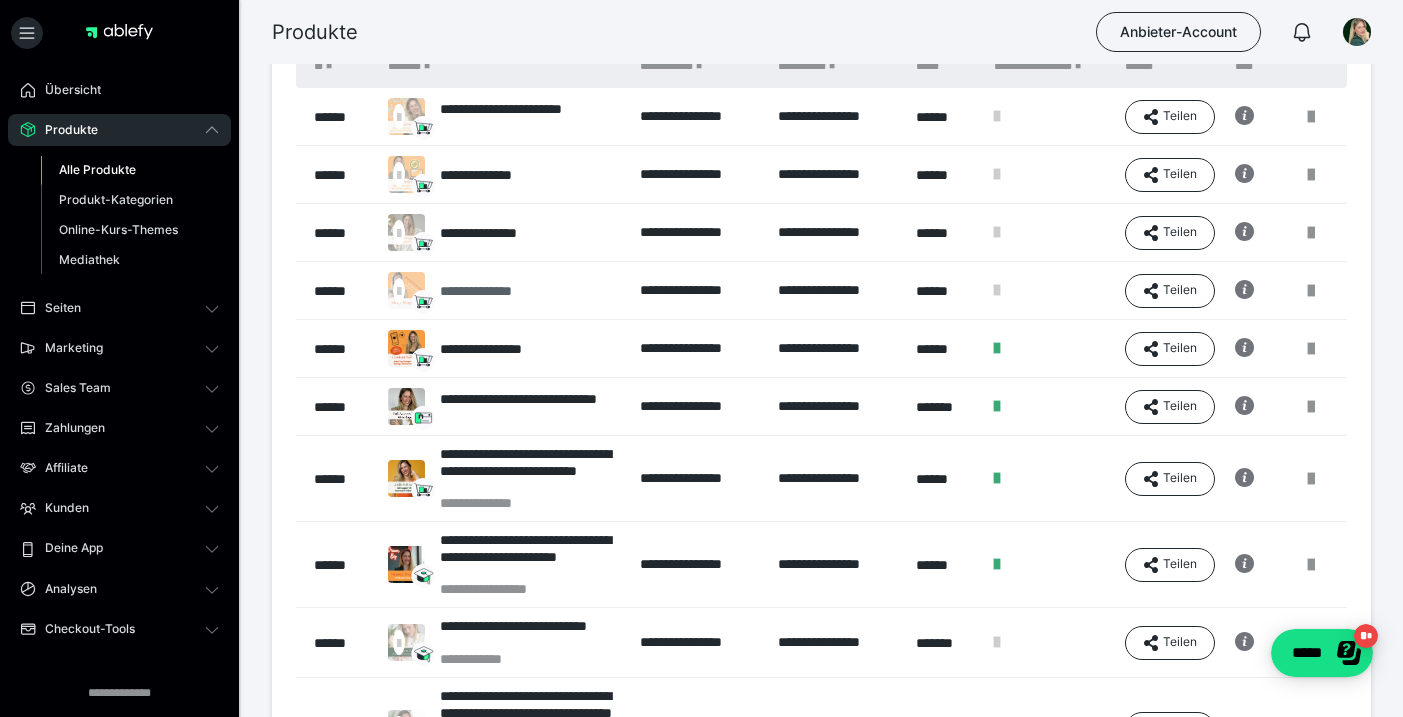 click on "**********" at bounding box center [496, 291] 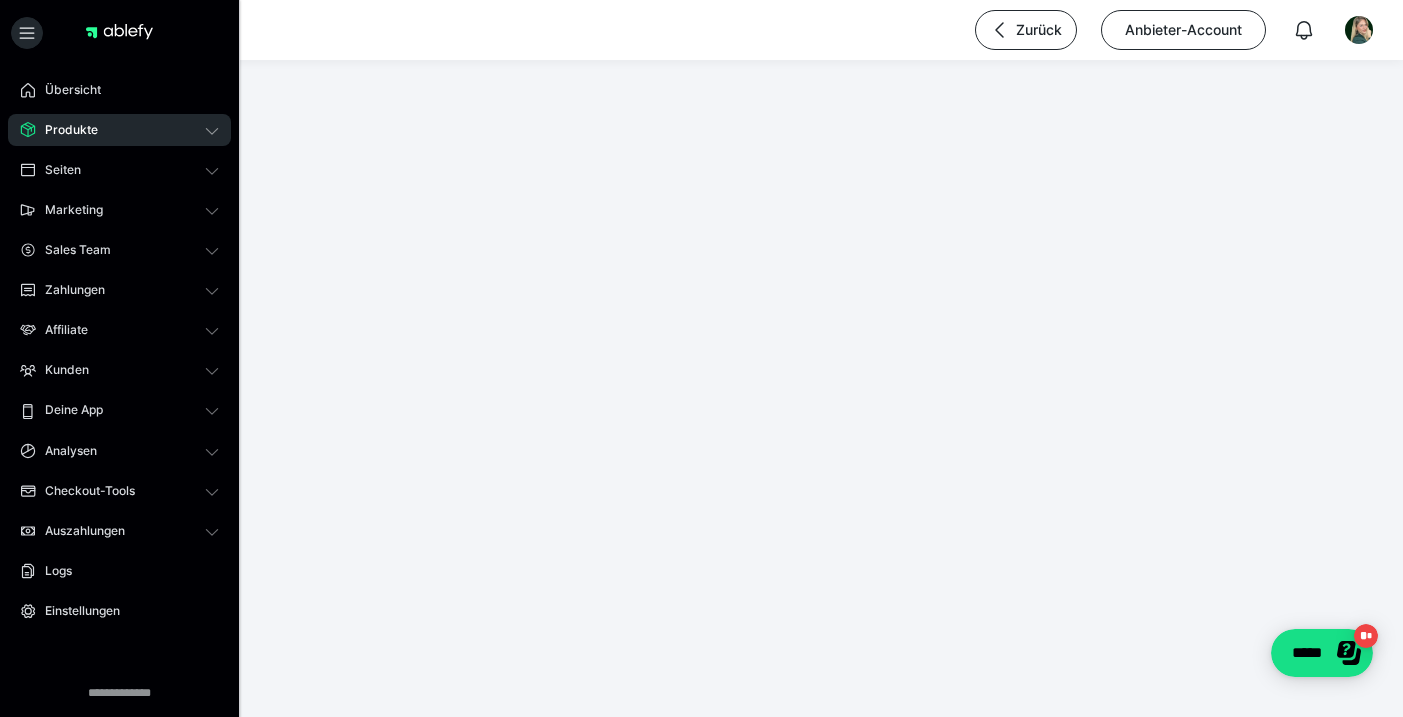 scroll, scrollTop: 0, scrollLeft: 0, axis: both 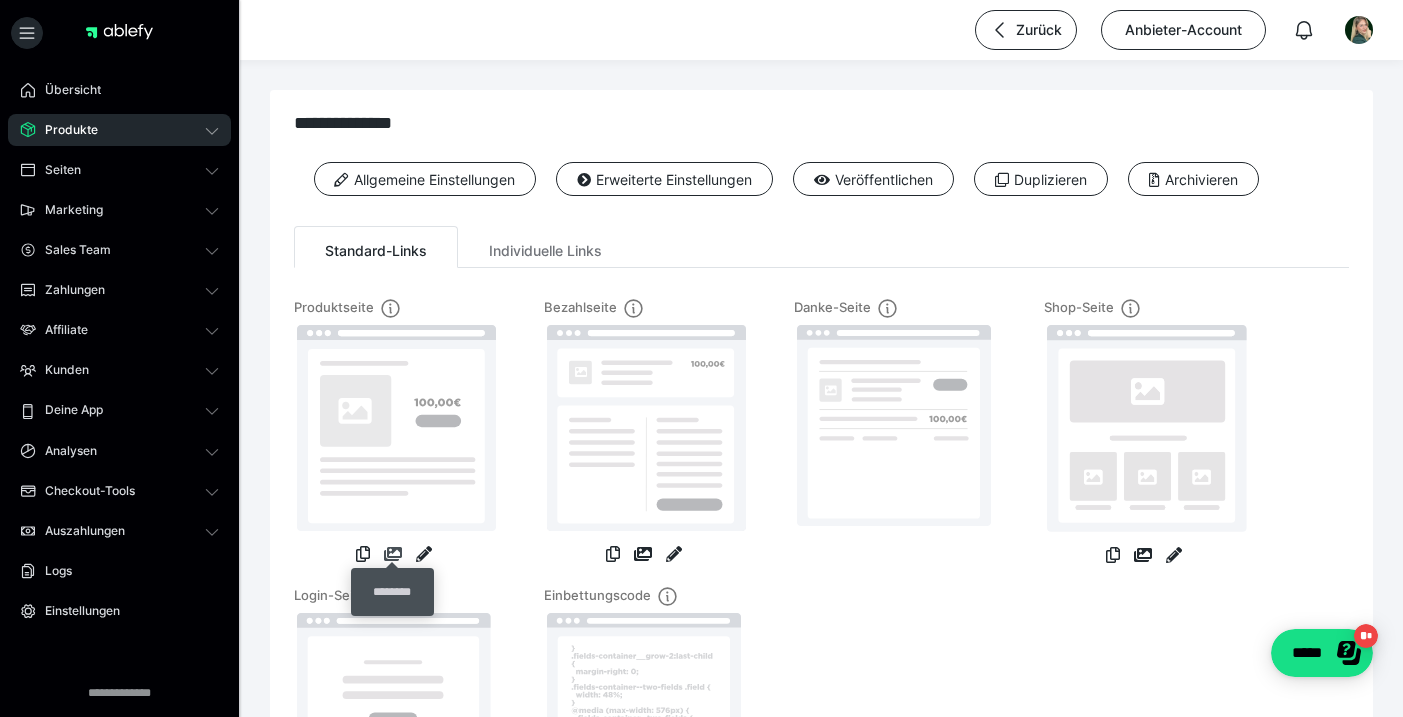 click at bounding box center [393, 554] 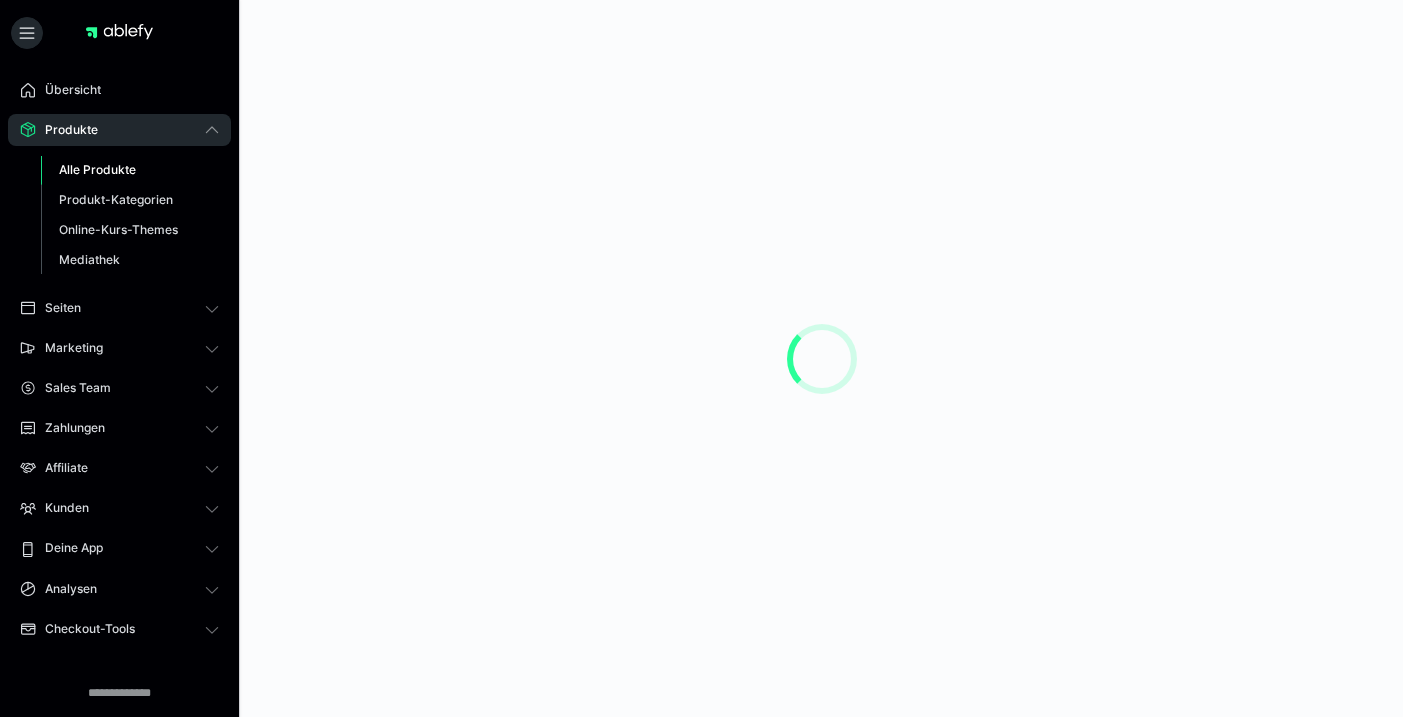 scroll, scrollTop: 0, scrollLeft: 0, axis: both 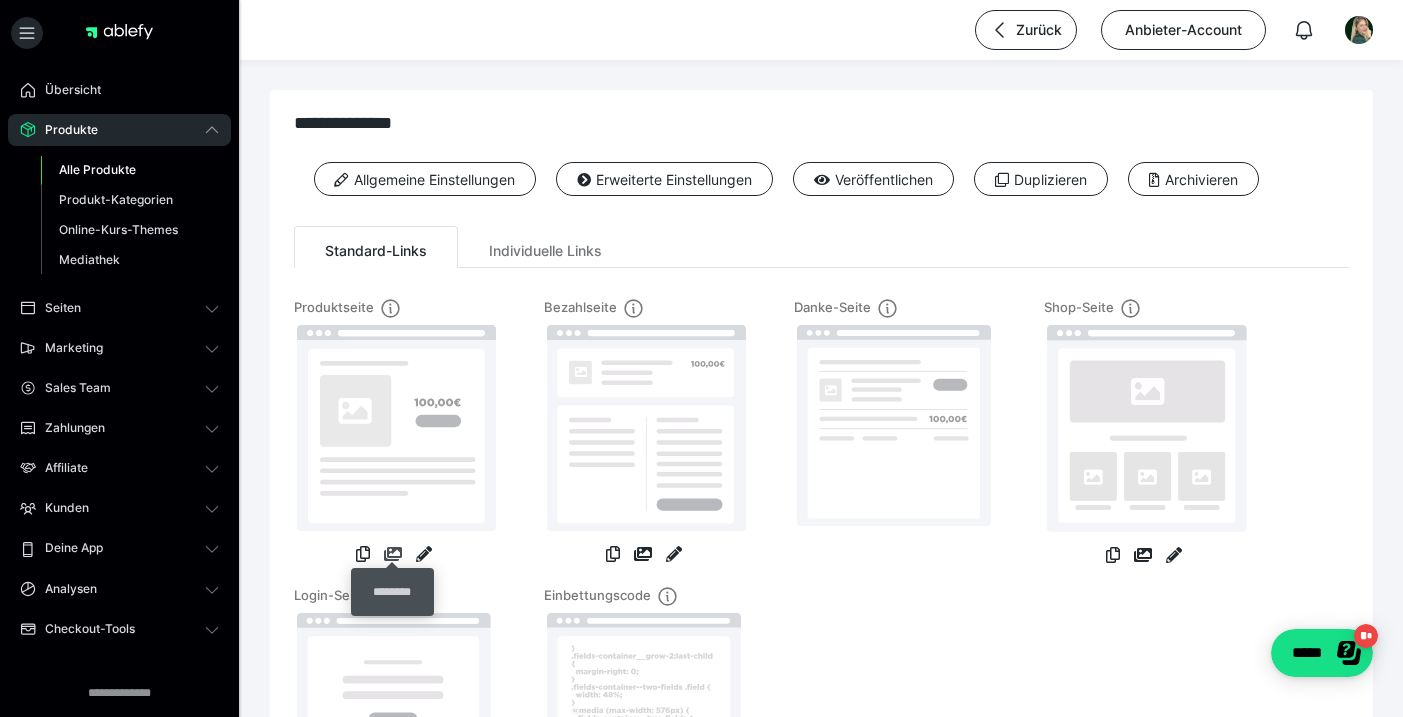 click at bounding box center (393, 554) 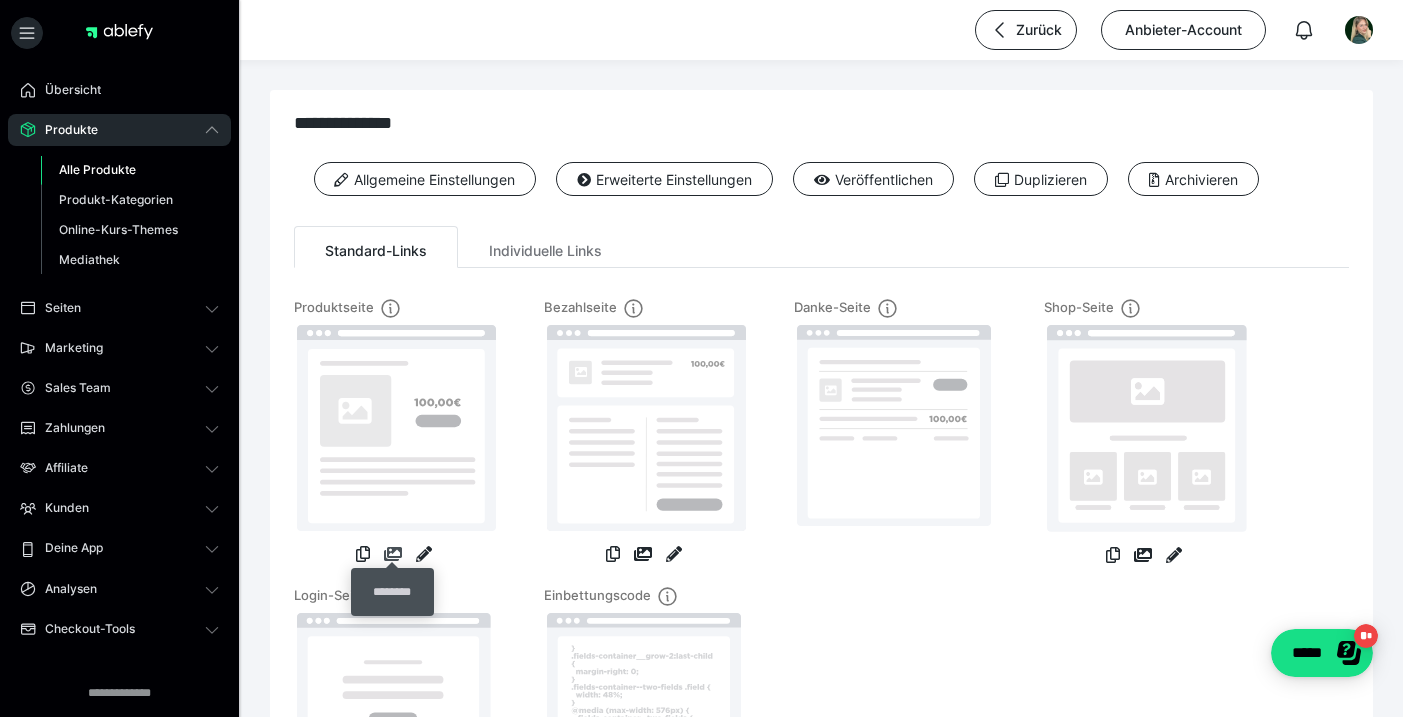 scroll, scrollTop: 0, scrollLeft: 0, axis: both 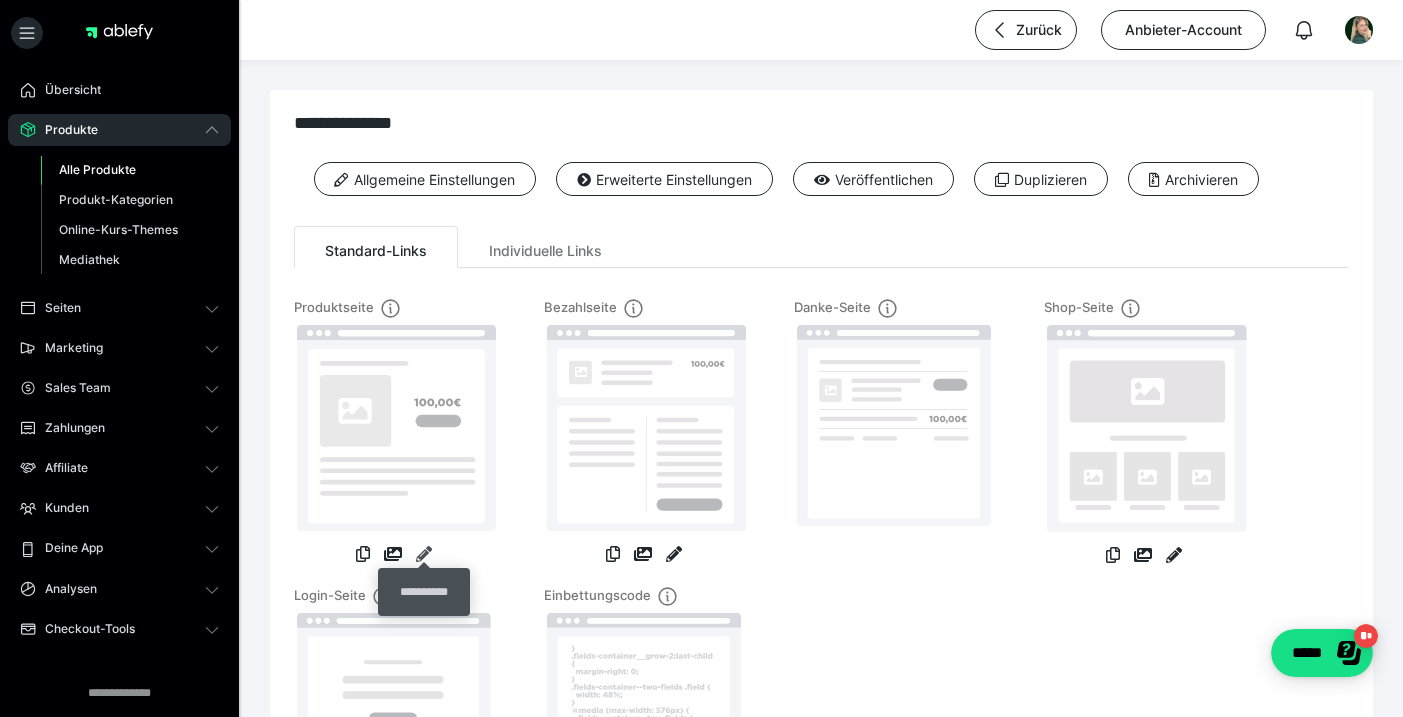 click at bounding box center [424, 554] 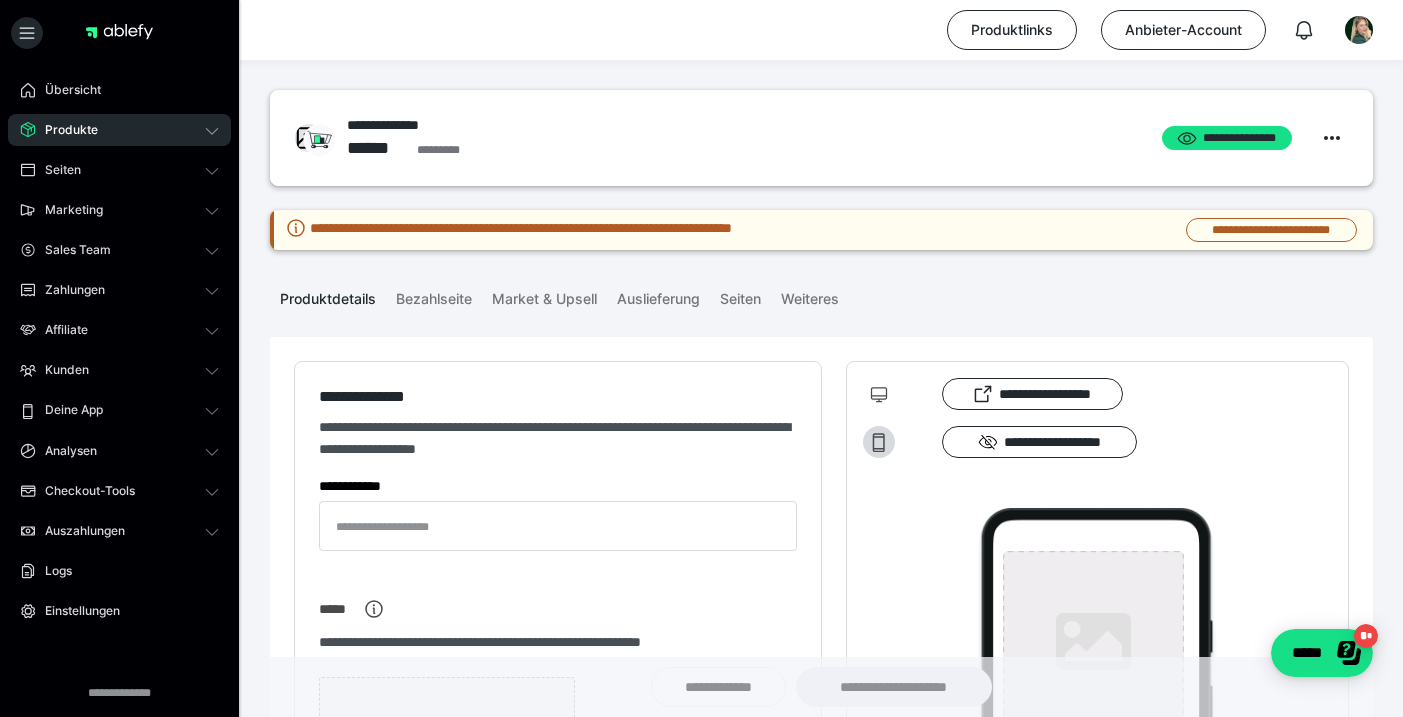 type on "**********" 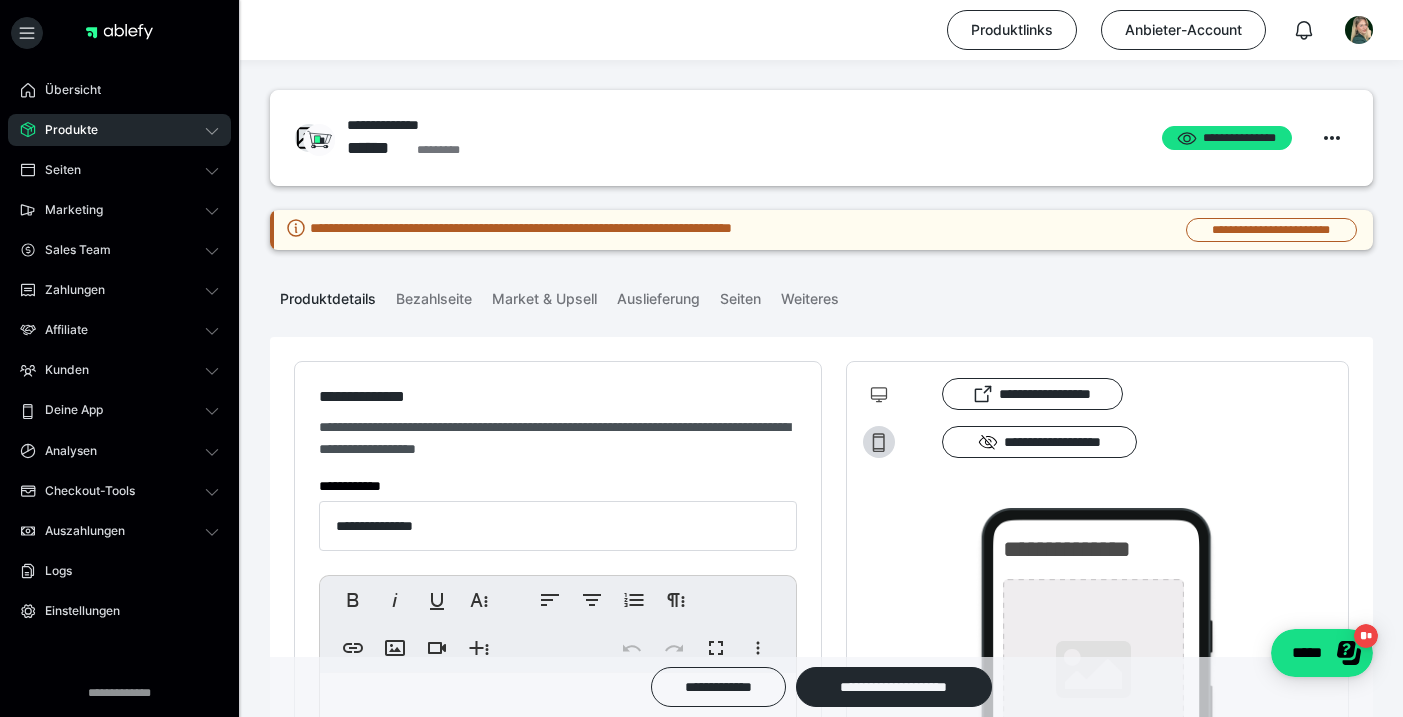 type on "**********" 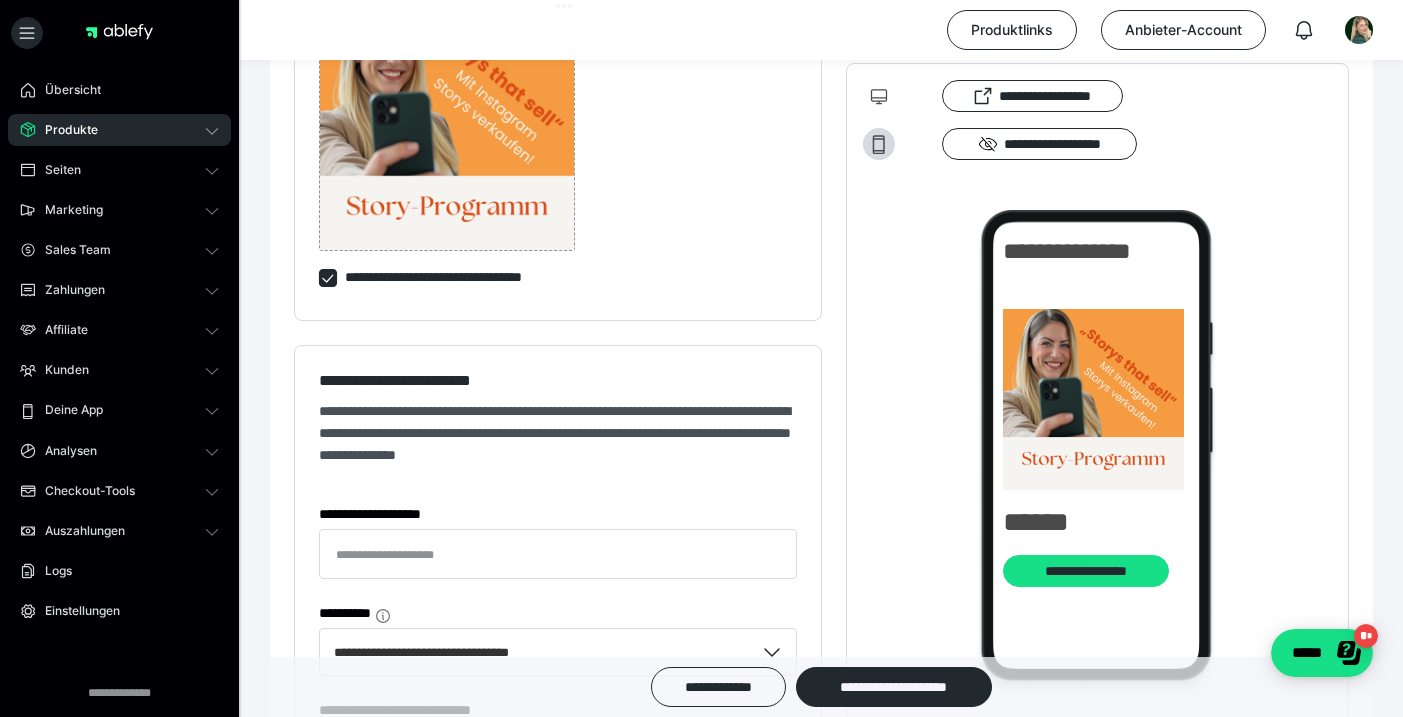 scroll, scrollTop: 224, scrollLeft: 0, axis: vertical 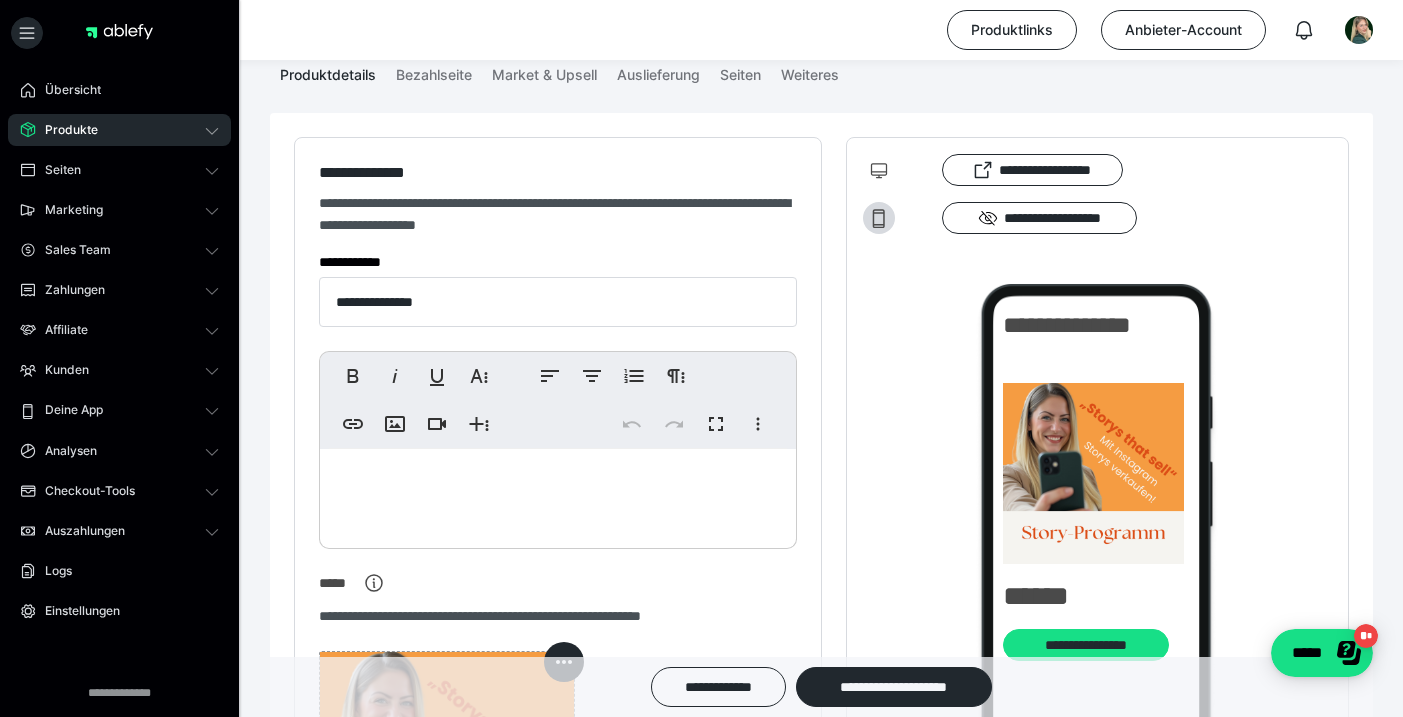 click at bounding box center (558, 494) 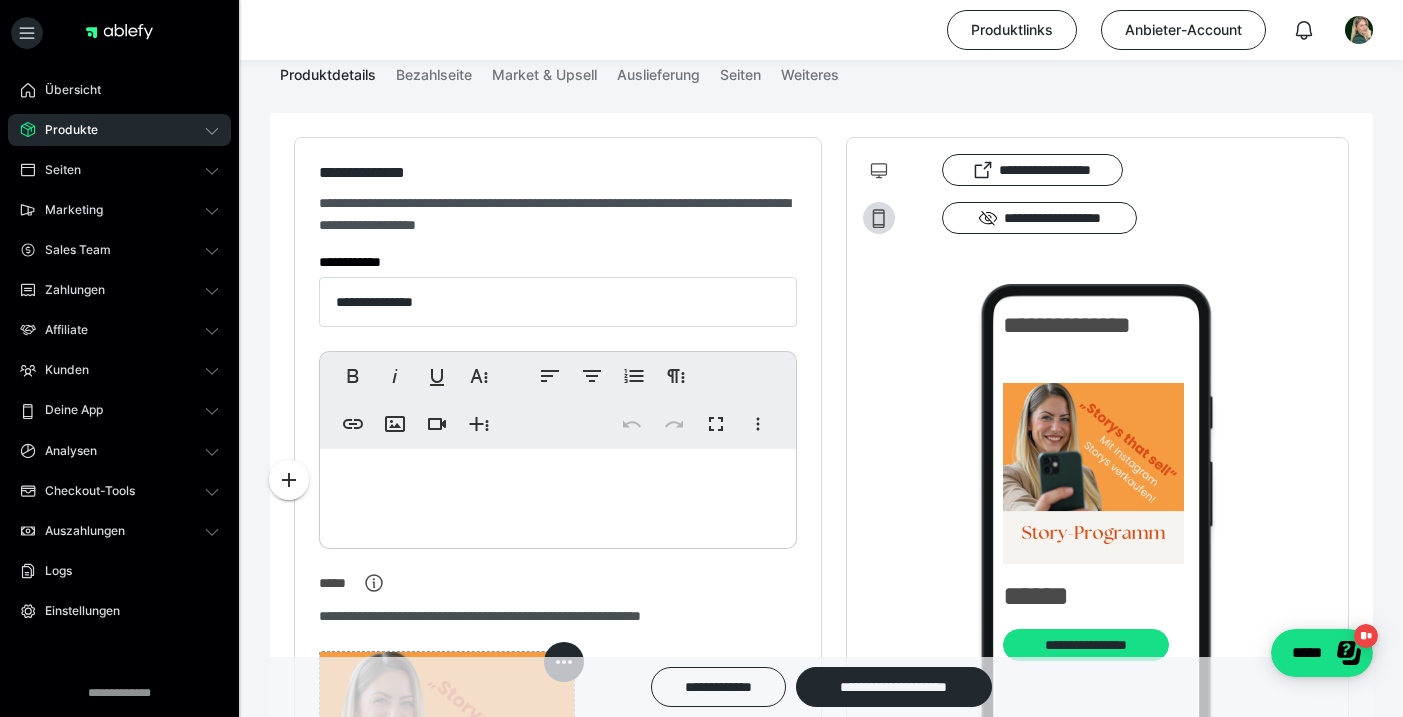 scroll, scrollTop: 3030, scrollLeft: 0, axis: vertical 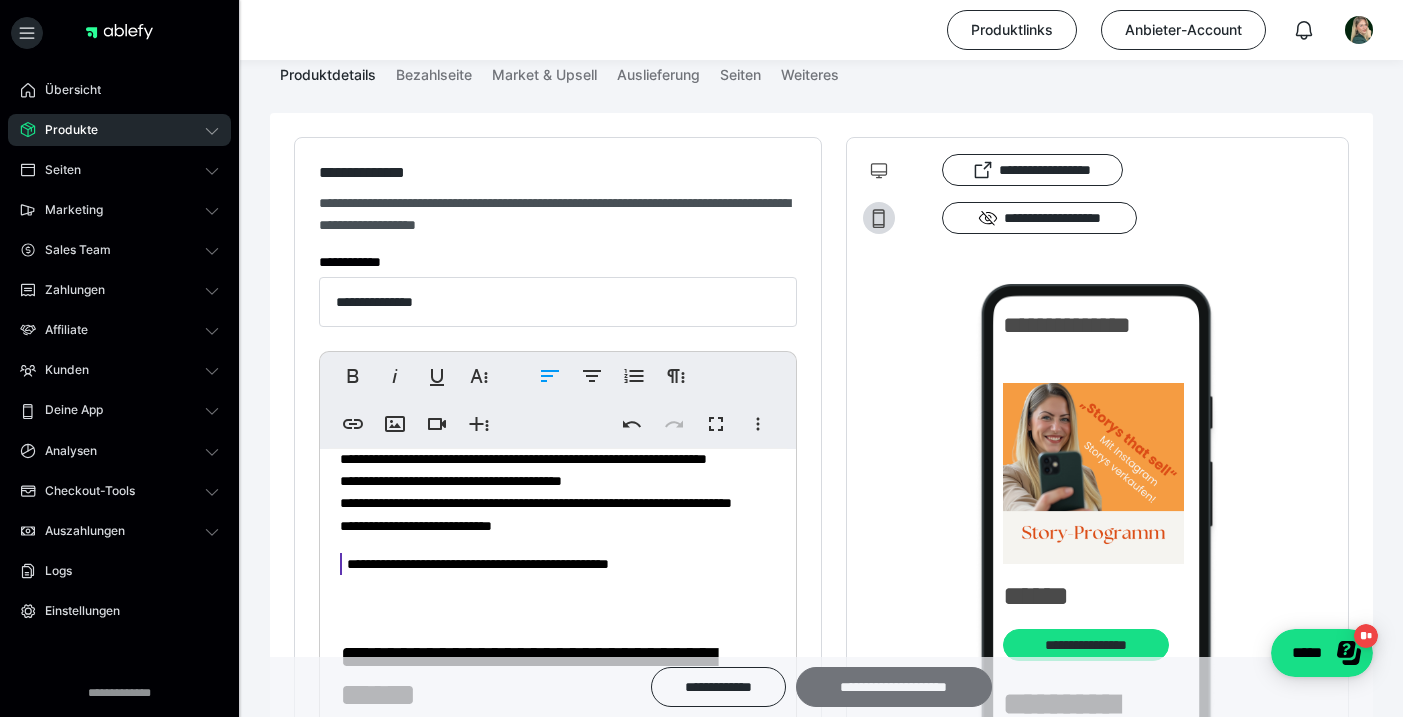 click on "**********" at bounding box center (894, 687) 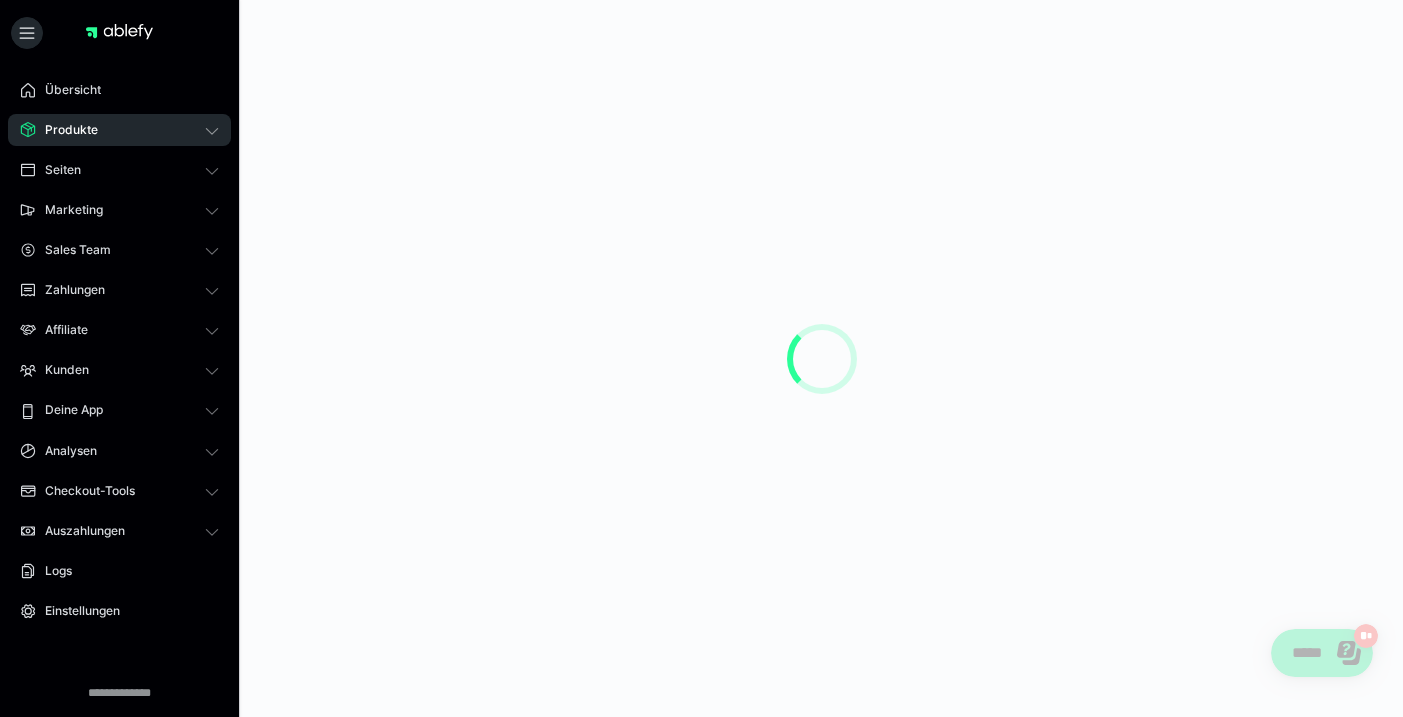 scroll, scrollTop: 0, scrollLeft: 0, axis: both 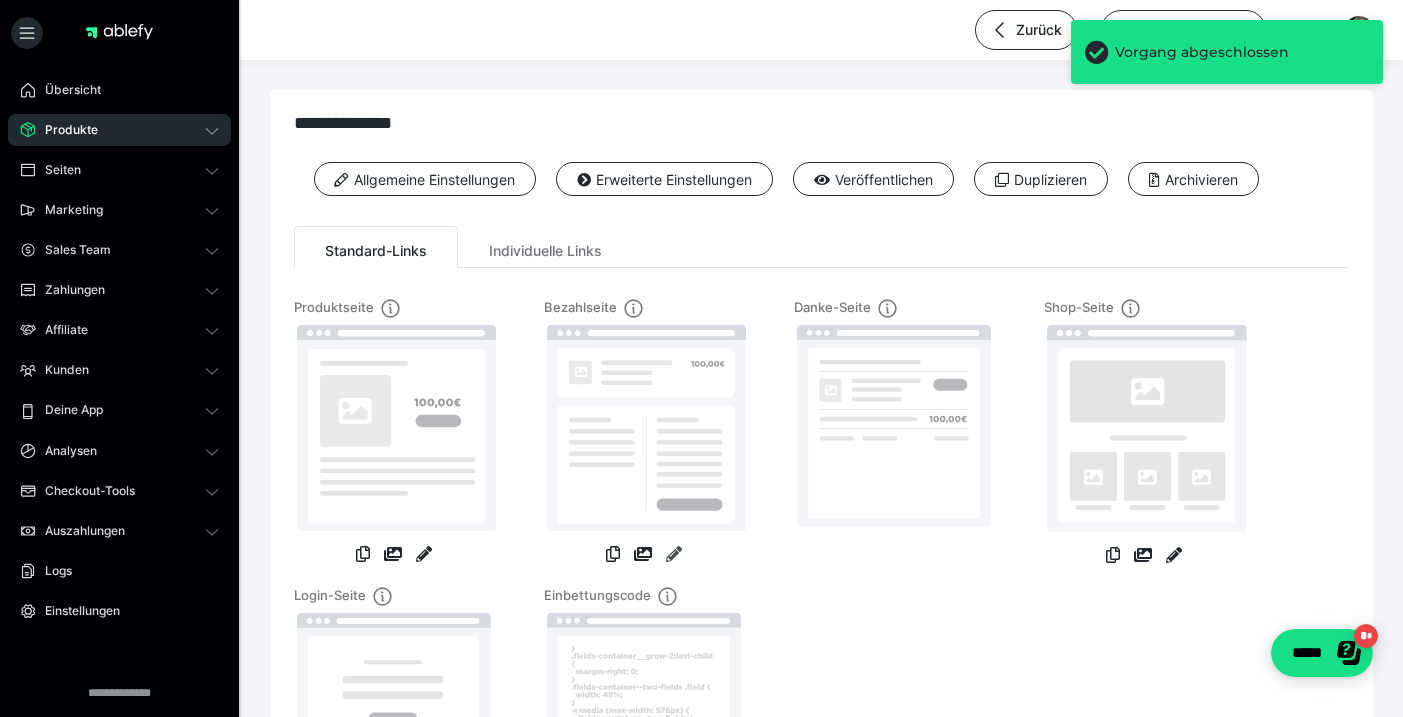 click at bounding box center [674, 554] 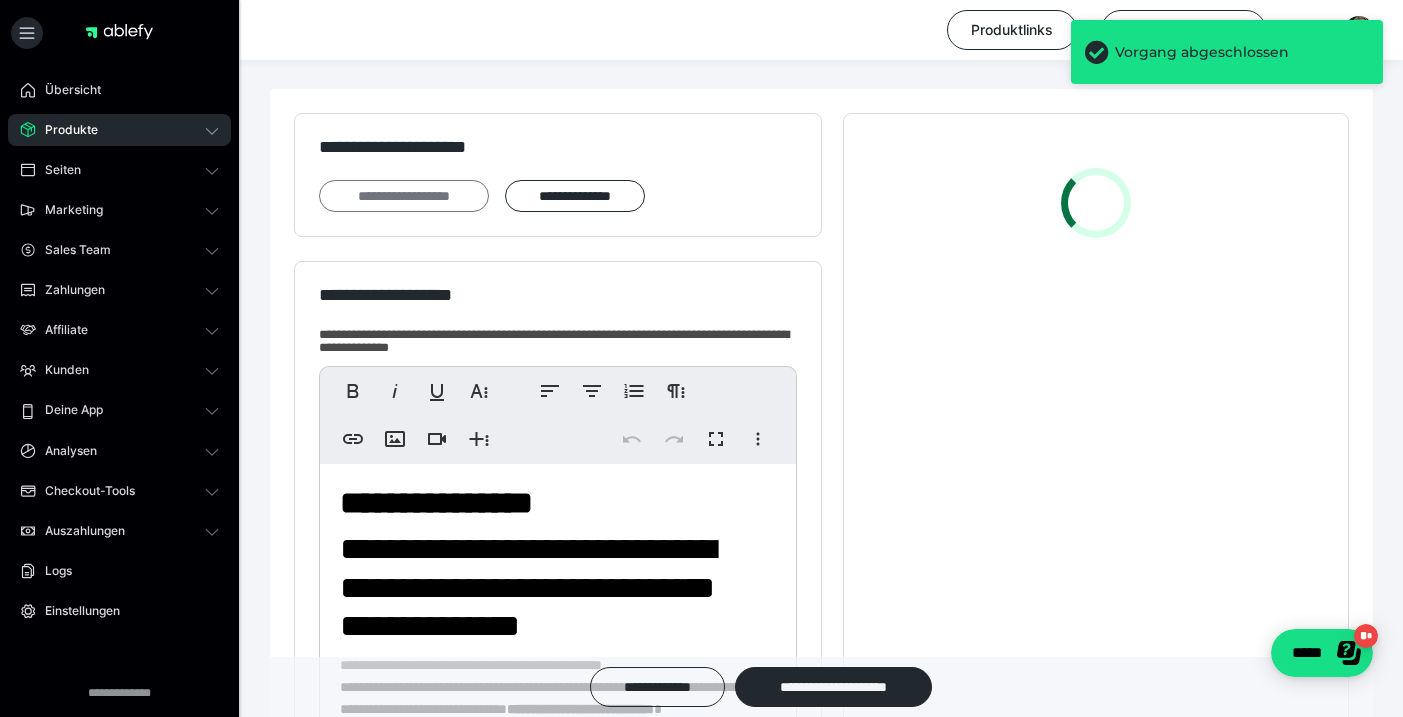scroll, scrollTop: 382, scrollLeft: 0, axis: vertical 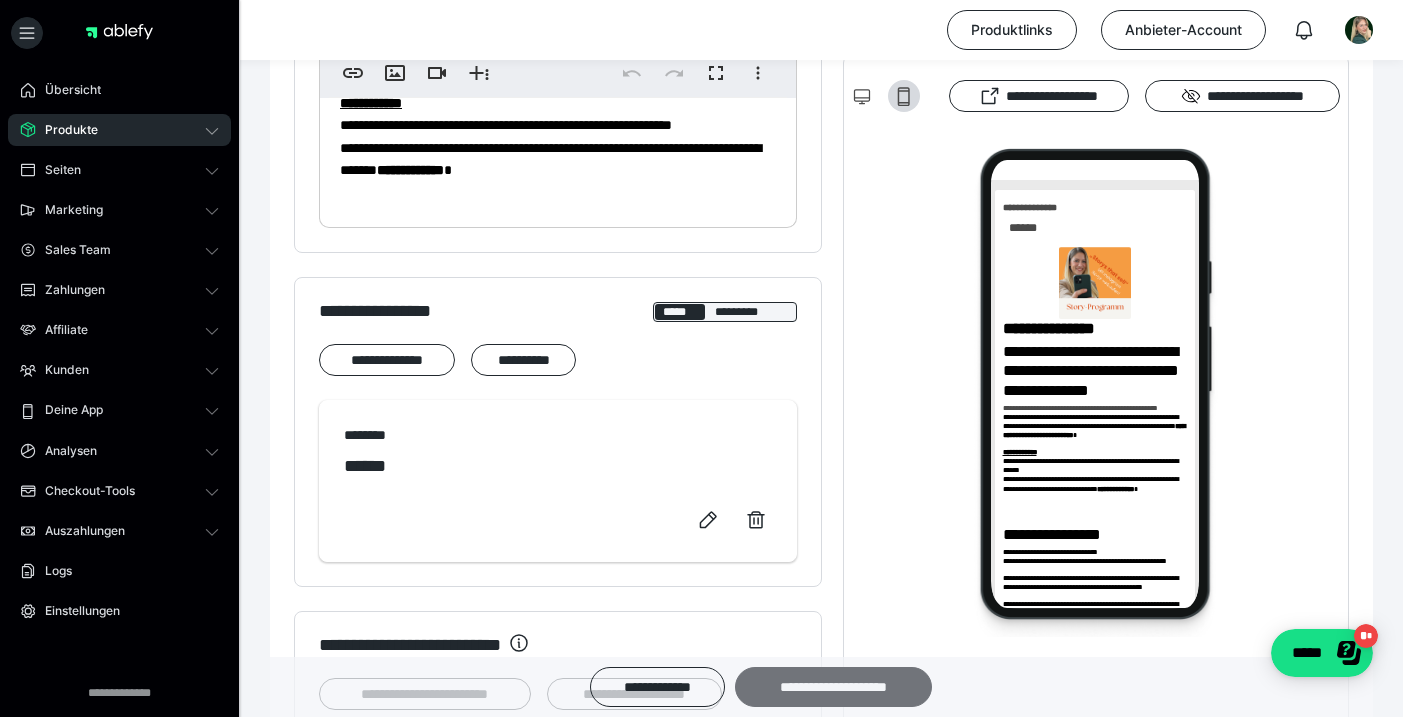 click on "**********" at bounding box center (833, 687) 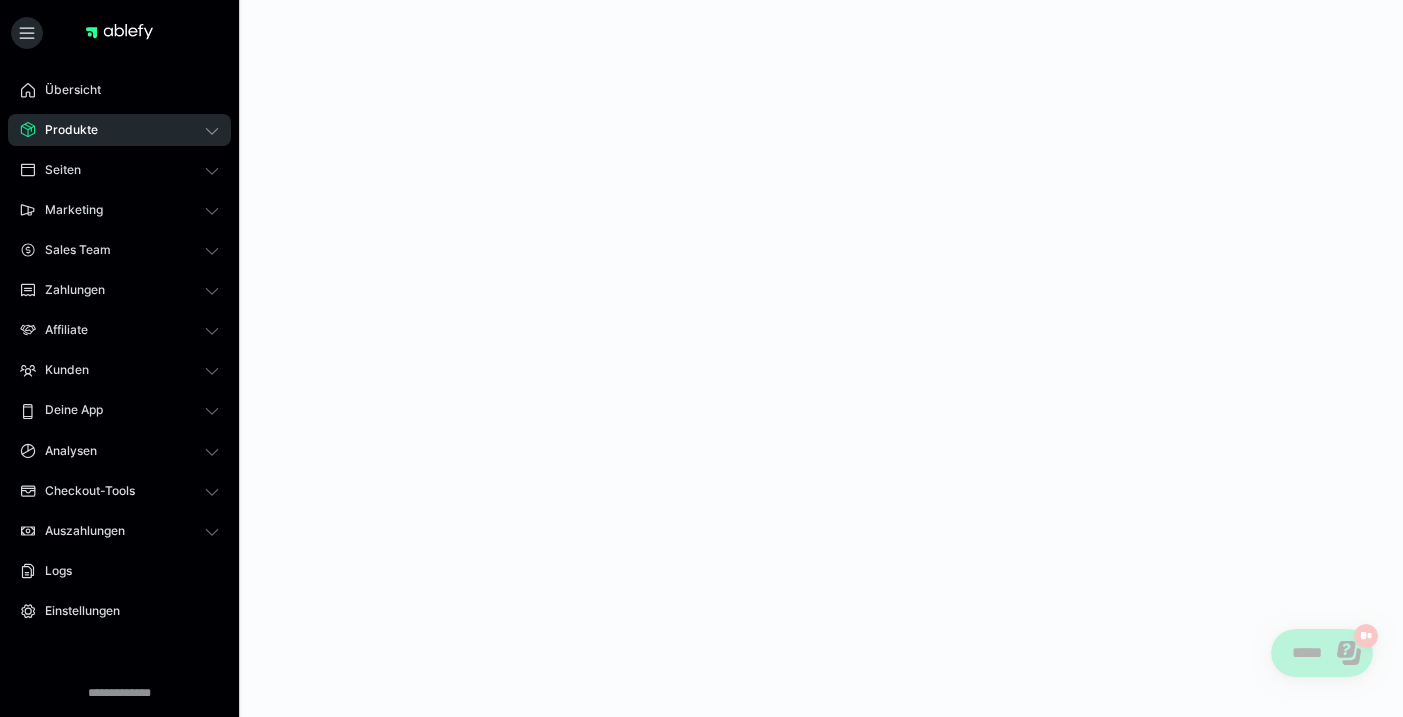 scroll, scrollTop: 0, scrollLeft: 0, axis: both 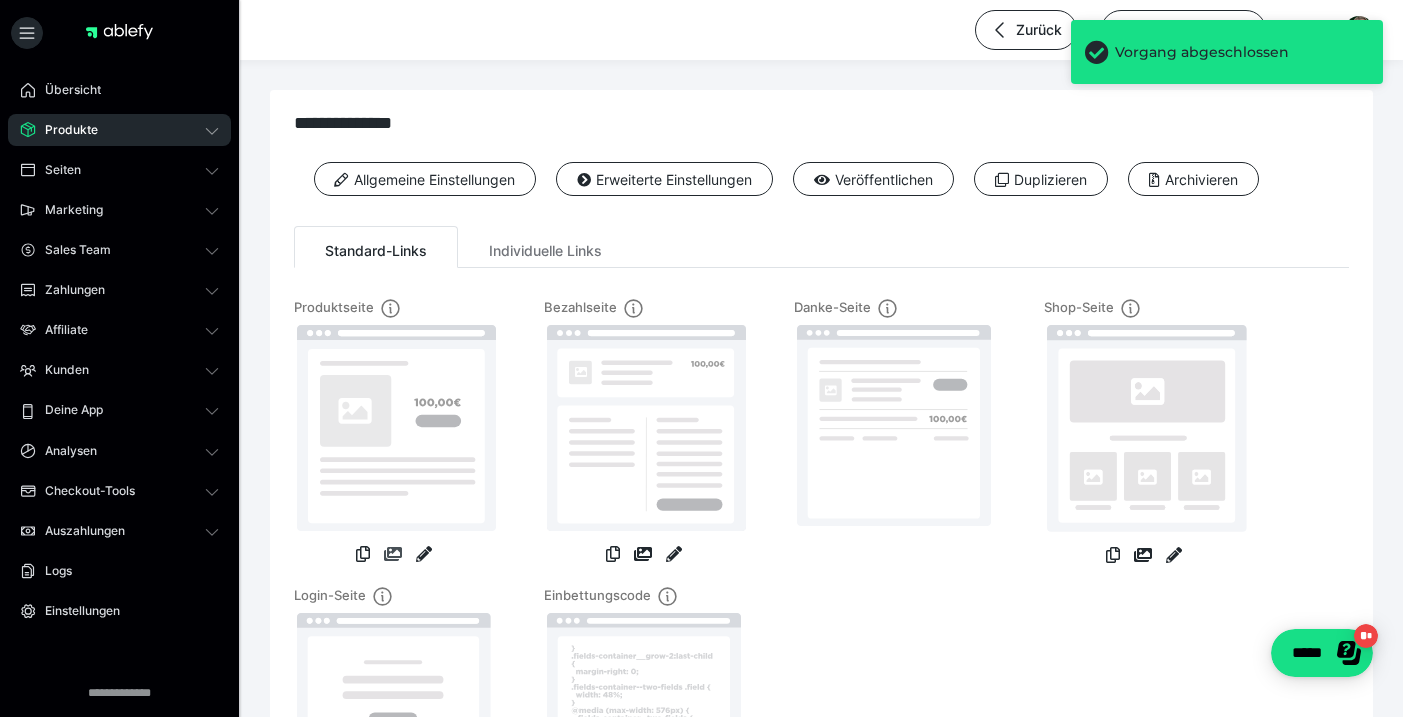 click at bounding box center [393, 554] 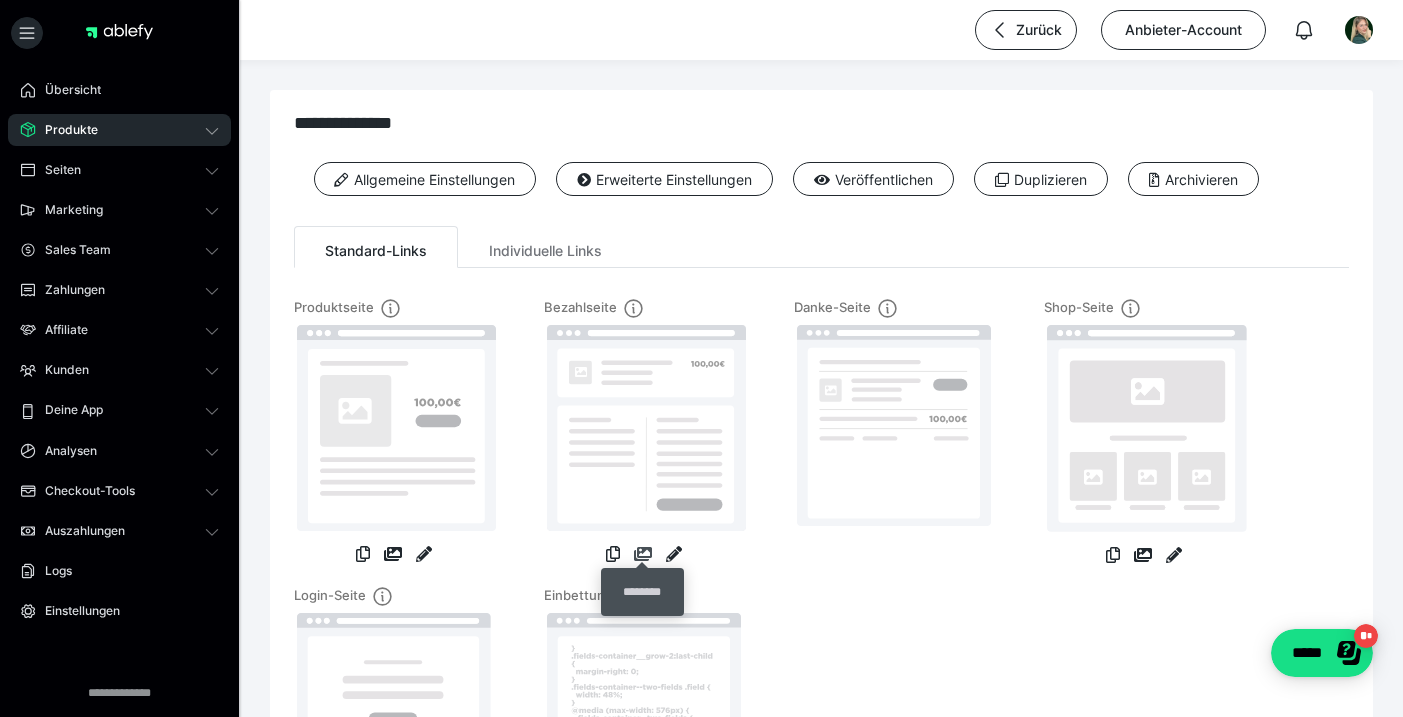 click at bounding box center (643, 554) 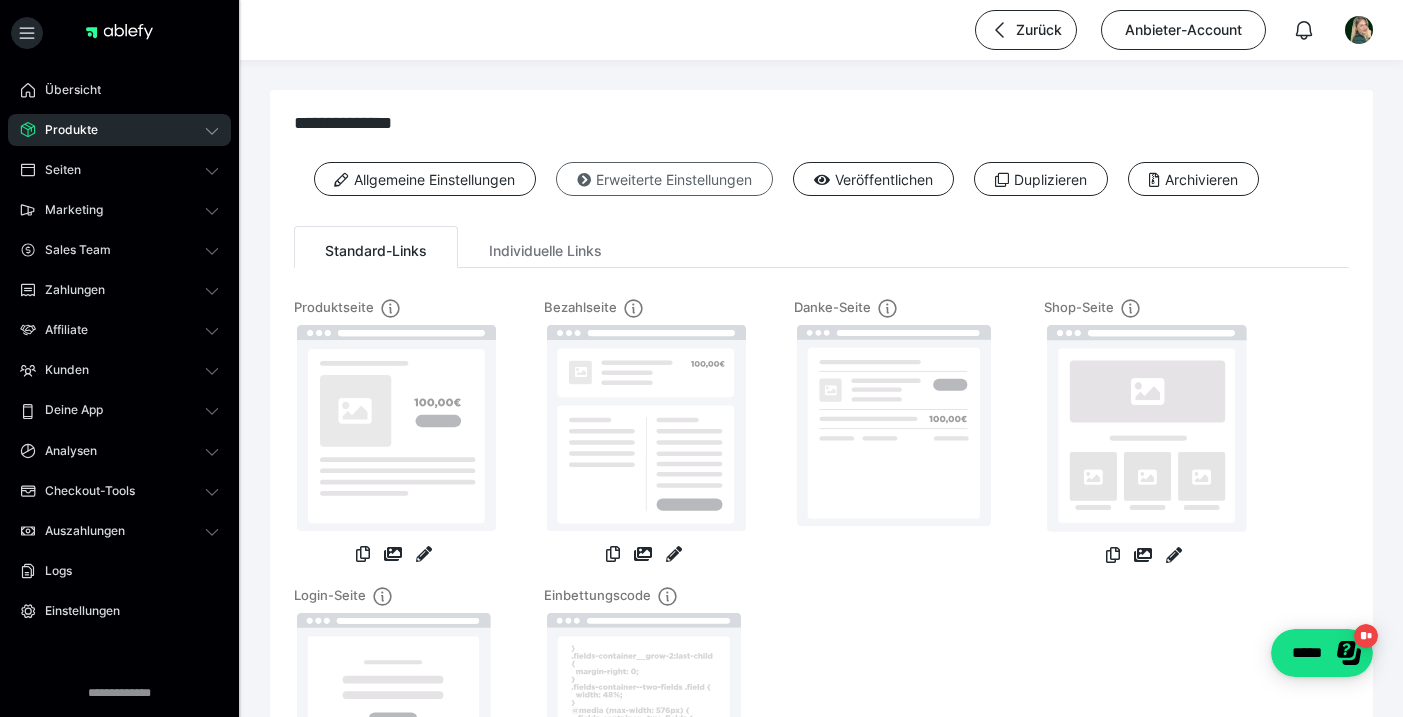 click on "Erweiterte Einstellungen" at bounding box center (664, 179) 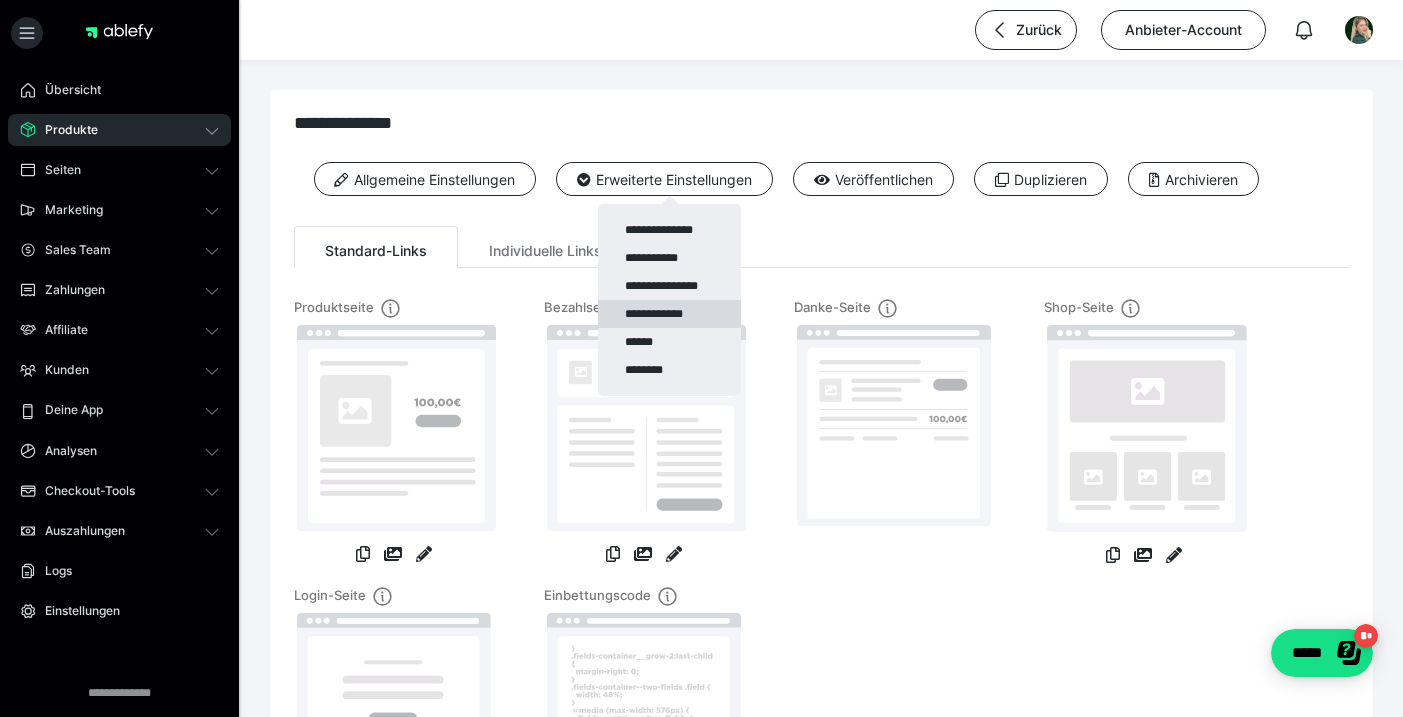 click on "**********" at bounding box center [669, 314] 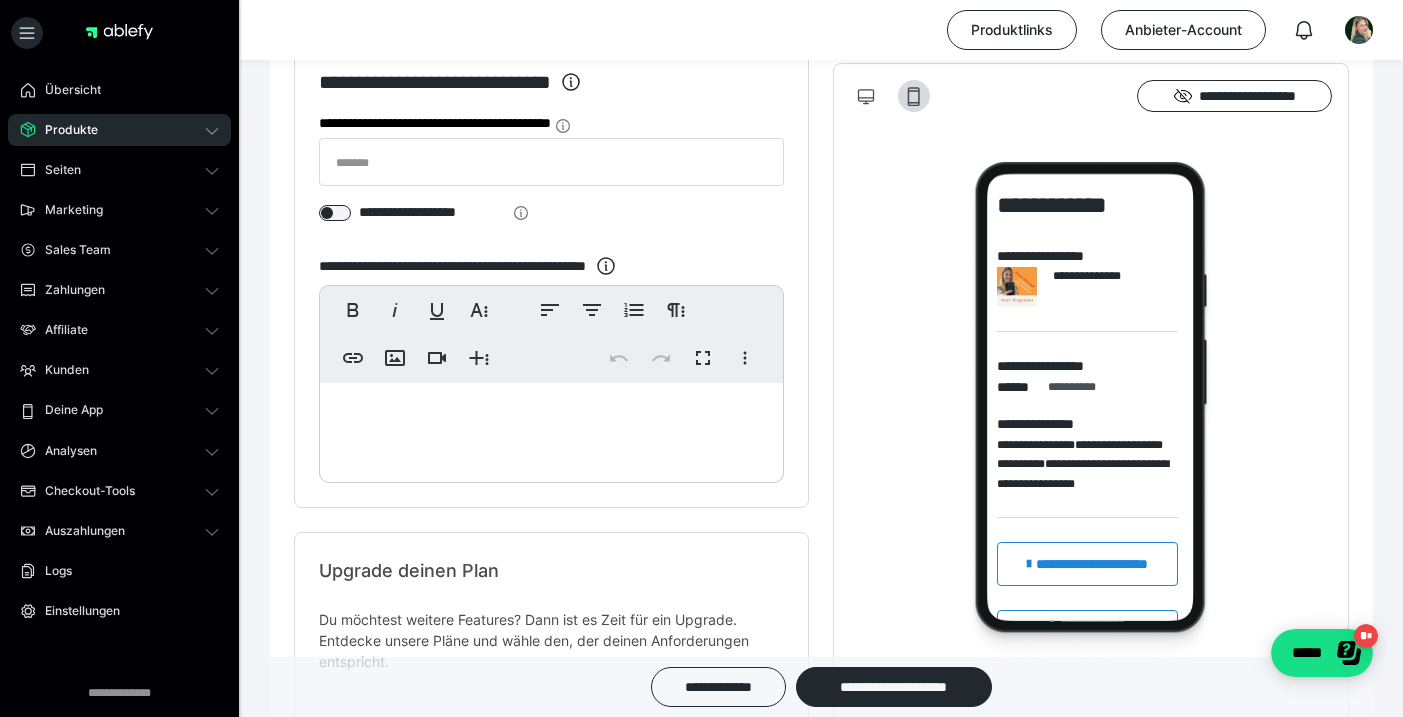 scroll, scrollTop: 490, scrollLeft: 0, axis: vertical 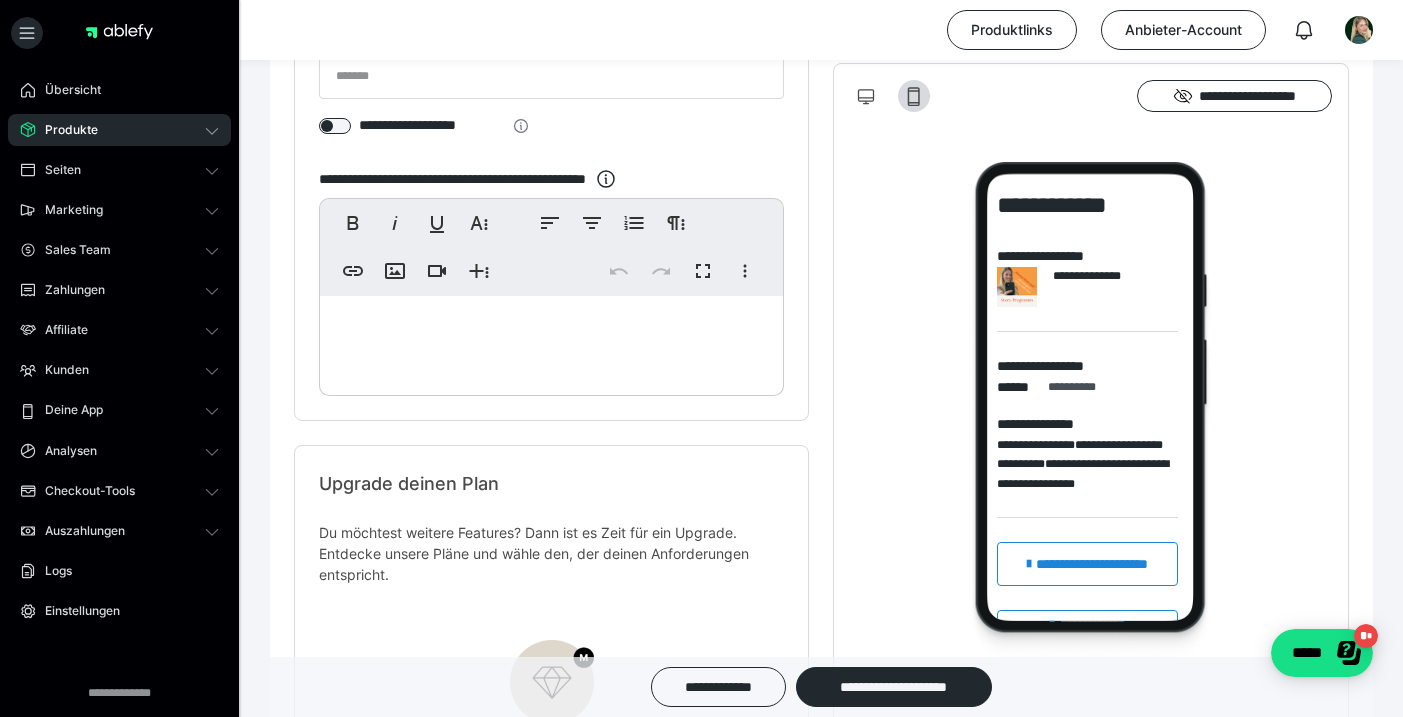 click at bounding box center [551, 341] 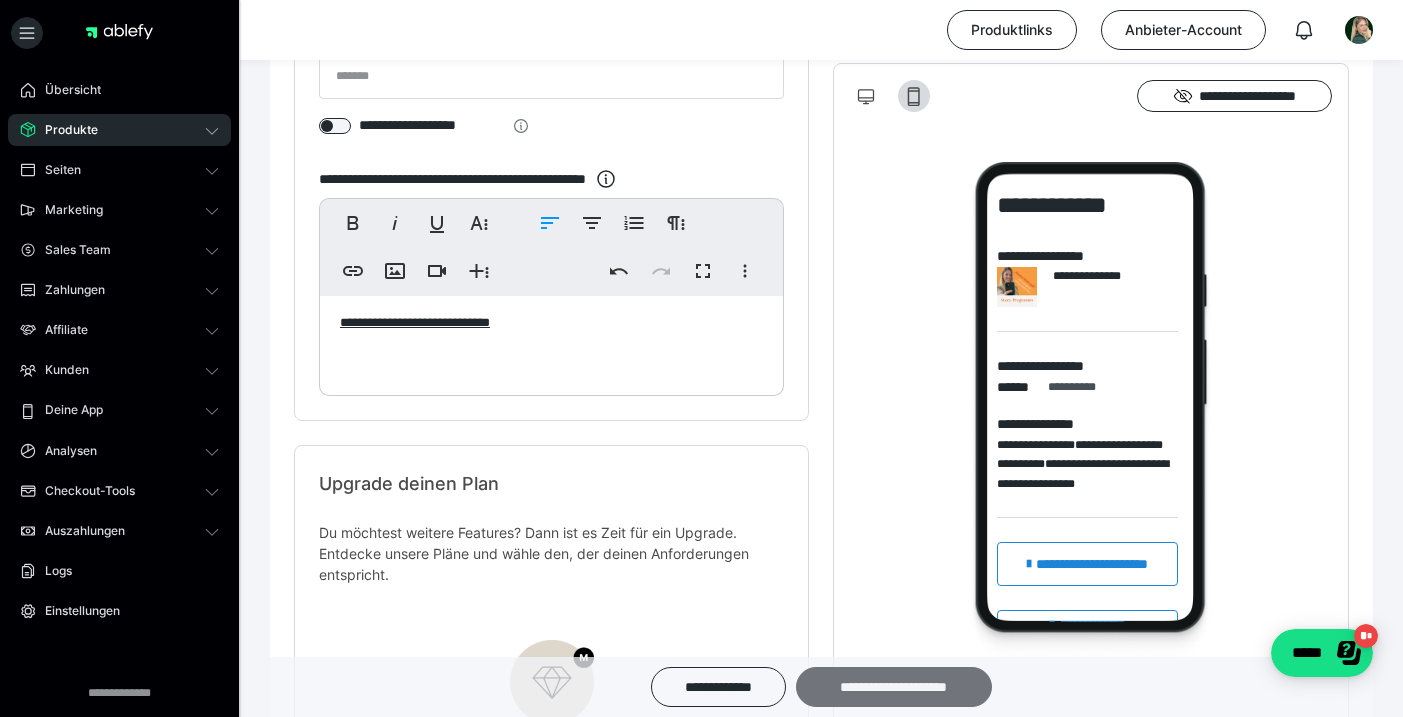 click on "**********" at bounding box center (894, 687) 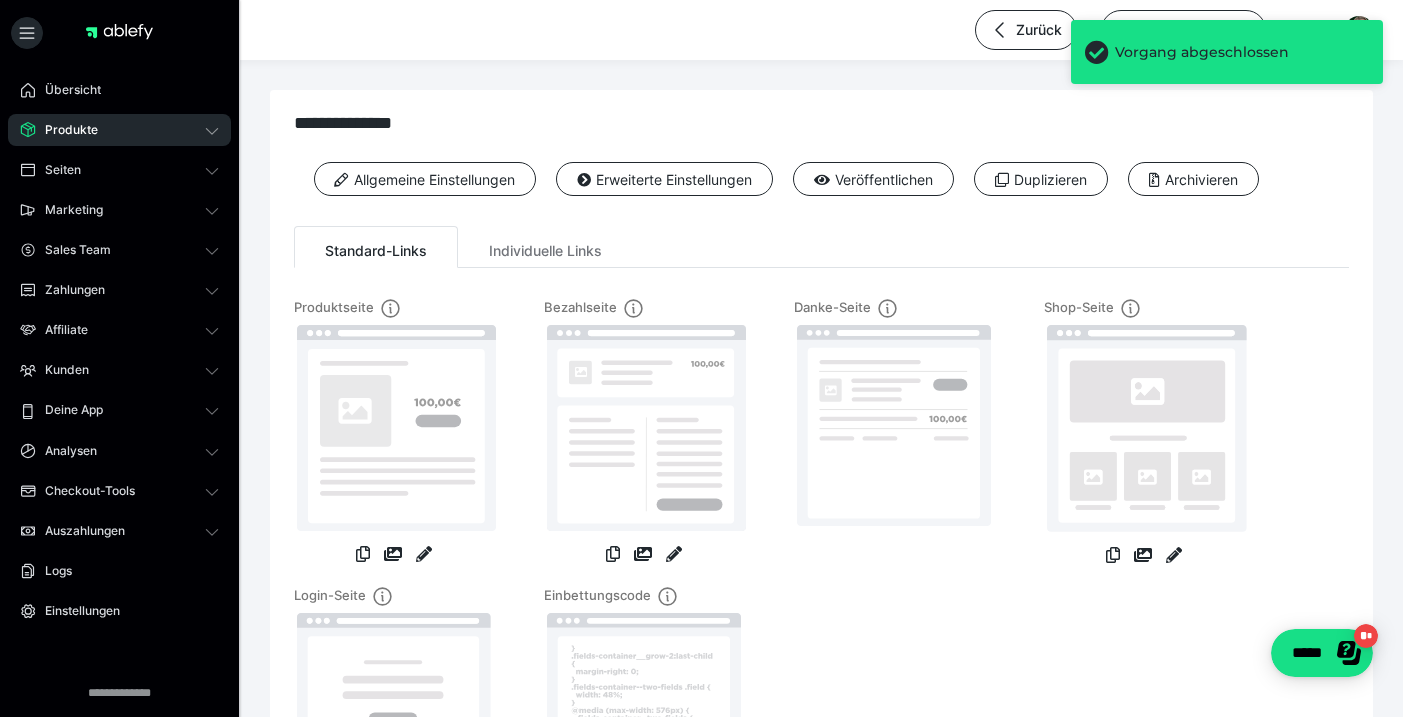 click on "Produkte" at bounding box center [119, 130] 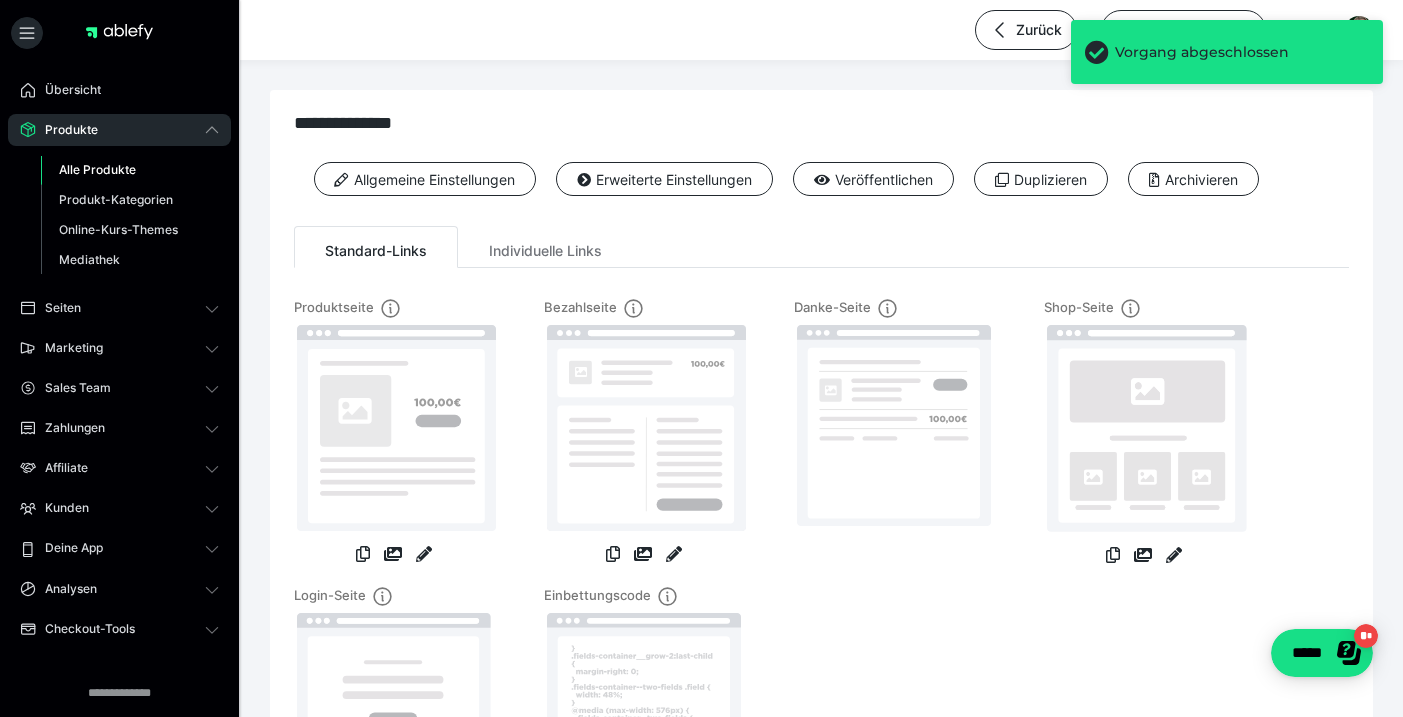 click on "Alle Produkte" at bounding box center (97, 169) 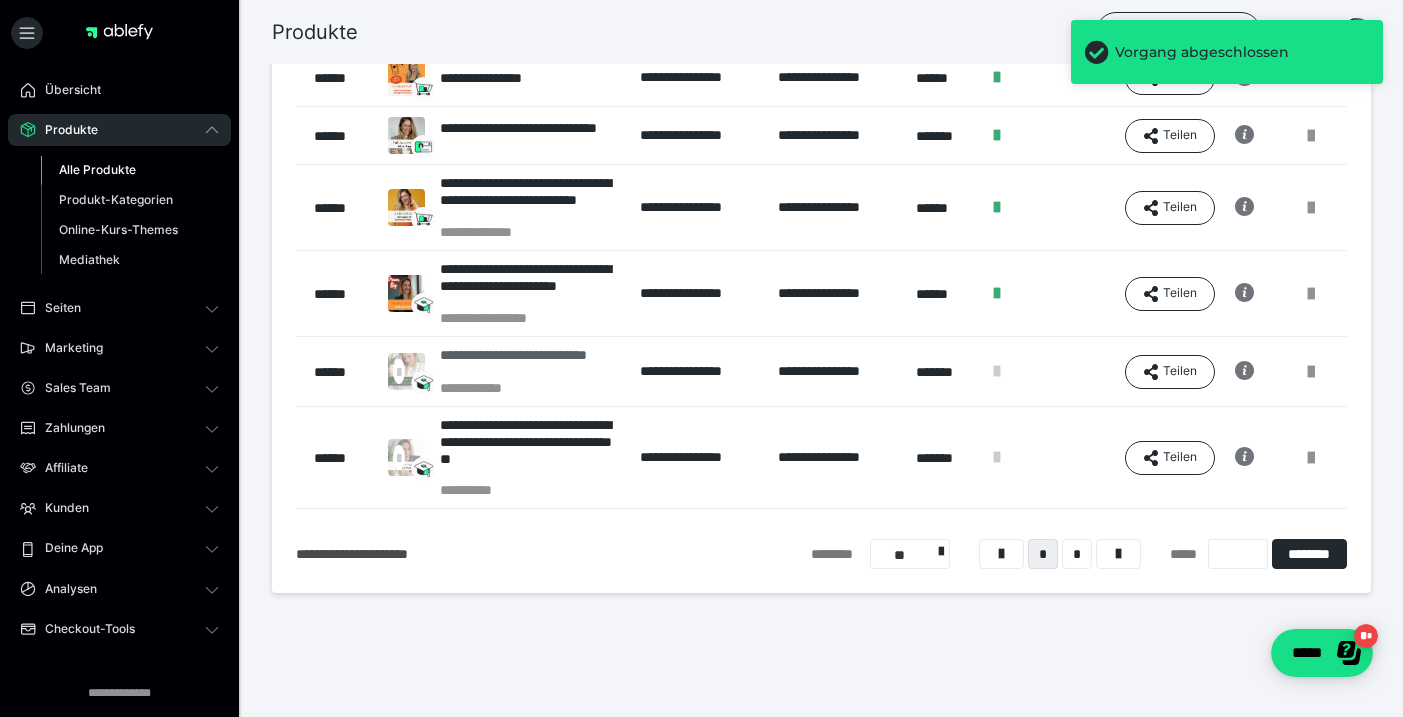 scroll, scrollTop: 489, scrollLeft: 0, axis: vertical 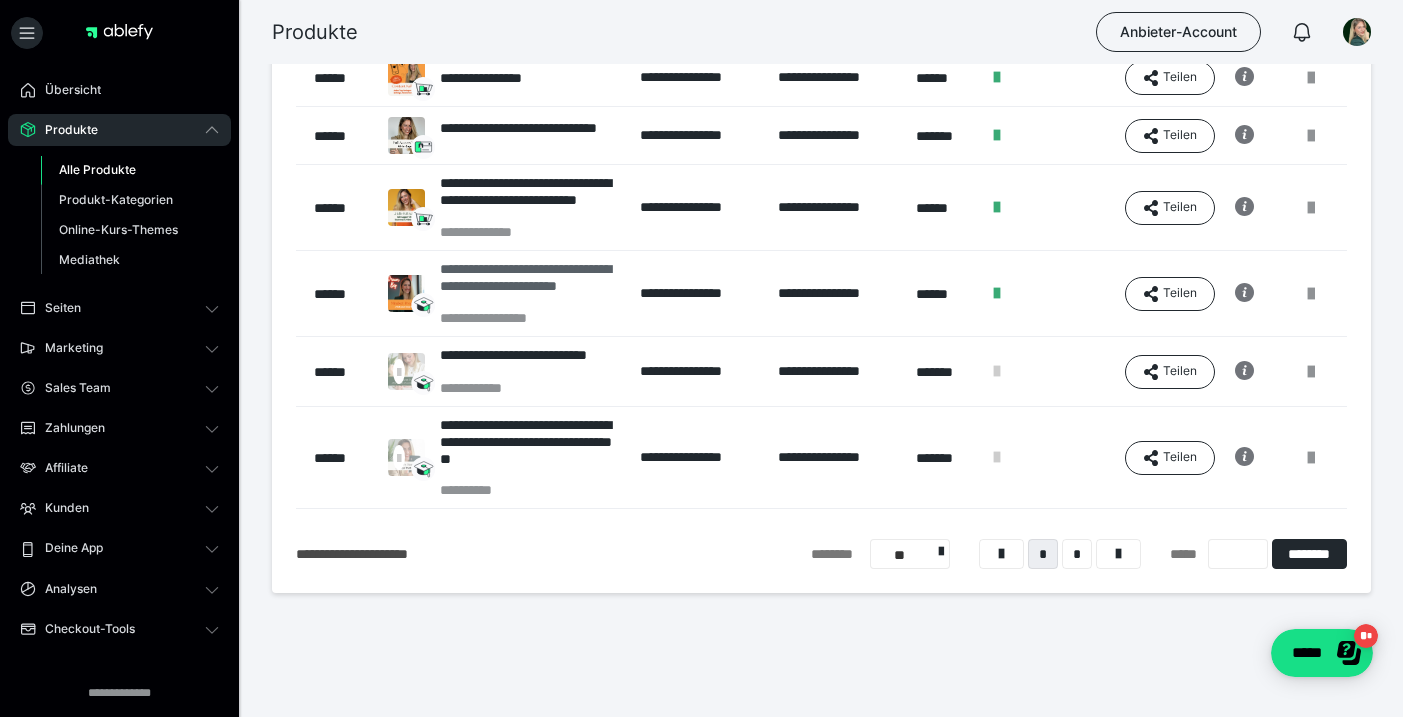 click on "**********" at bounding box center [530, 285] 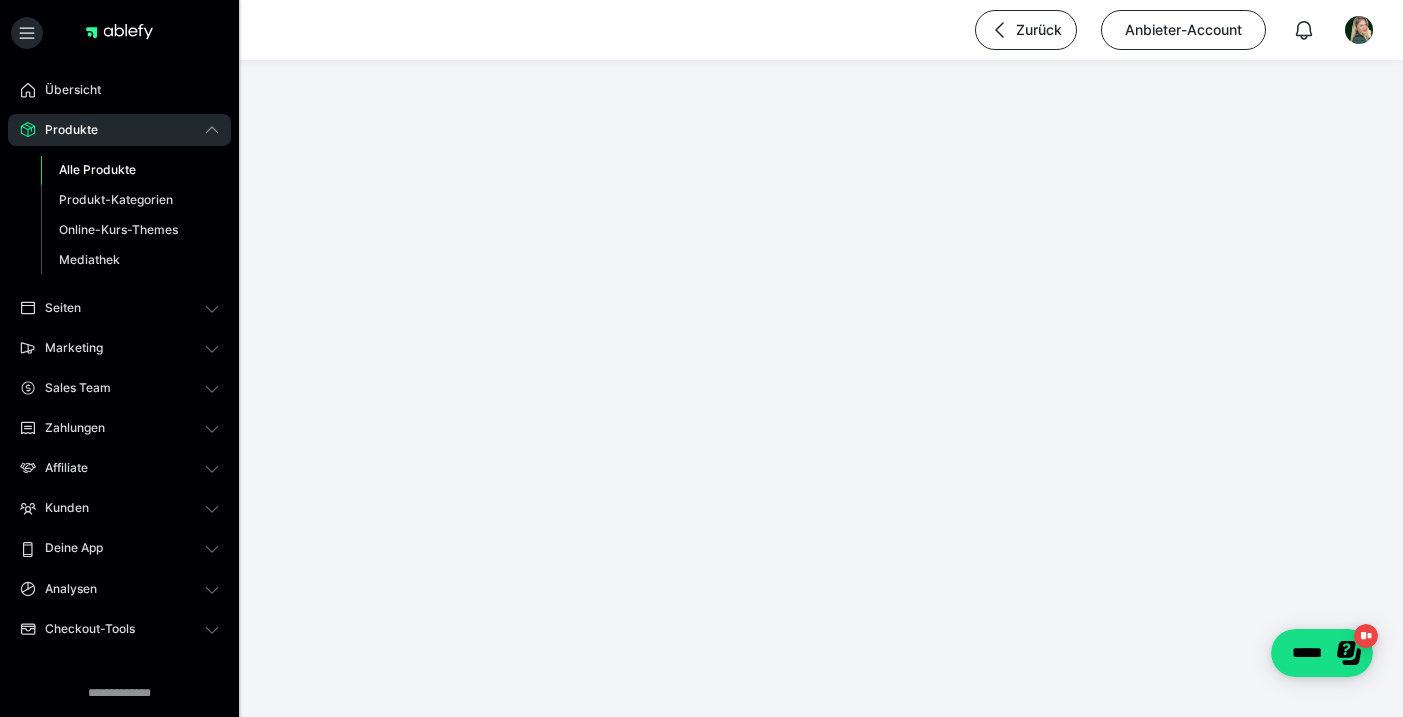 scroll, scrollTop: 0, scrollLeft: 0, axis: both 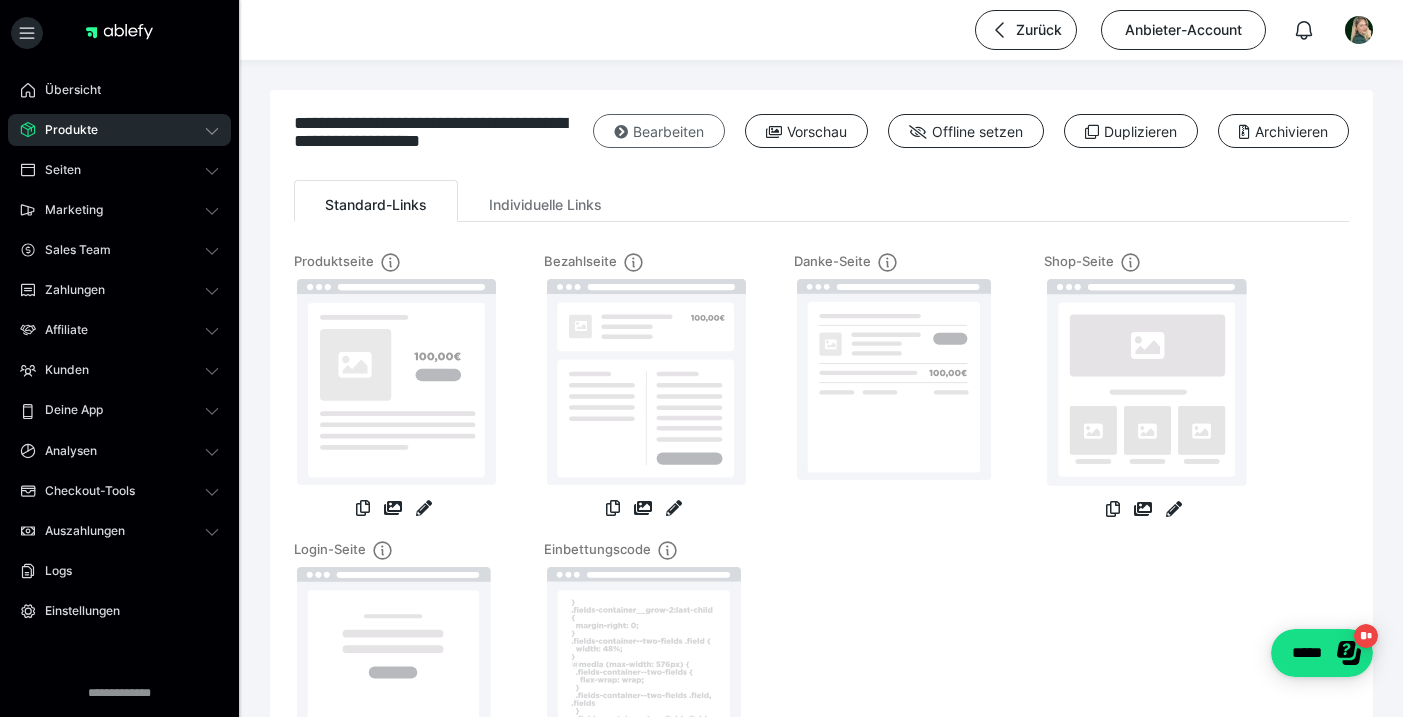 click on "Bearbeiten" at bounding box center [659, 131] 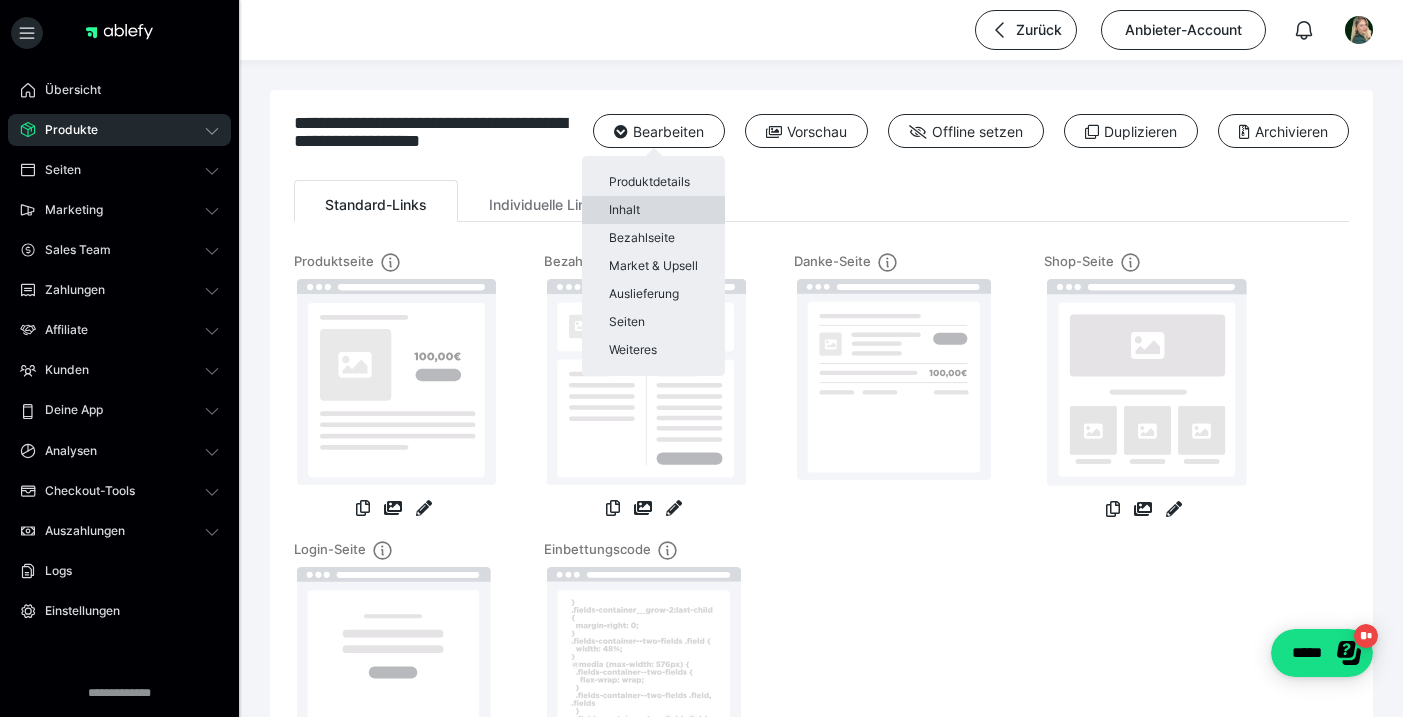 click on "Inhalt" at bounding box center [653, 210] 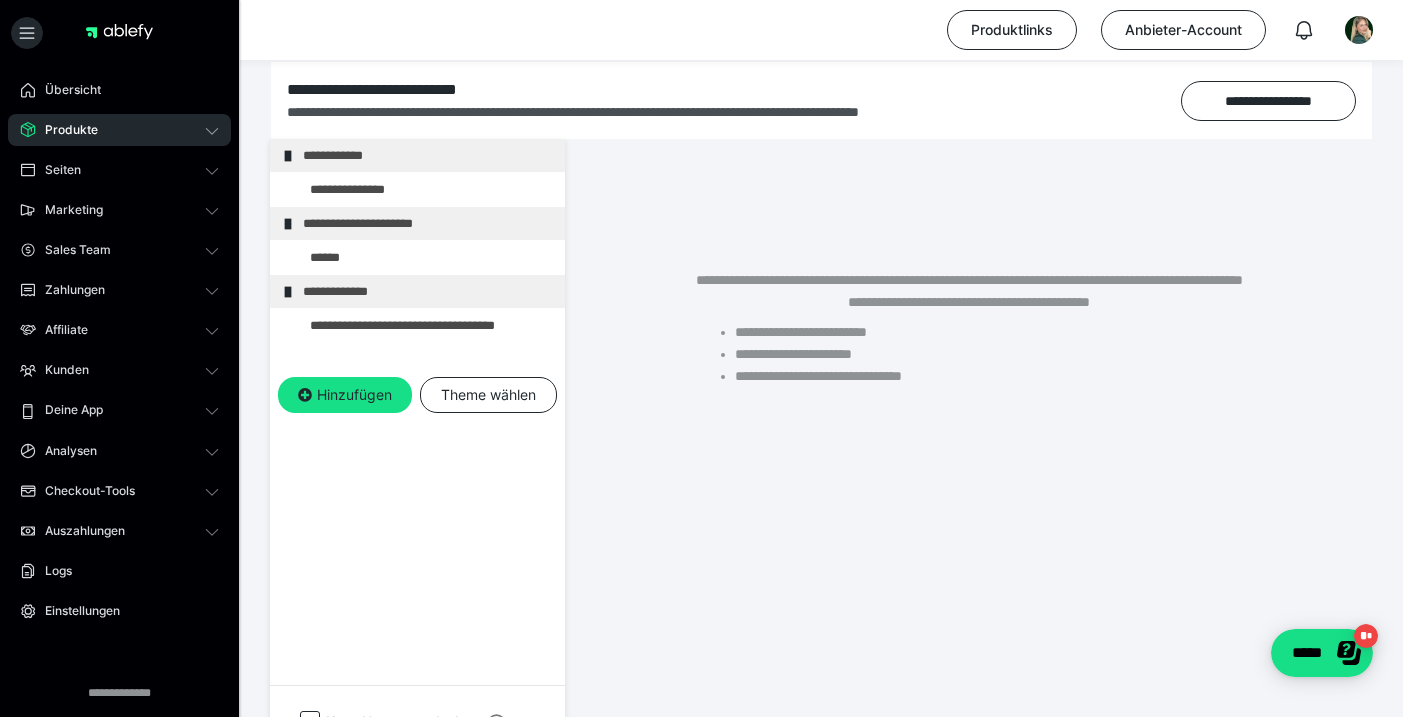 scroll, scrollTop: 372, scrollLeft: 0, axis: vertical 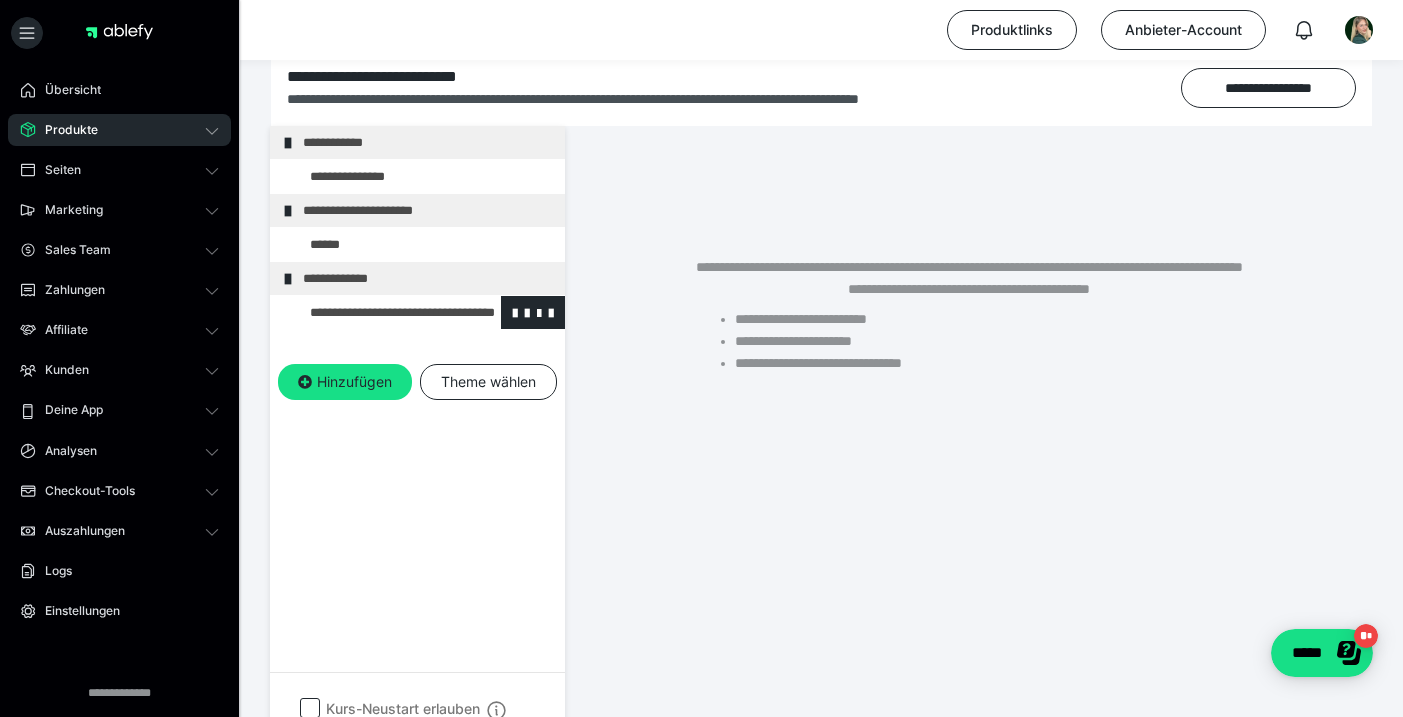 click at bounding box center (375, 312) 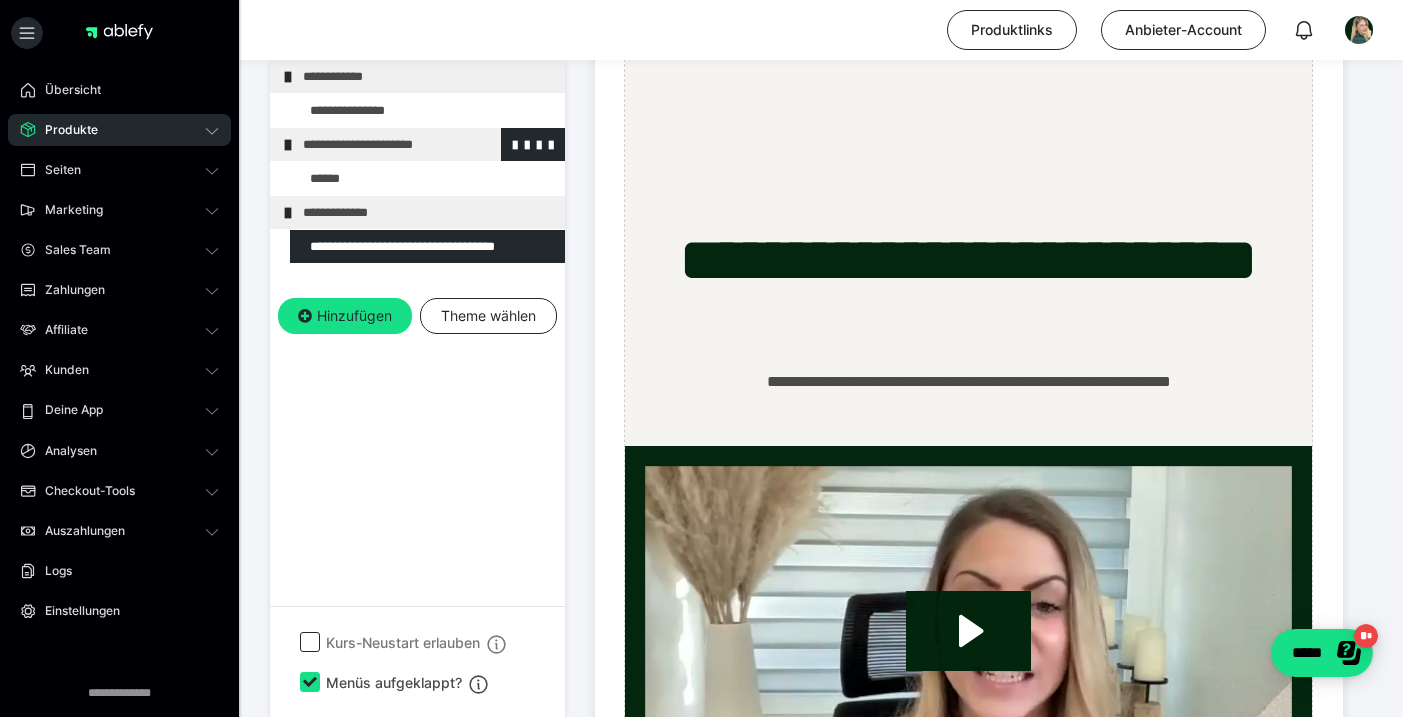 scroll, scrollTop: 956, scrollLeft: 0, axis: vertical 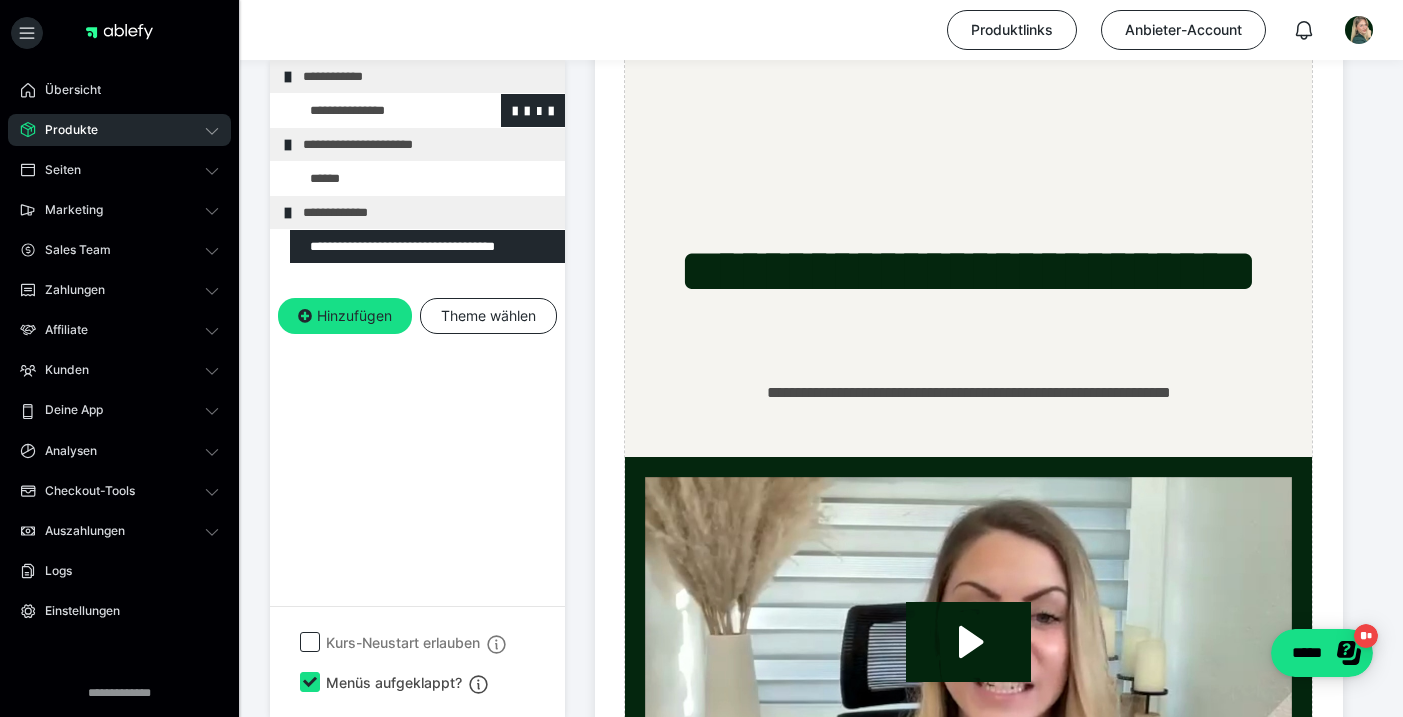 click at bounding box center [375, 110] 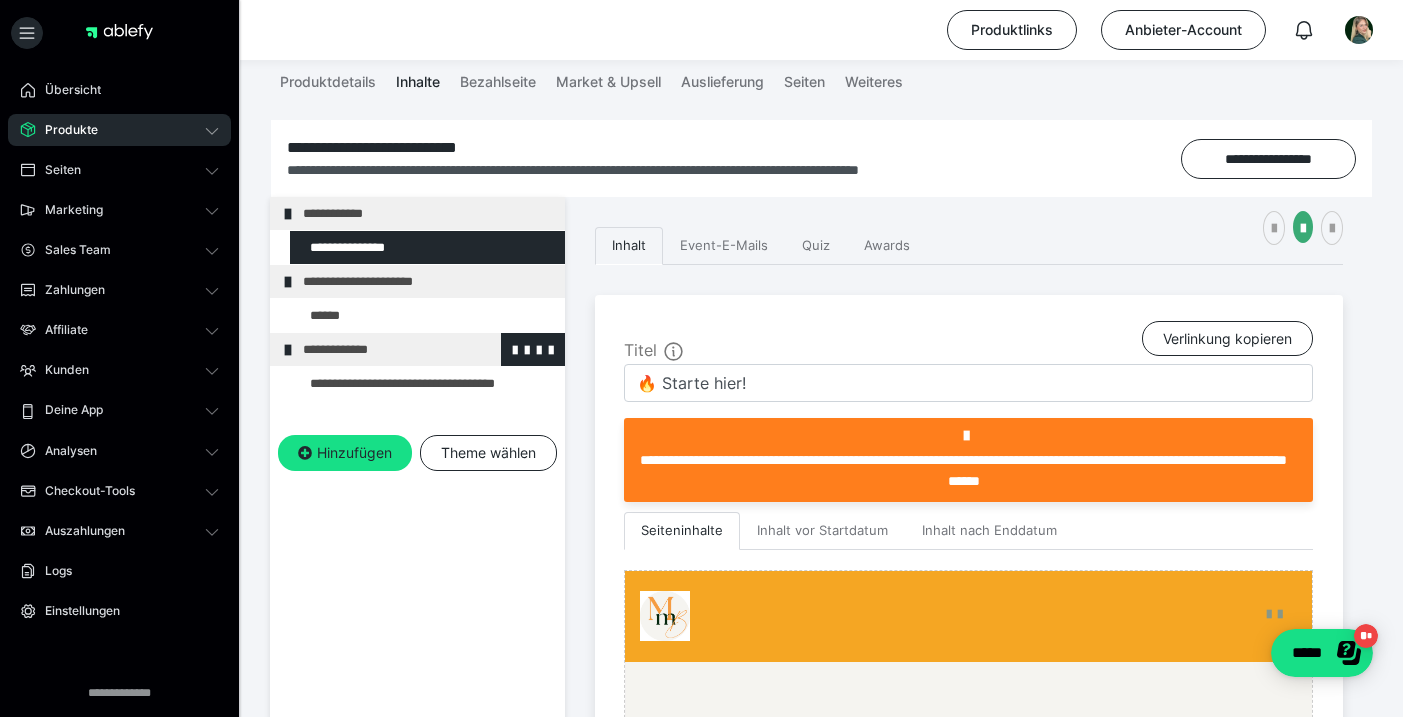 scroll, scrollTop: 301, scrollLeft: 0, axis: vertical 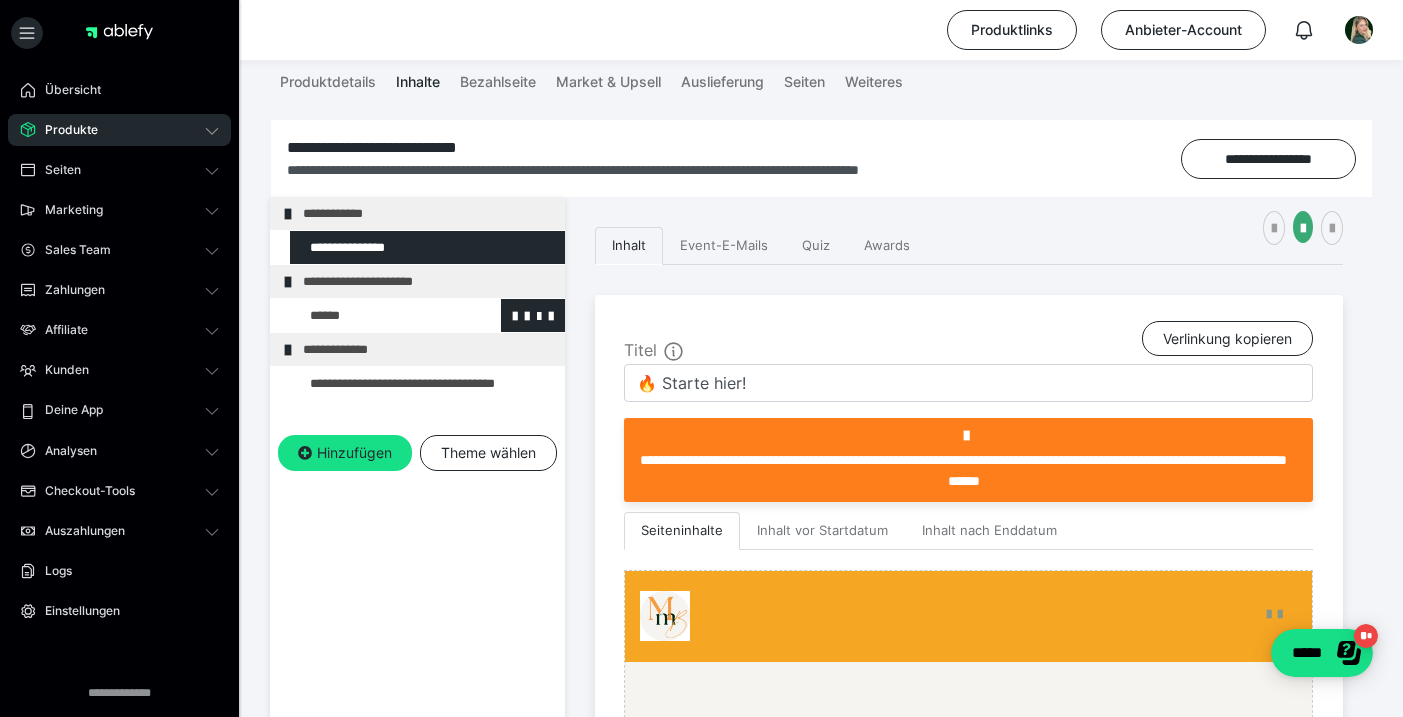 click at bounding box center [375, 315] 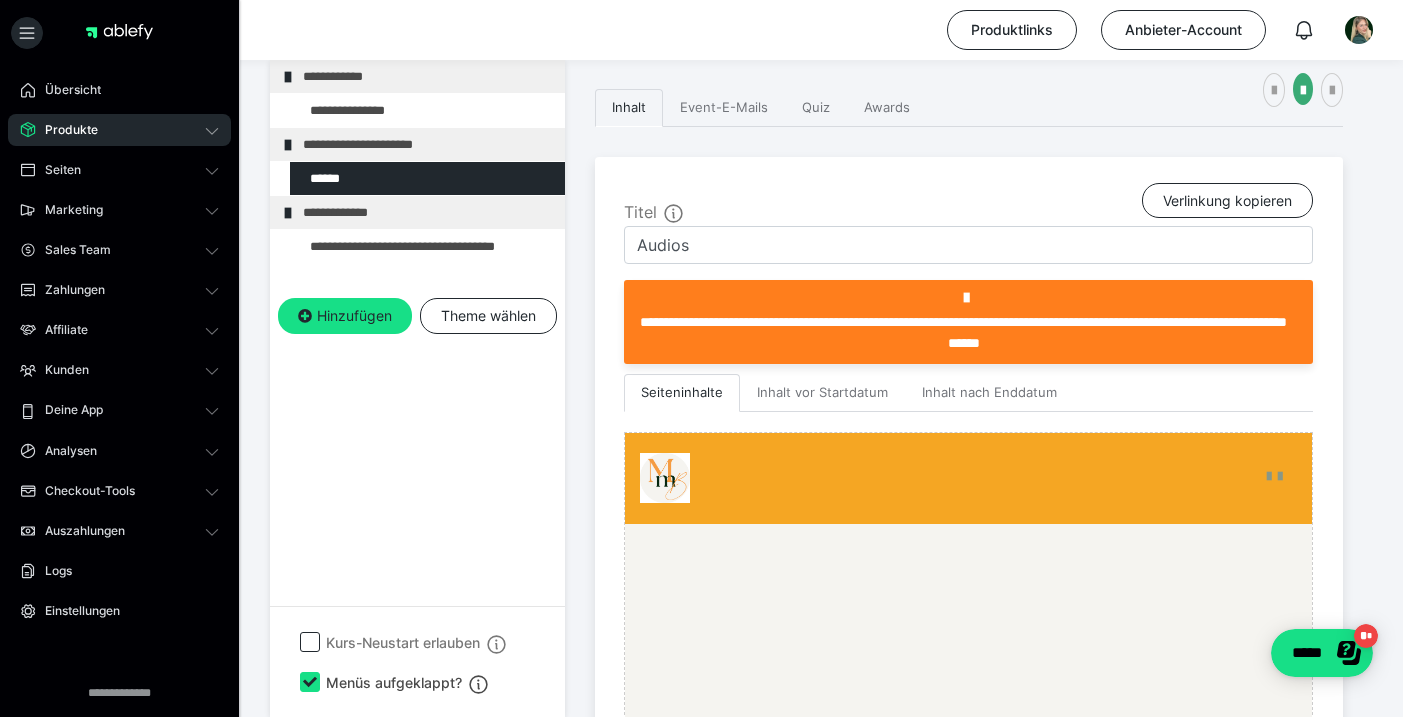 scroll, scrollTop: 438, scrollLeft: 0, axis: vertical 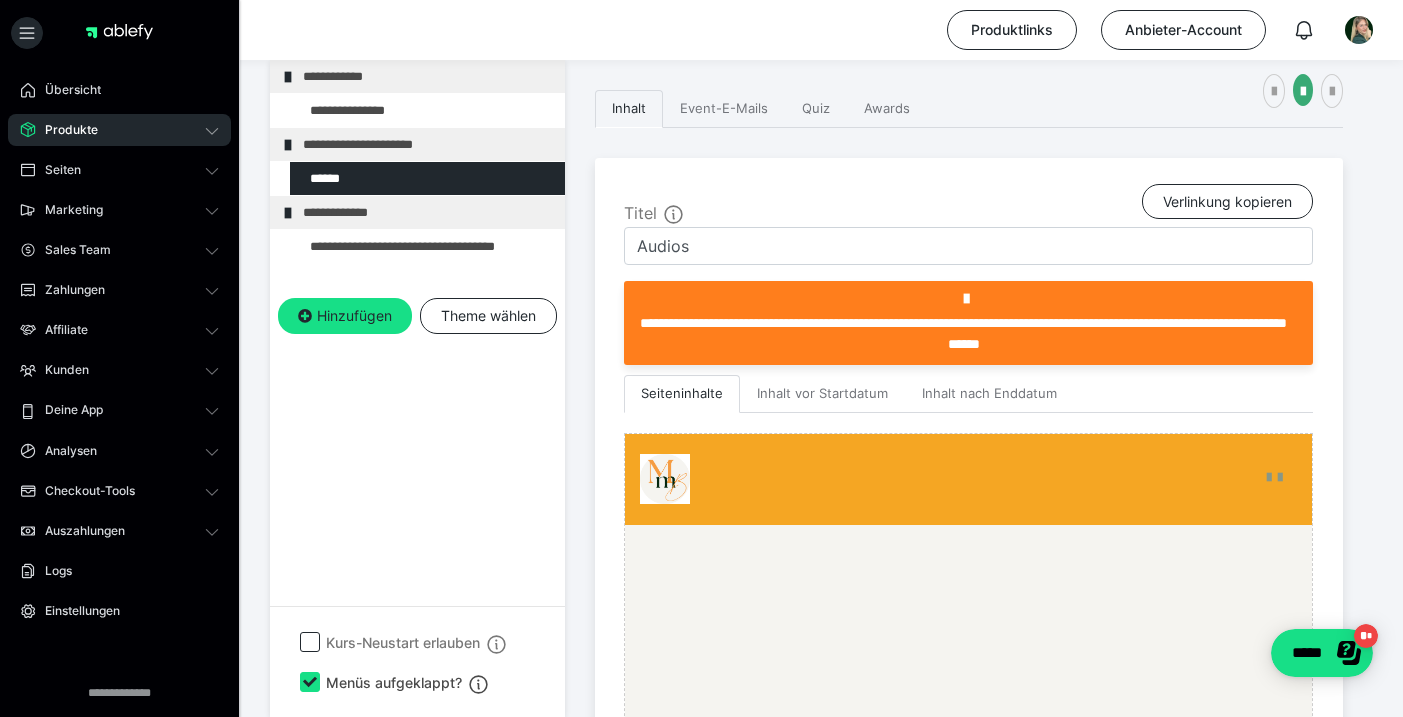 click on "Produkte" at bounding box center [119, 130] 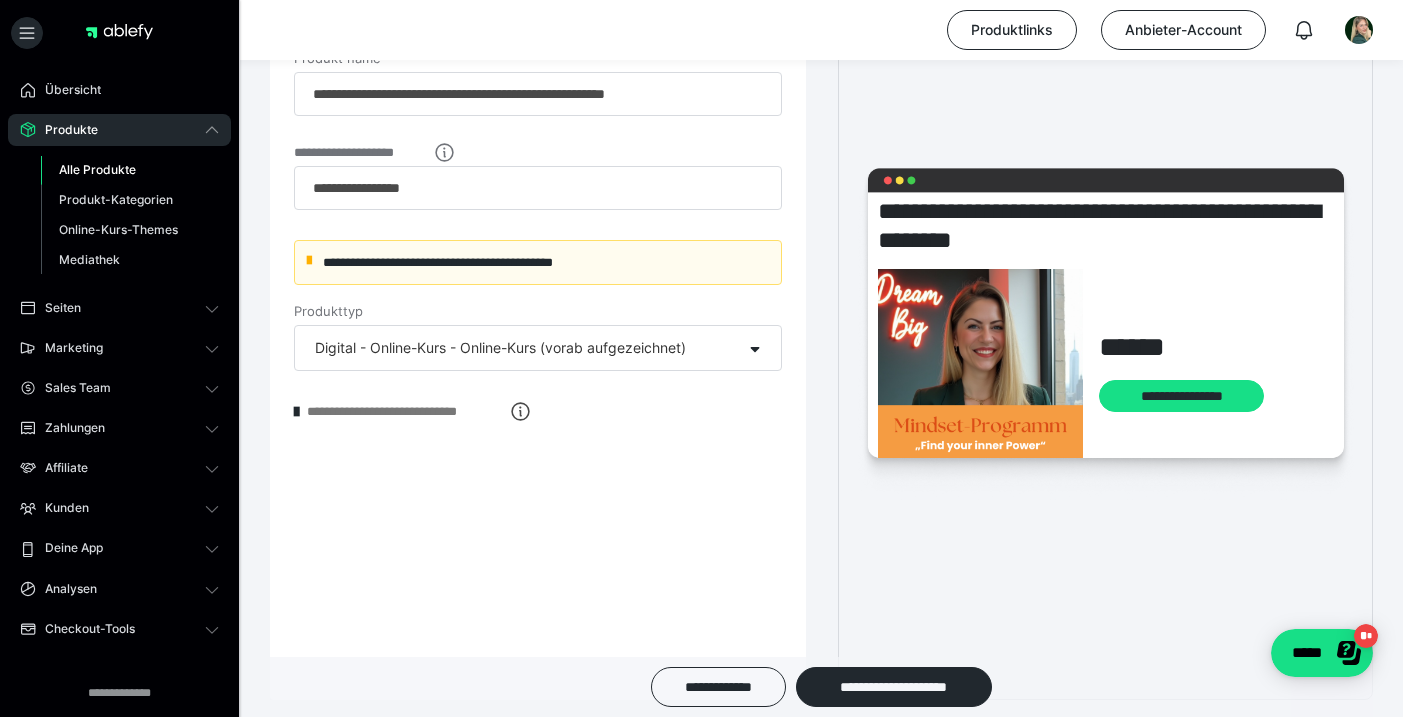 click on "Alle Produkte" at bounding box center [97, 169] 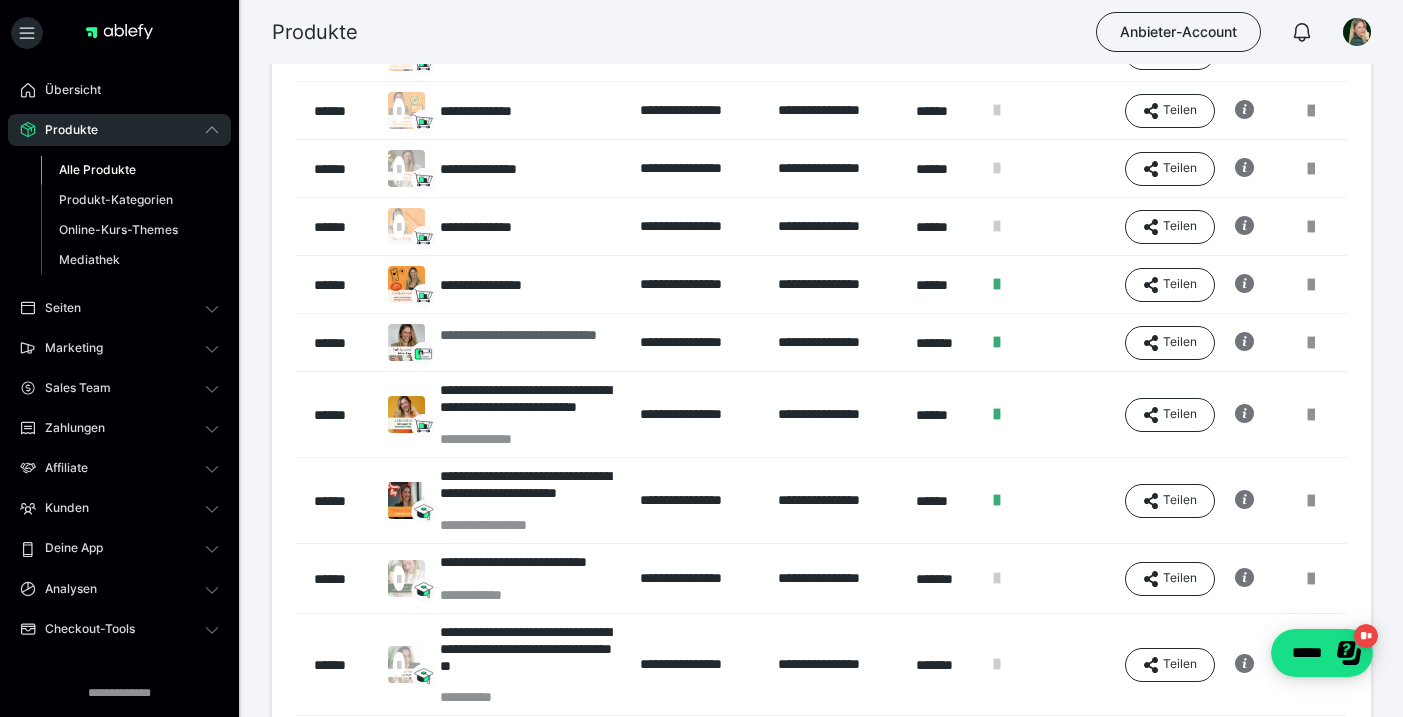 scroll, scrollTop: 310, scrollLeft: 0, axis: vertical 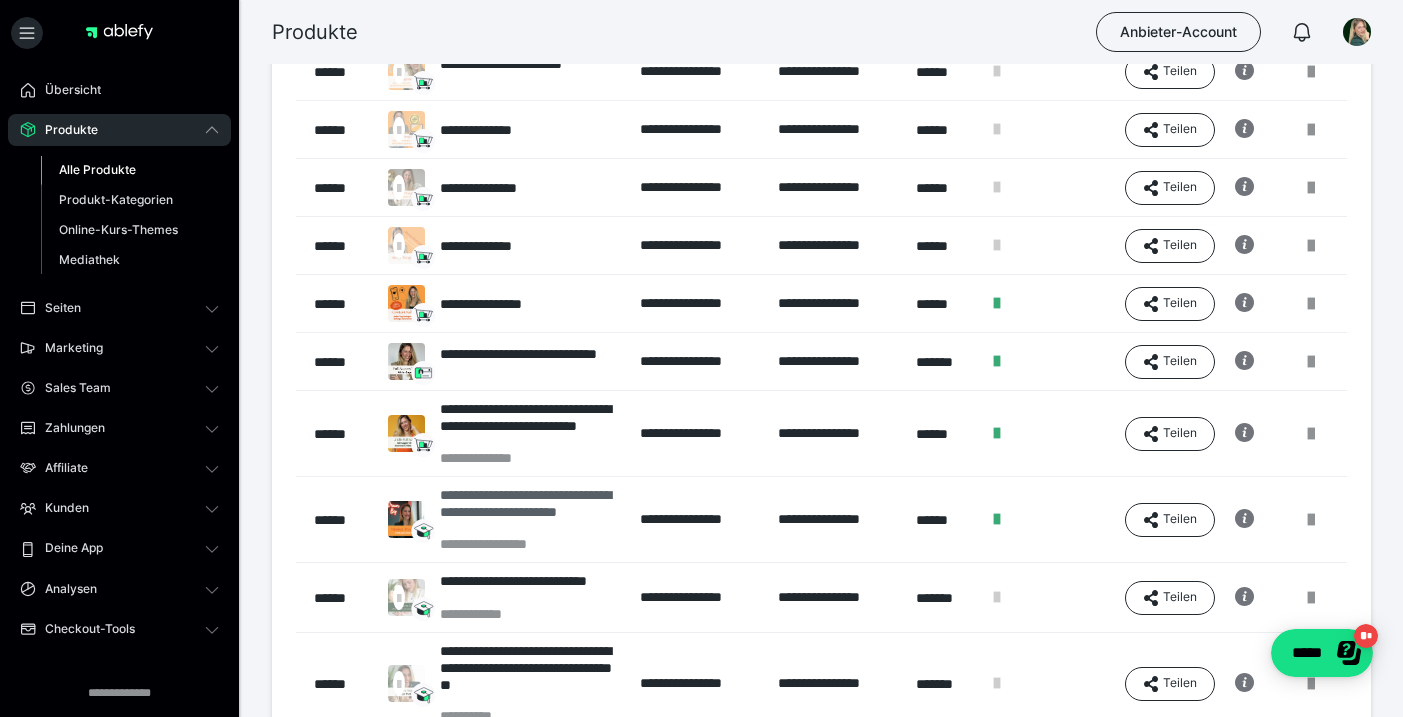 click on "**********" at bounding box center [530, 511] 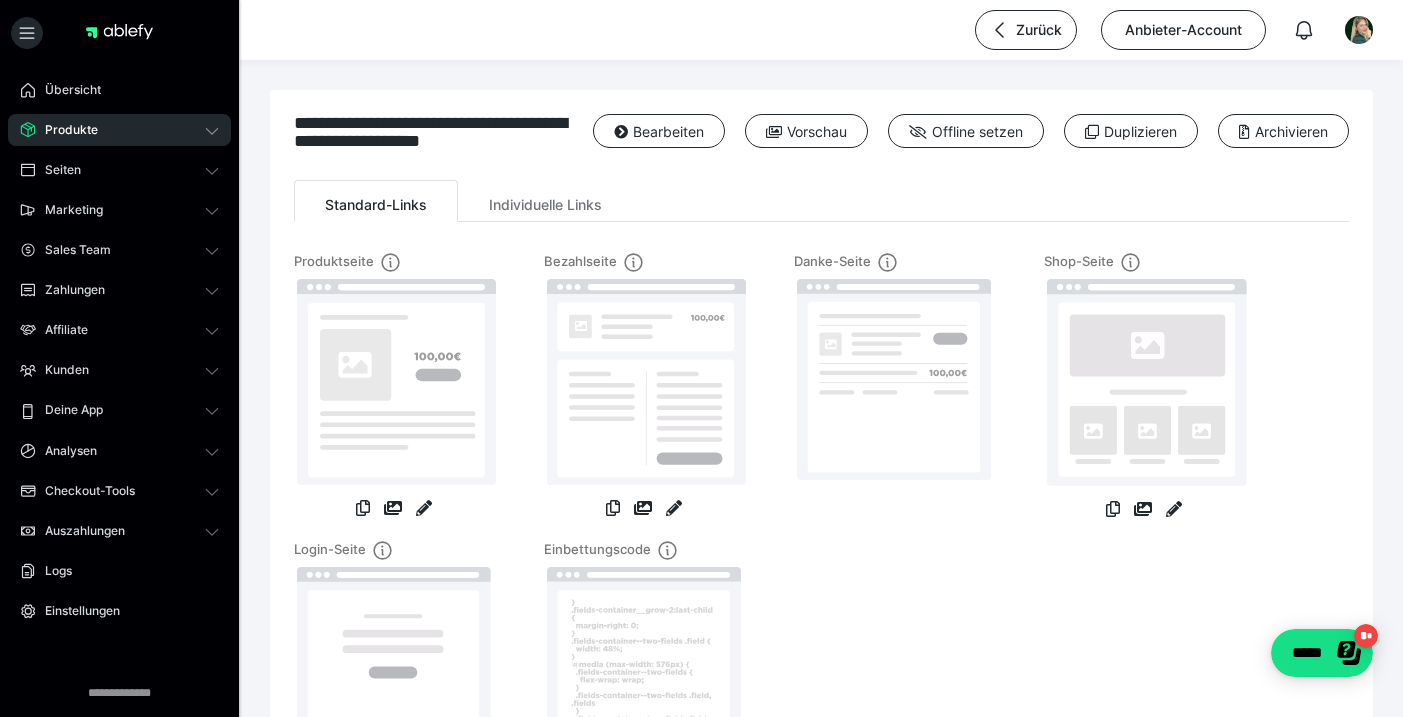 scroll, scrollTop: 0, scrollLeft: 0, axis: both 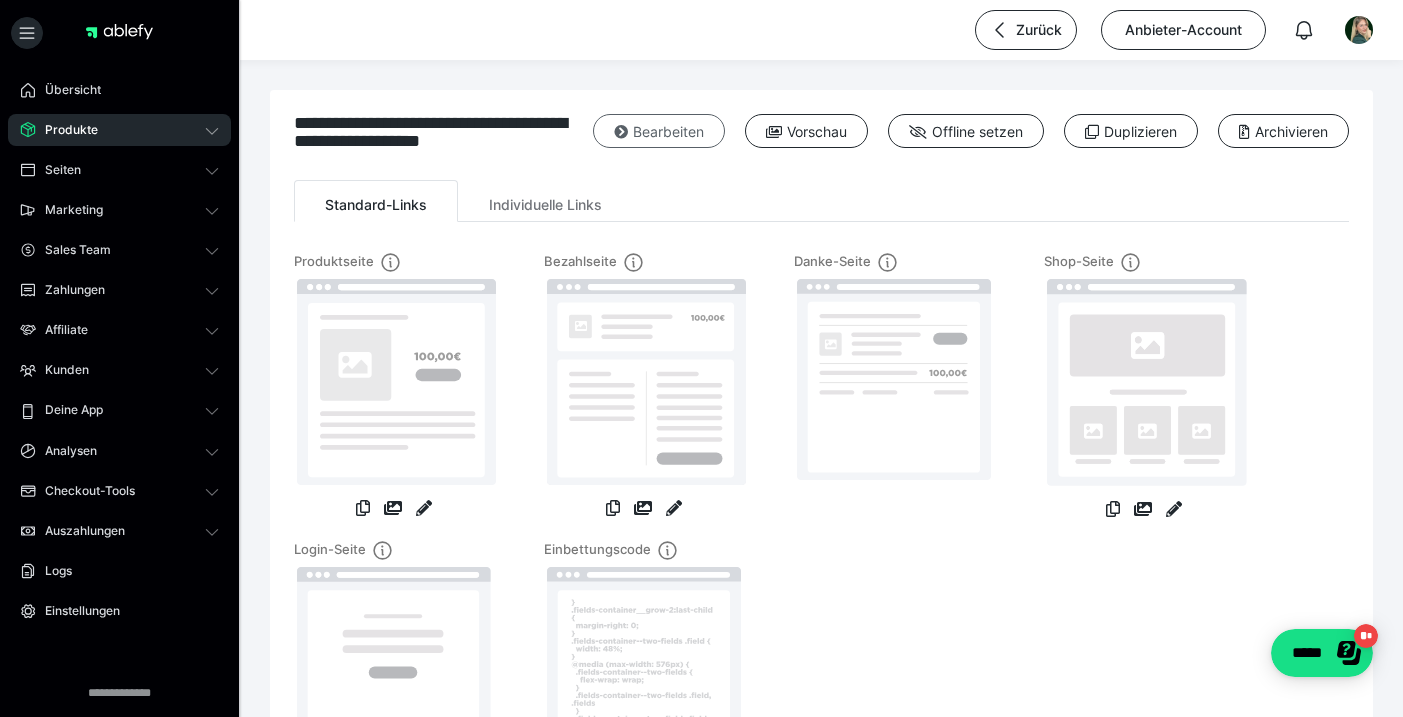 click on "Bearbeiten" at bounding box center (659, 131) 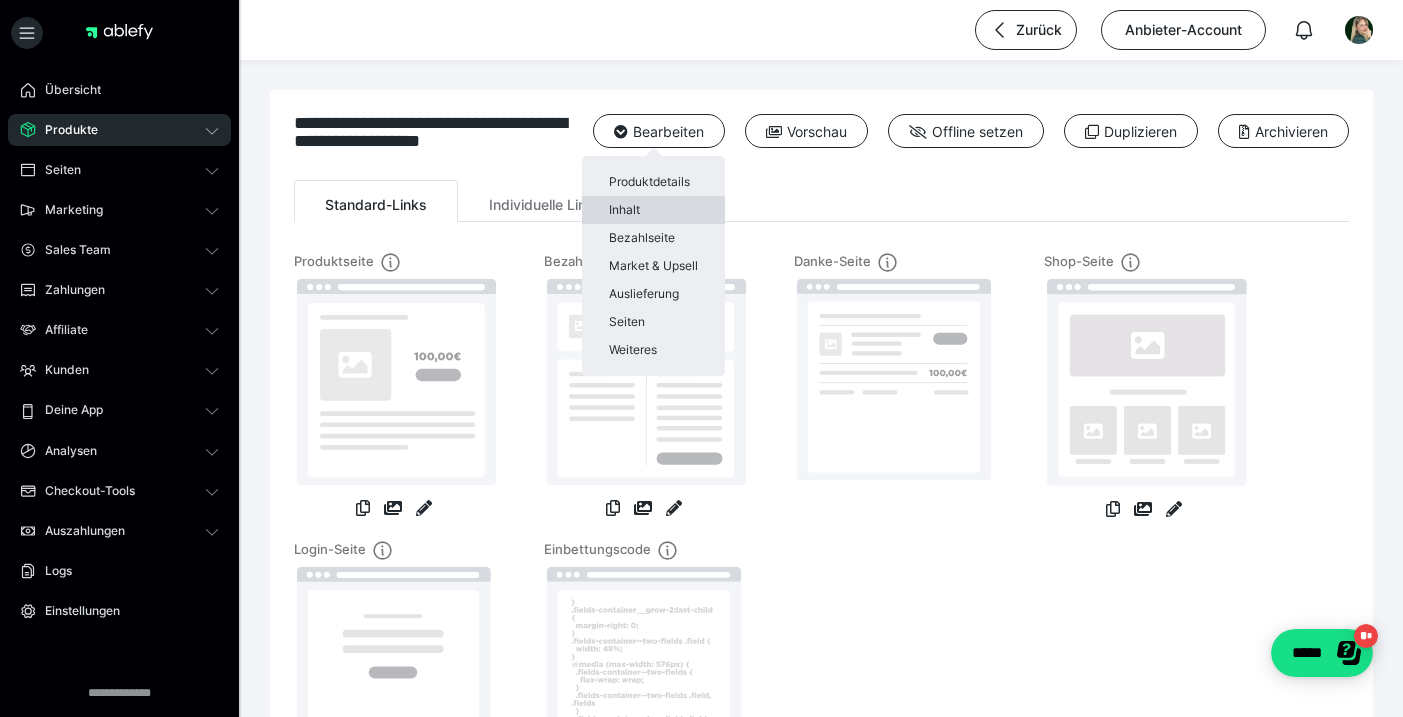 click on "Inhalt" at bounding box center [653, 210] 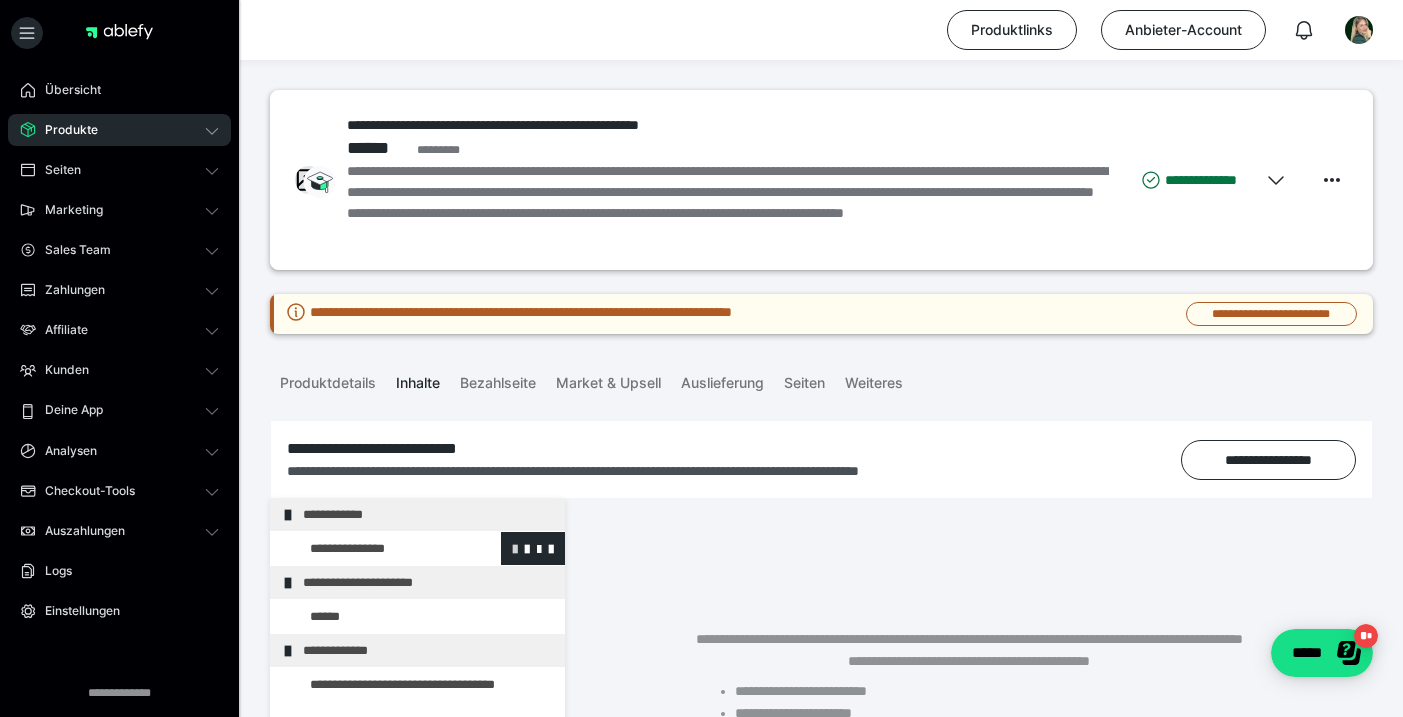 click at bounding box center [515, 548] 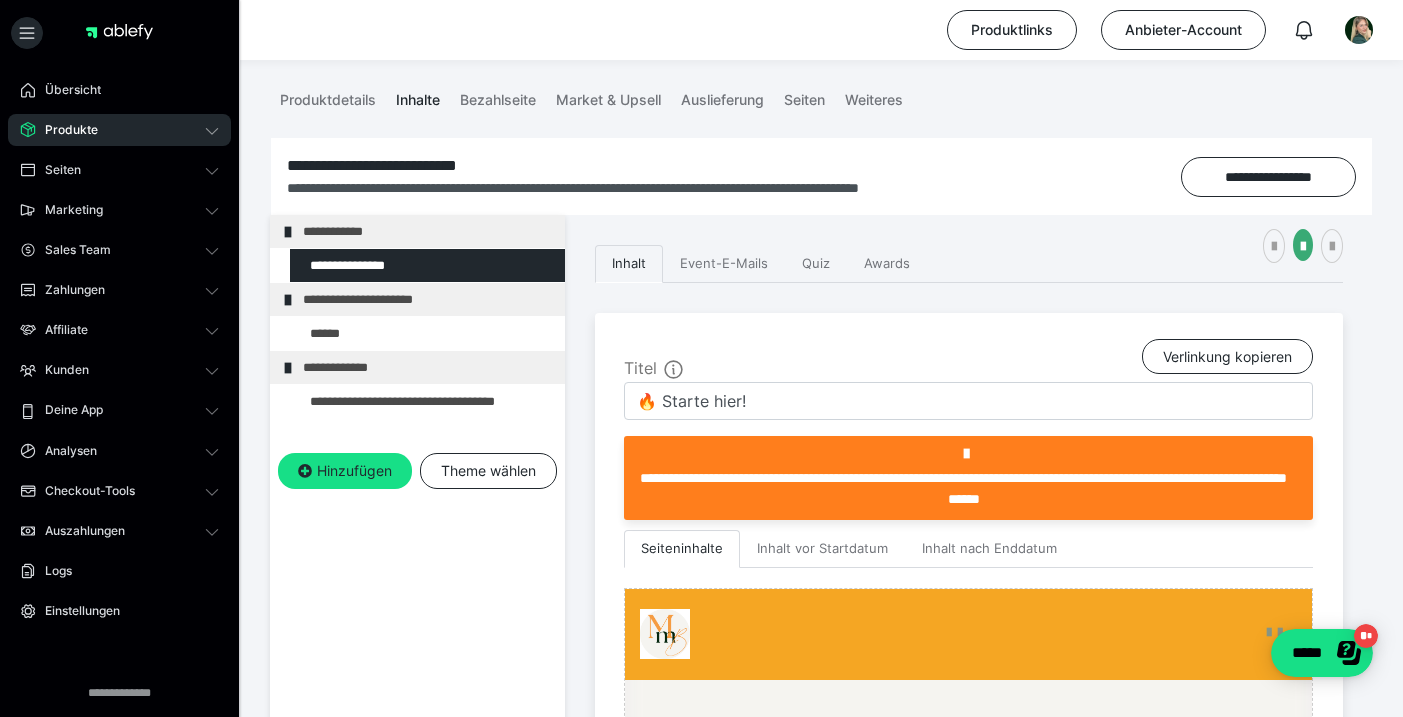 scroll, scrollTop: 396, scrollLeft: 0, axis: vertical 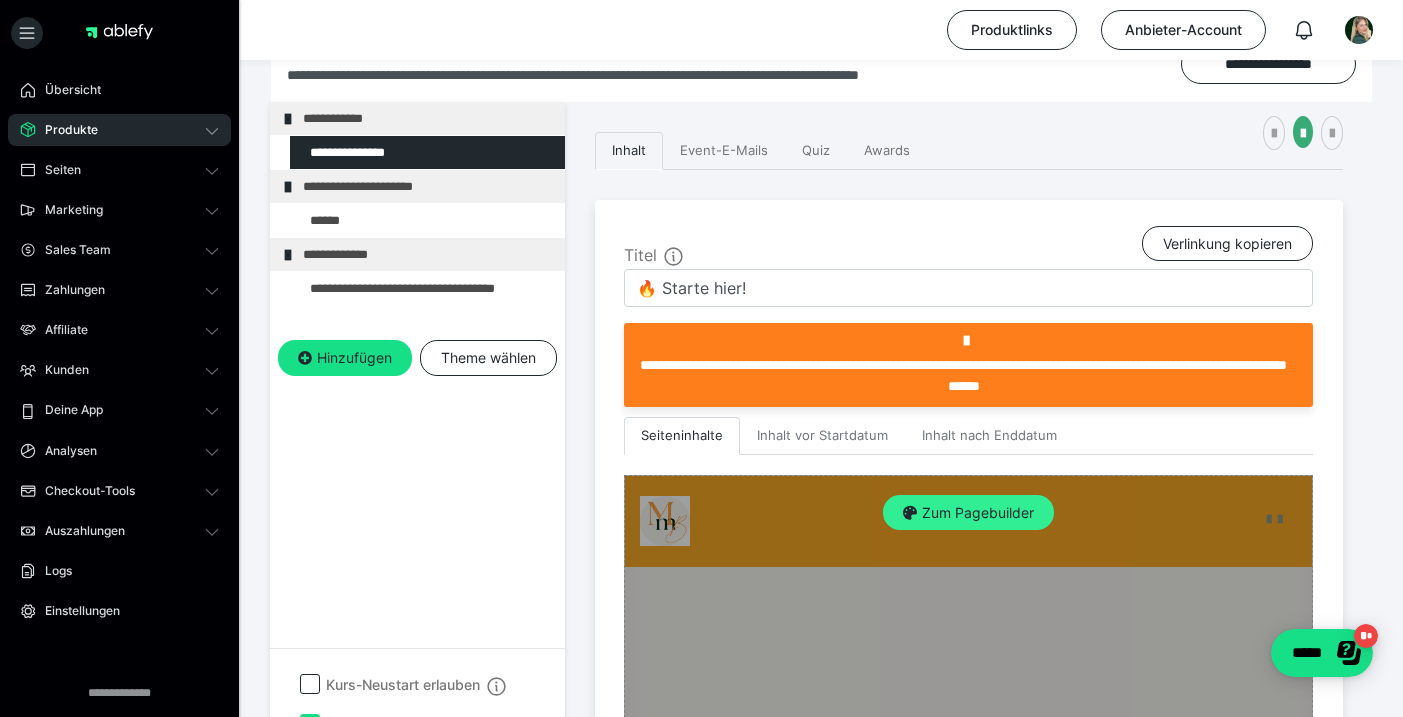 click at bounding box center (910, 513) 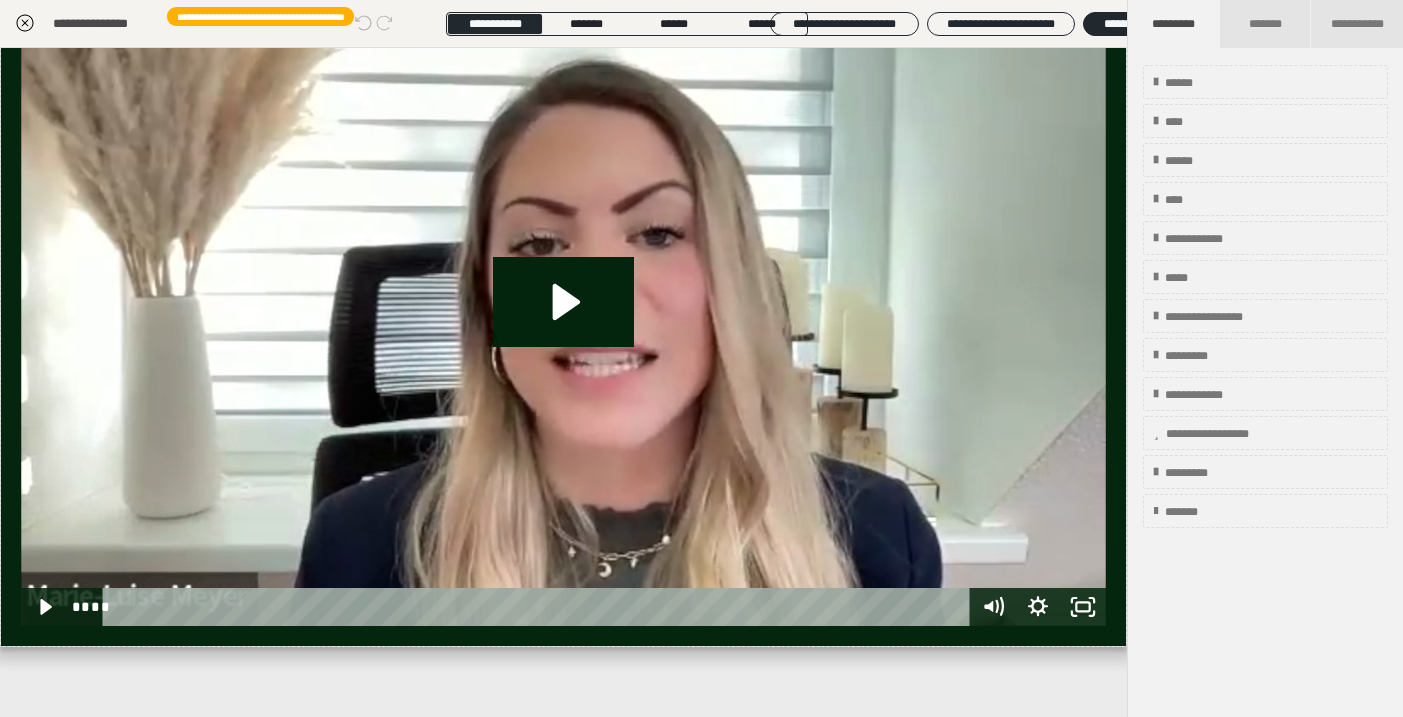 scroll, scrollTop: 750, scrollLeft: 0, axis: vertical 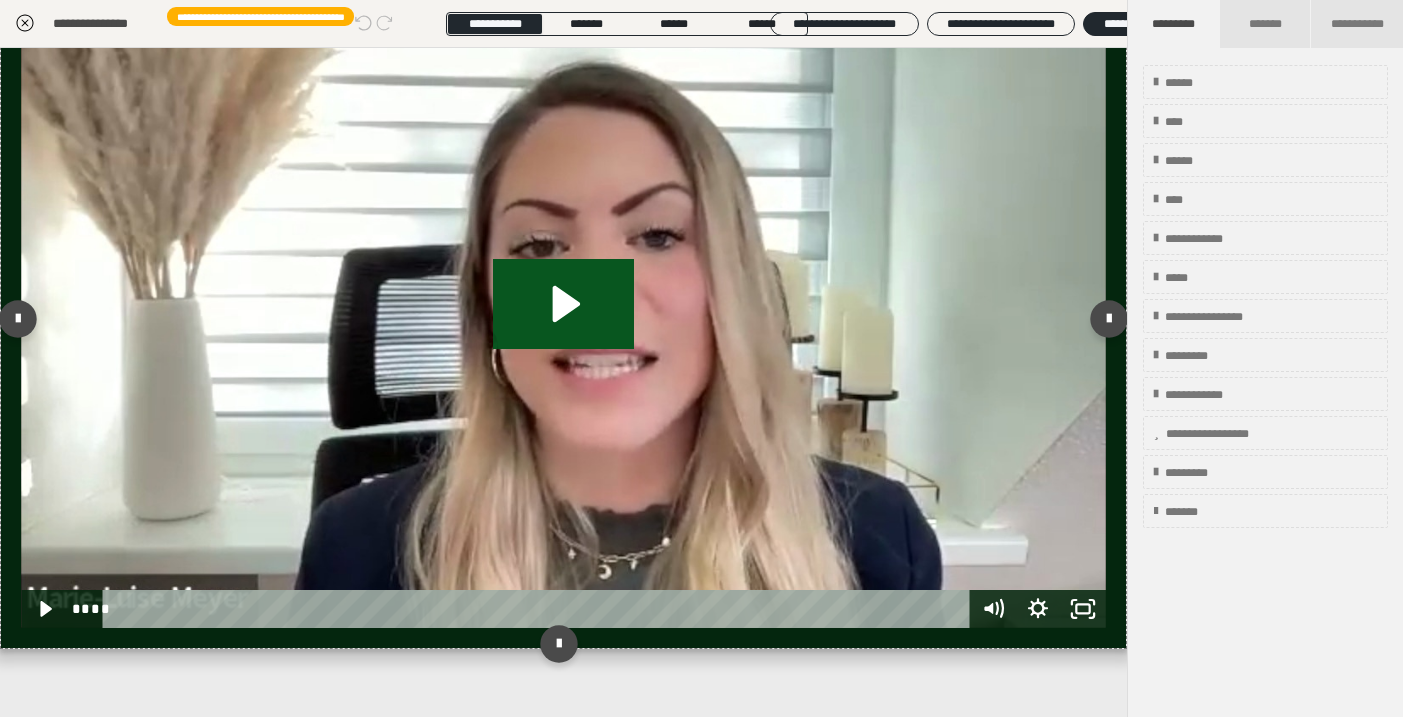 click 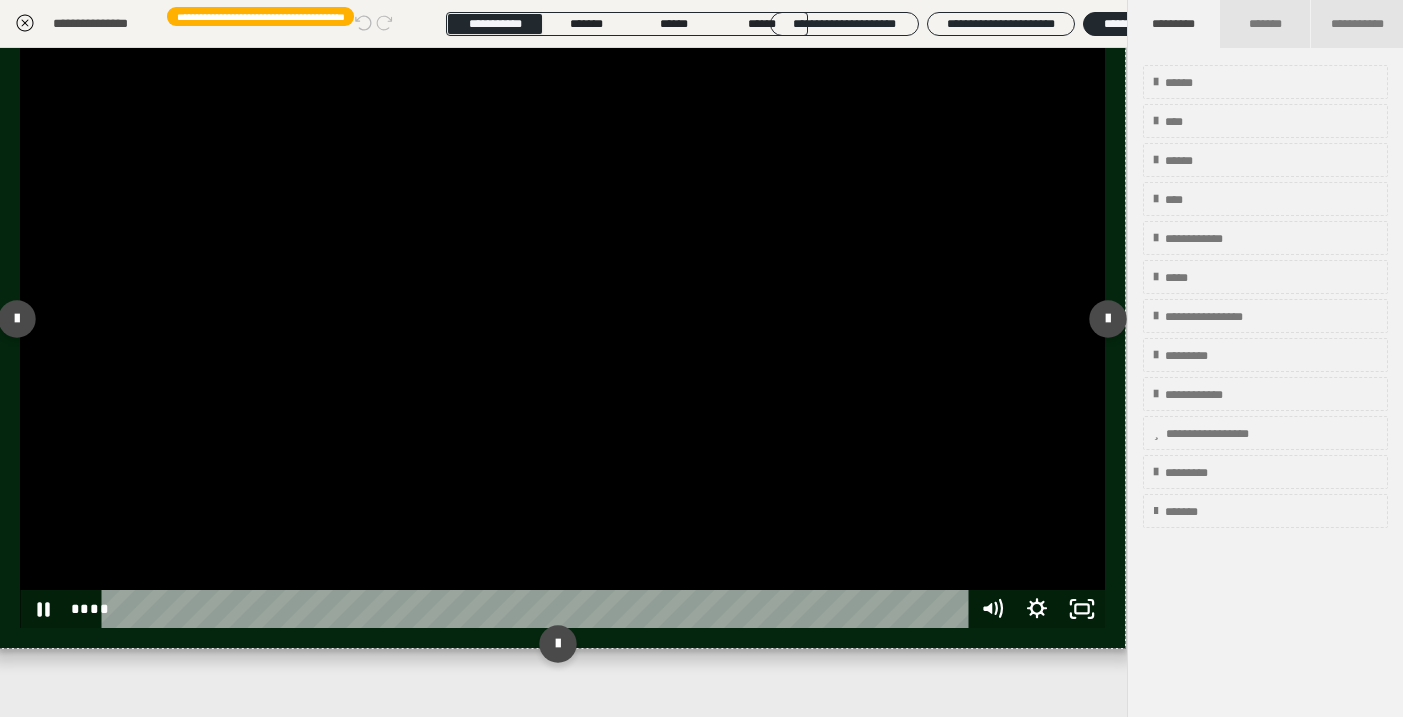scroll, scrollTop: 748, scrollLeft: 0, axis: vertical 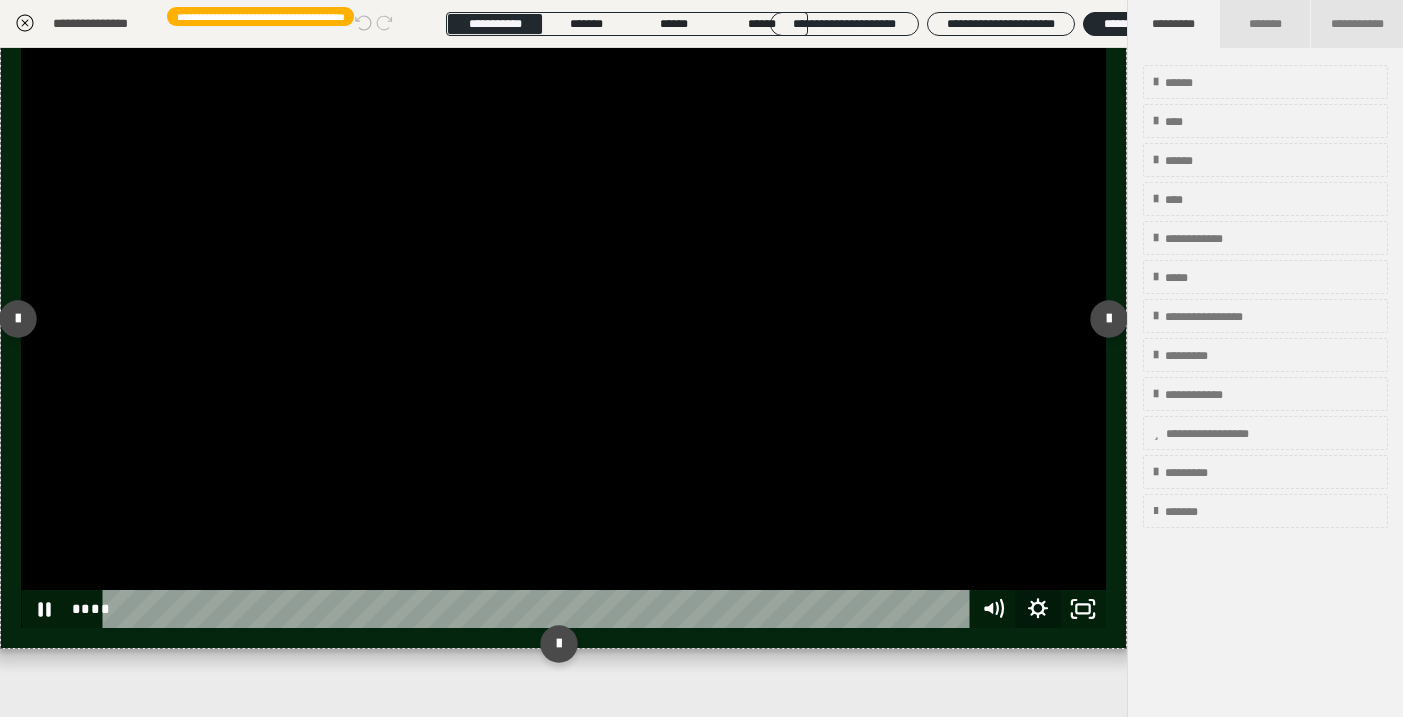 click 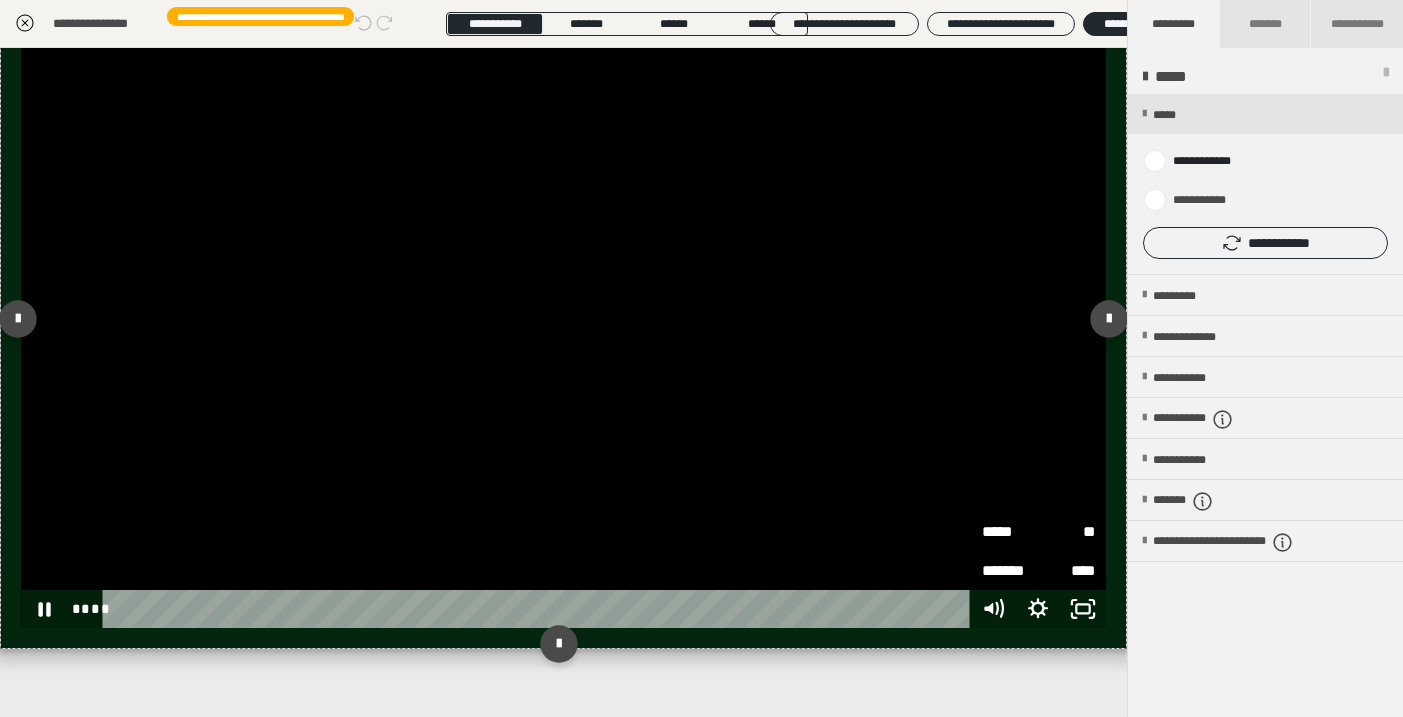 click on "**" at bounding box center (1066, 531) 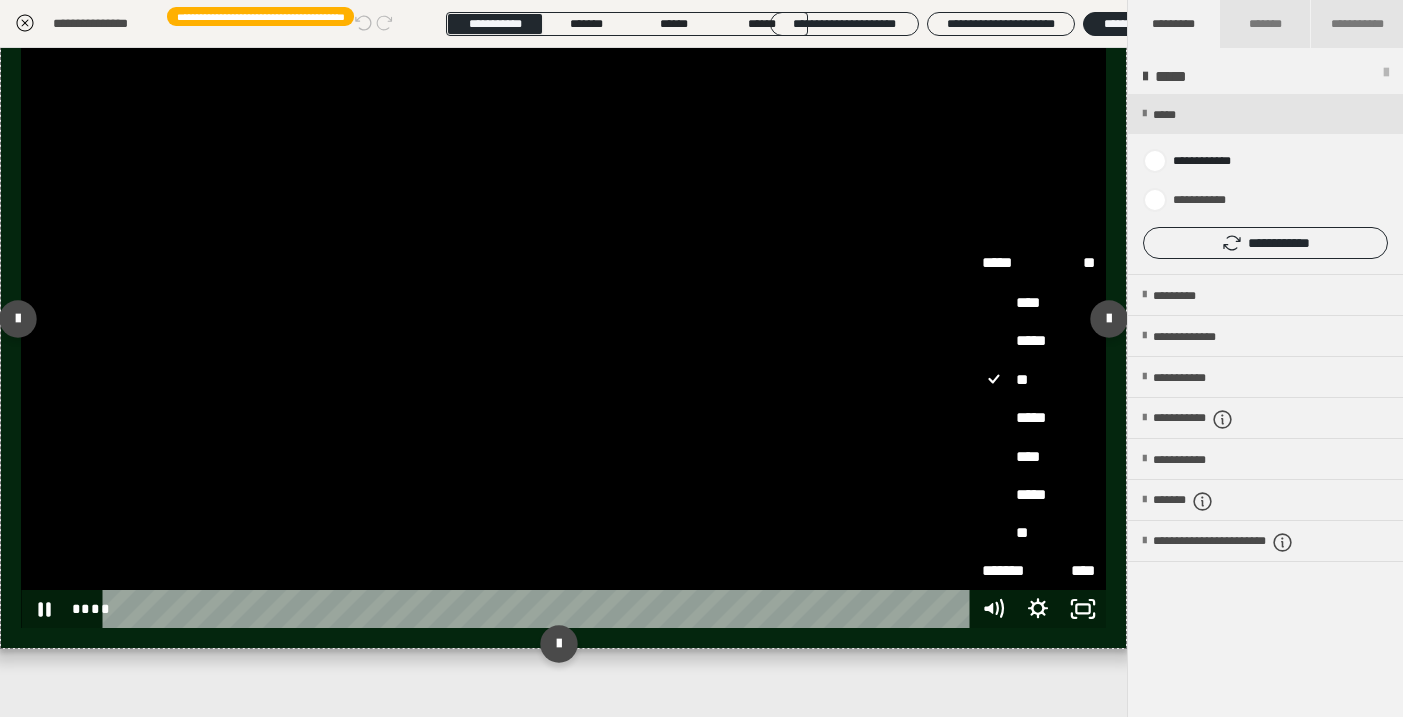 click on "**" at bounding box center [1038, 532] 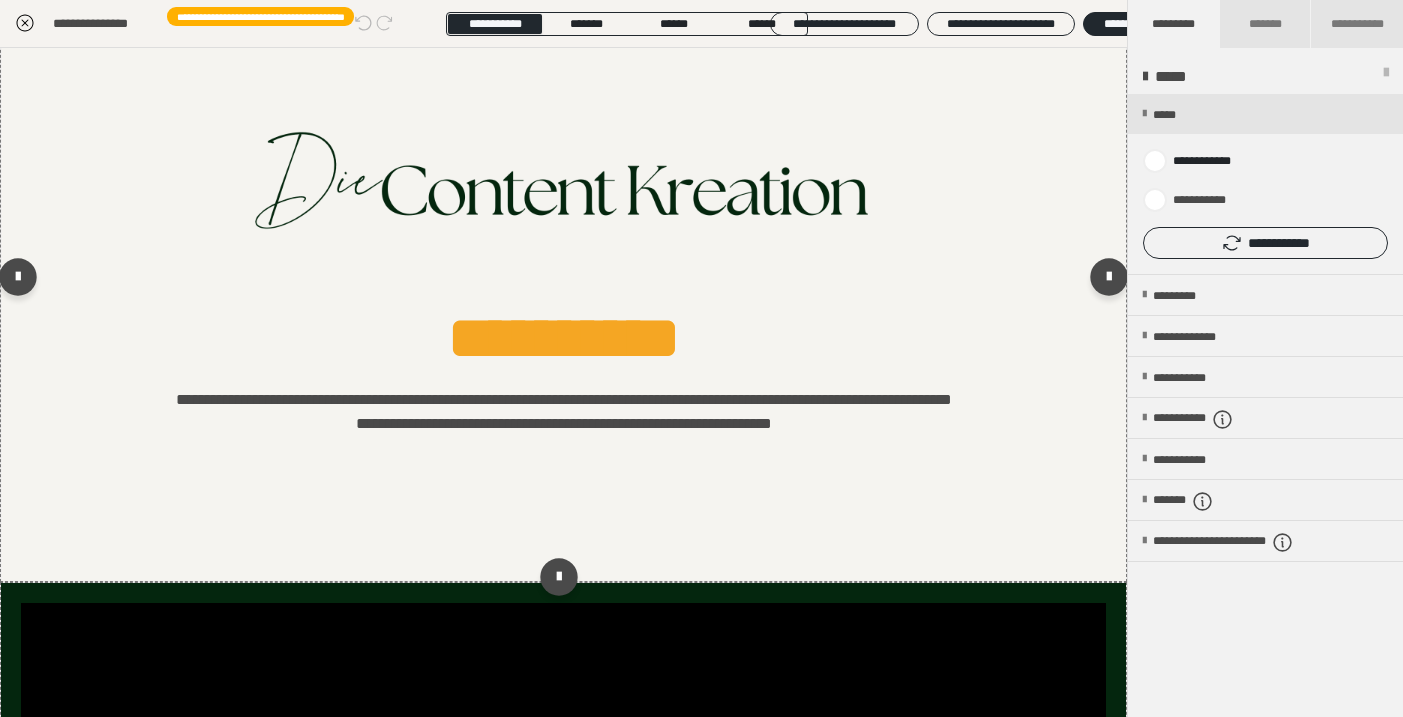 scroll, scrollTop: 158, scrollLeft: 0, axis: vertical 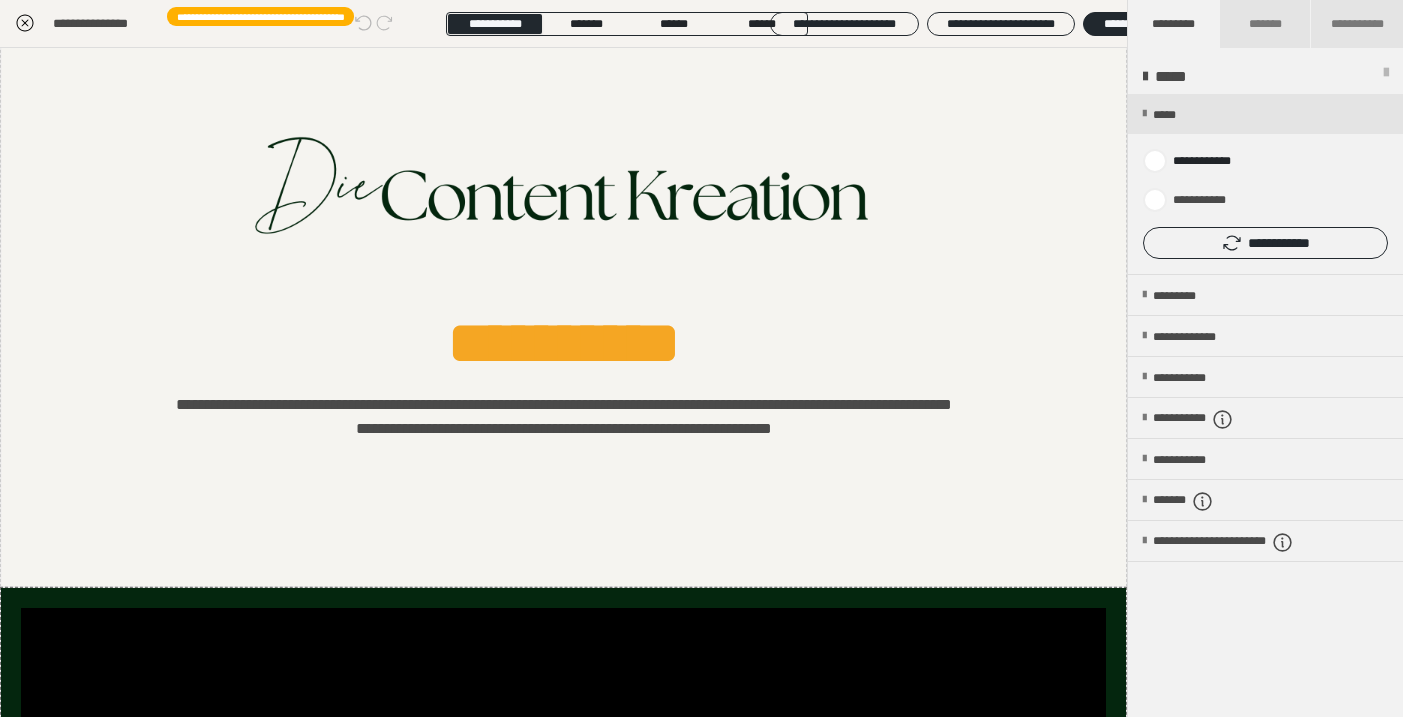 click 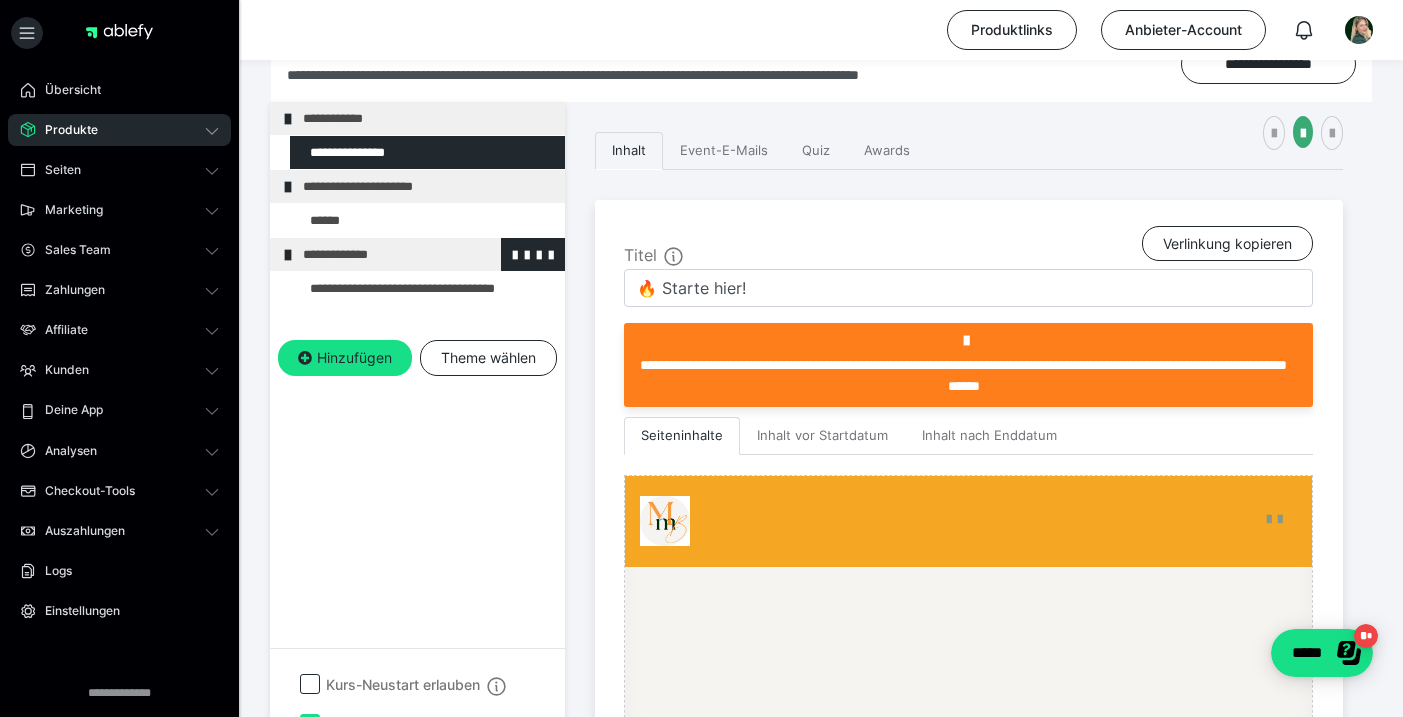 click on "**********" at bounding box center (426, 254) 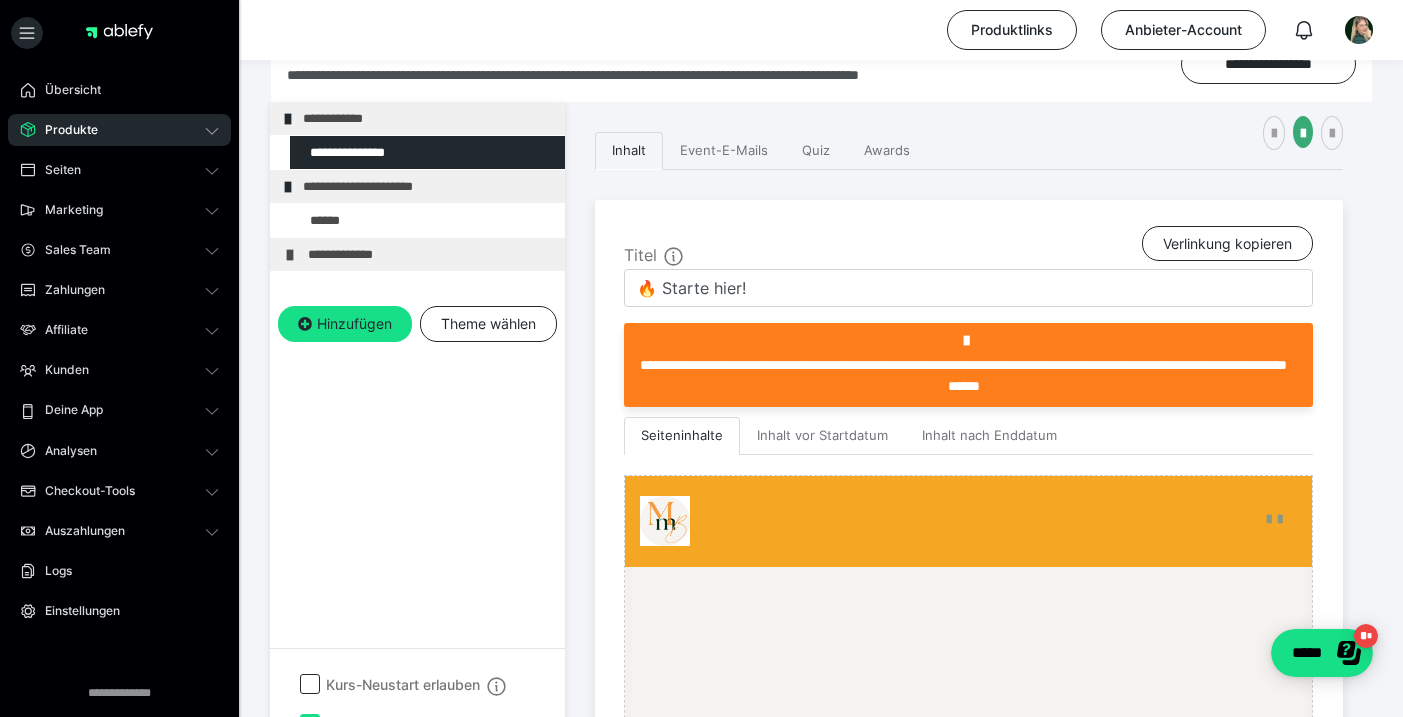click on "**********" at bounding box center [431, 254] 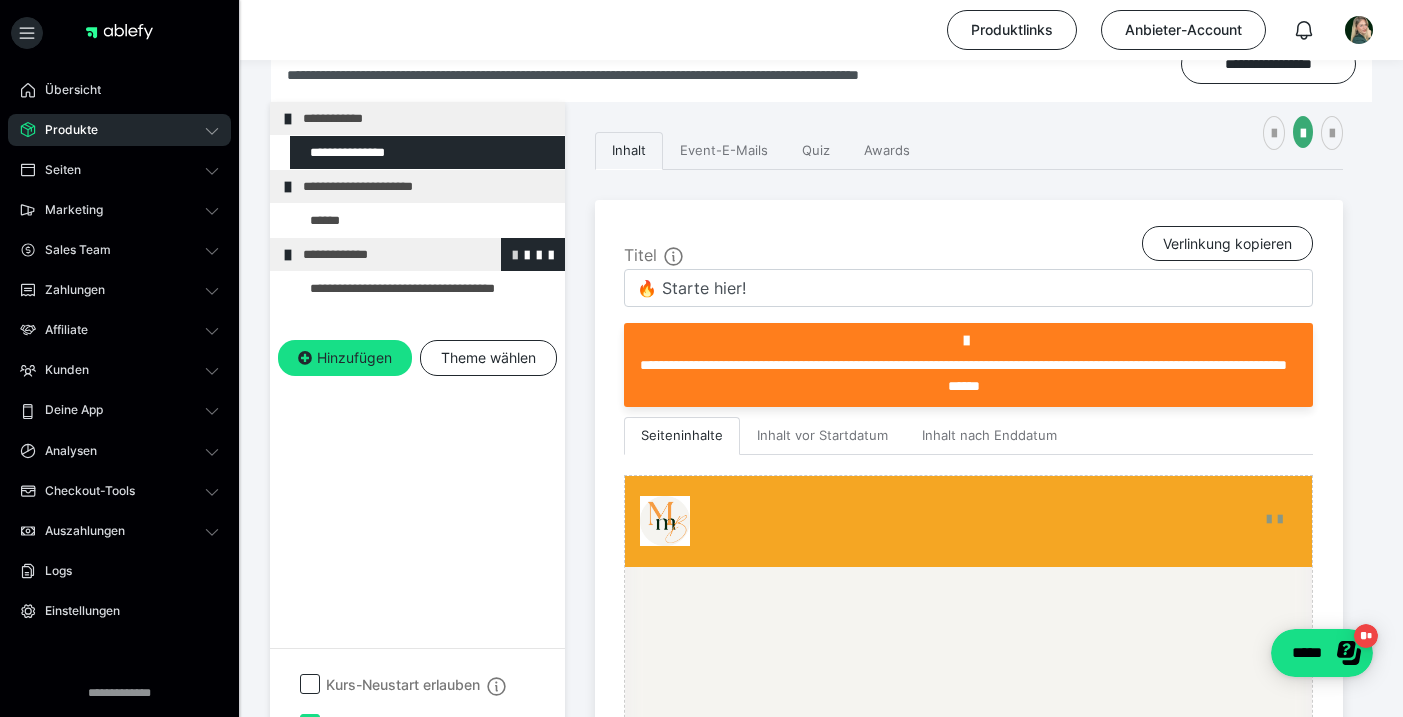 click at bounding box center [515, 254] 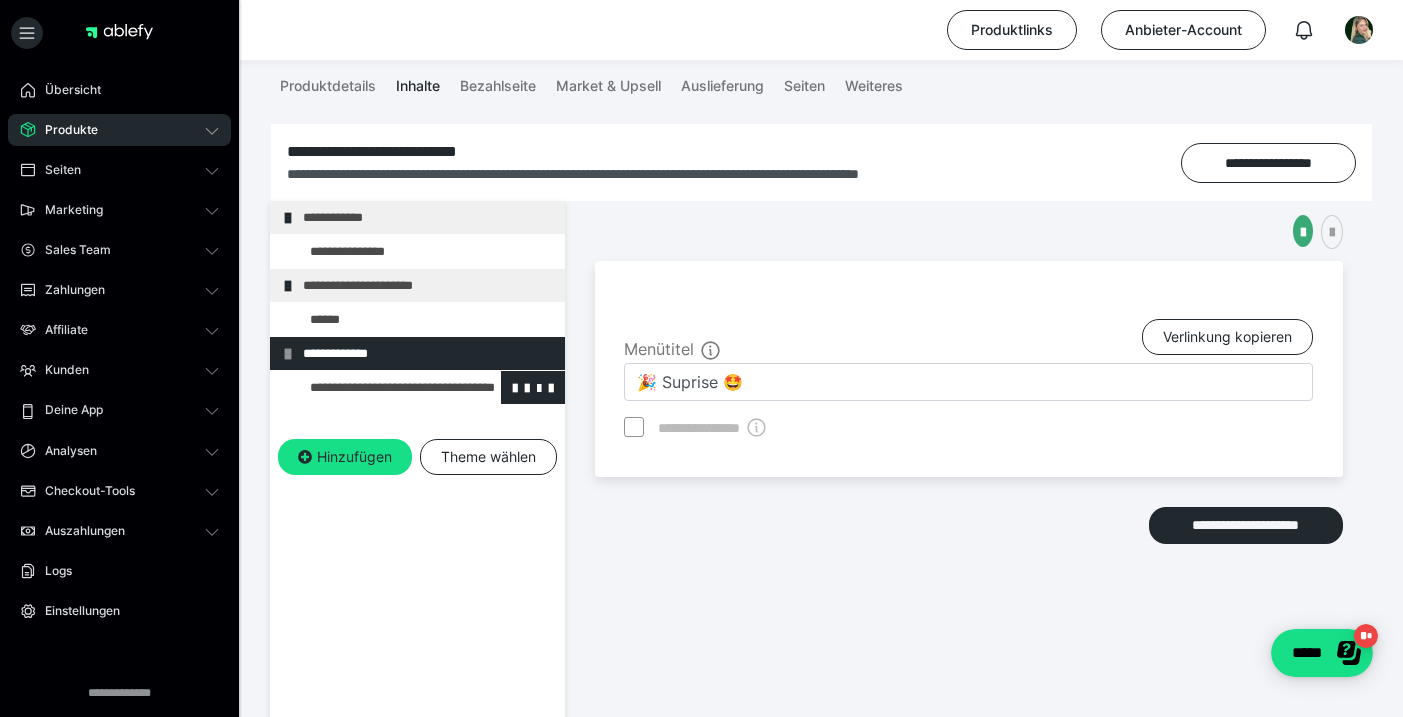 scroll, scrollTop: 296, scrollLeft: 0, axis: vertical 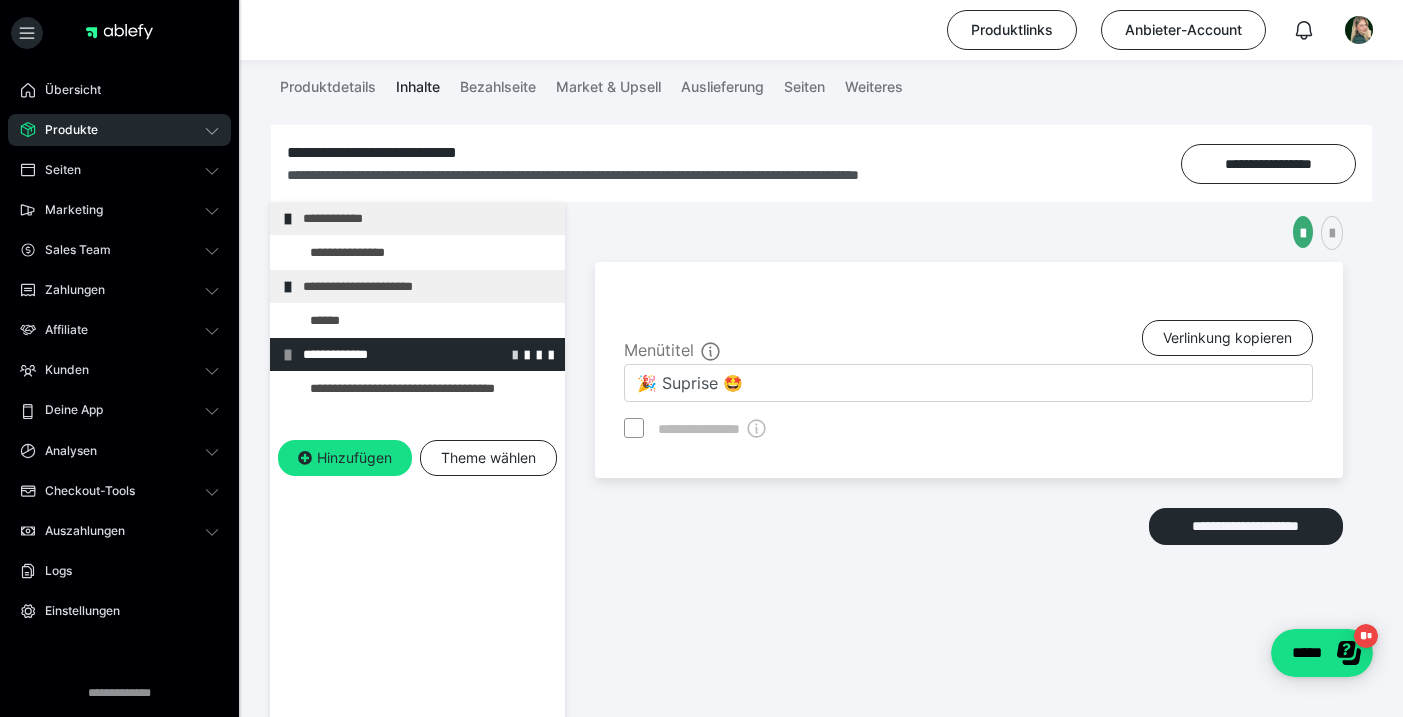 click at bounding box center (515, 354) 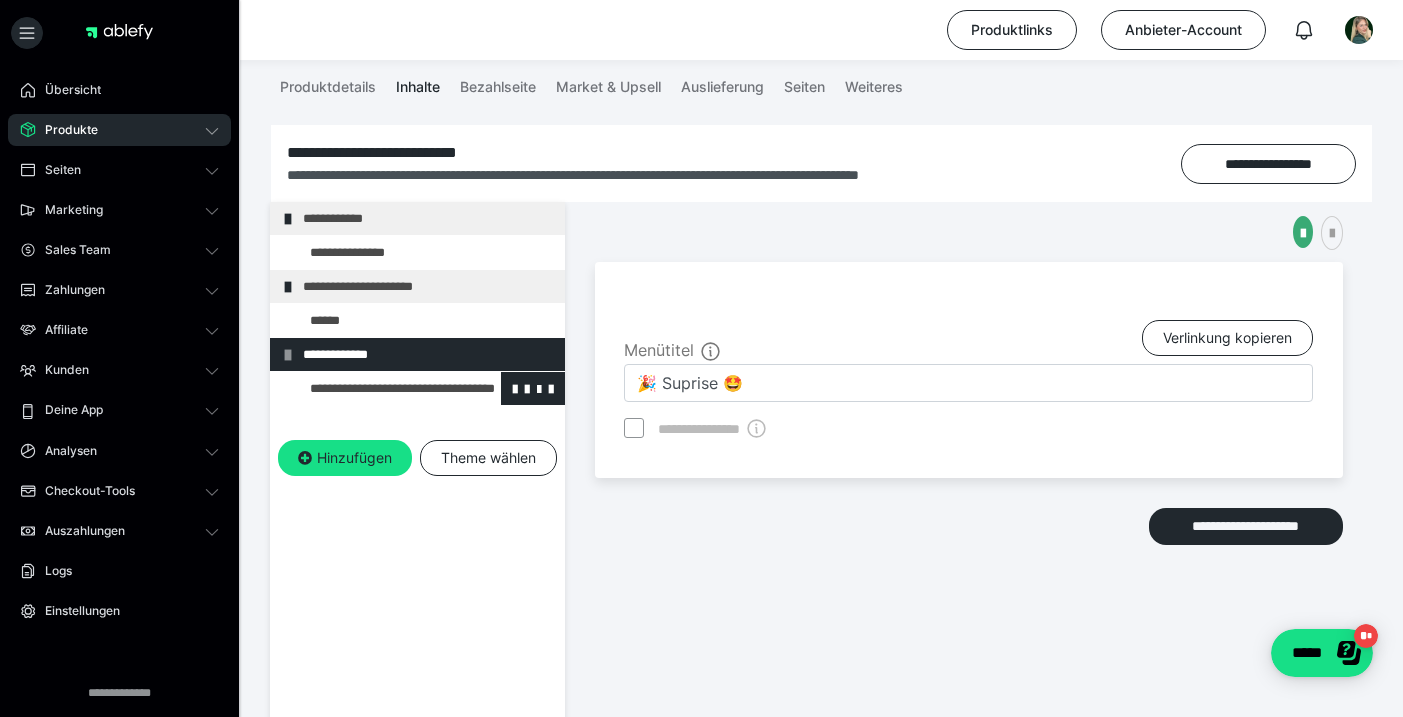 click at bounding box center [375, 388] 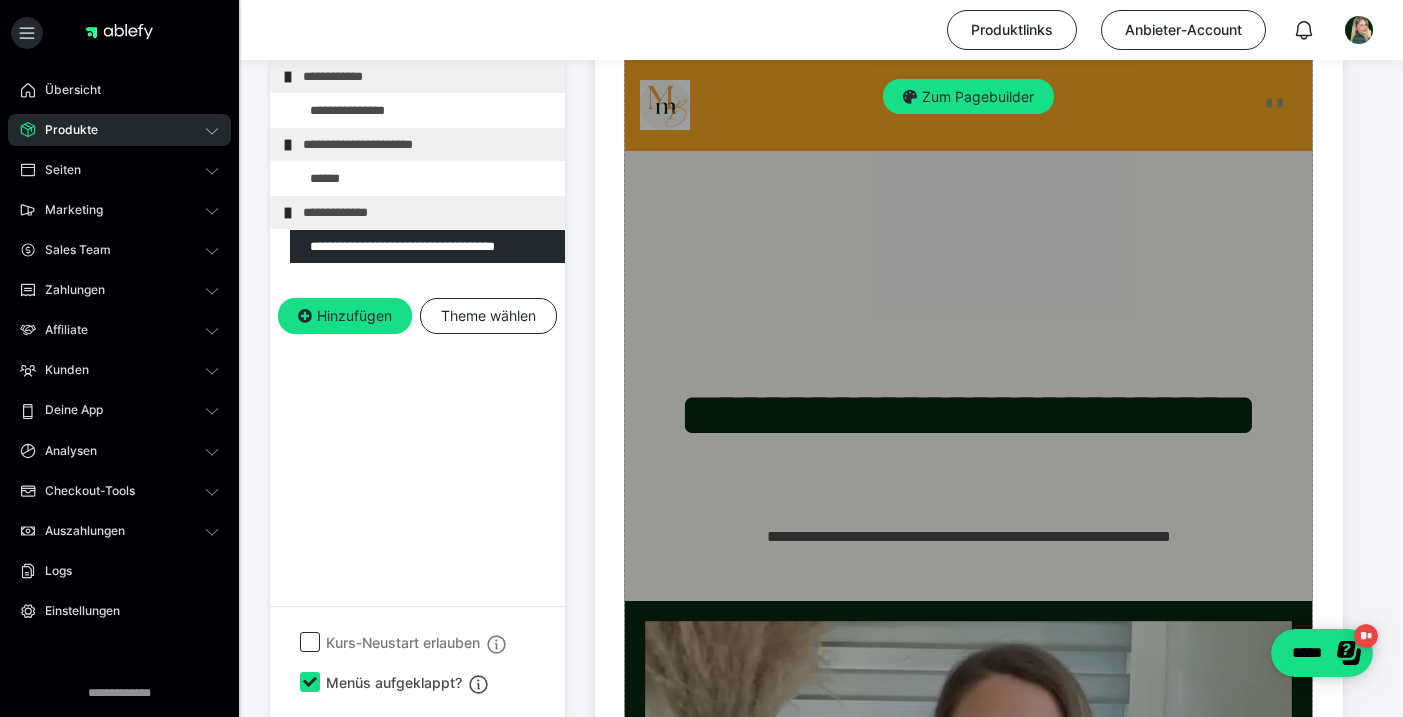 scroll, scrollTop: 814, scrollLeft: 0, axis: vertical 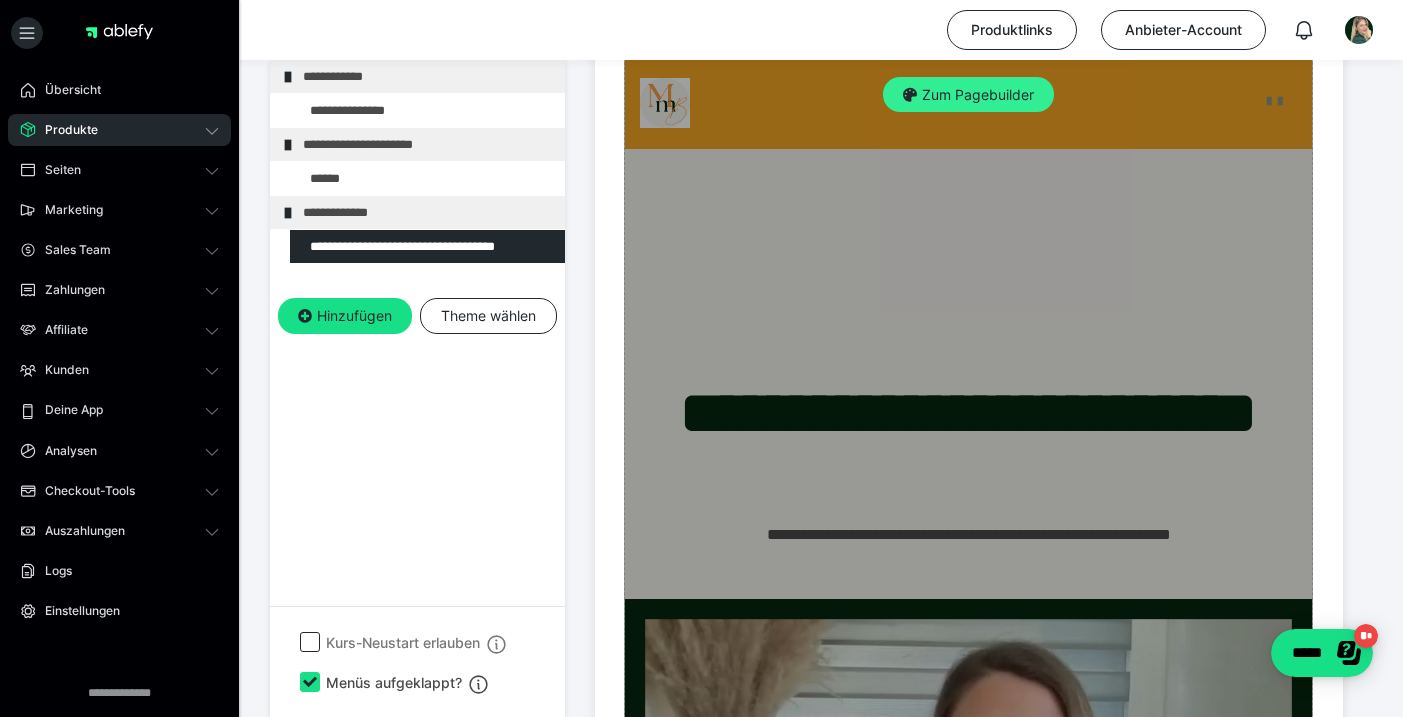 click on "Zum Pagebuilder" at bounding box center (968, 95) 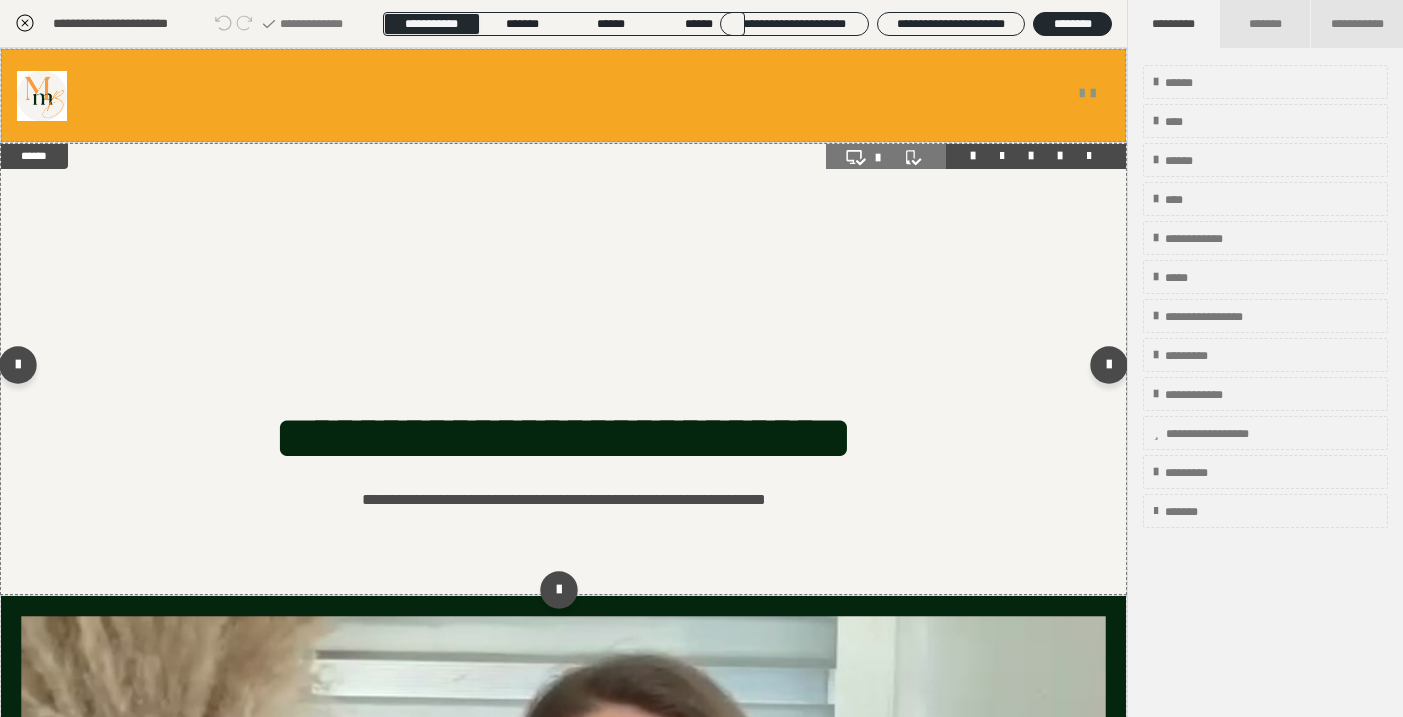 scroll, scrollTop: 438, scrollLeft: 0, axis: vertical 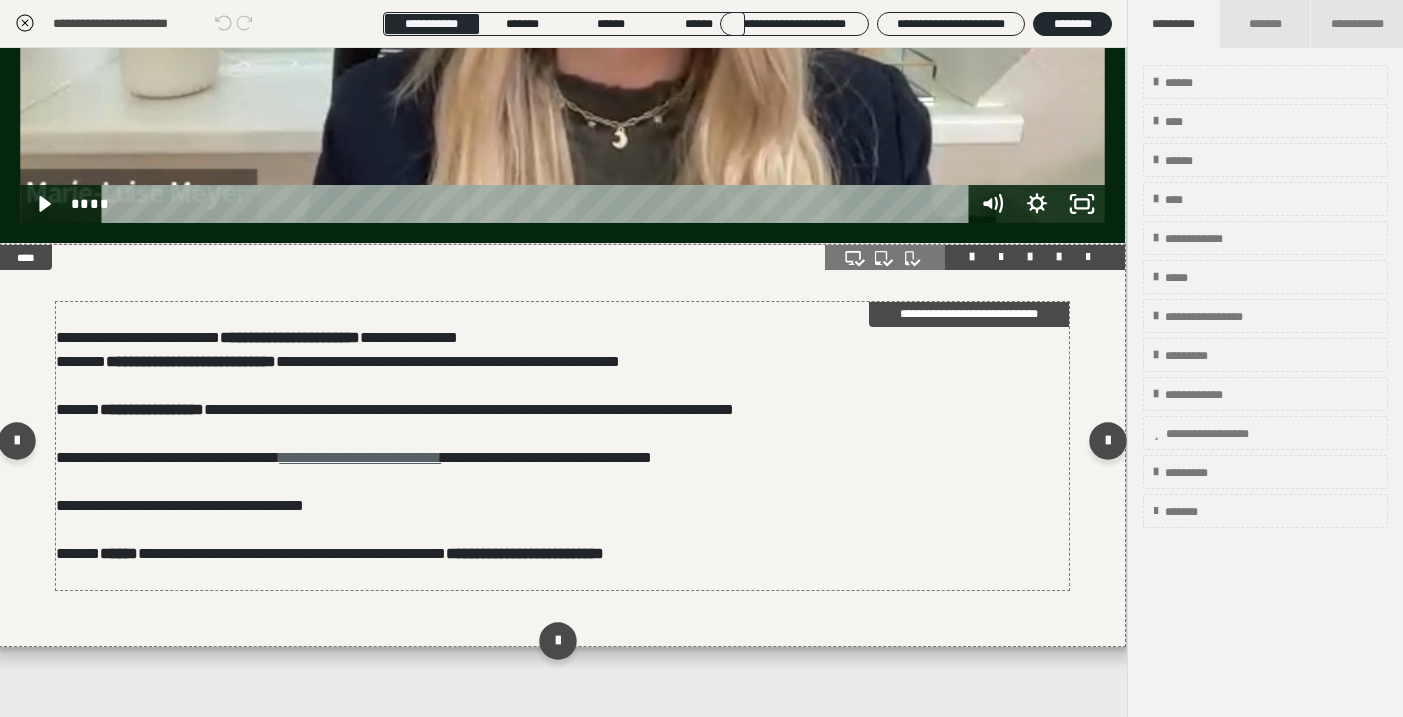 click on "**********" at bounding box center [360, 457] 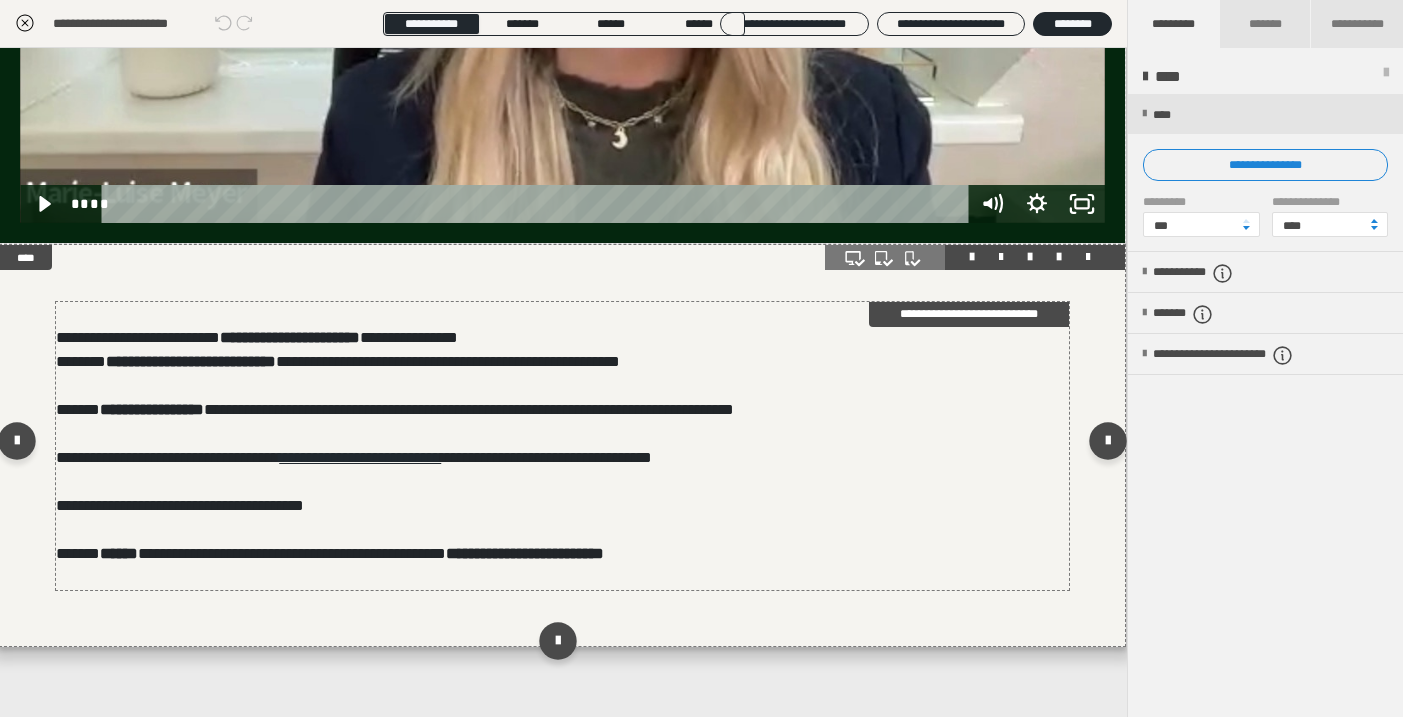 click on "**********" at bounding box center (562, 446) 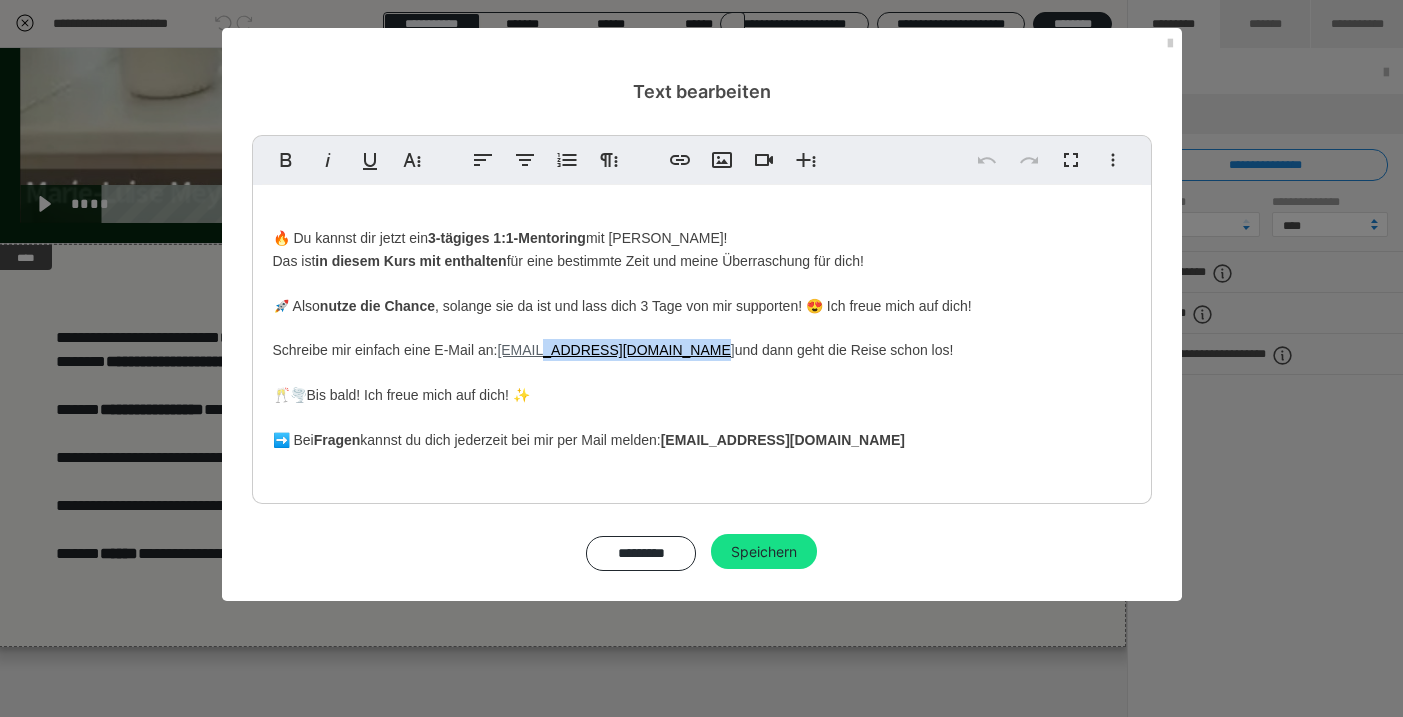 drag, startPoint x: 677, startPoint y: 350, endPoint x: 545, endPoint y: 352, distance: 132.01515 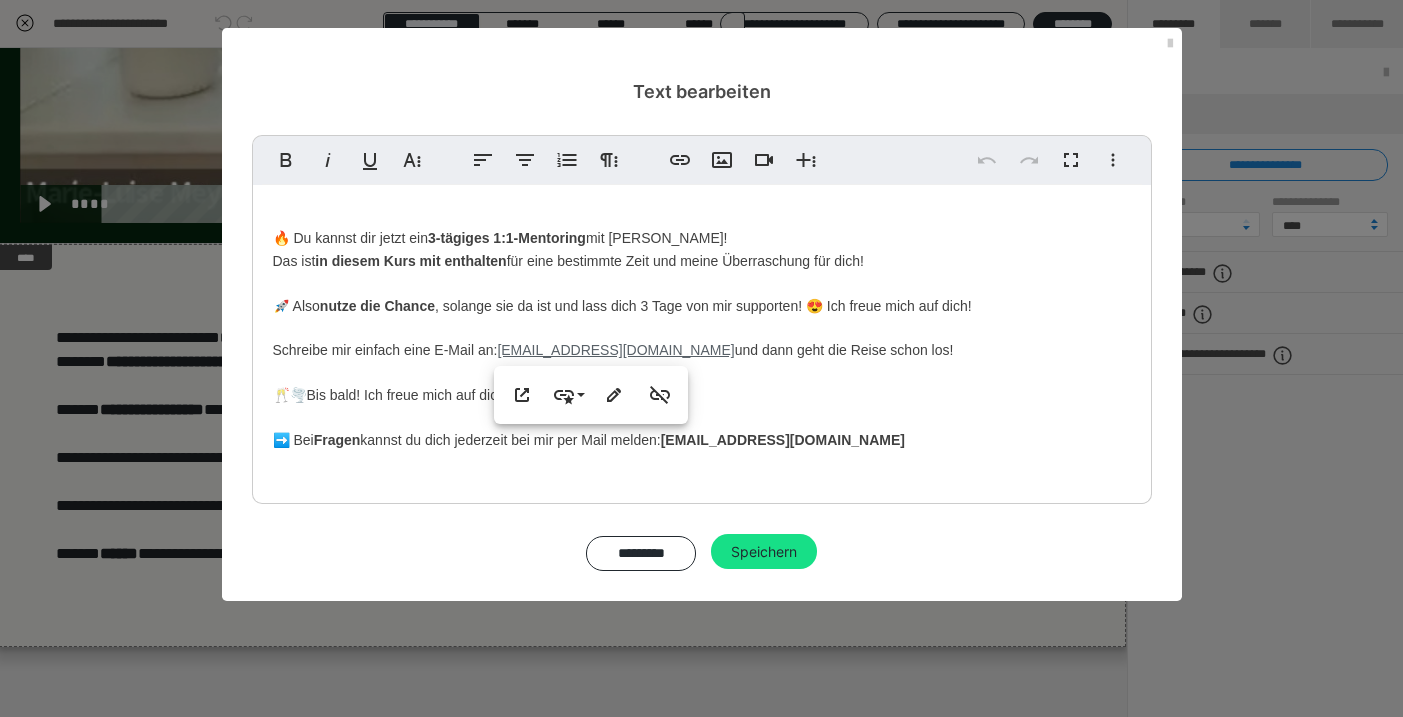 type 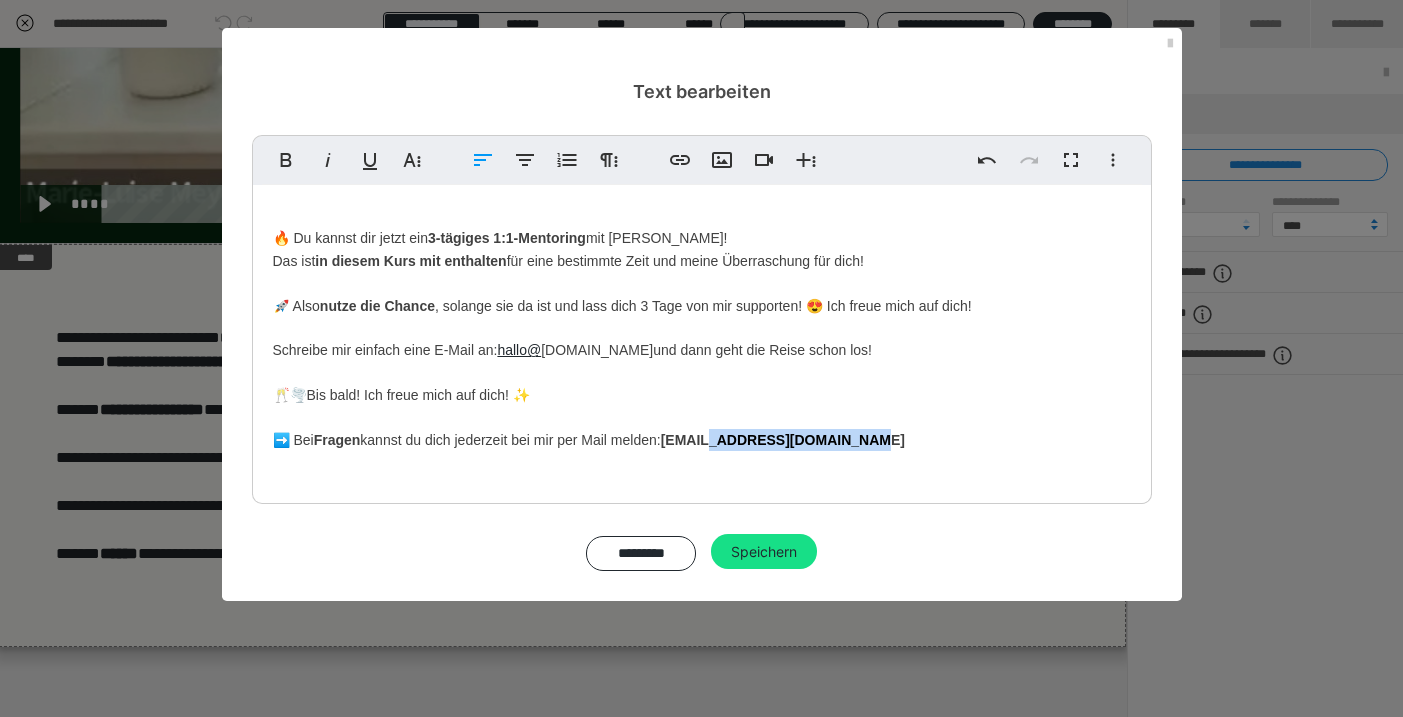 drag, startPoint x: 875, startPoint y: 428, endPoint x: 722, endPoint y: 437, distance: 153.26448 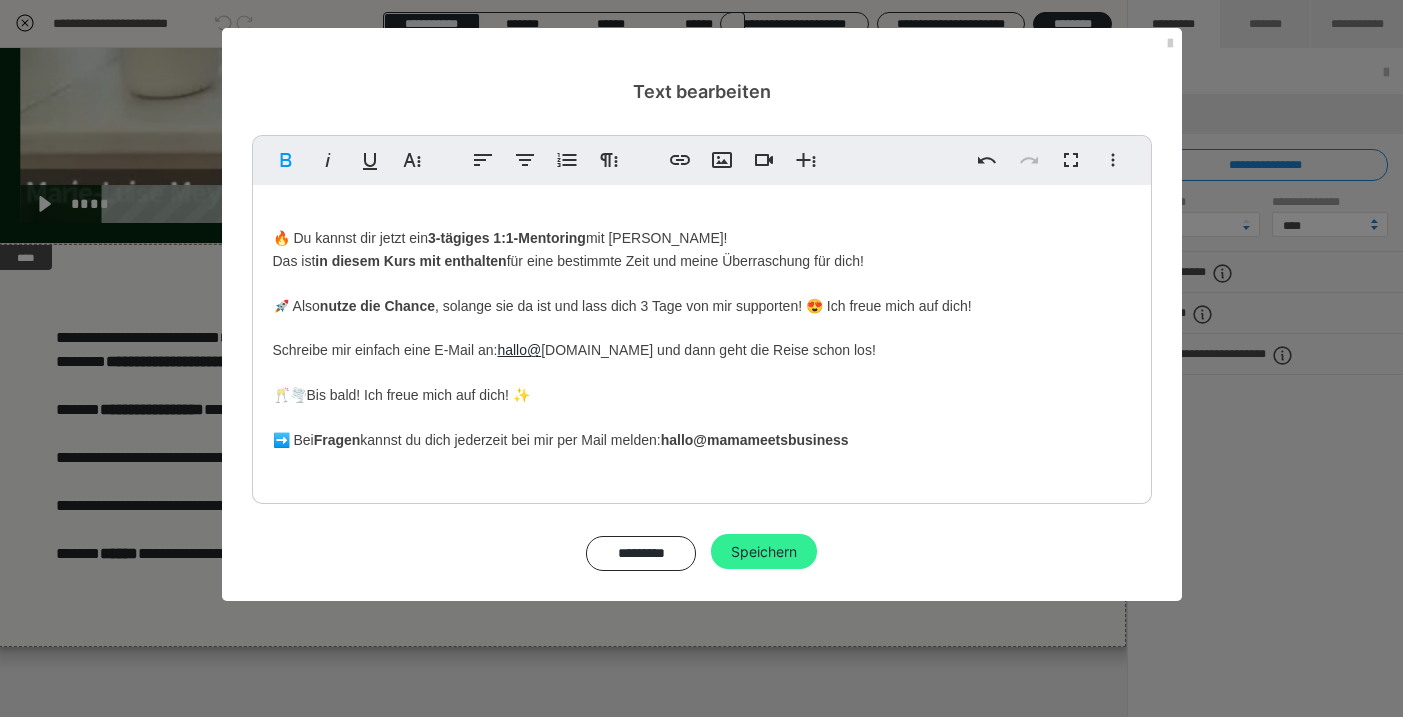 click on "Speichern" at bounding box center (764, 552) 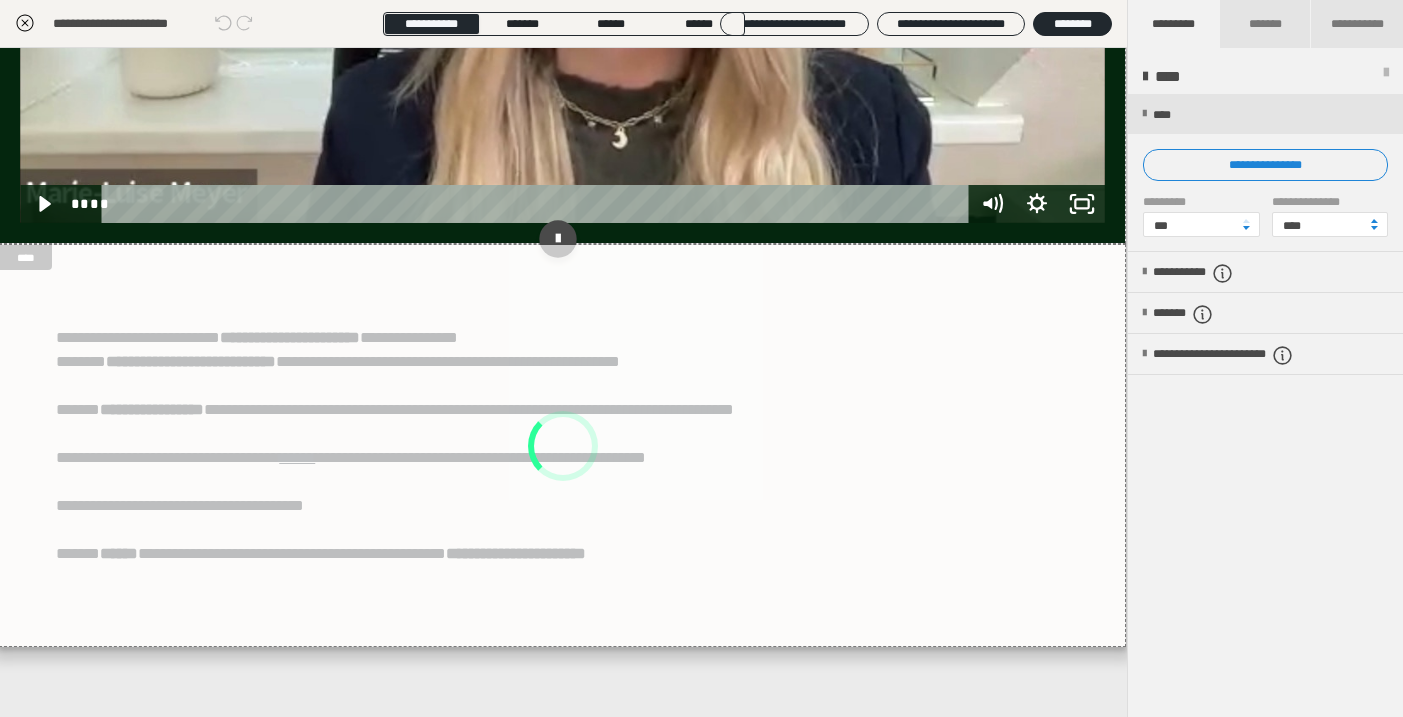 scroll, scrollTop: 715, scrollLeft: 1, axis: both 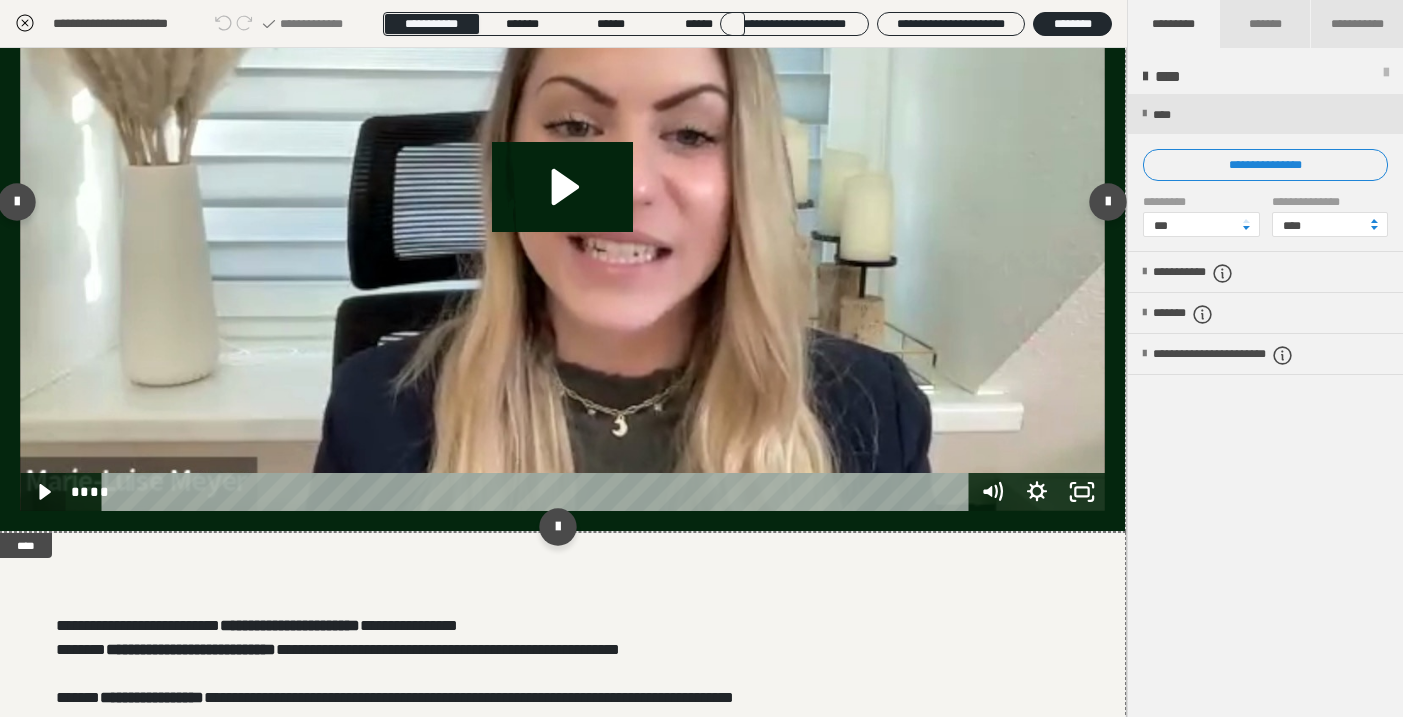 click 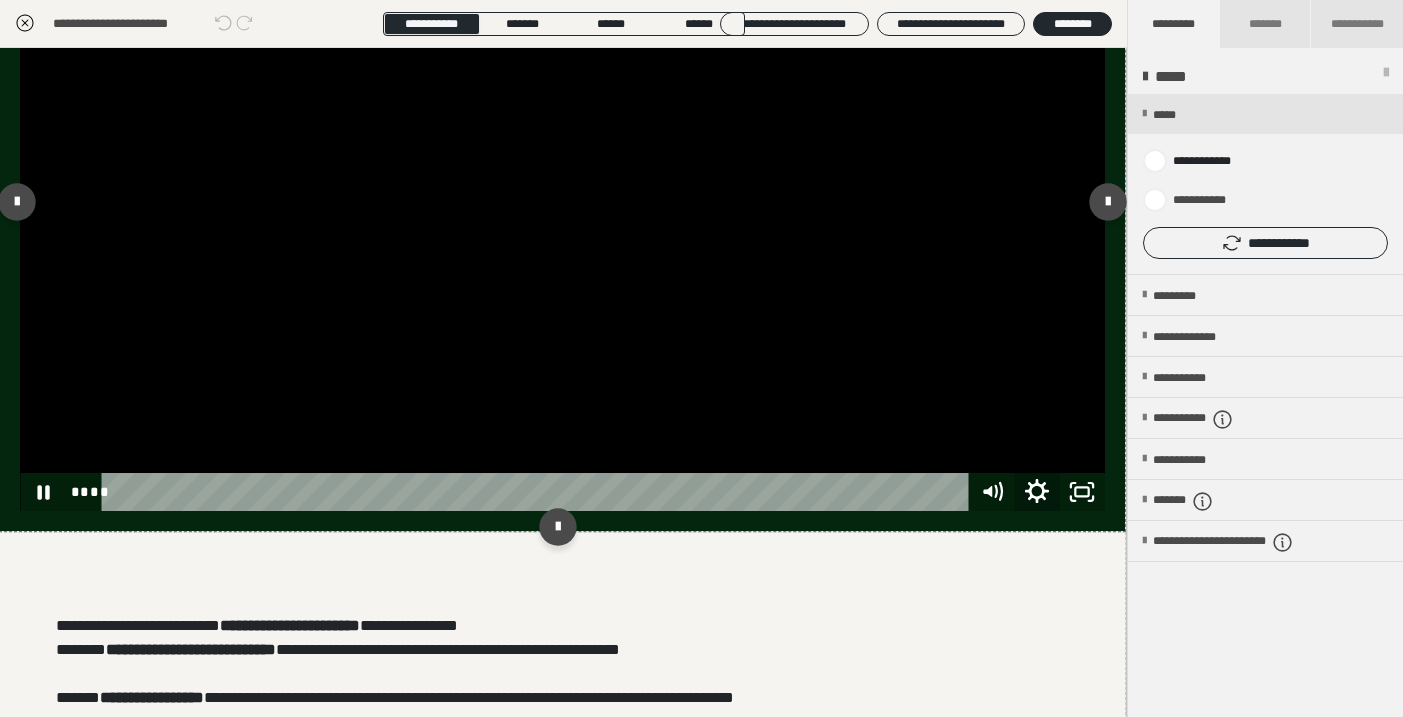 click 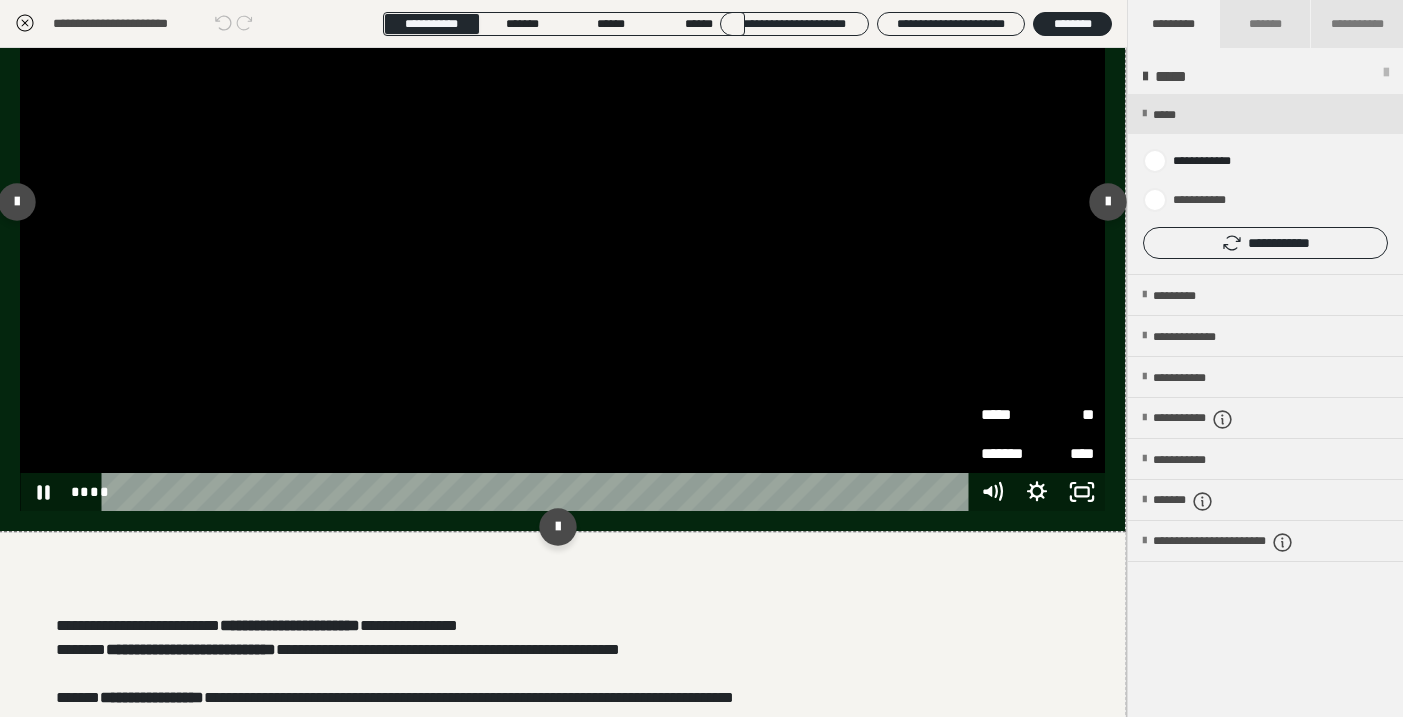 click on "**" at bounding box center (1065, 415) 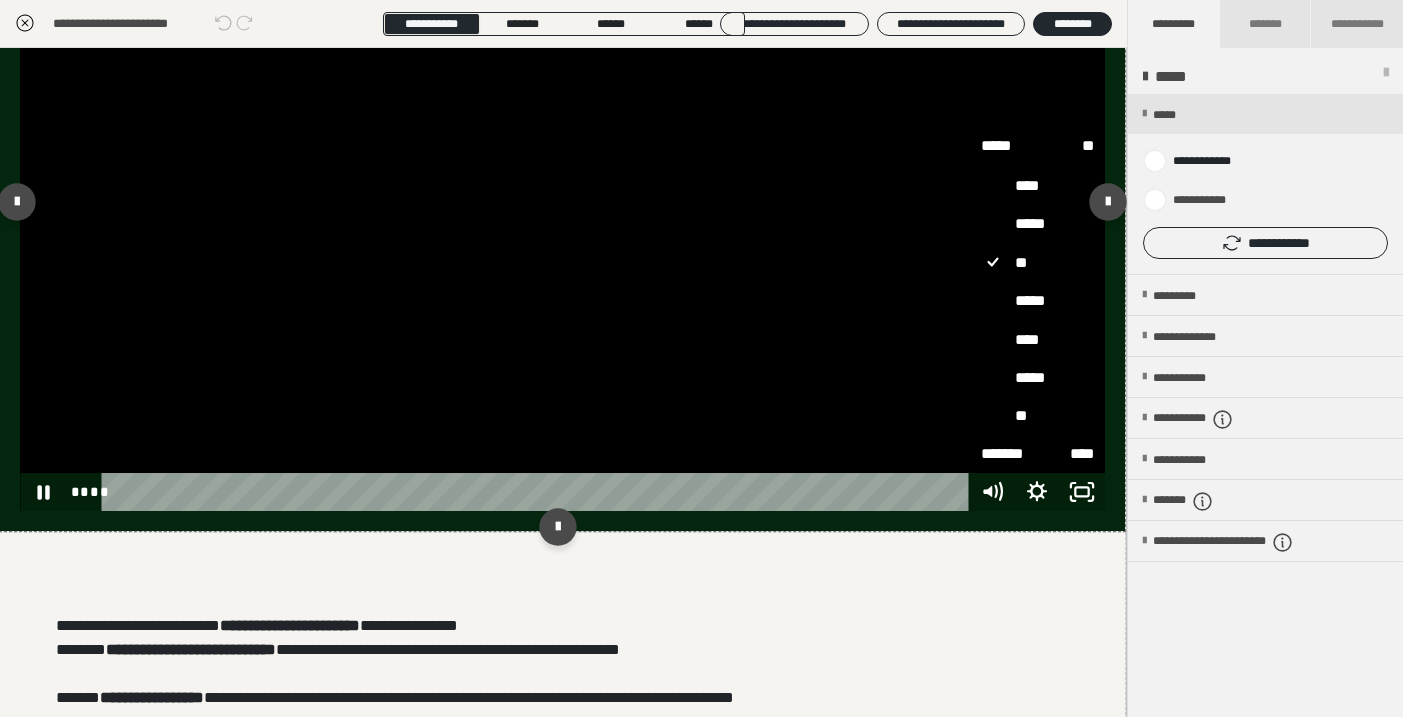 click on "**" at bounding box center (1037, 415) 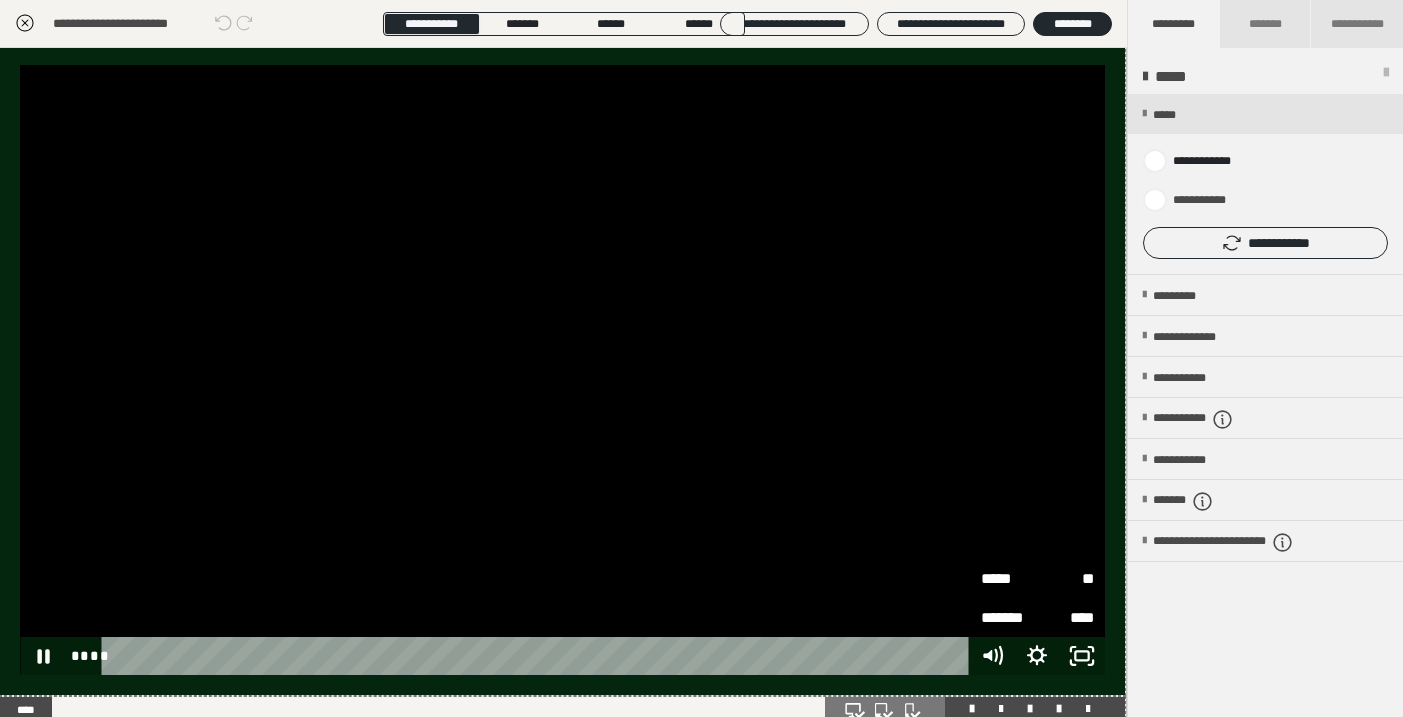 scroll, scrollTop: 549, scrollLeft: 1, axis: both 